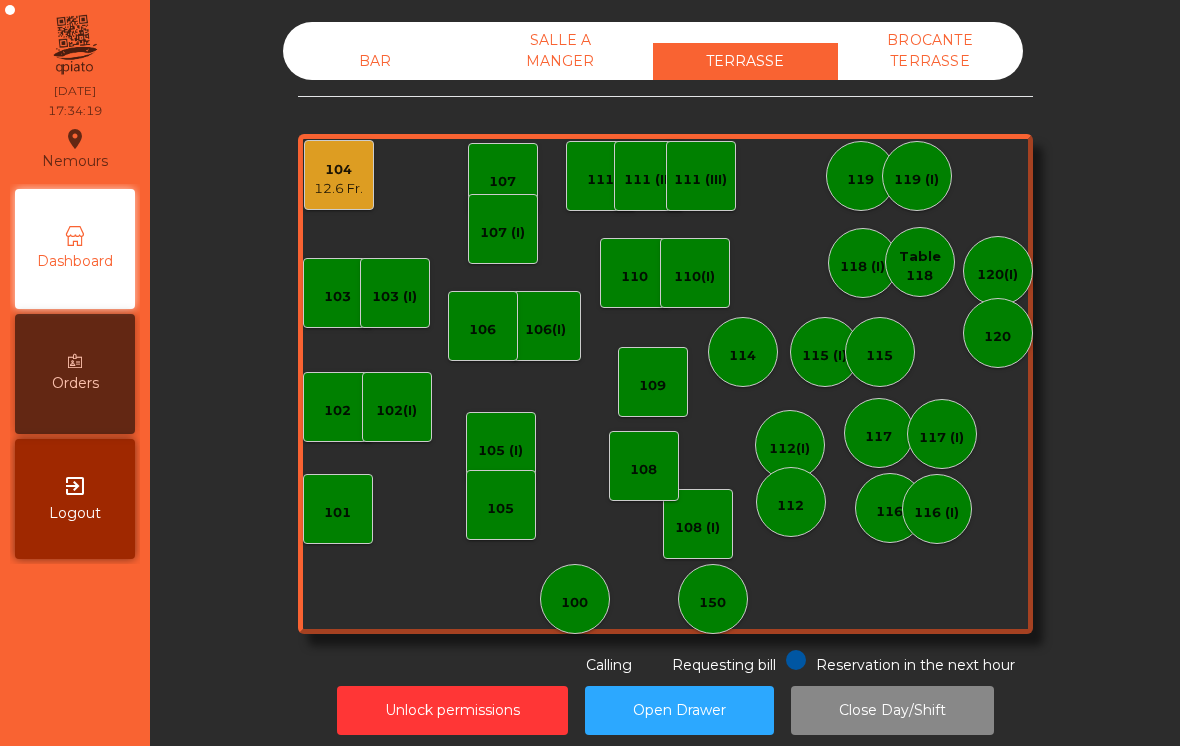 scroll, scrollTop: 0, scrollLeft: 0, axis: both 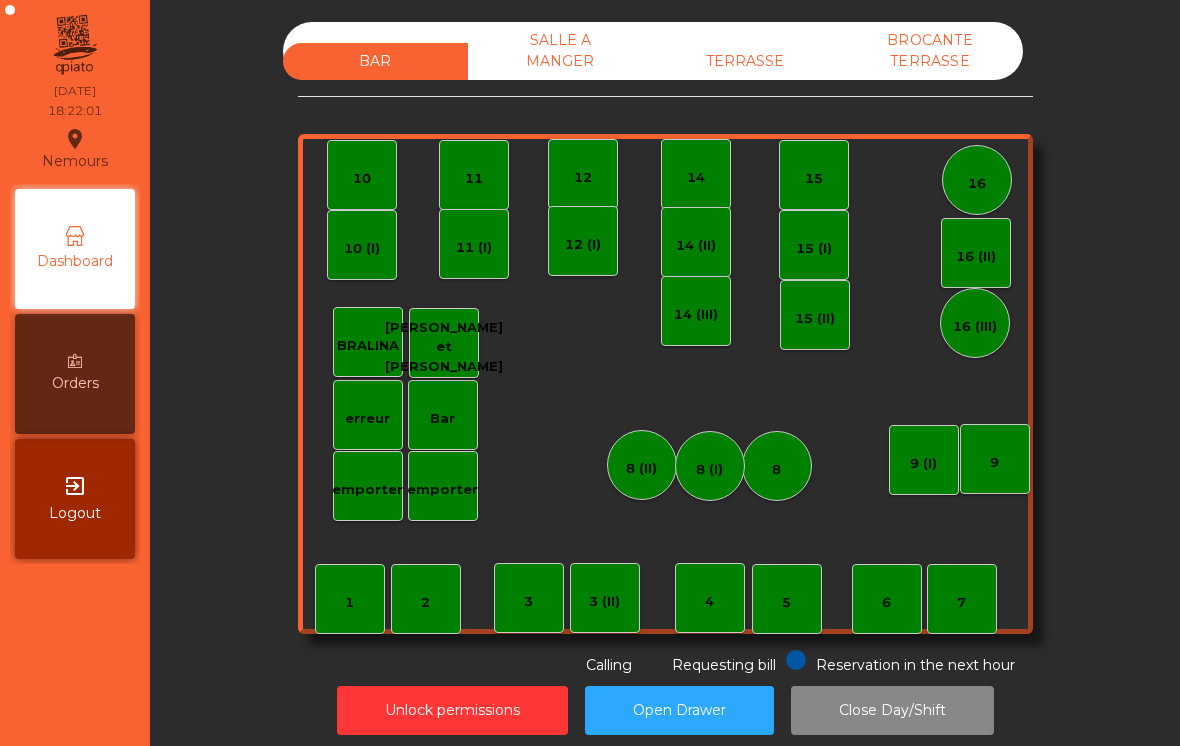 click on "Bar" 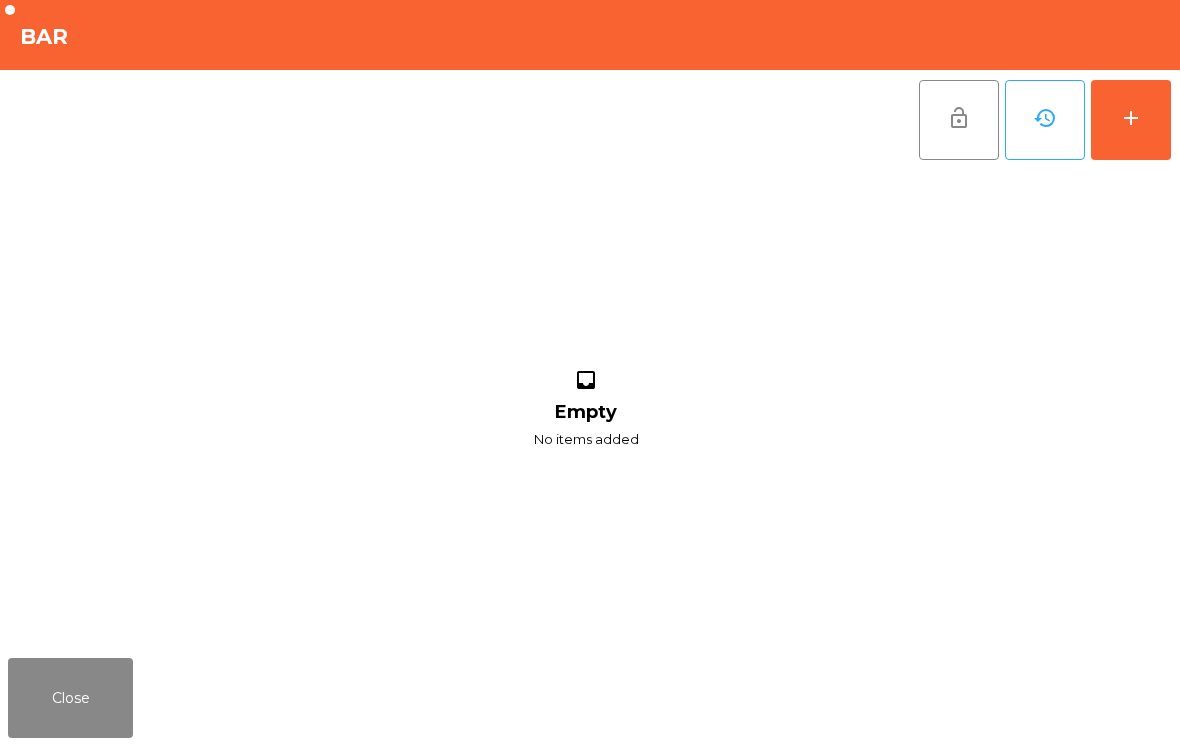 click on "add" 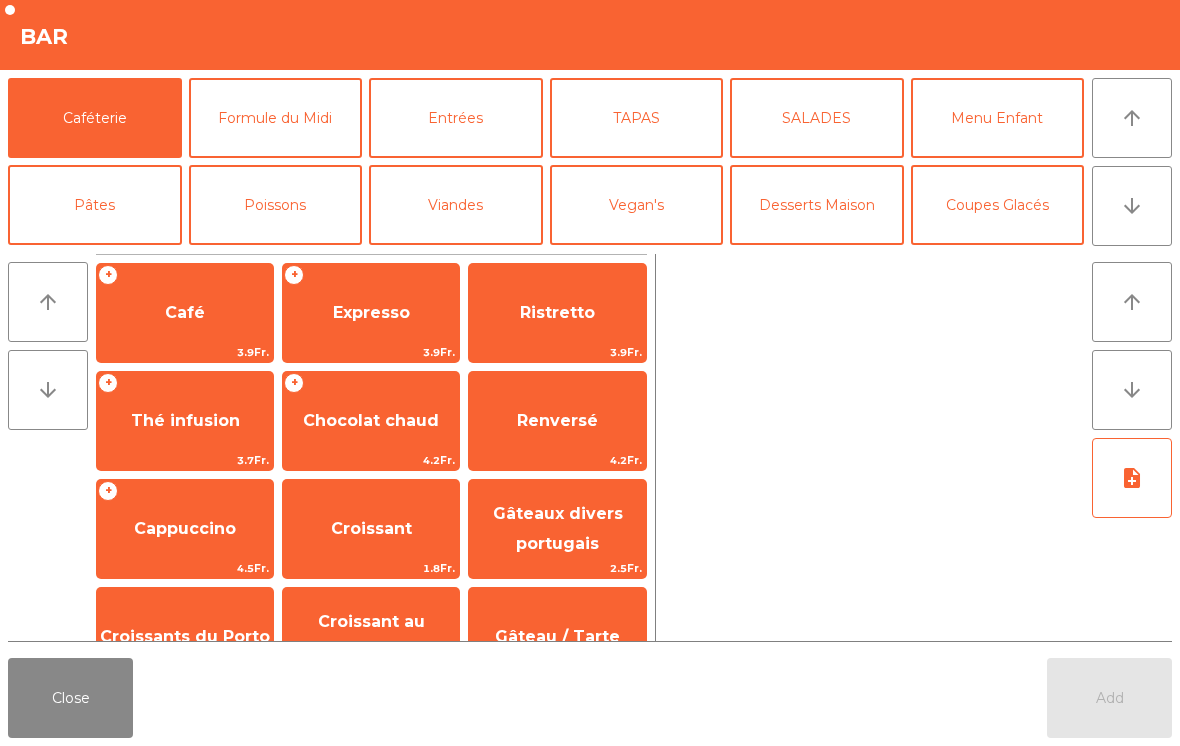 click on "SALADES" 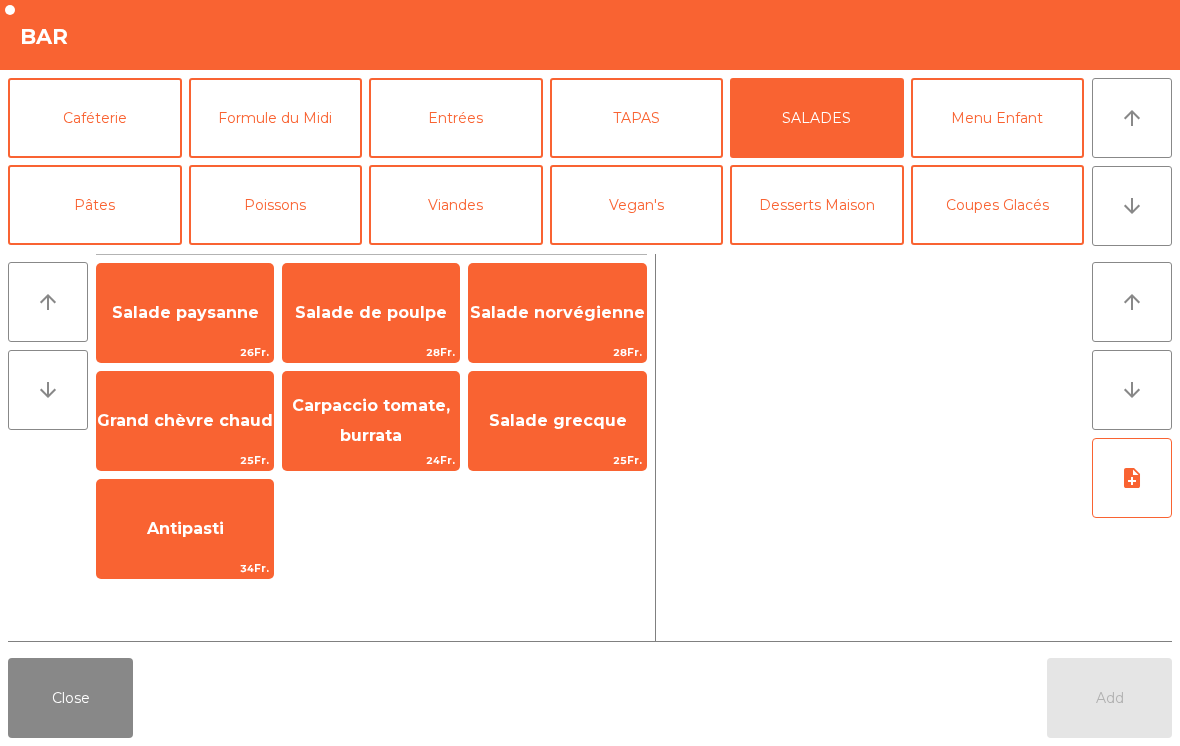 click on "Close" 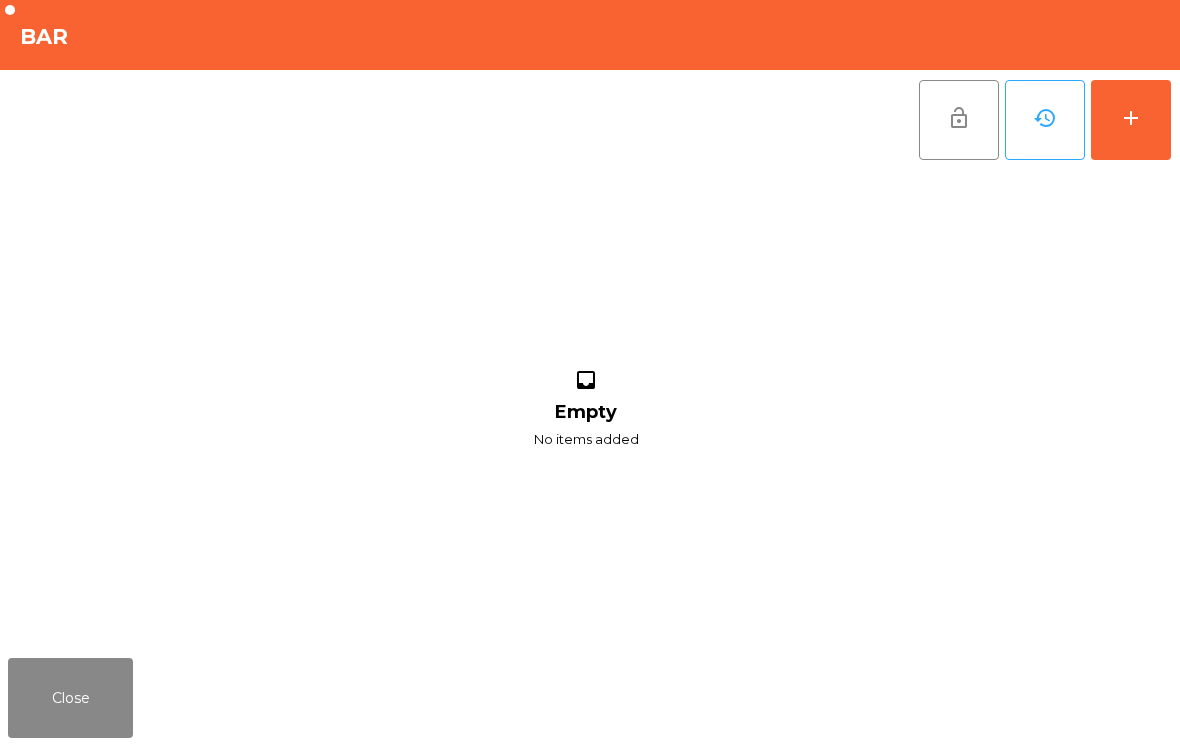 click on "Close" 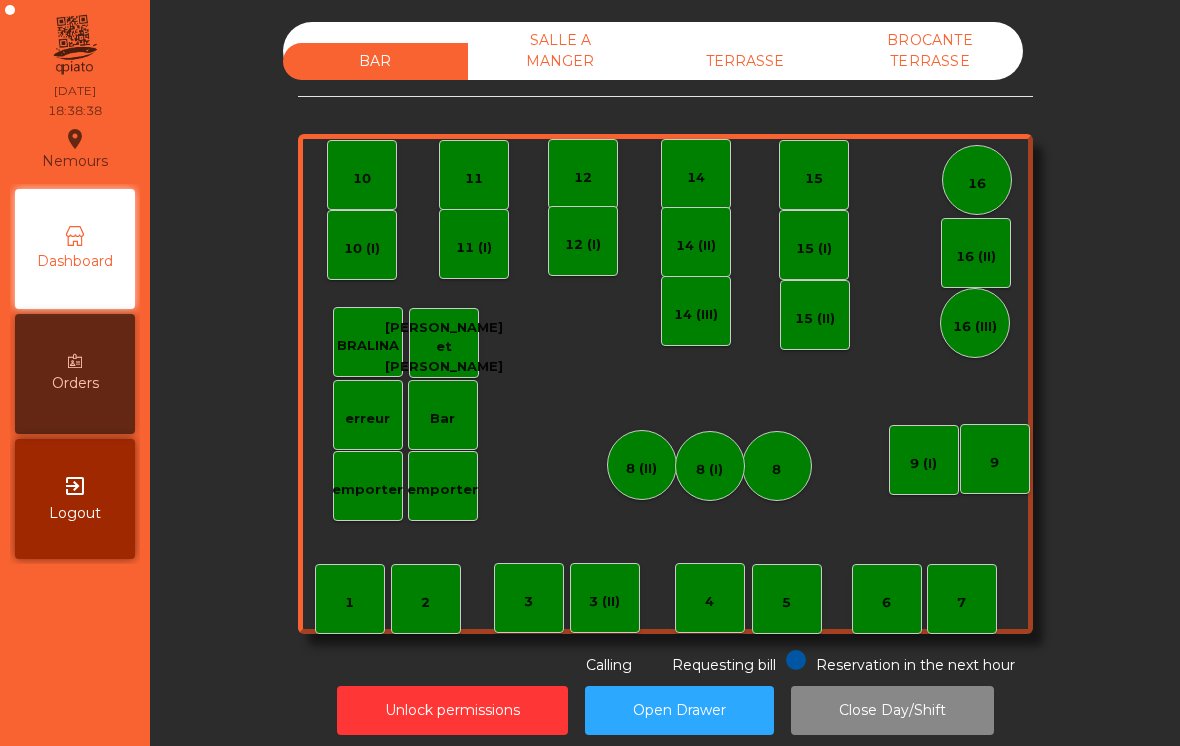click on "TERRASSE" 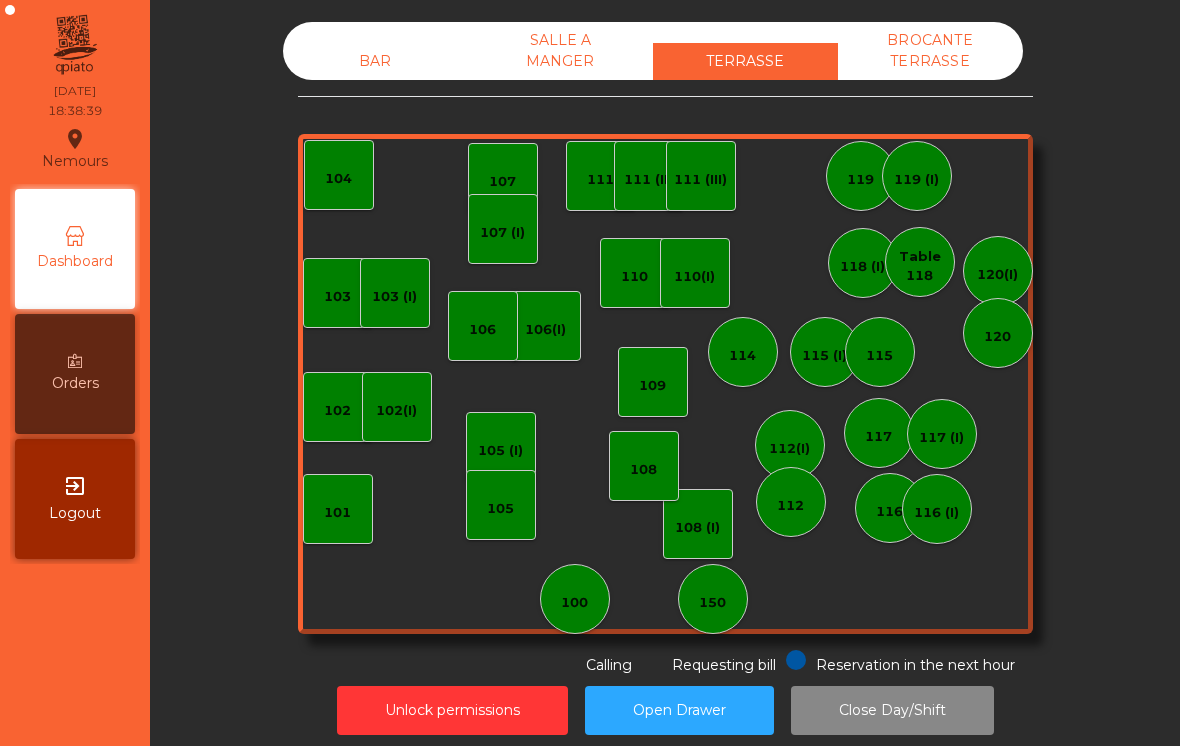 click on "107 (I)" 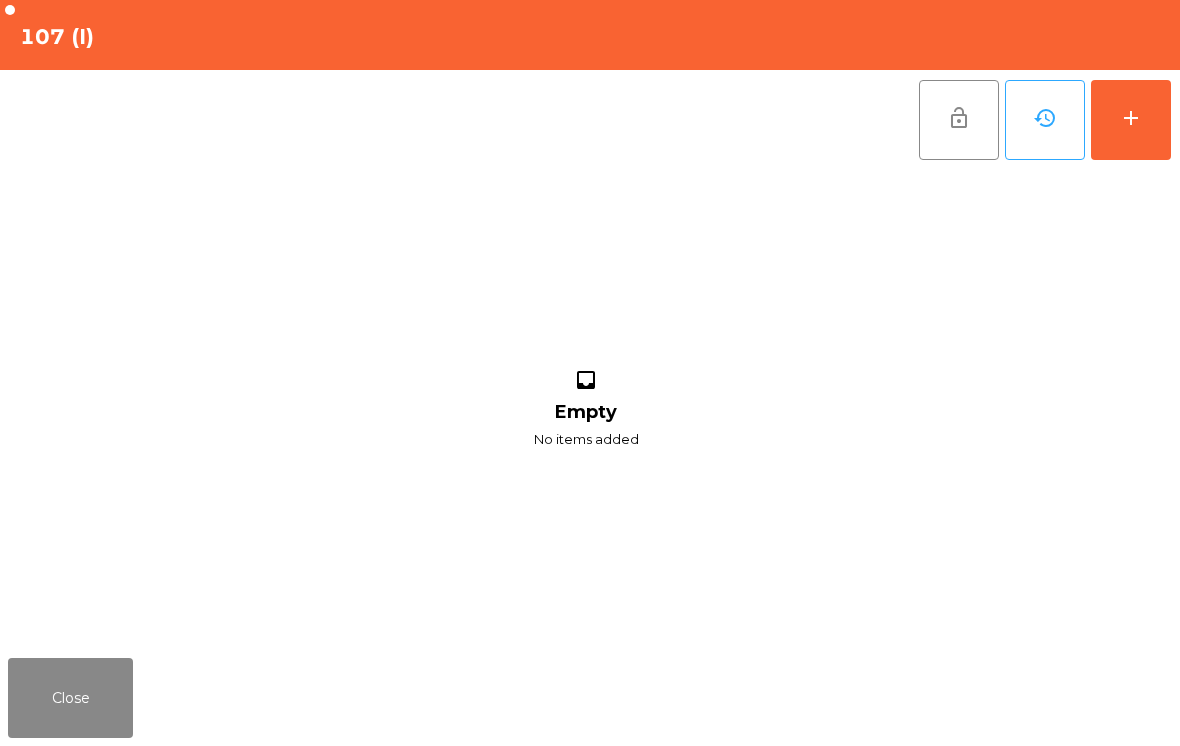 click on "add" 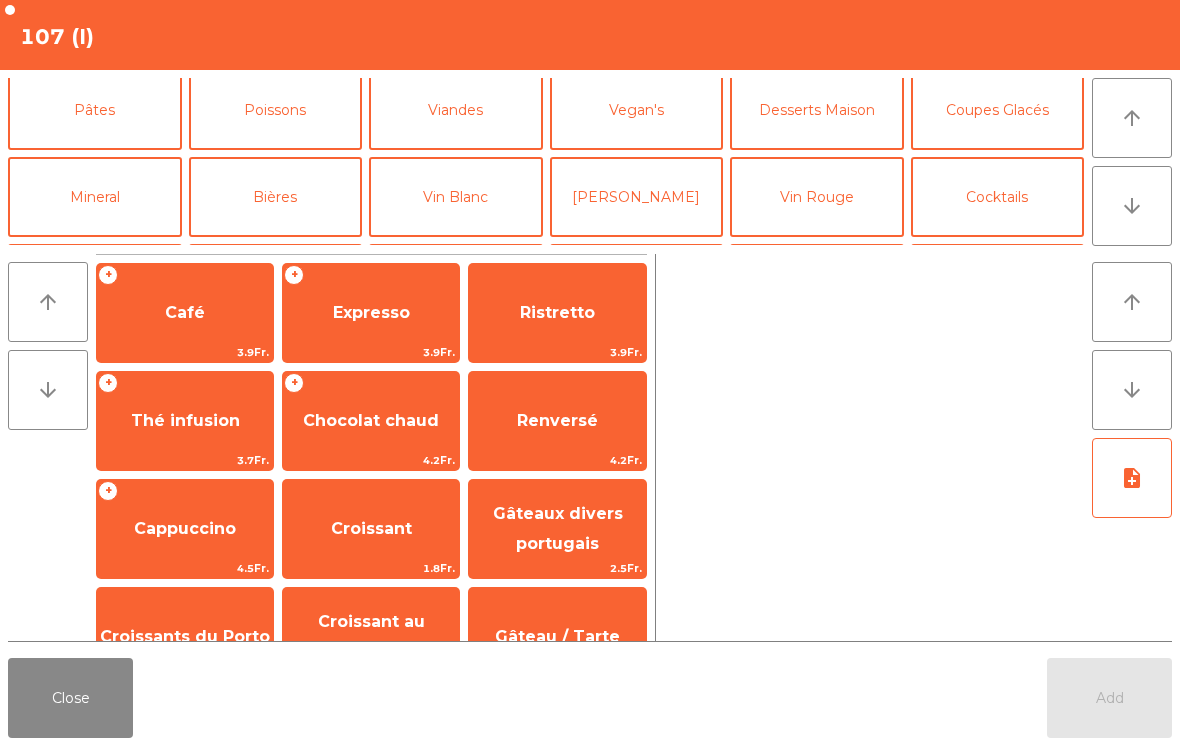 scroll, scrollTop: 94, scrollLeft: 0, axis: vertical 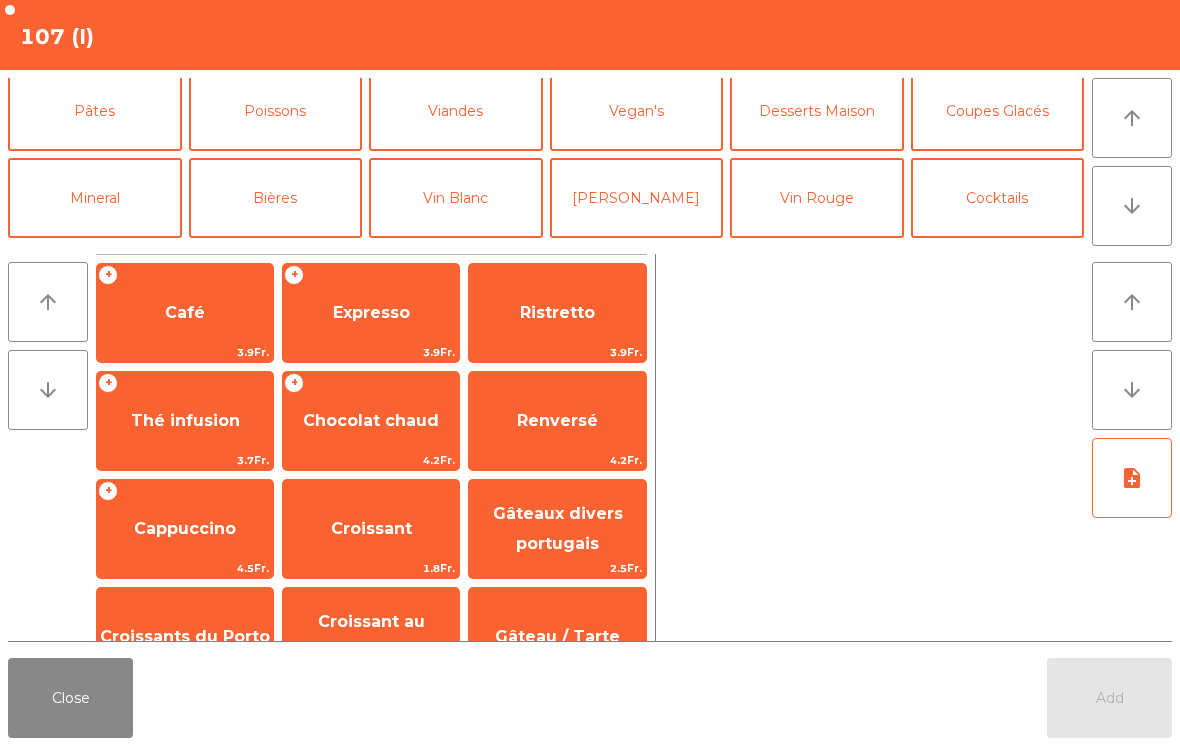 click on "Mineral" 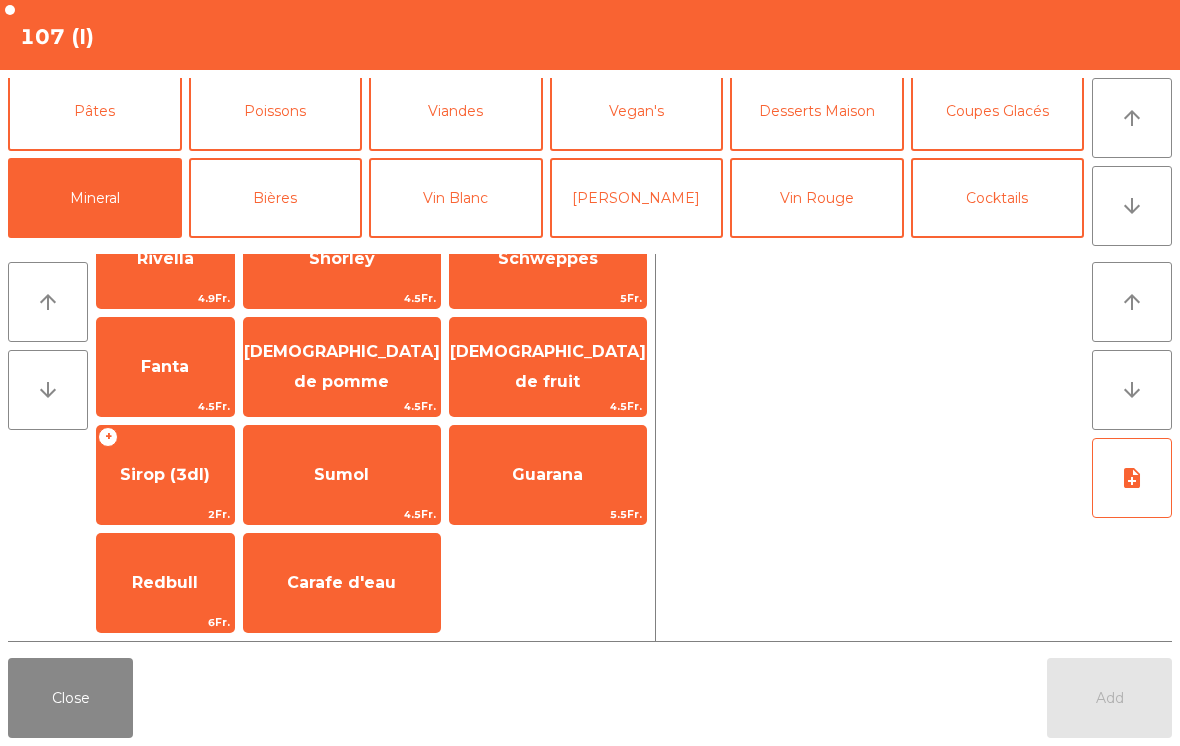 scroll, scrollTop: 486, scrollLeft: 0, axis: vertical 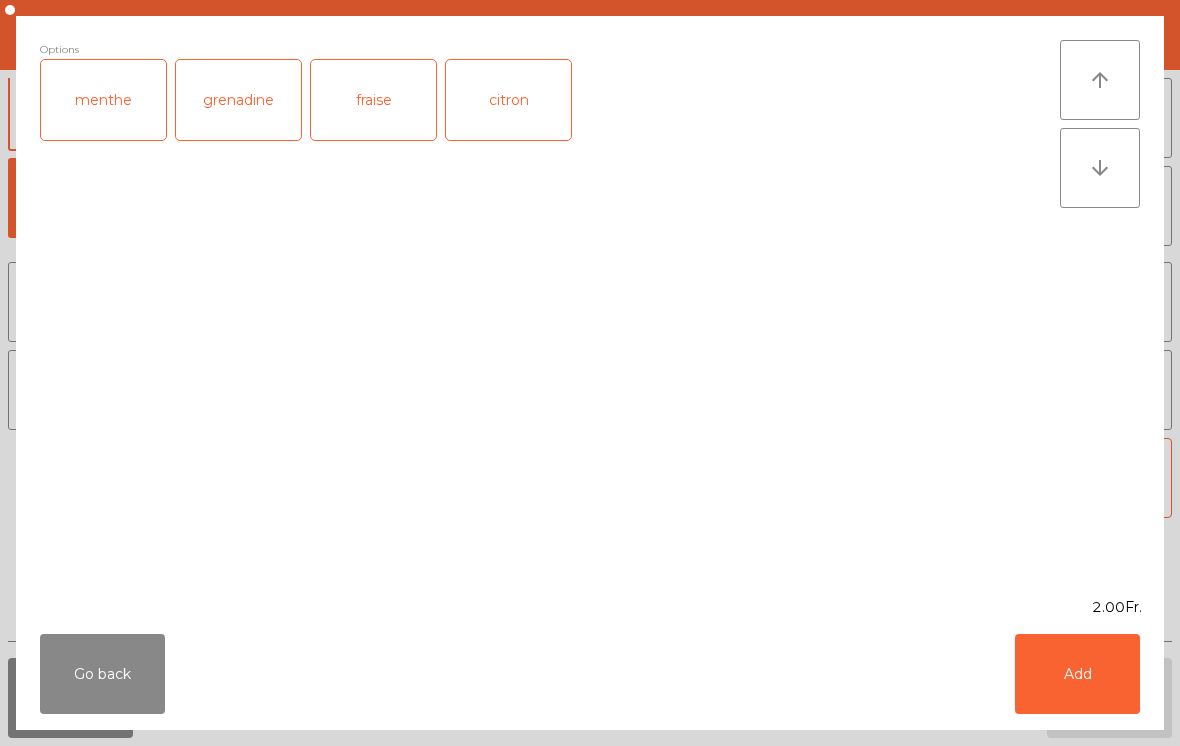 click on "Add" 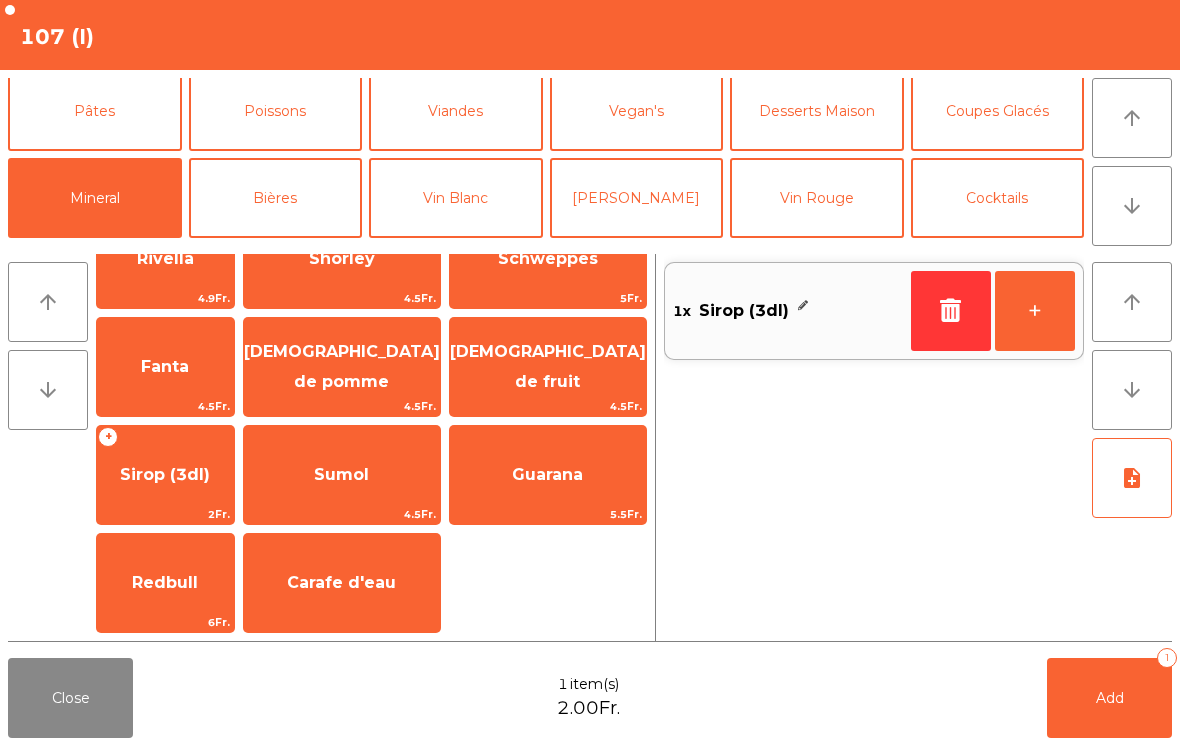 click on "+" 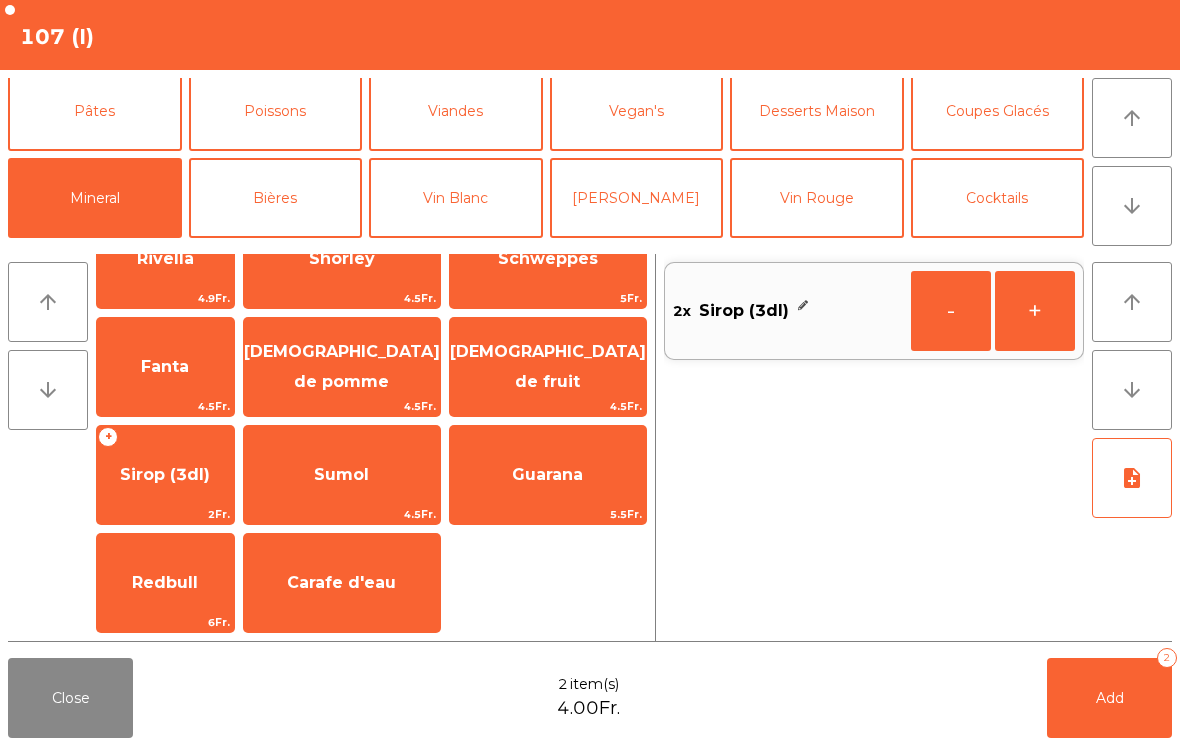 click on "+" 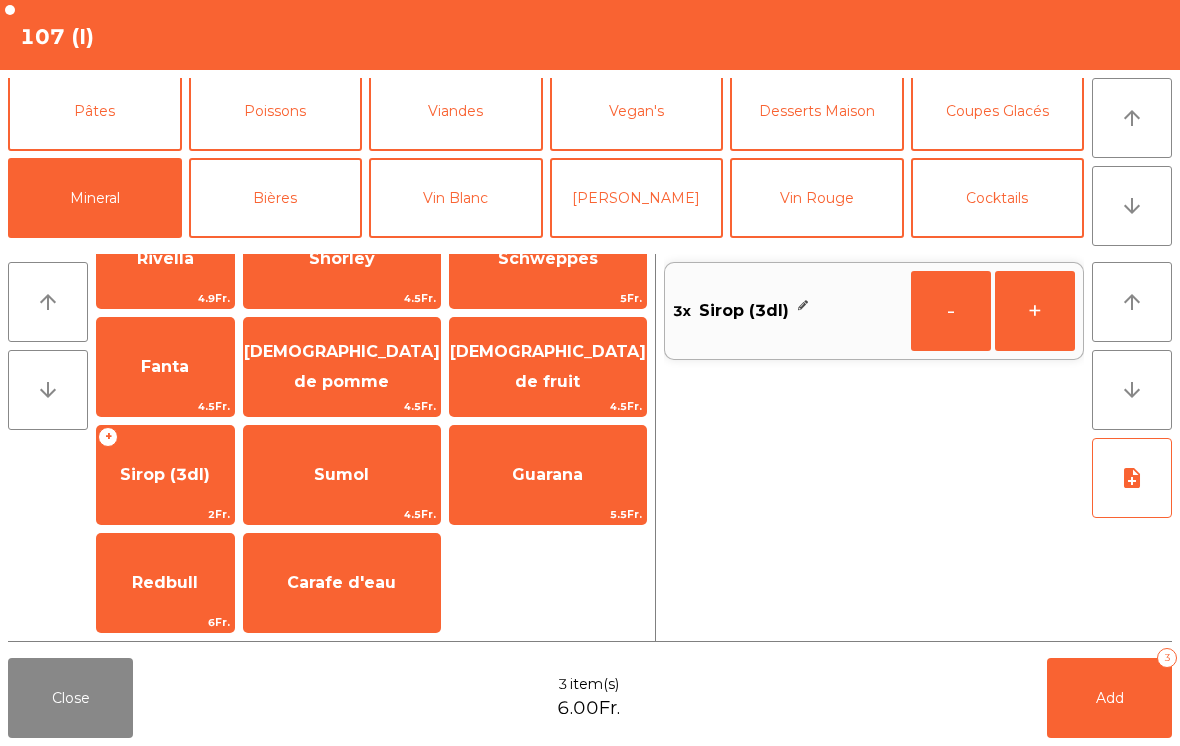 click on "Bières" 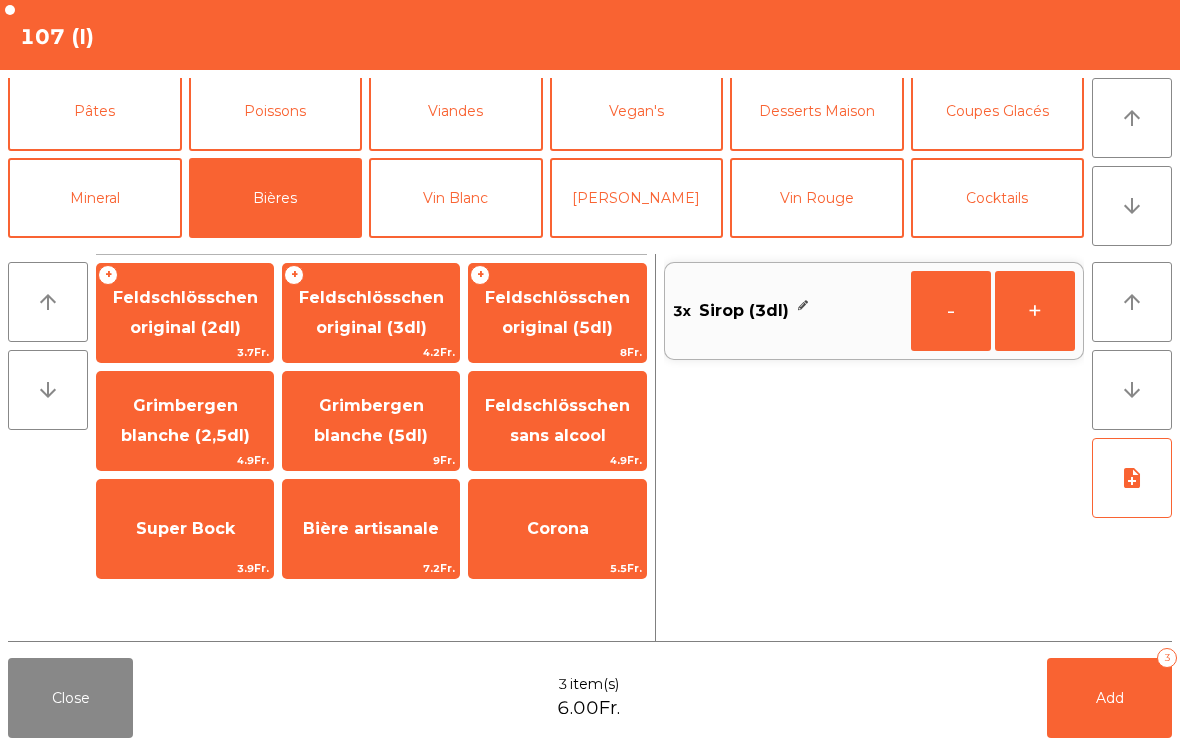 scroll, scrollTop: 0, scrollLeft: 0, axis: both 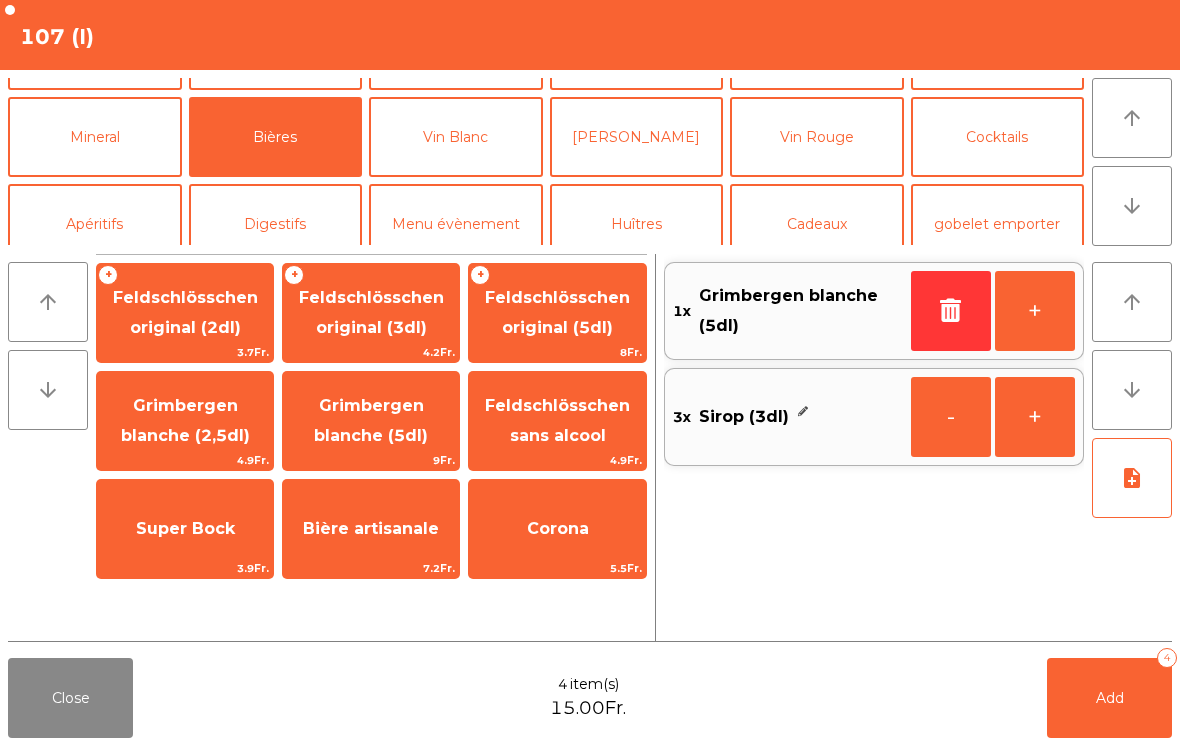 click on "Cadeaux" 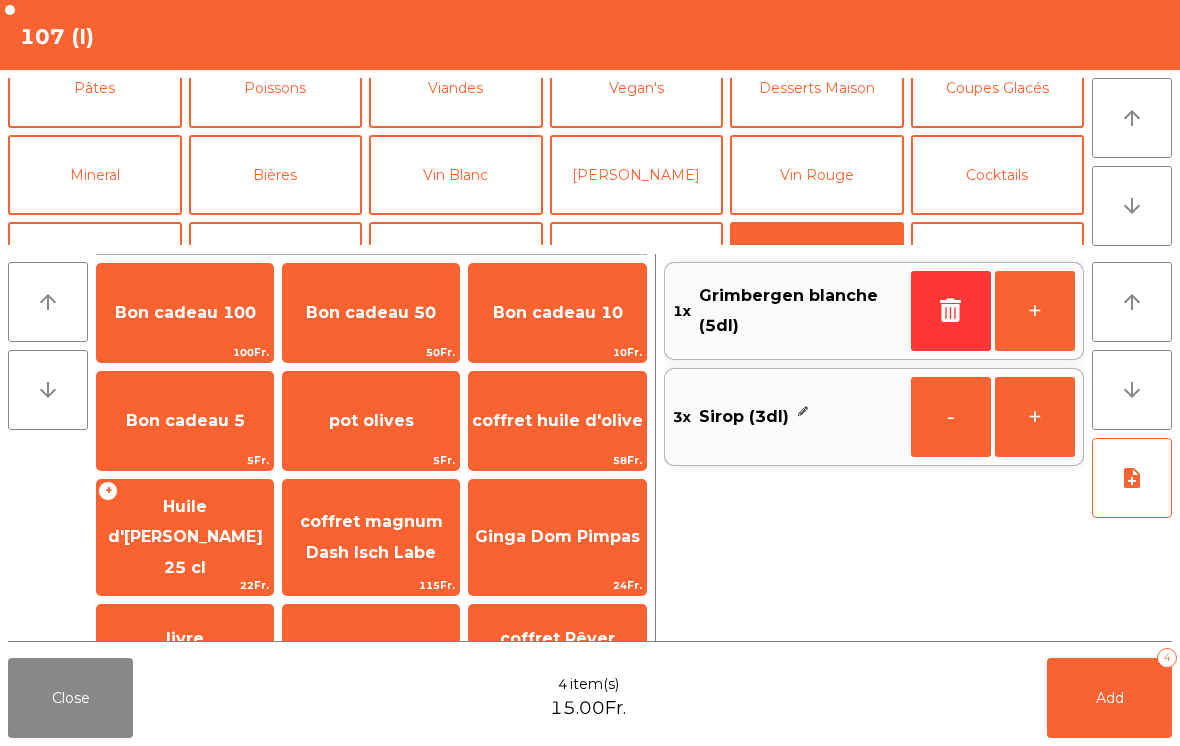 scroll, scrollTop: 93, scrollLeft: 0, axis: vertical 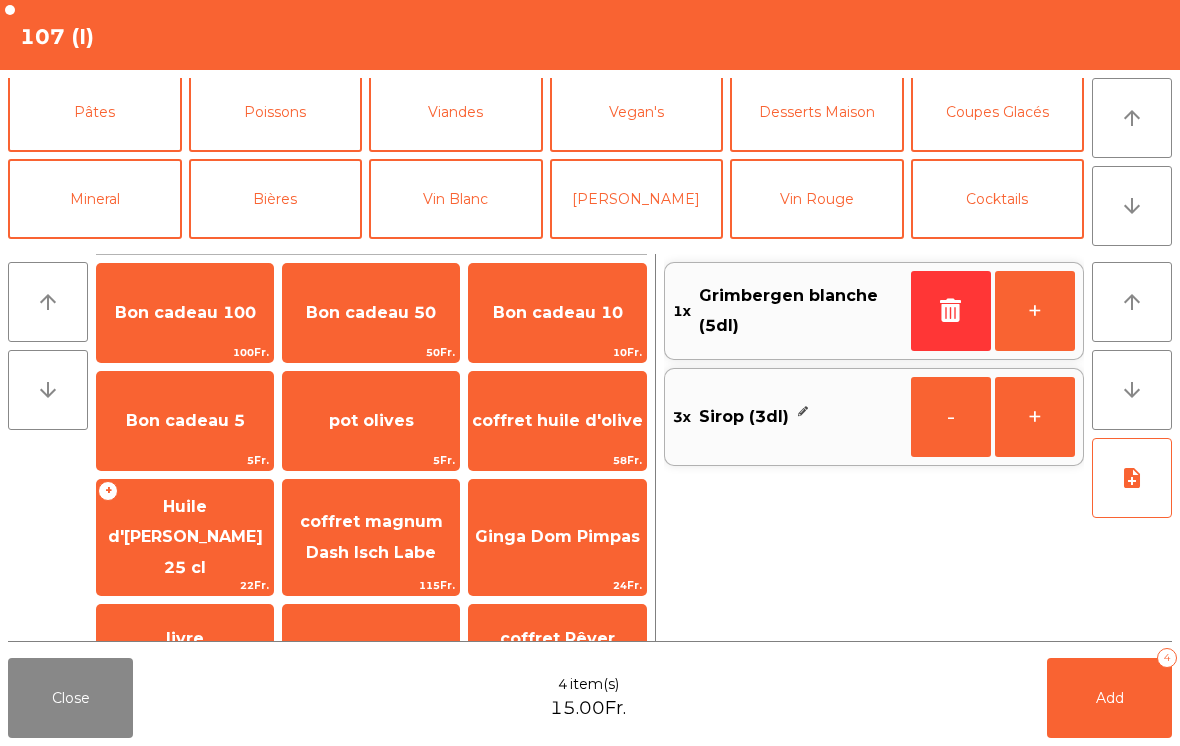 click on "Cocktails" 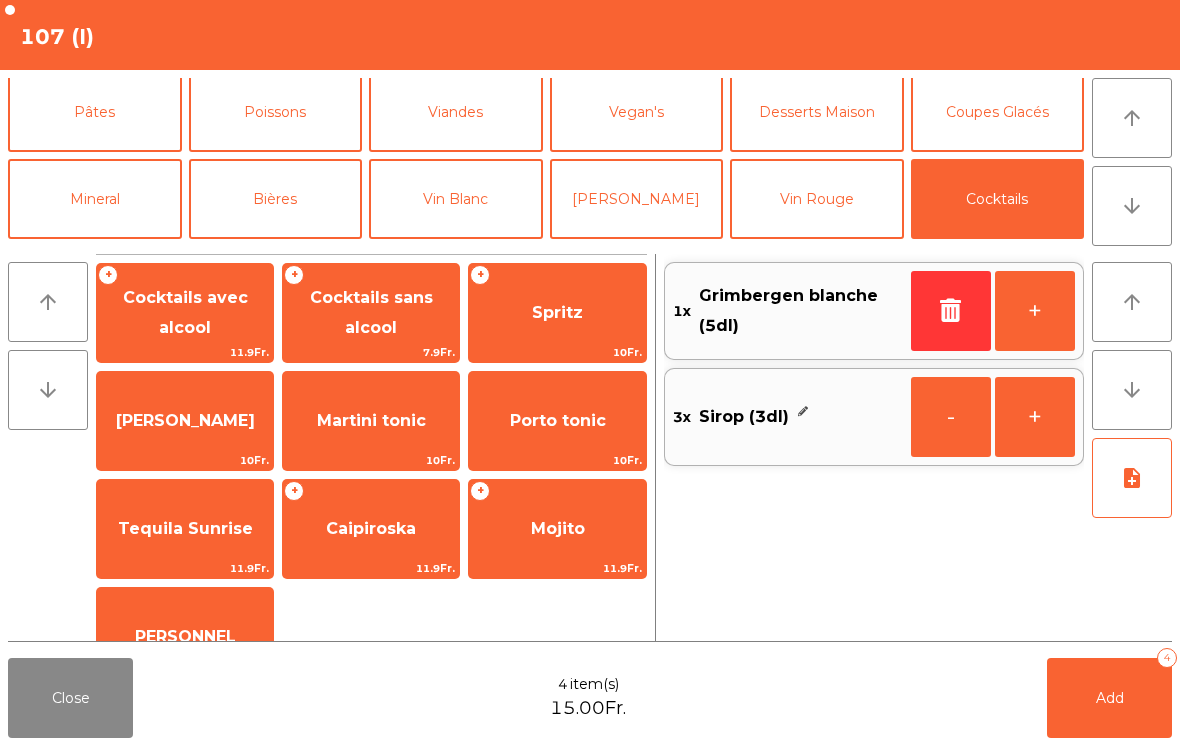 click on "Mojito" 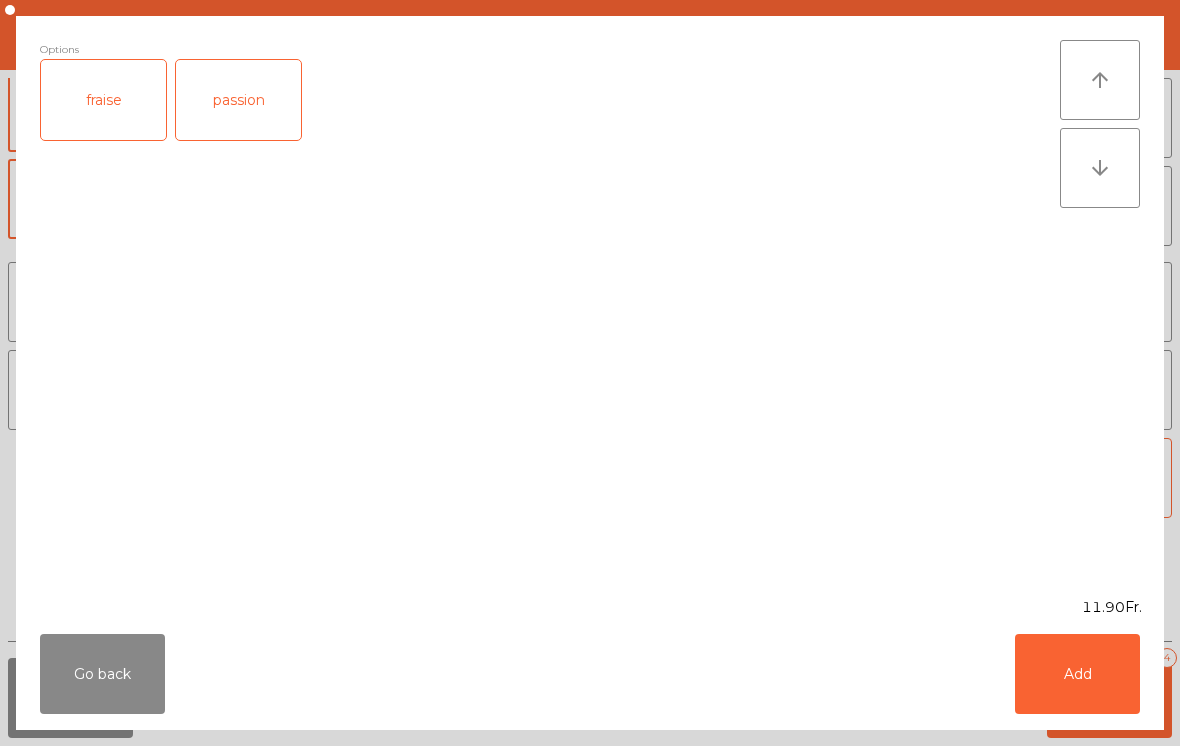 click on "Add" 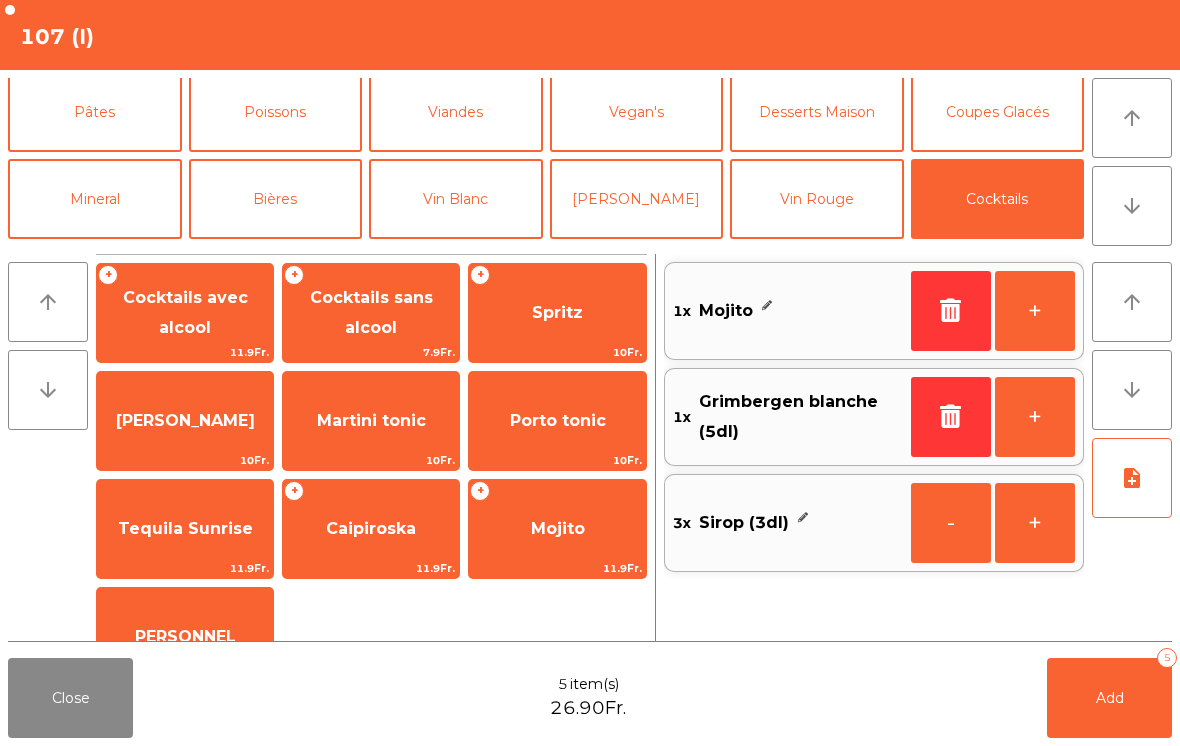 click on "+" 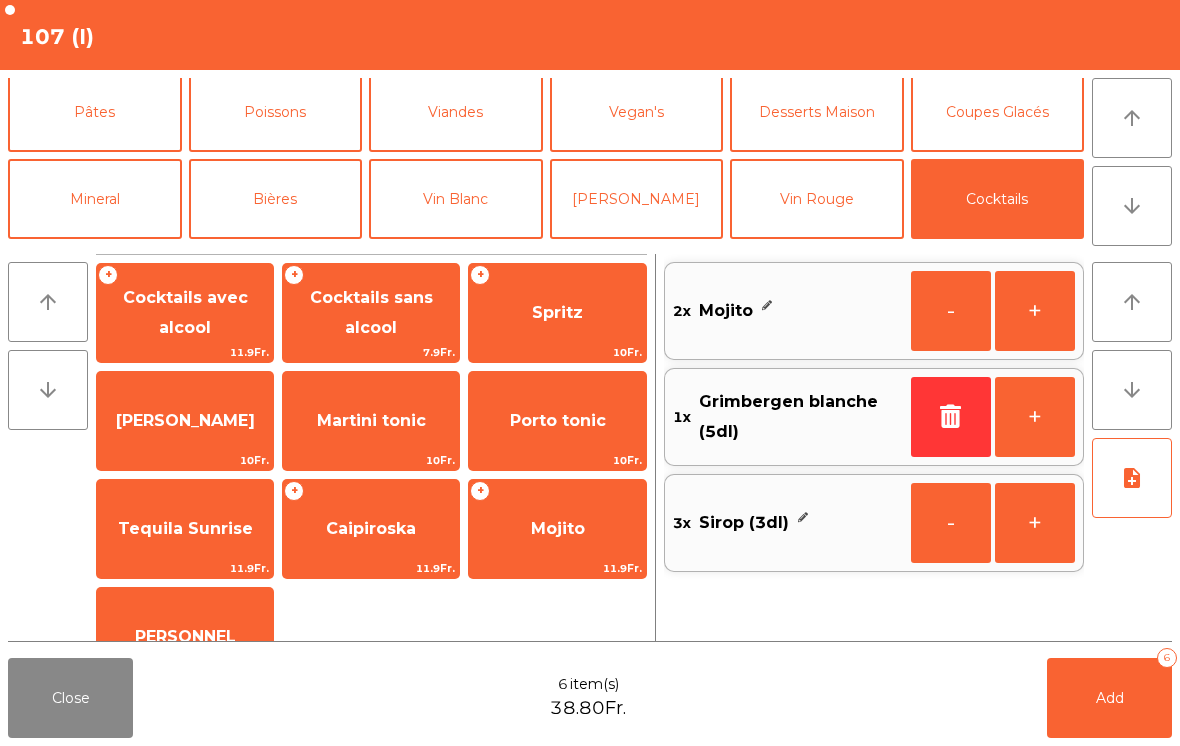 click on "Add   6" 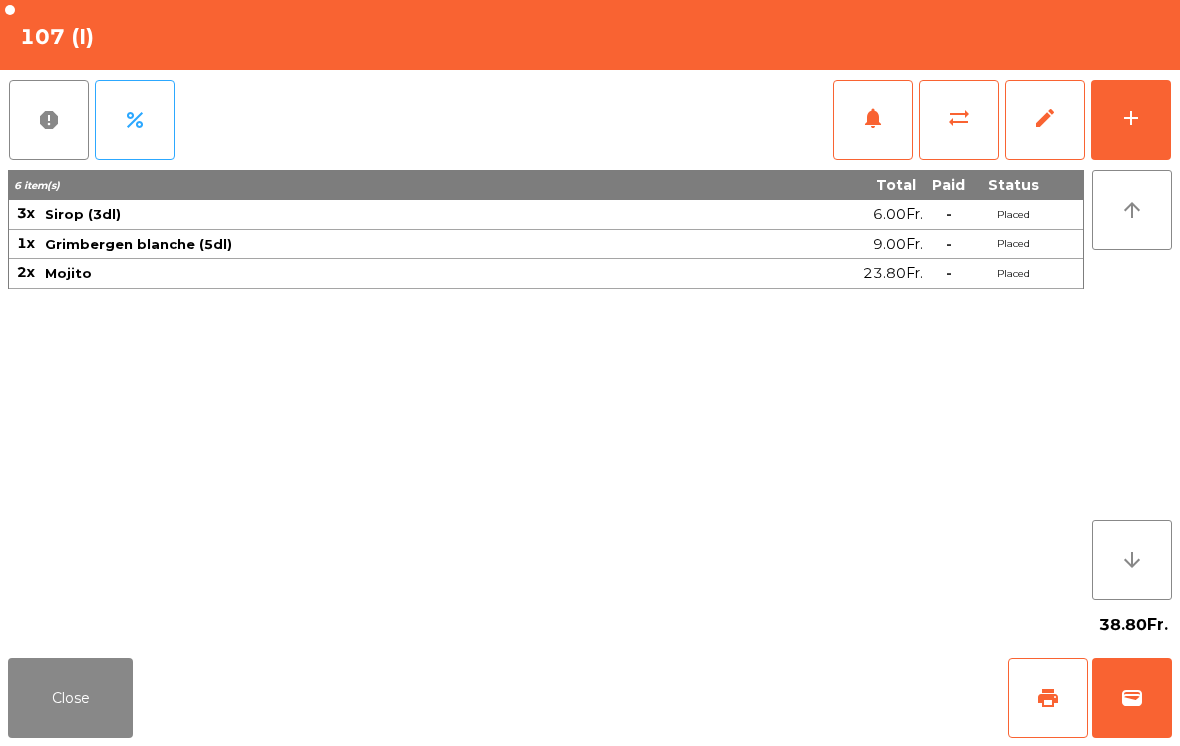 click on "add" 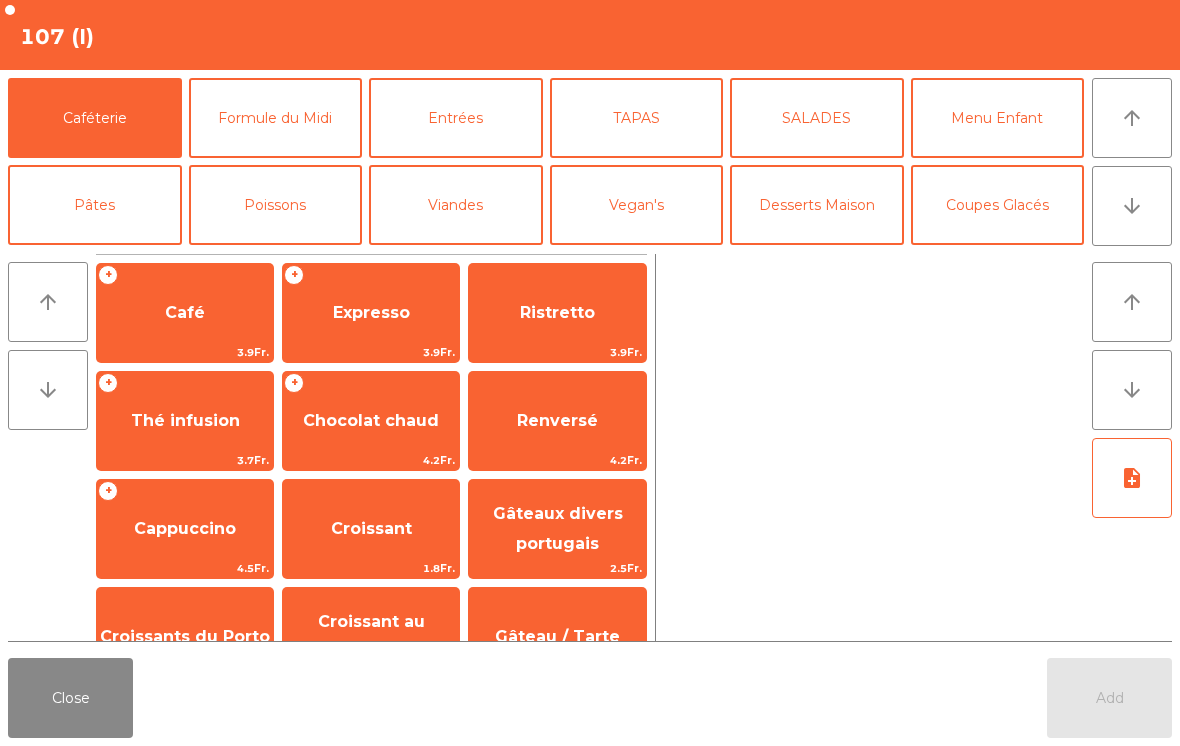 click on "TAPAS" 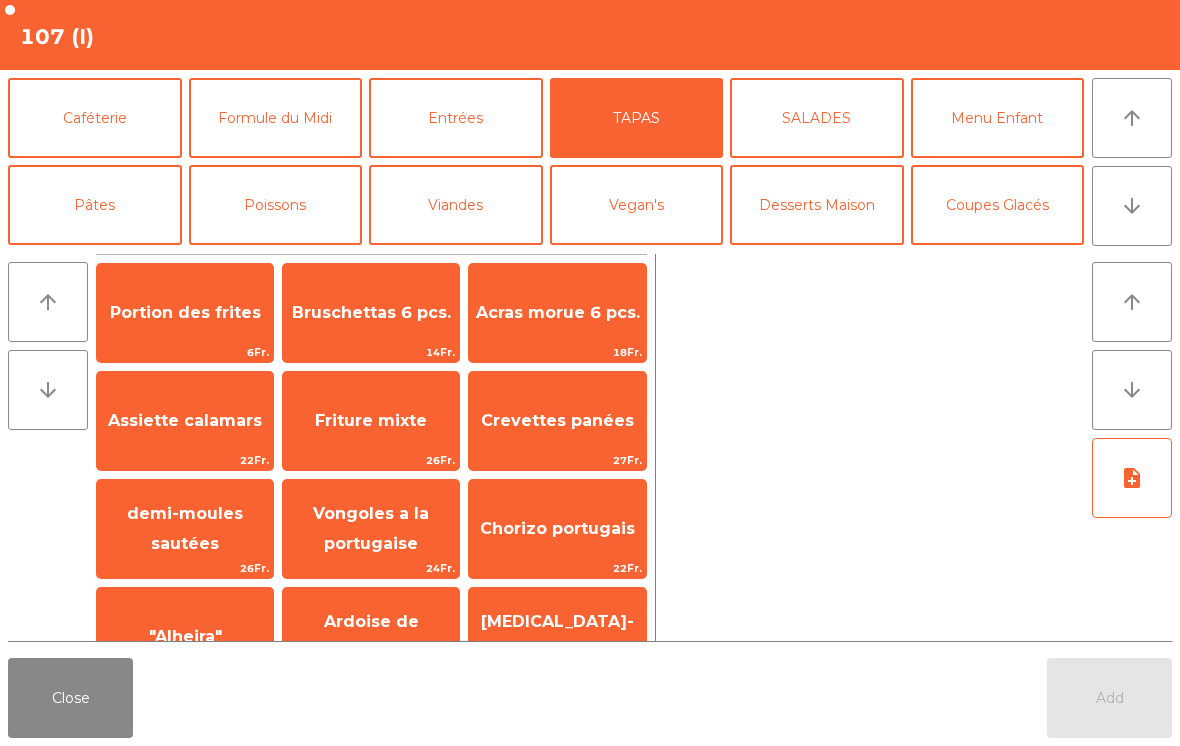 click on "Bruschettas 6 pcs." 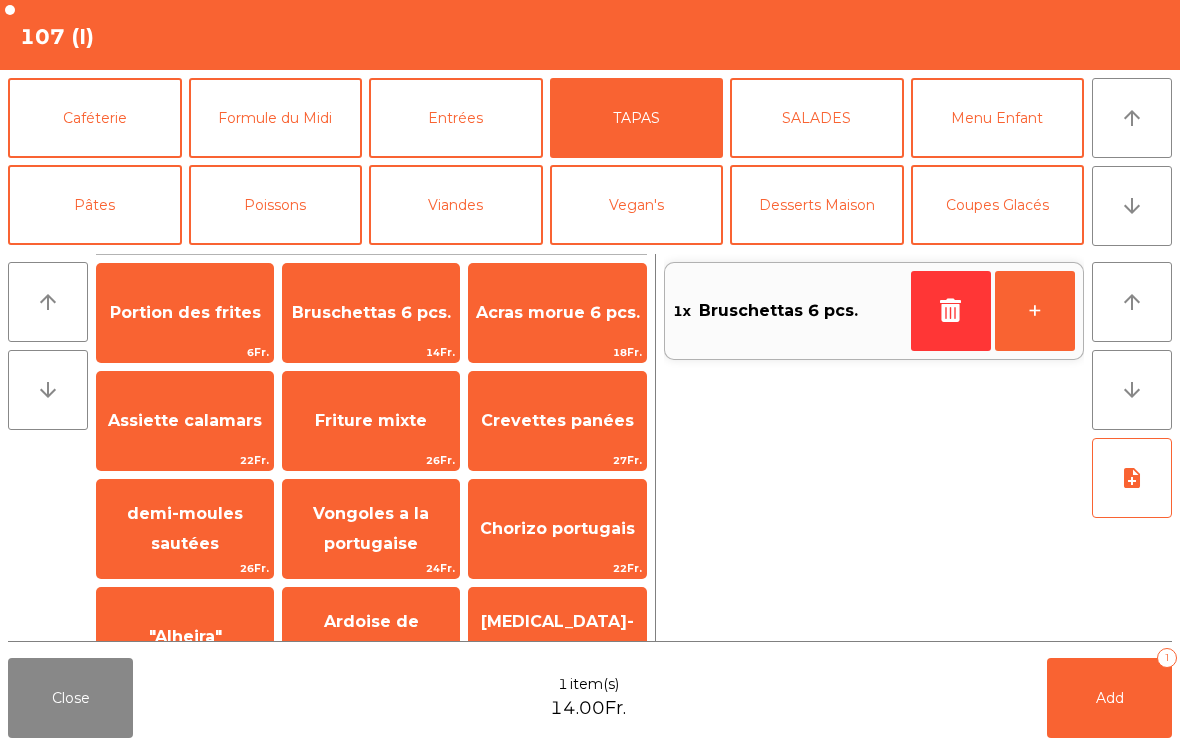 click on "Add   1" 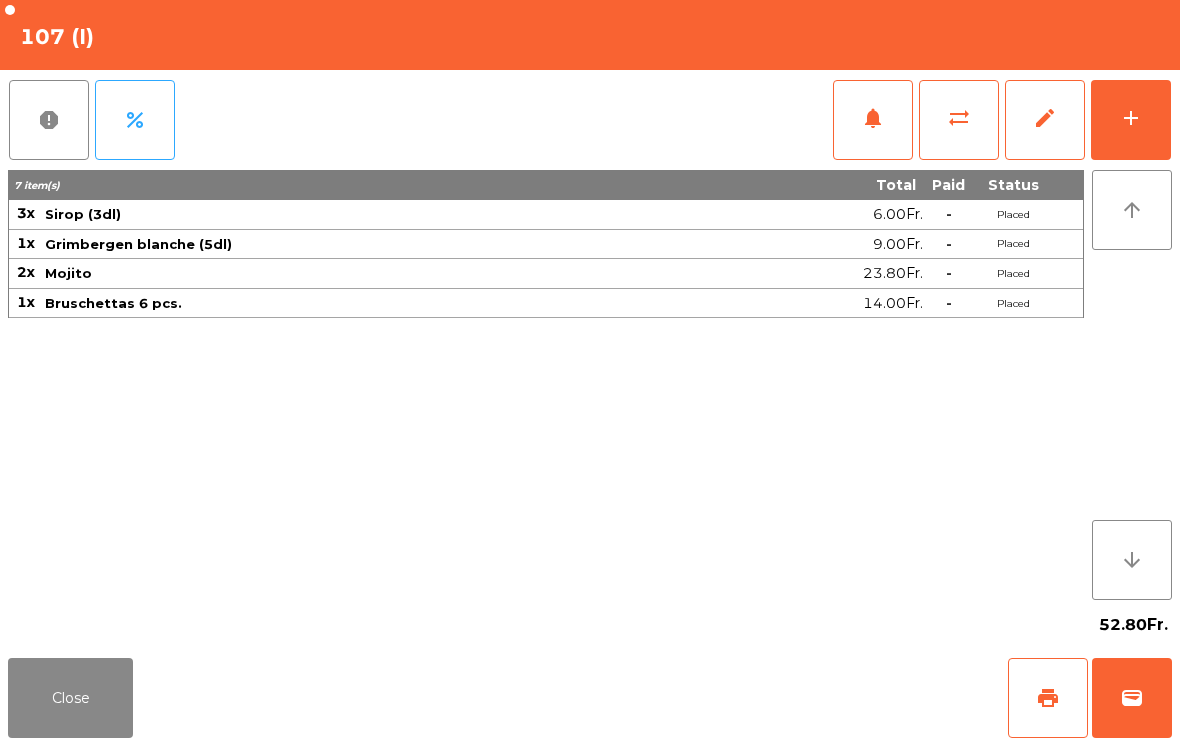 click on "Close" 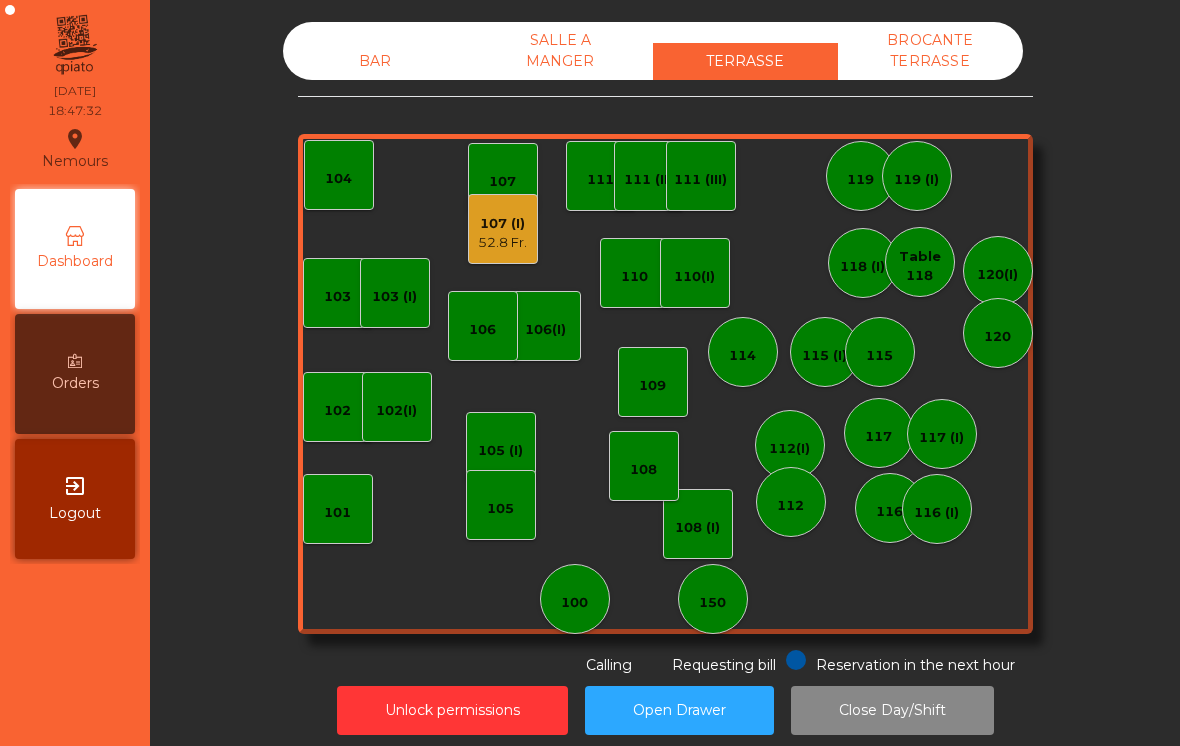 click on "103 (I)" 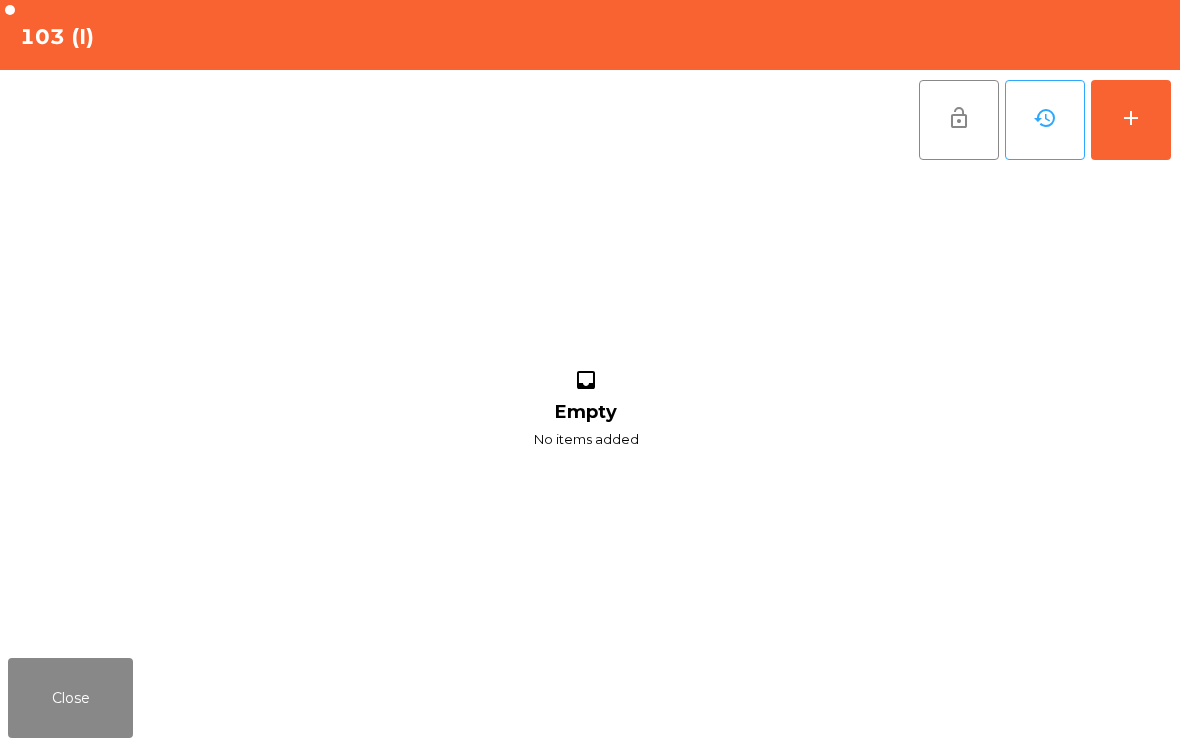 click on "add" 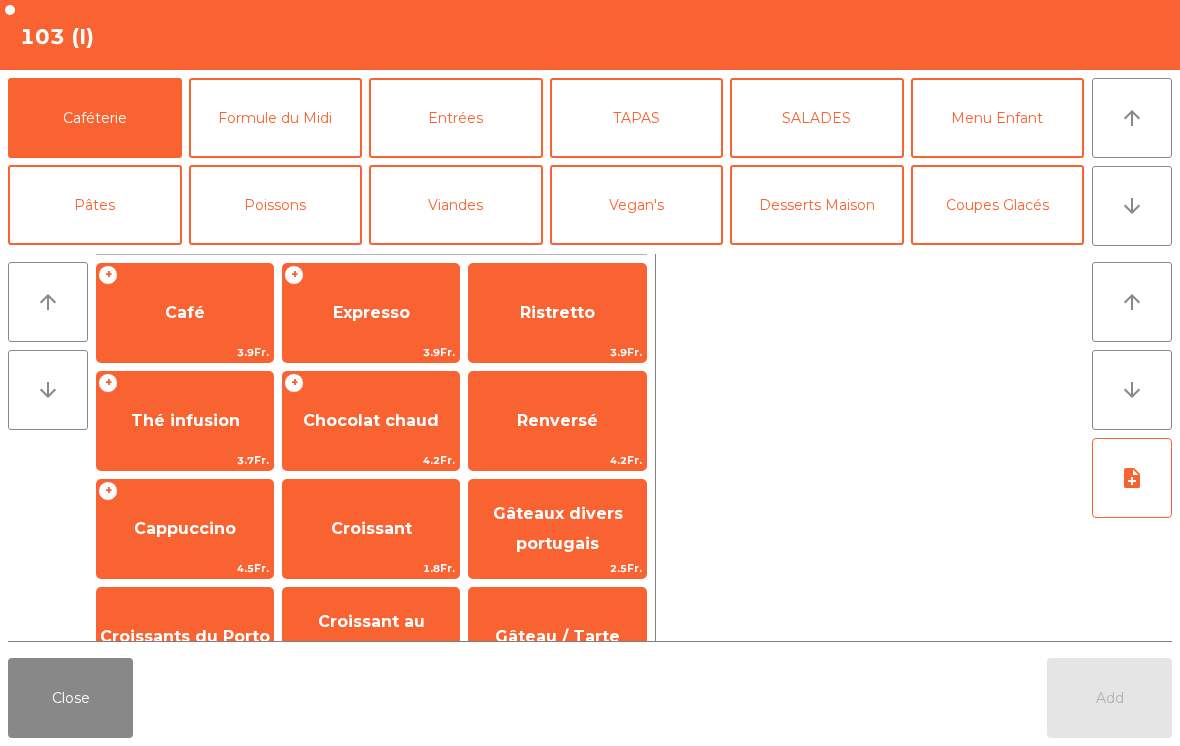 click on "Entrées" 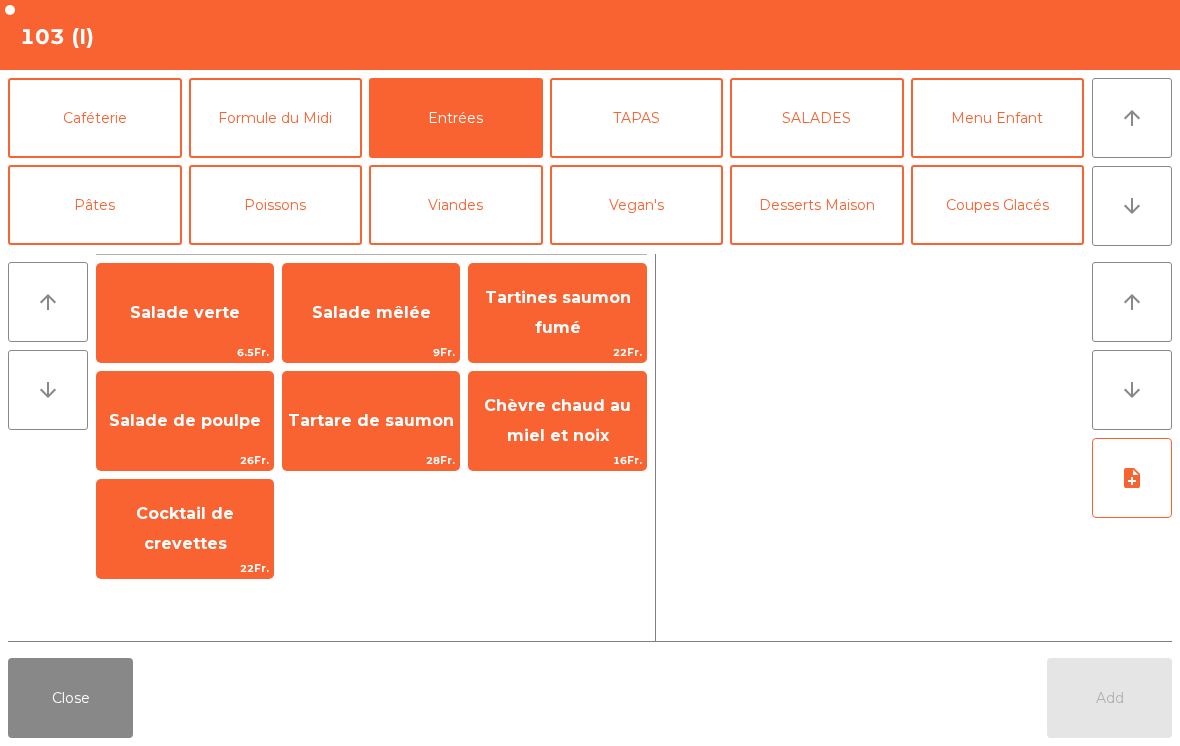 click on "SALADES" 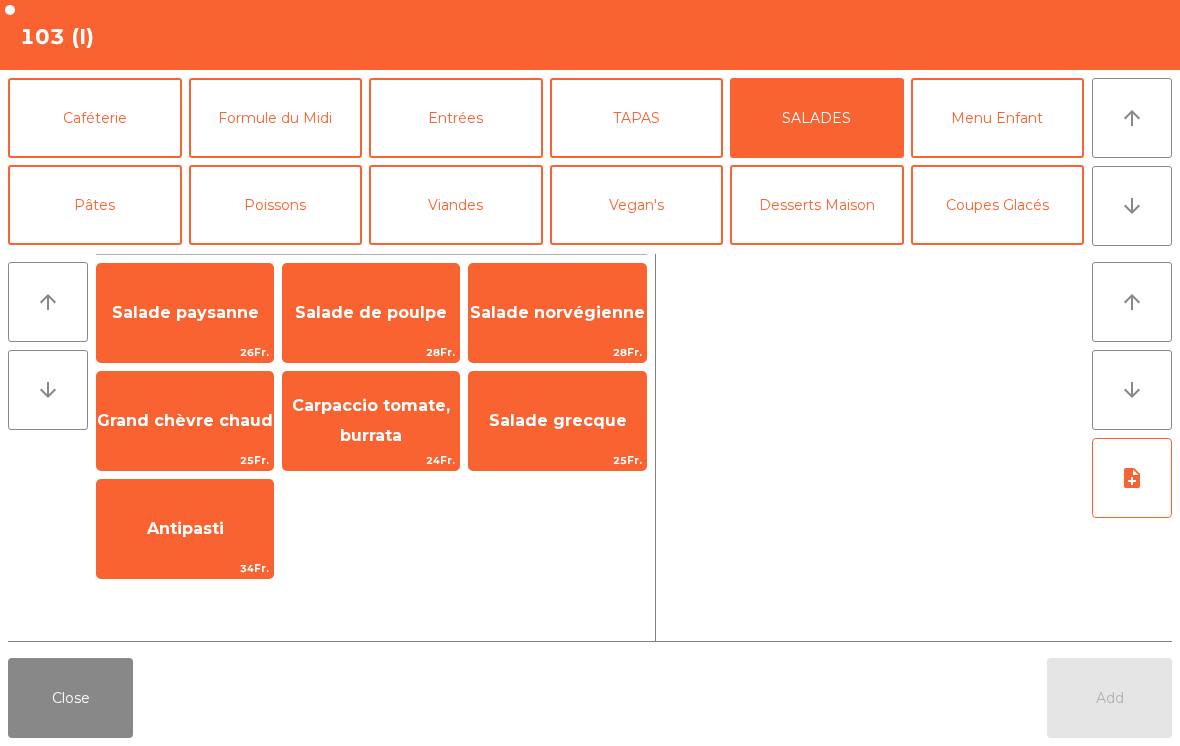 click on "Entrées" 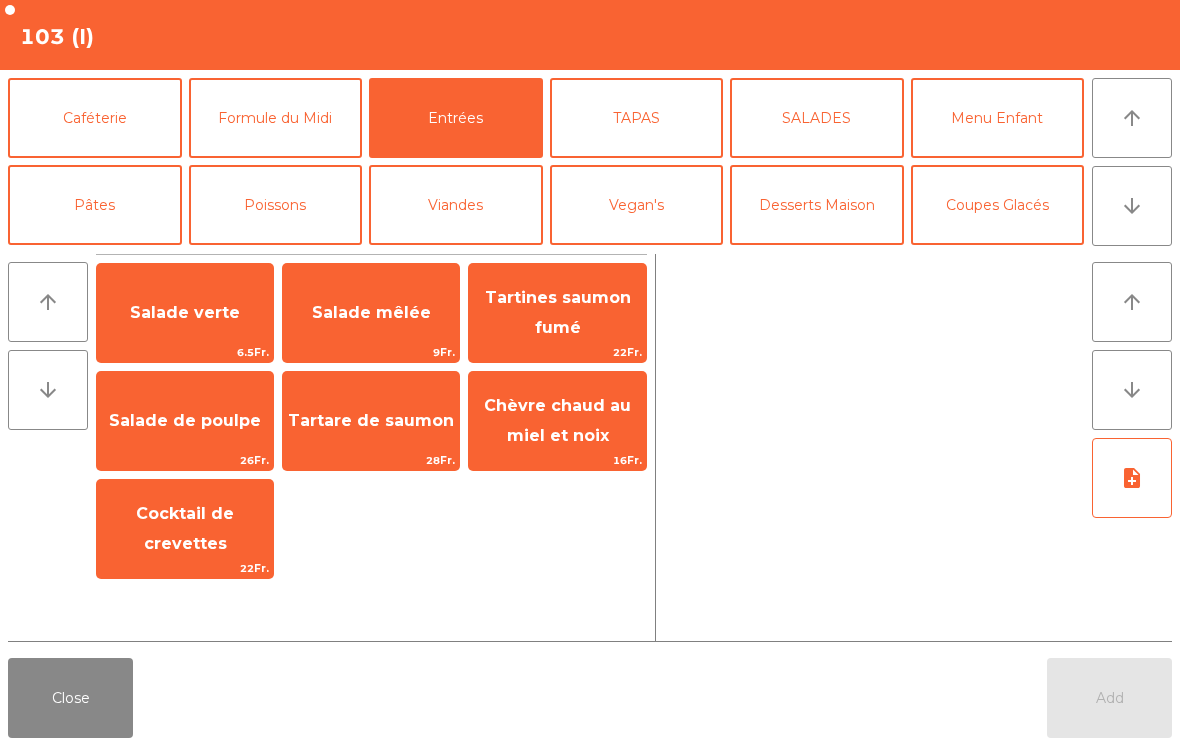 click on "Close" 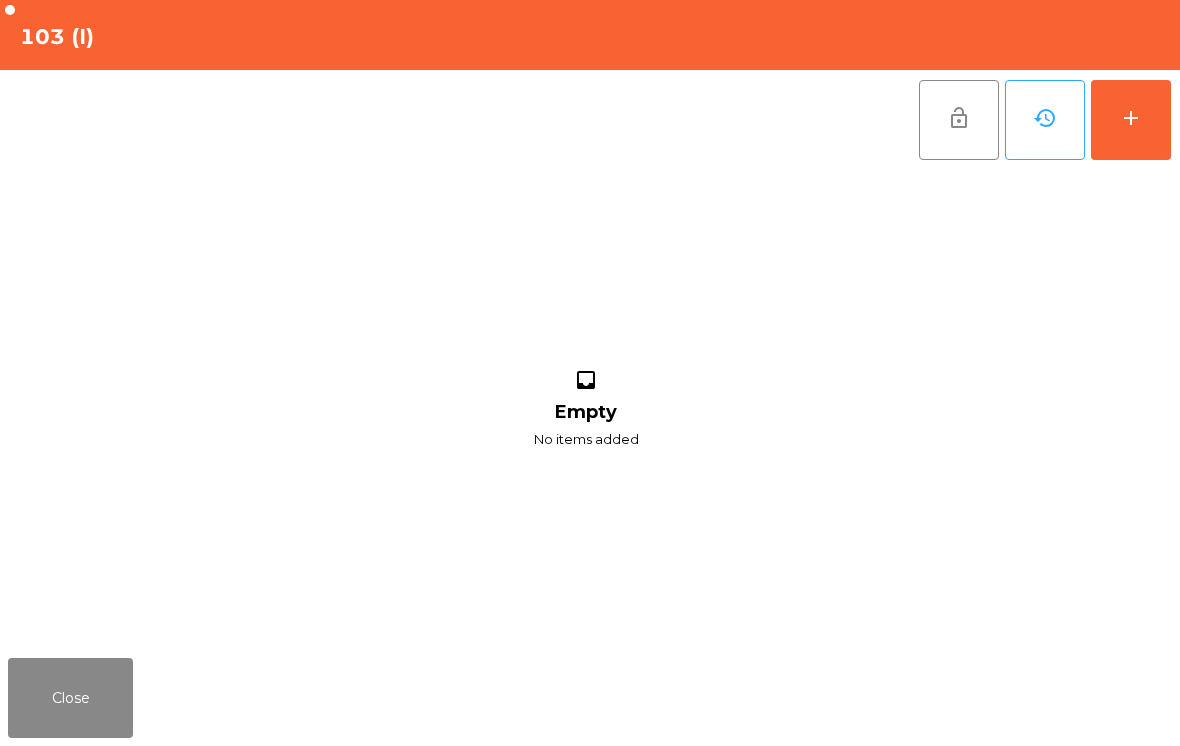 click on "Close" 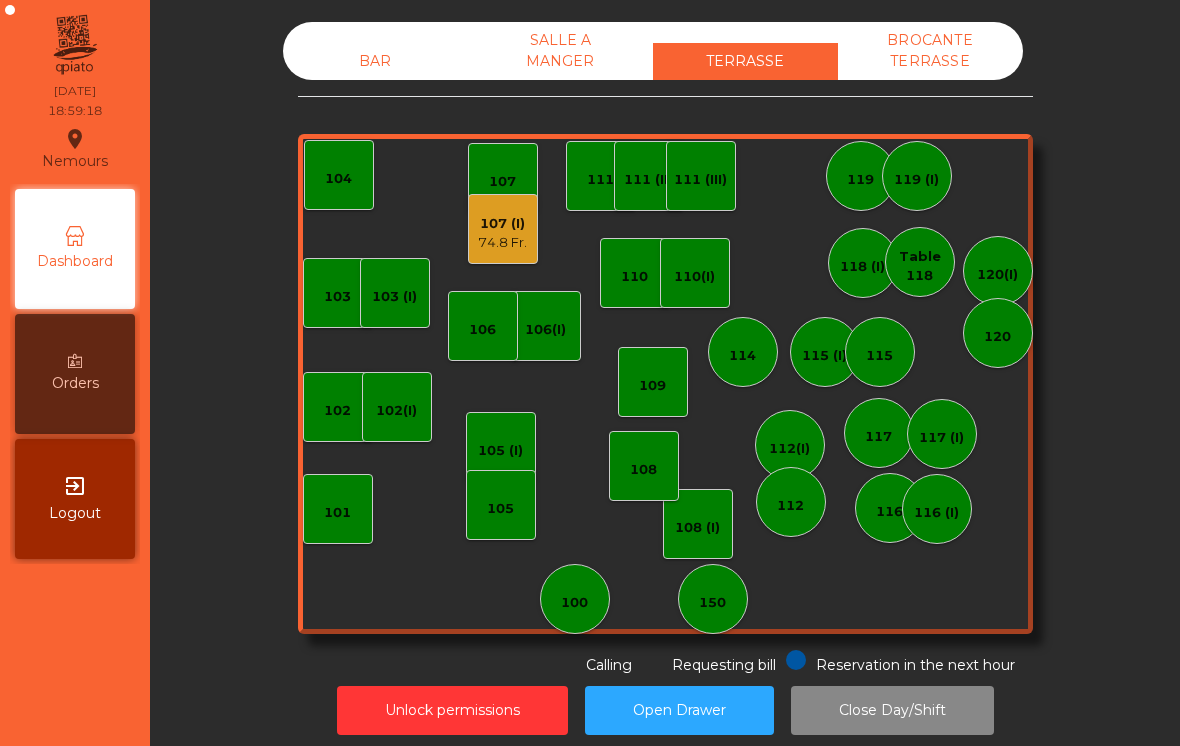 click on "107 (I)   74.8 Fr." 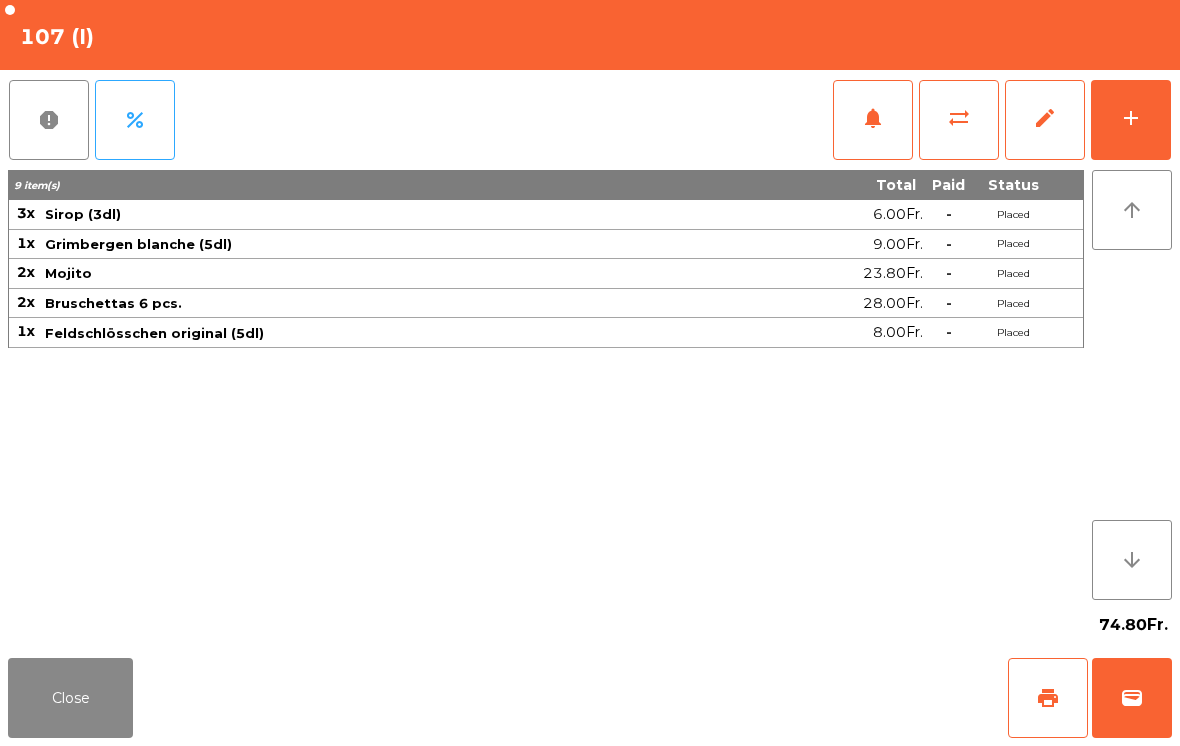 click on "Close" 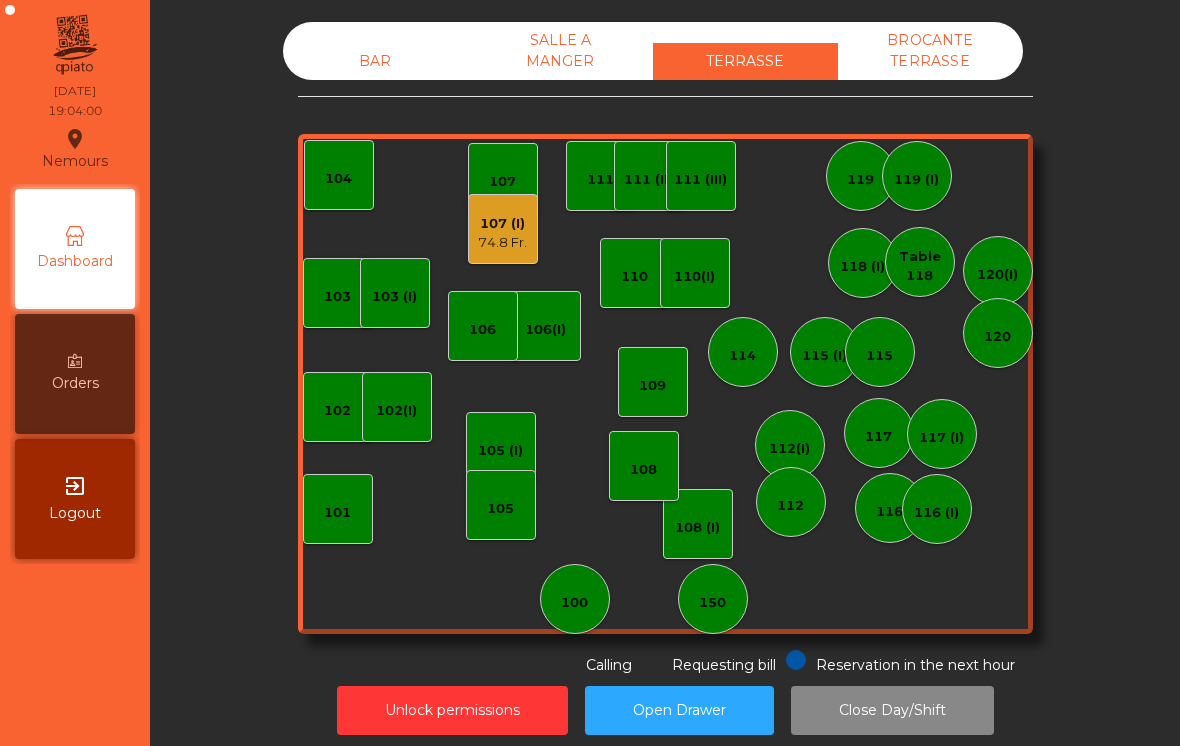 click on "107 (I)   74.8 Fr." 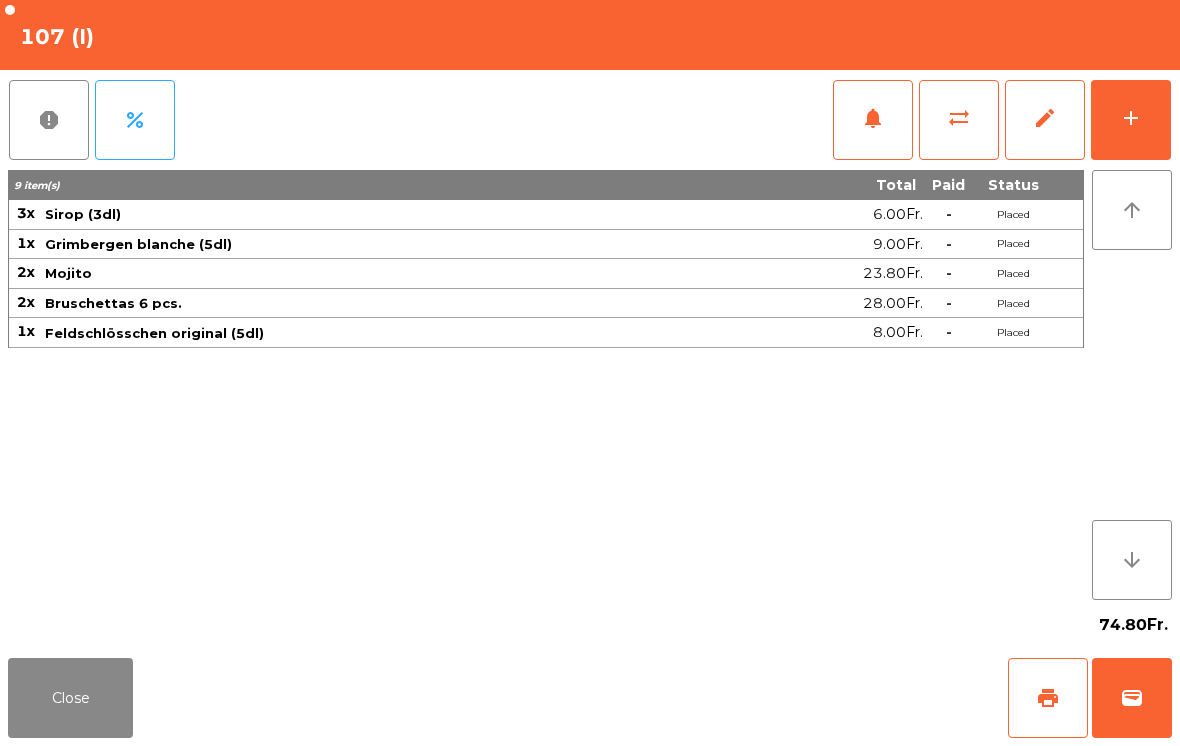 click on "notifications" 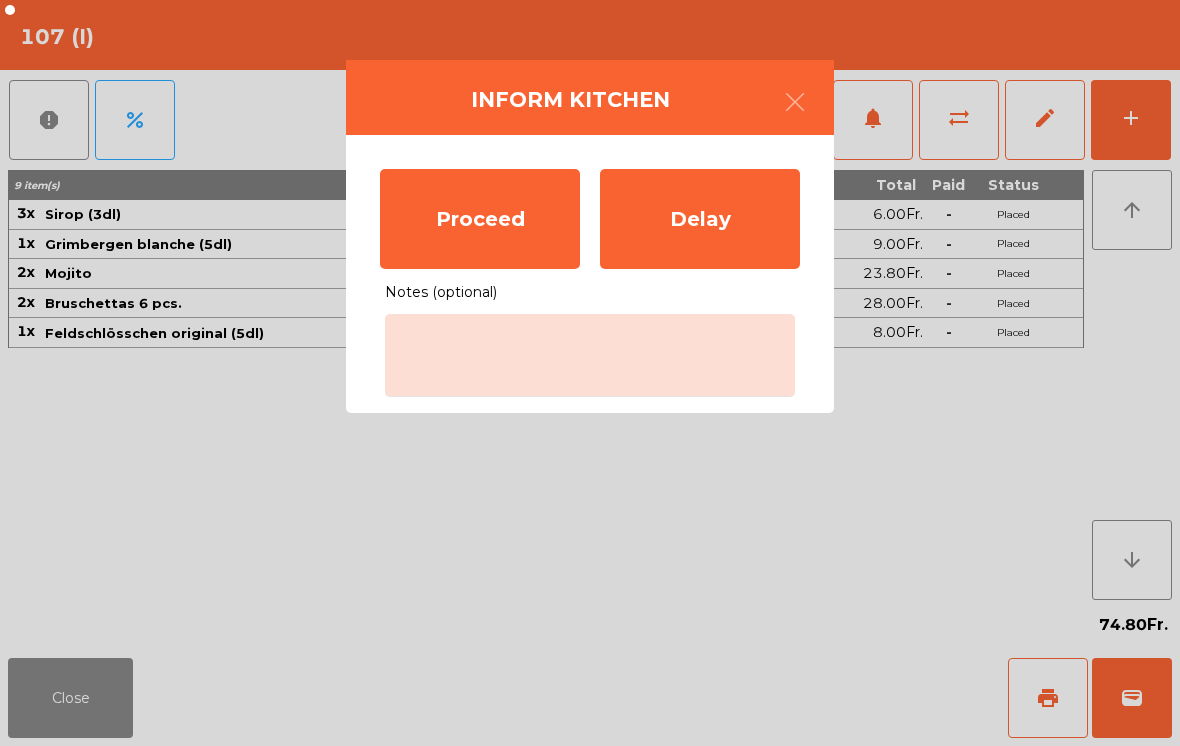 click on "Proceed" 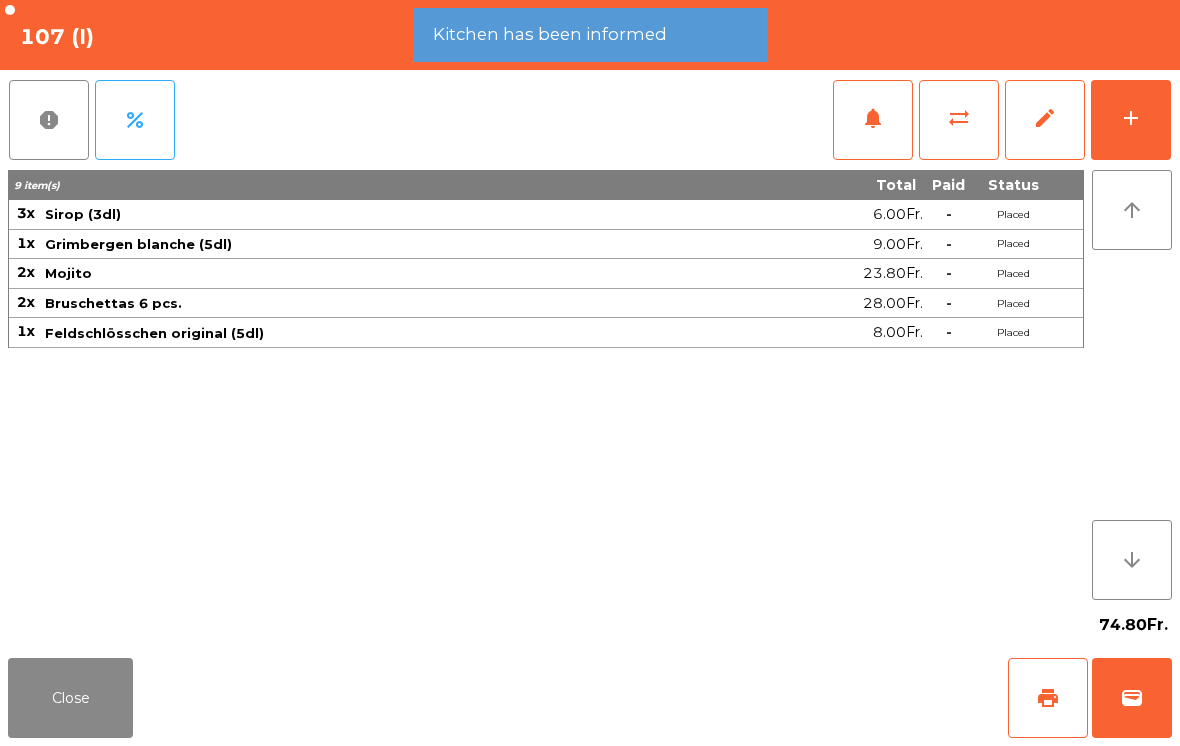 click on "Close" 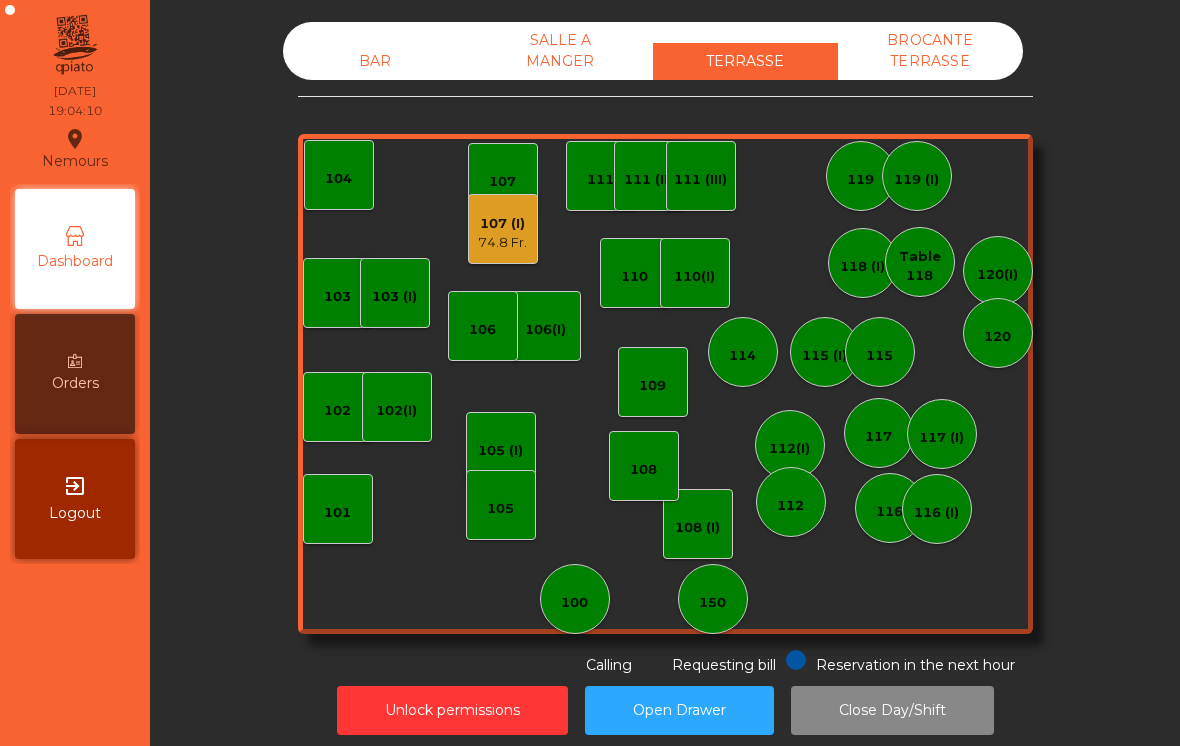 click on "74.8 Fr." 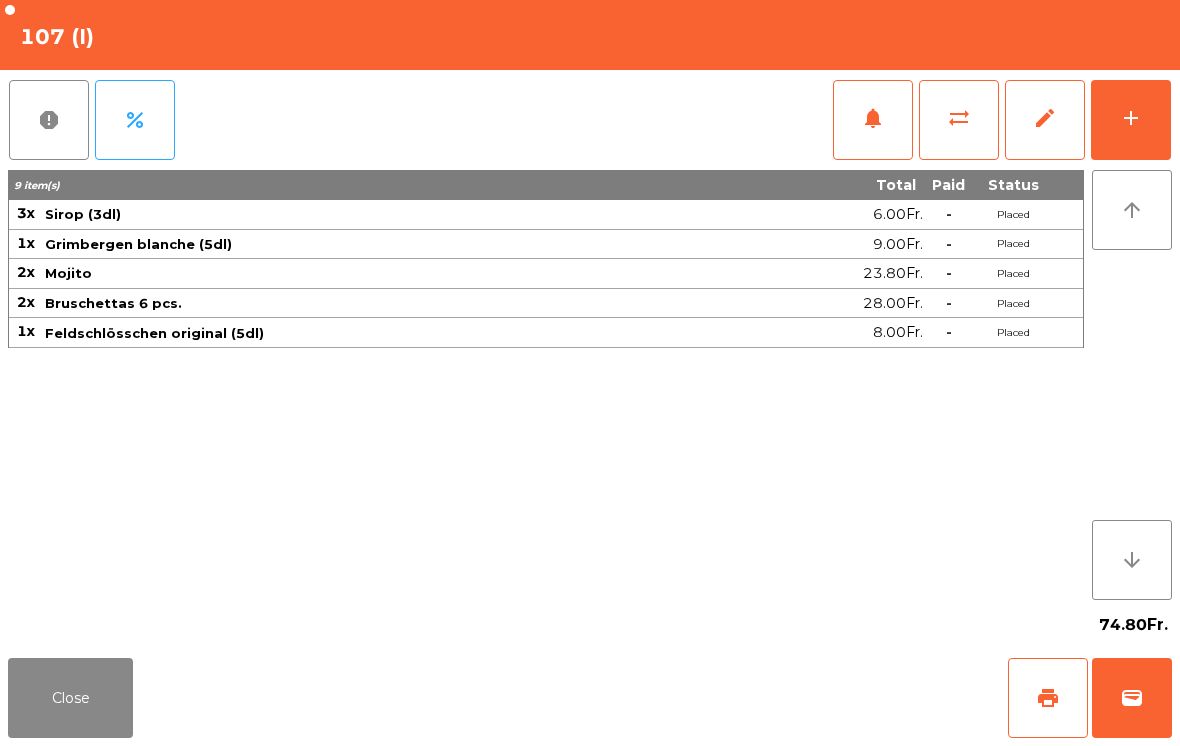 click on "add" 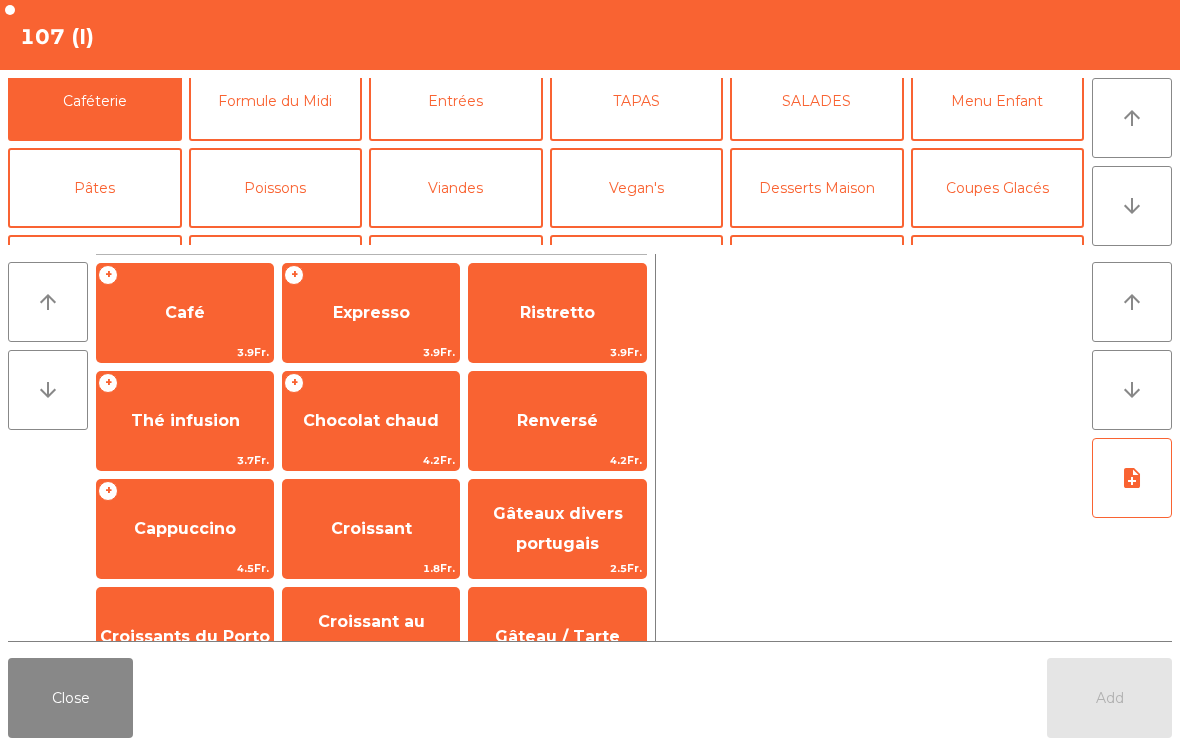 click on "Mineral" 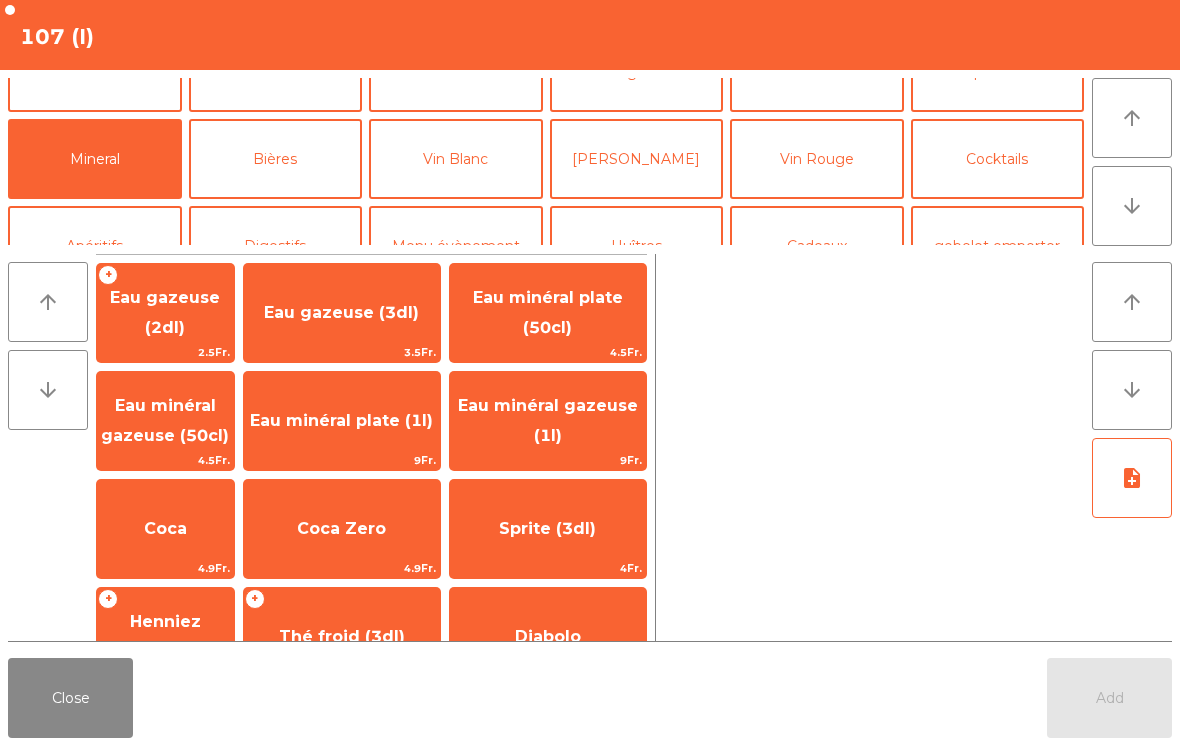 click on "Eau minéral gazeuse (1l)" 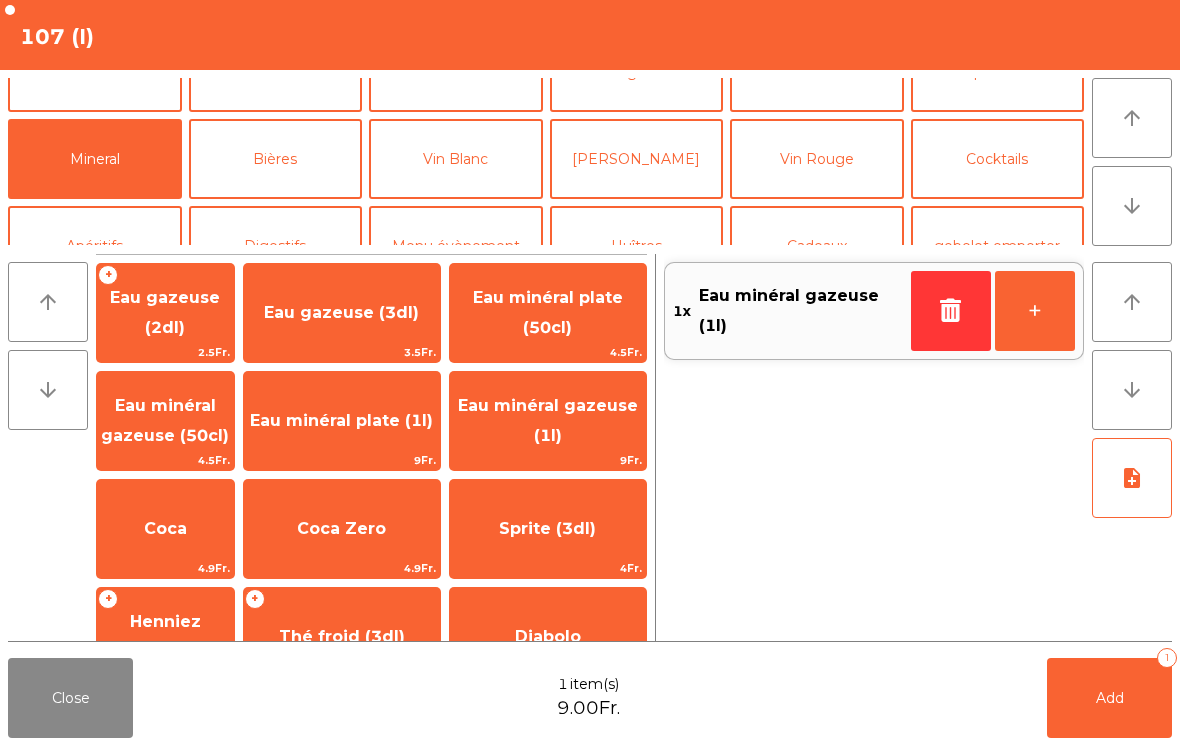 click on "Add   1" 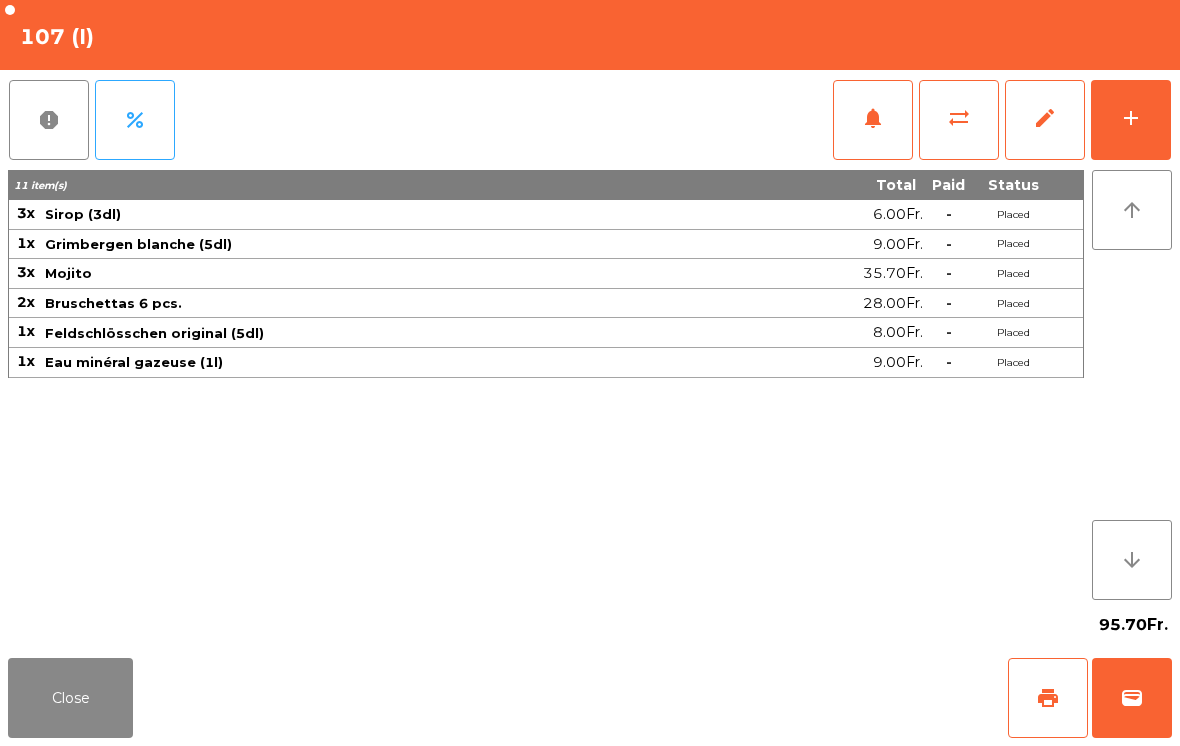 click on "add" 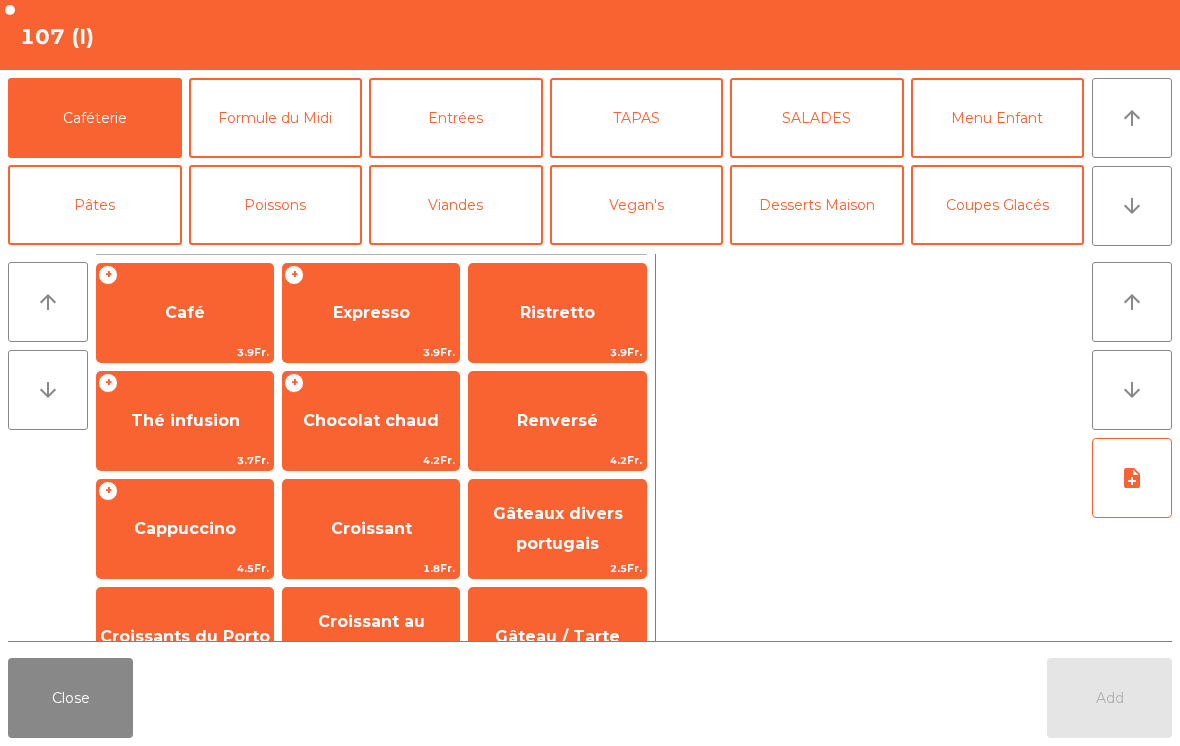 click on "arrow_downward" 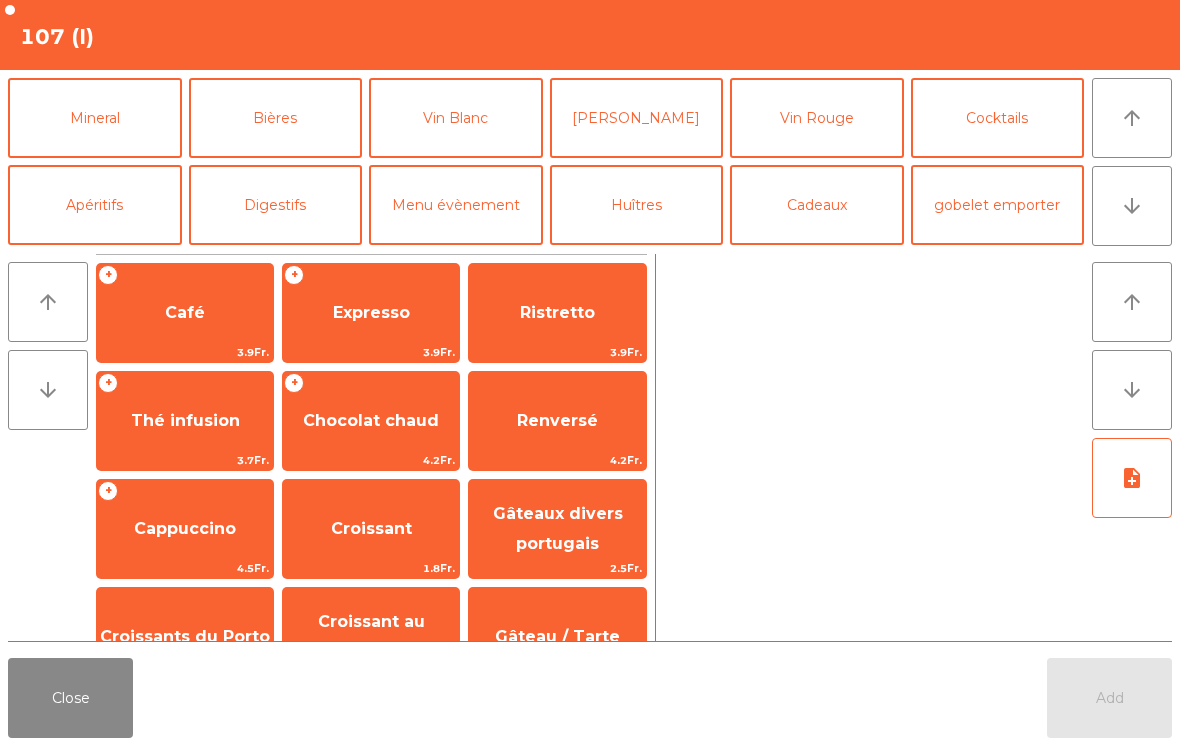 click on "Mineral" 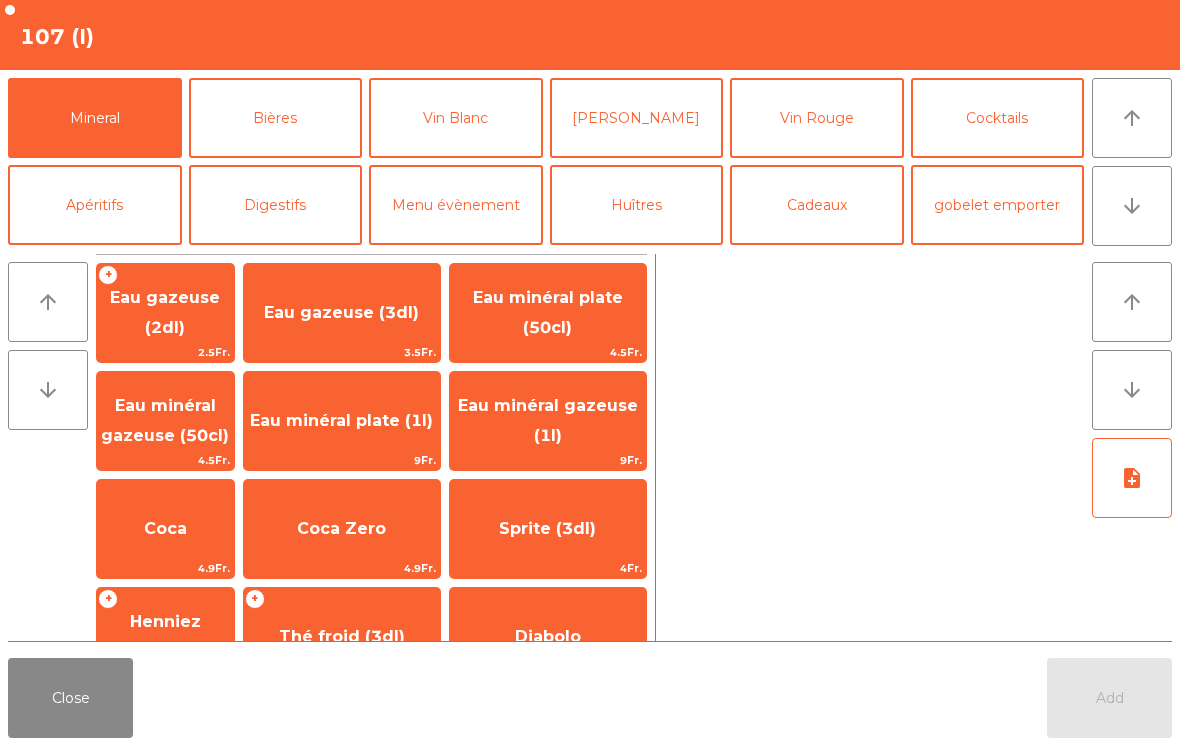 click on "Bières" 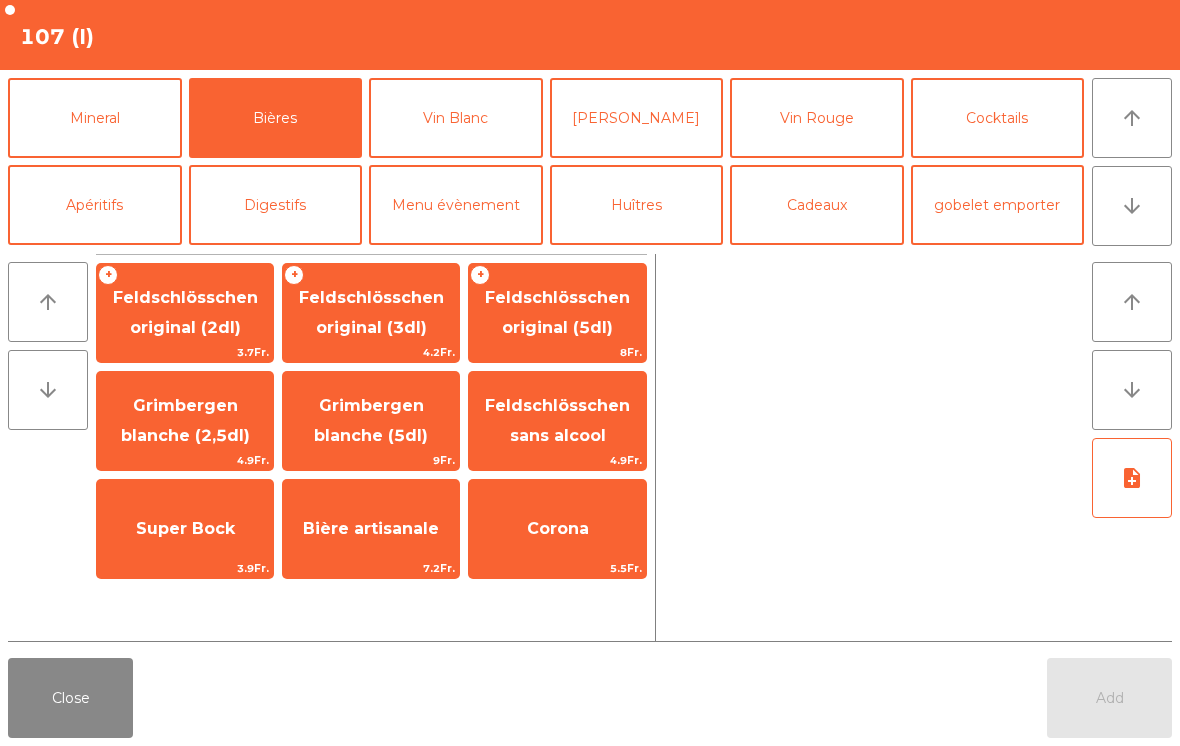 click on "Feldschlösschen original (5dl)" 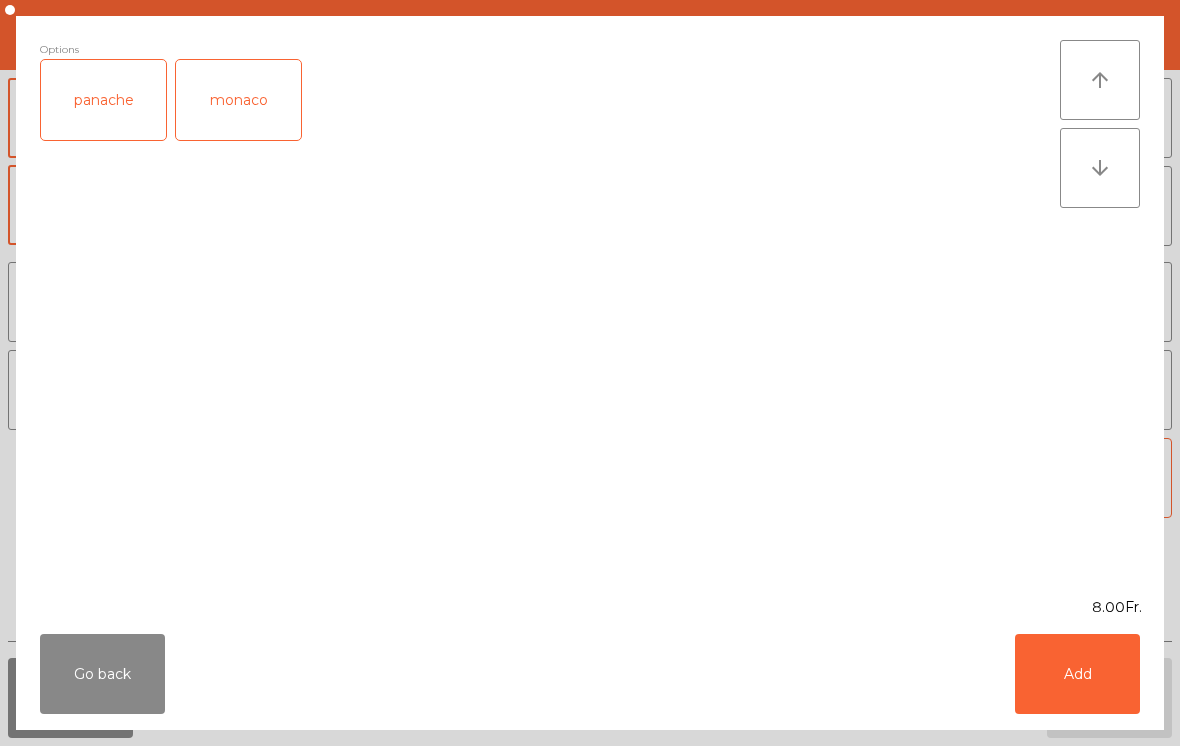 click on "Add" 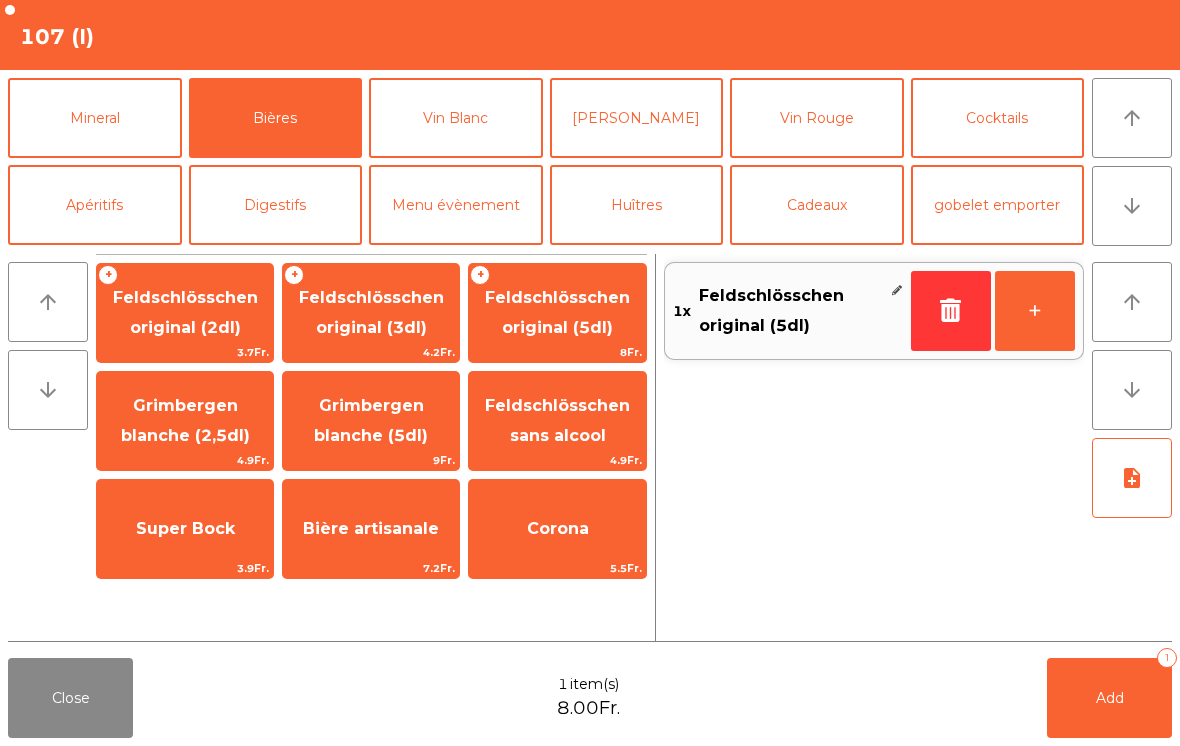 click on "Add   1" 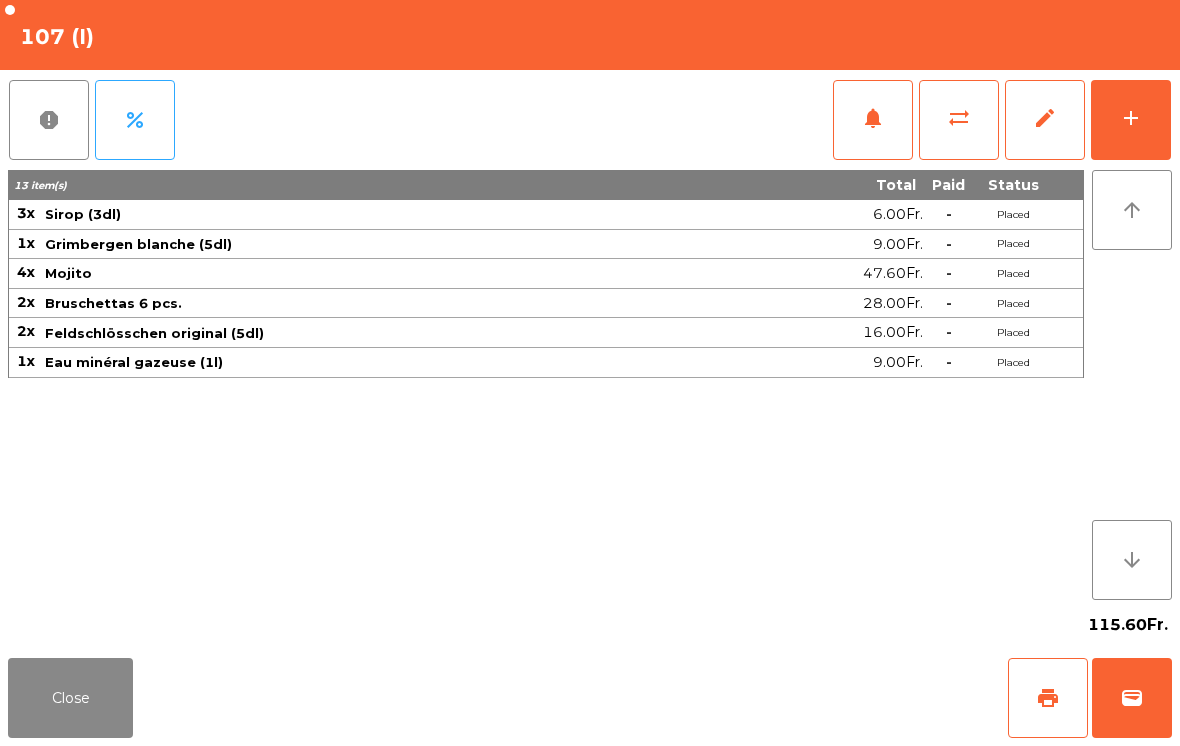 click on "Close" 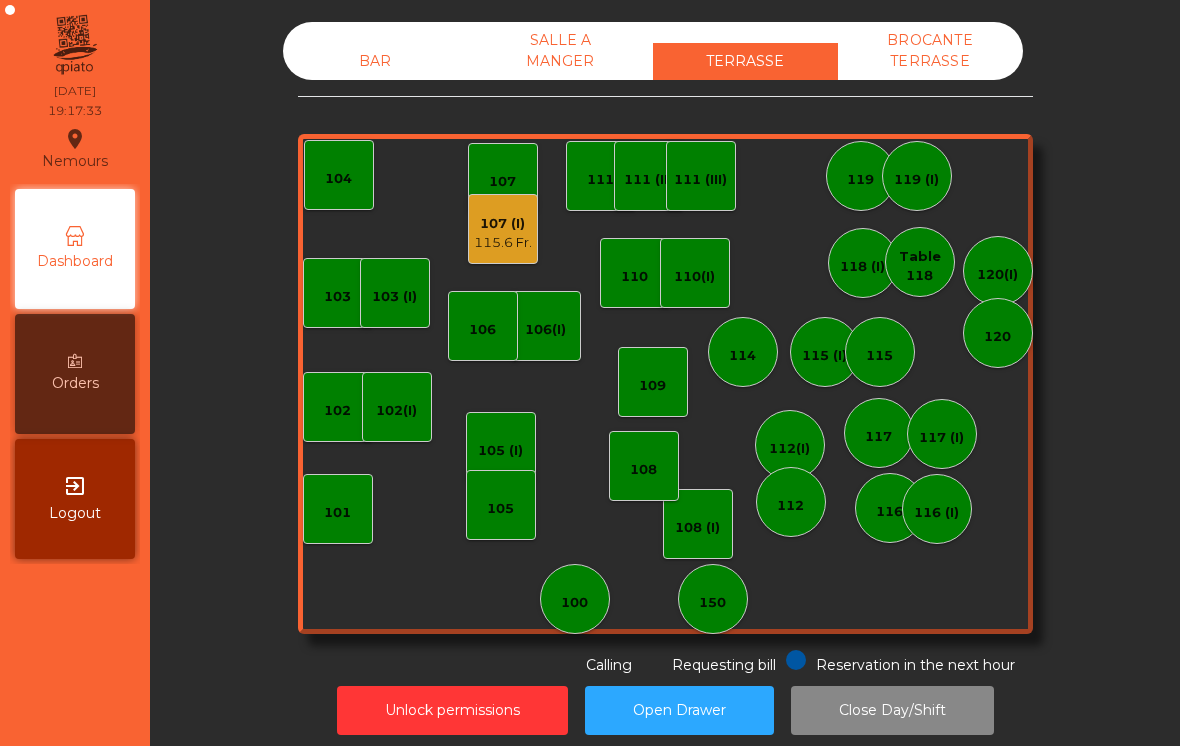 click on "107 (I)   115.6 Fr." 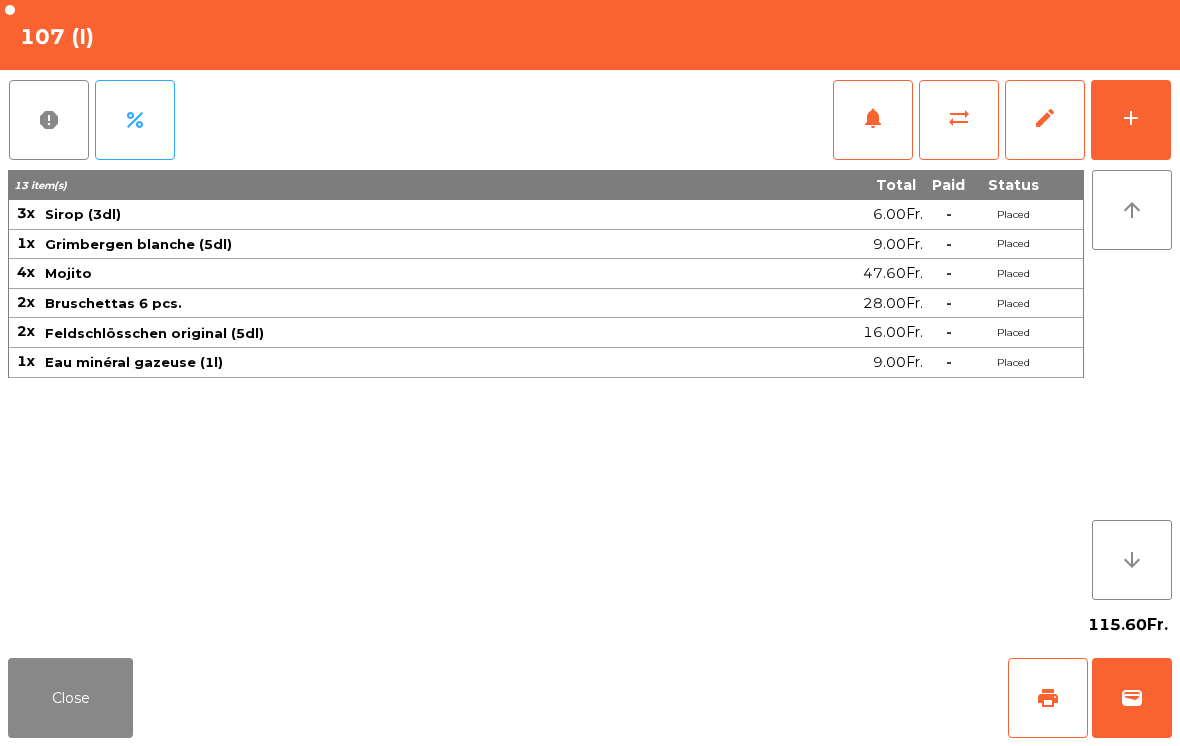 click on "add" 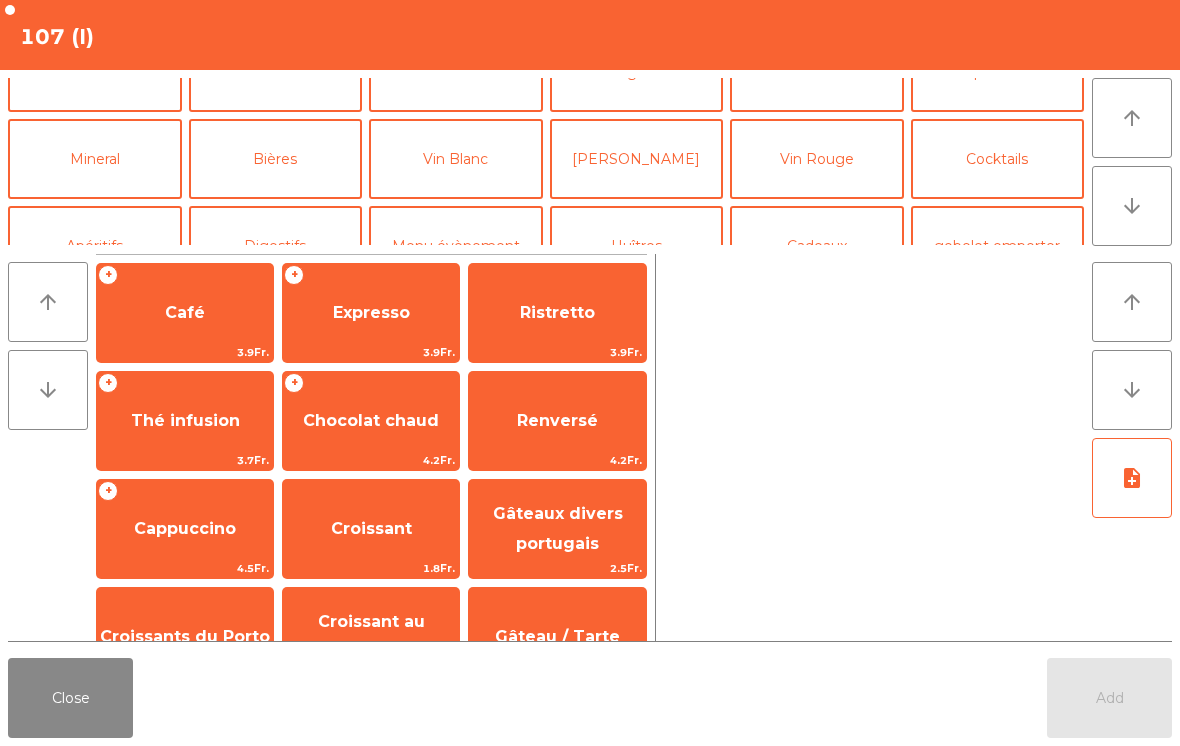 click on "gobelet emporter" 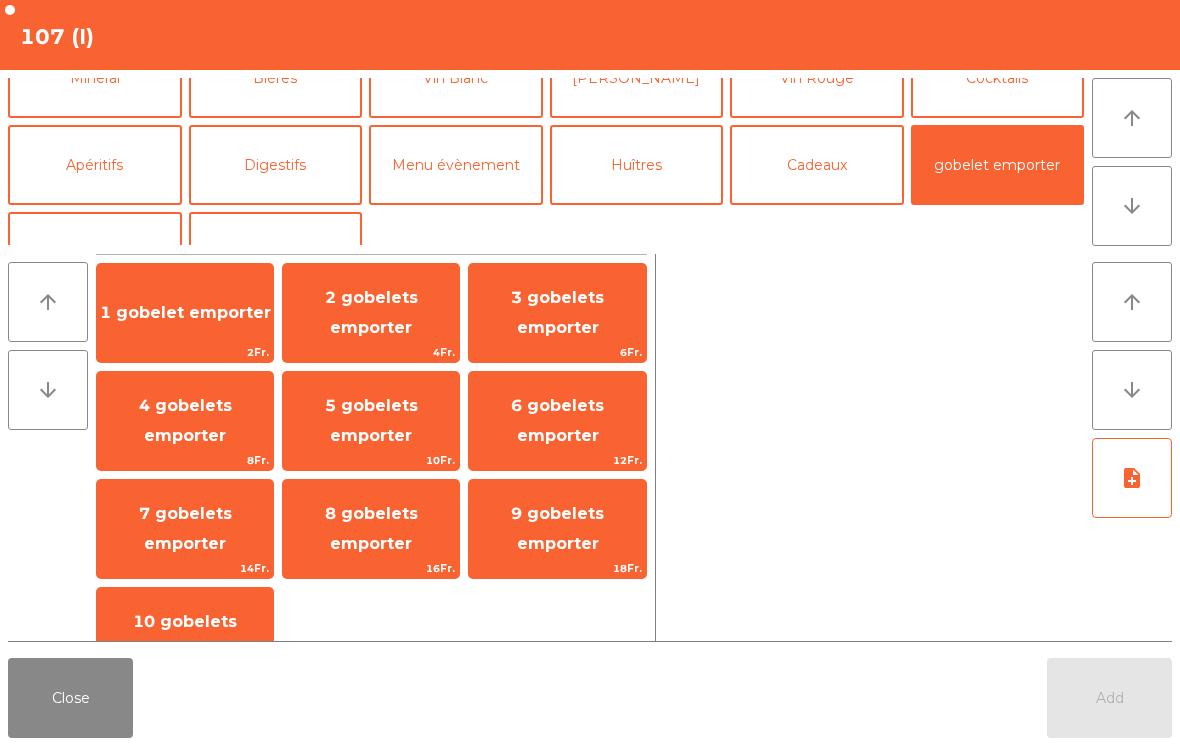 click on "Cocktails" 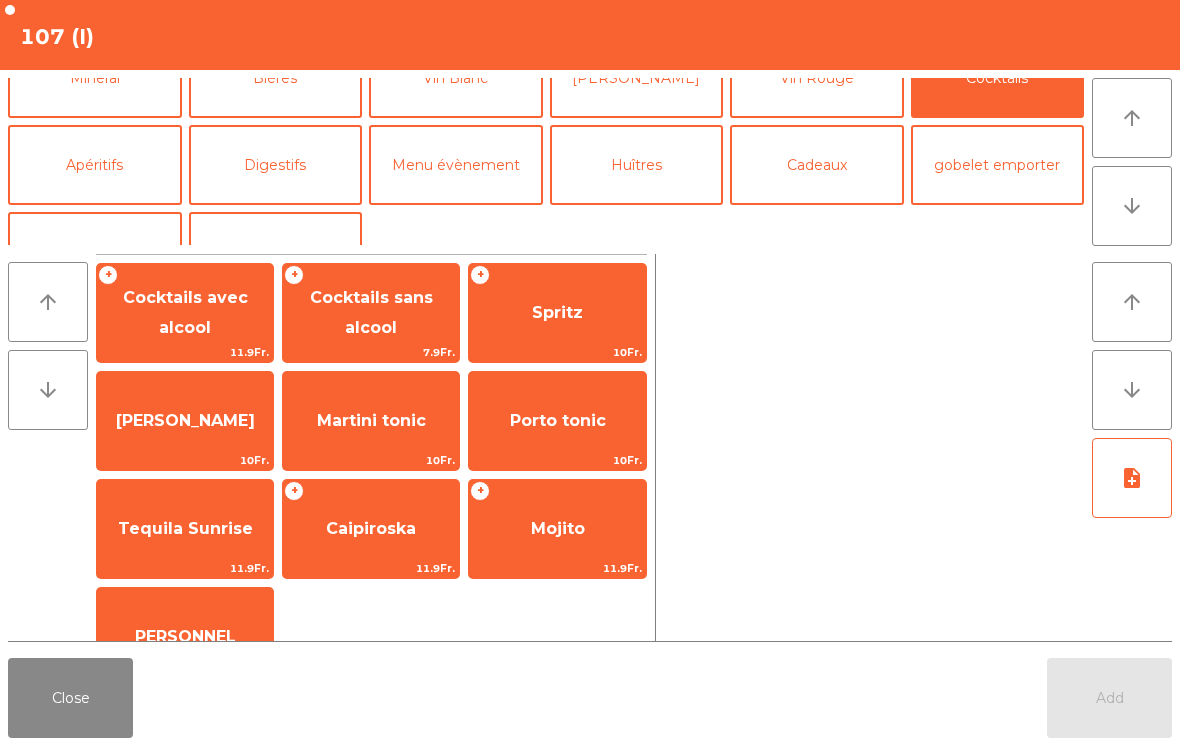click on "Cocktails sans alcool" 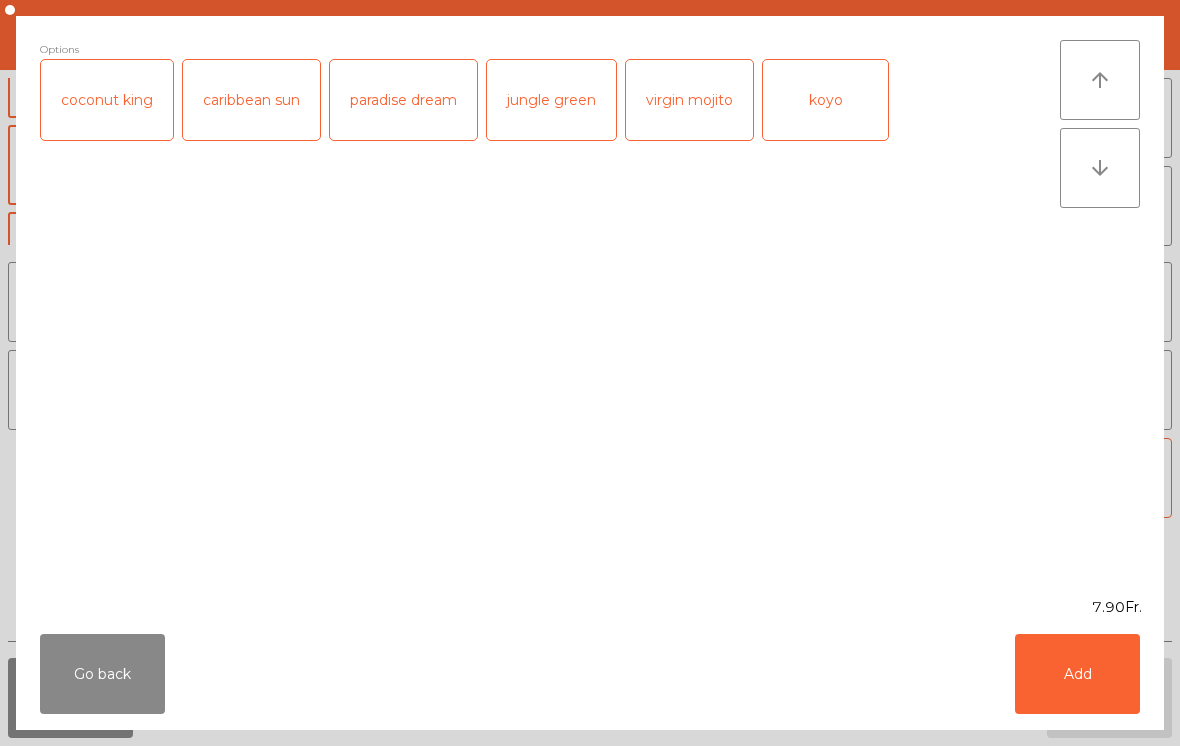 click on "Add" 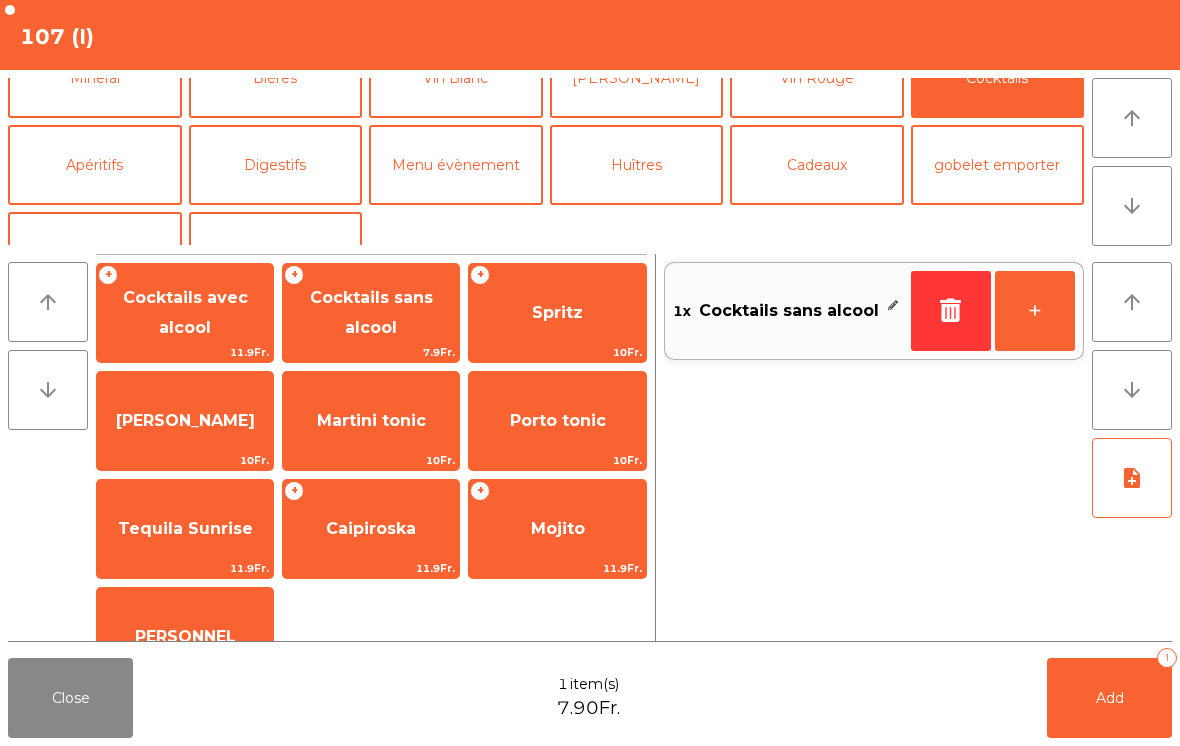 click on "Add   1" 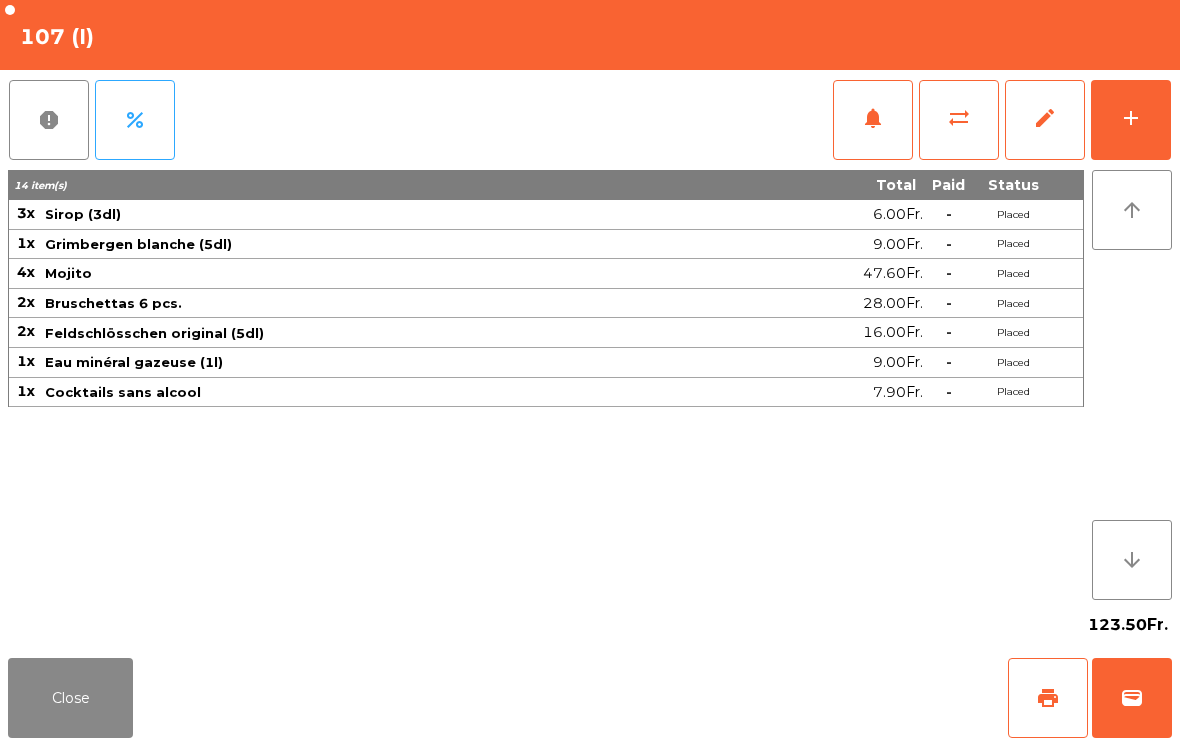 click on "Close" 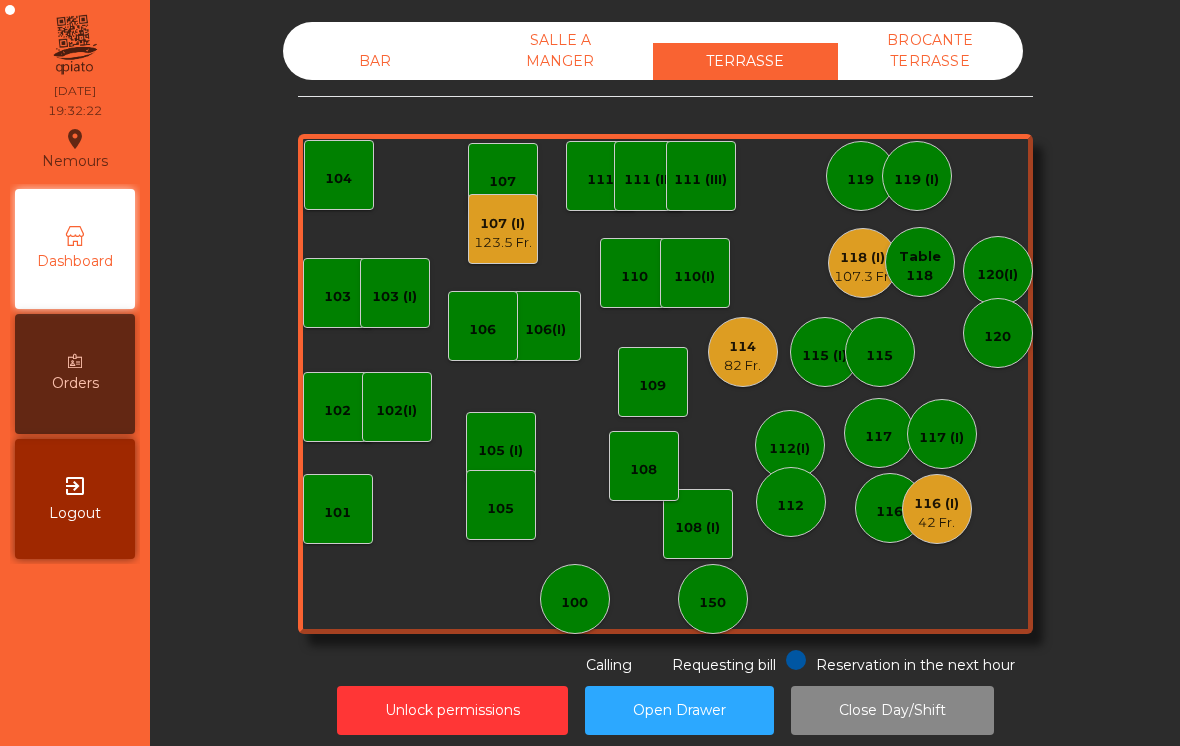 click on "102(I)" 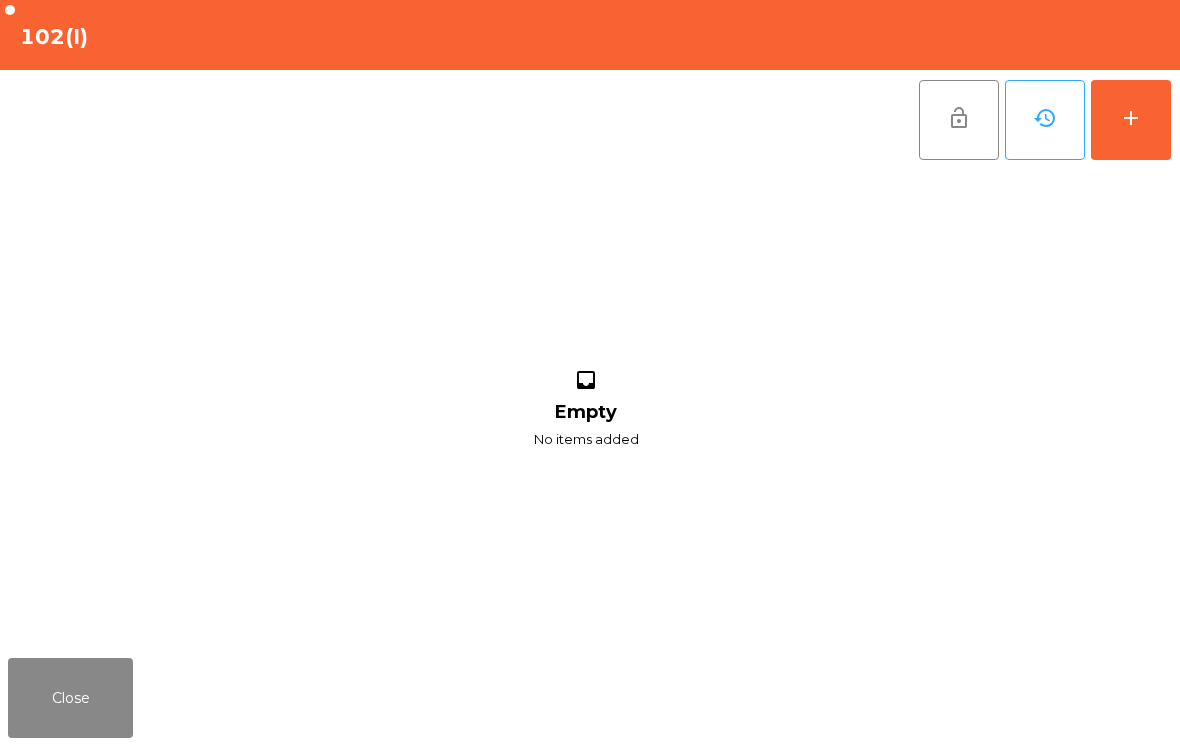 click on "add" 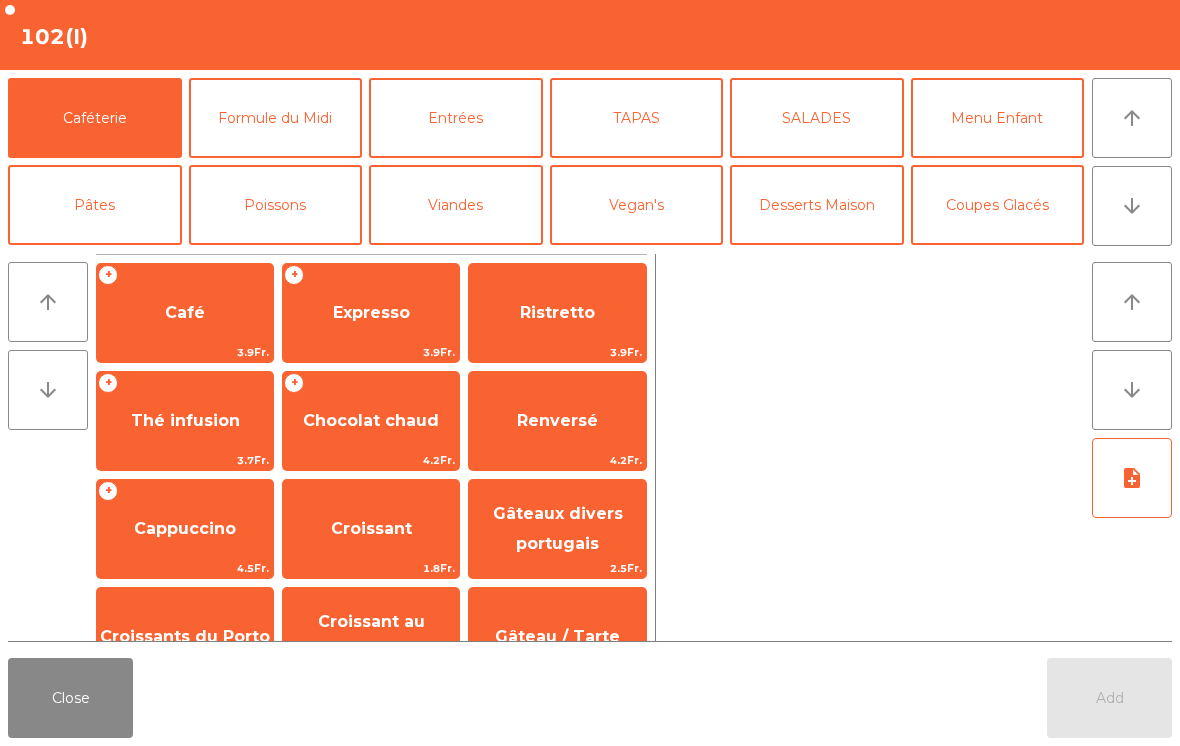 click on "arrow_downward" 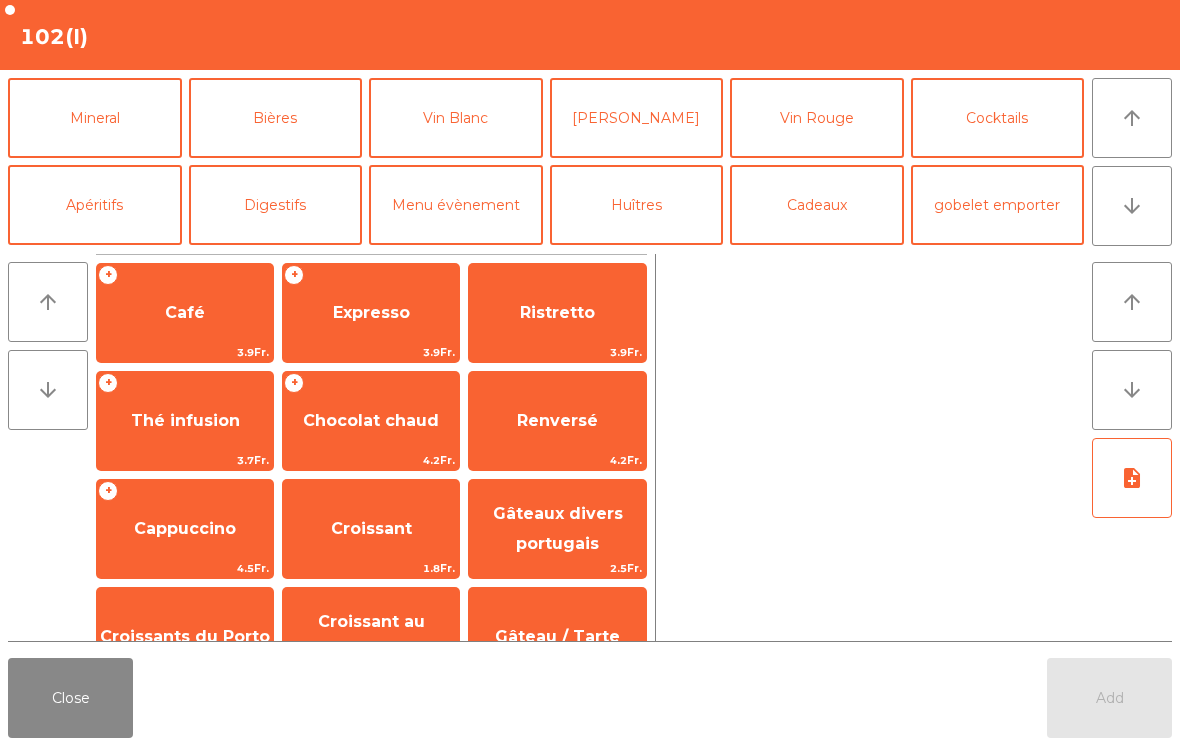 click on "Apéritifs" 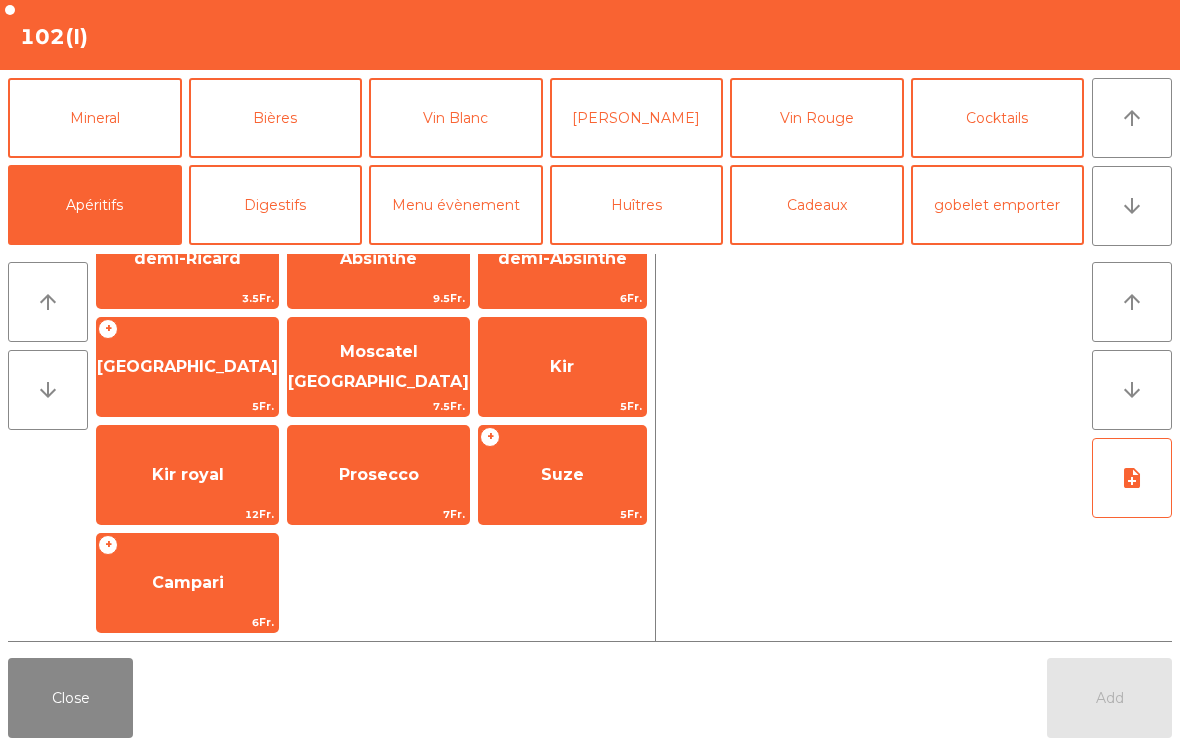 click on "Digestifs" 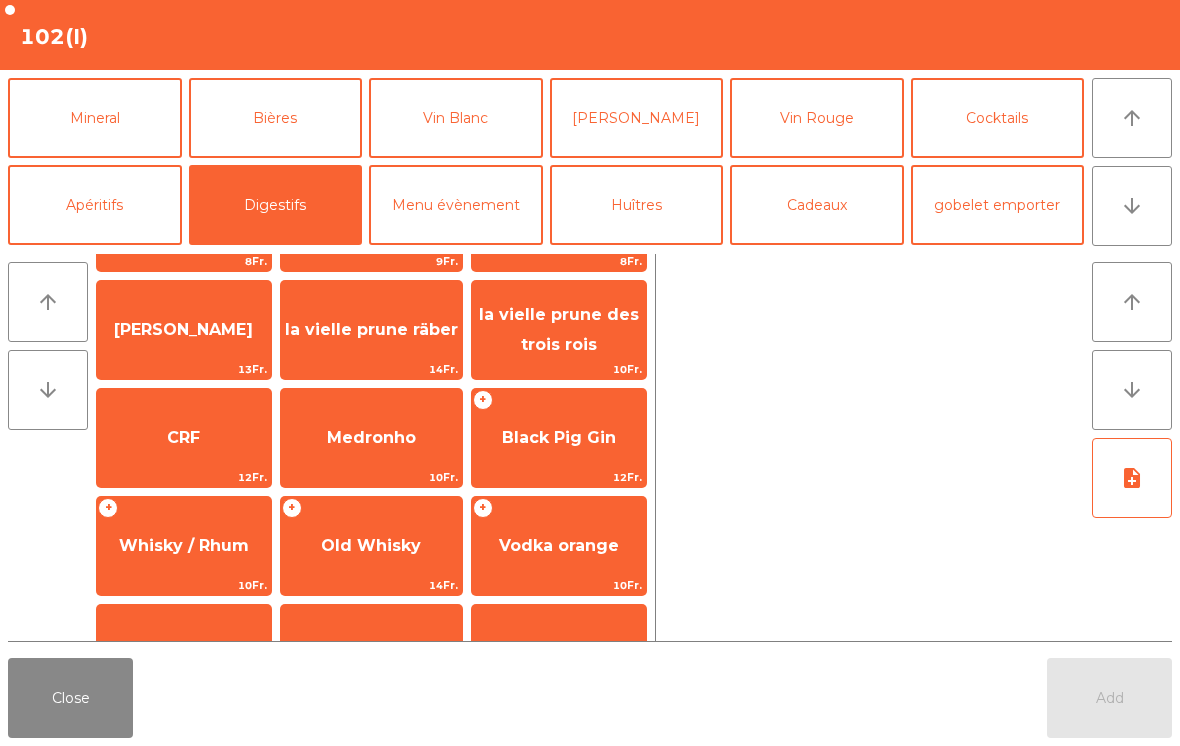 scroll, scrollTop: 559, scrollLeft: 0, axis: vertical 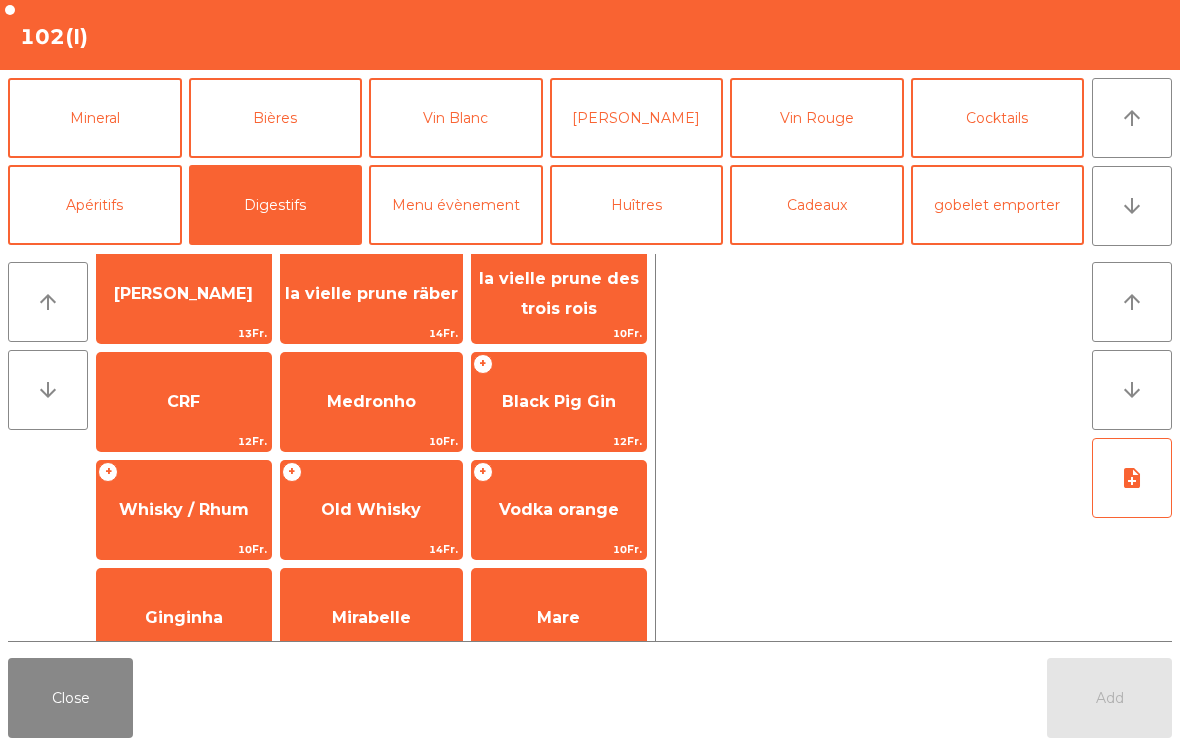 click on "Black Pig Gin" 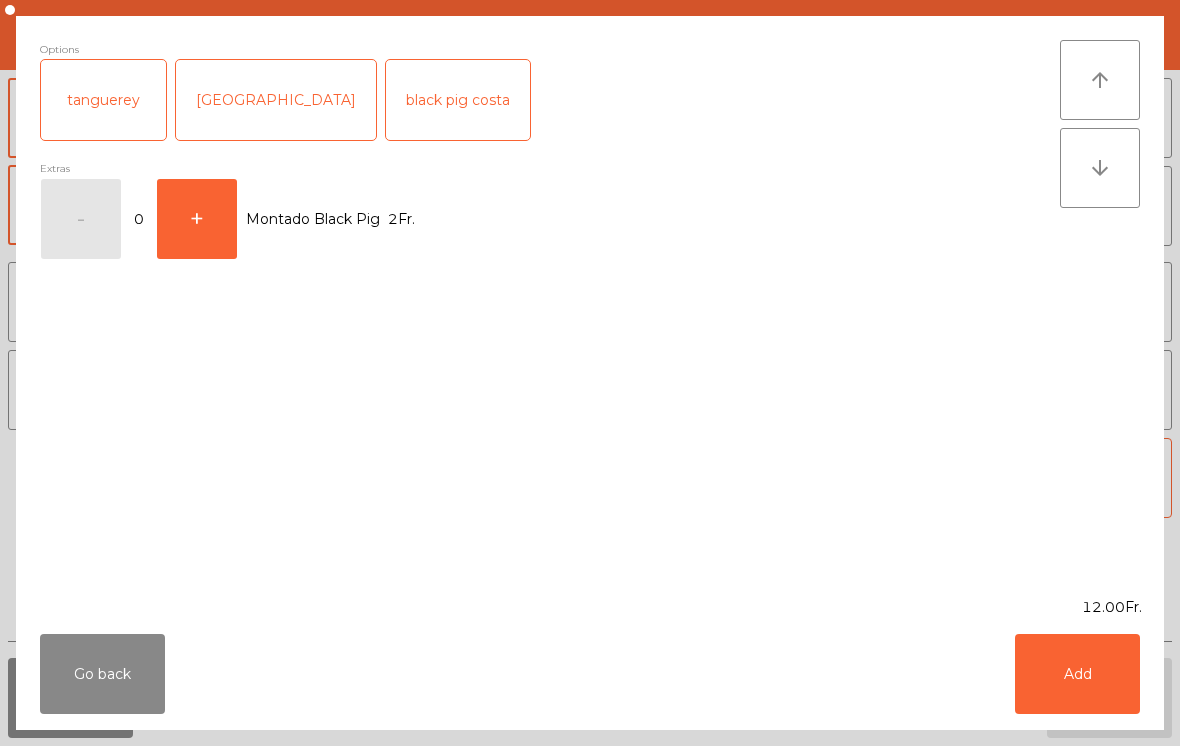 click on "[GEOGRAPHIC_DATA]" 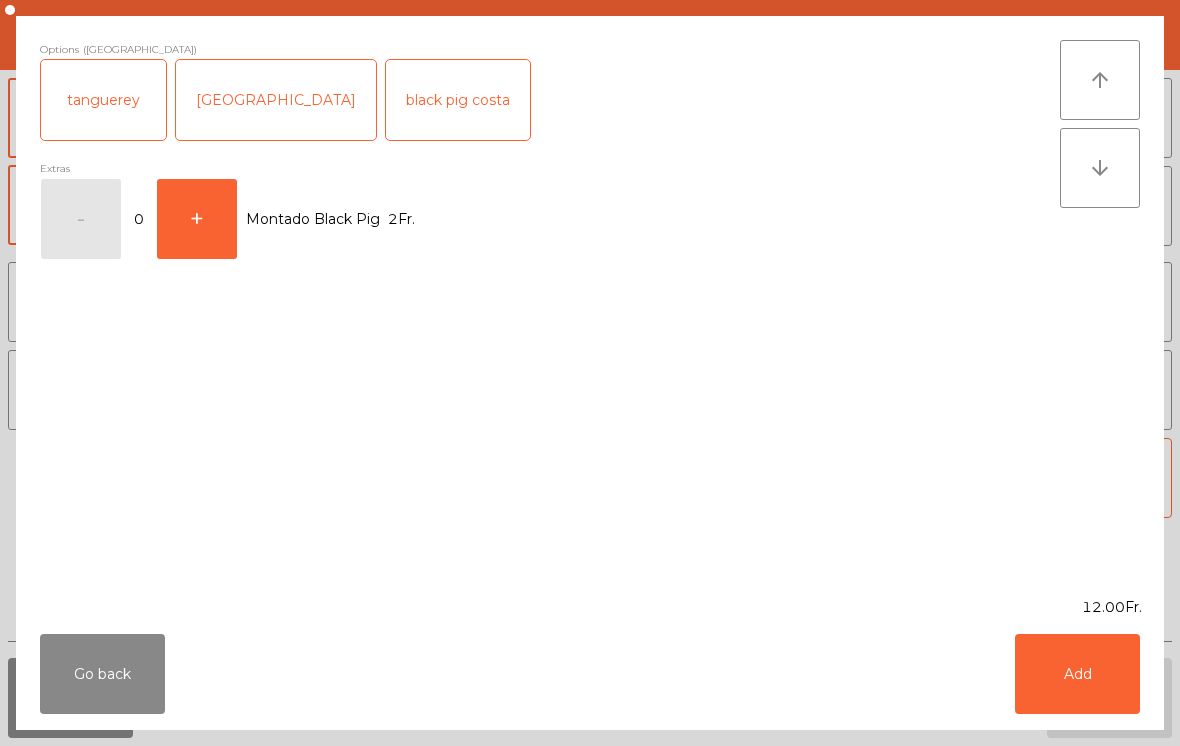 click on "Add" 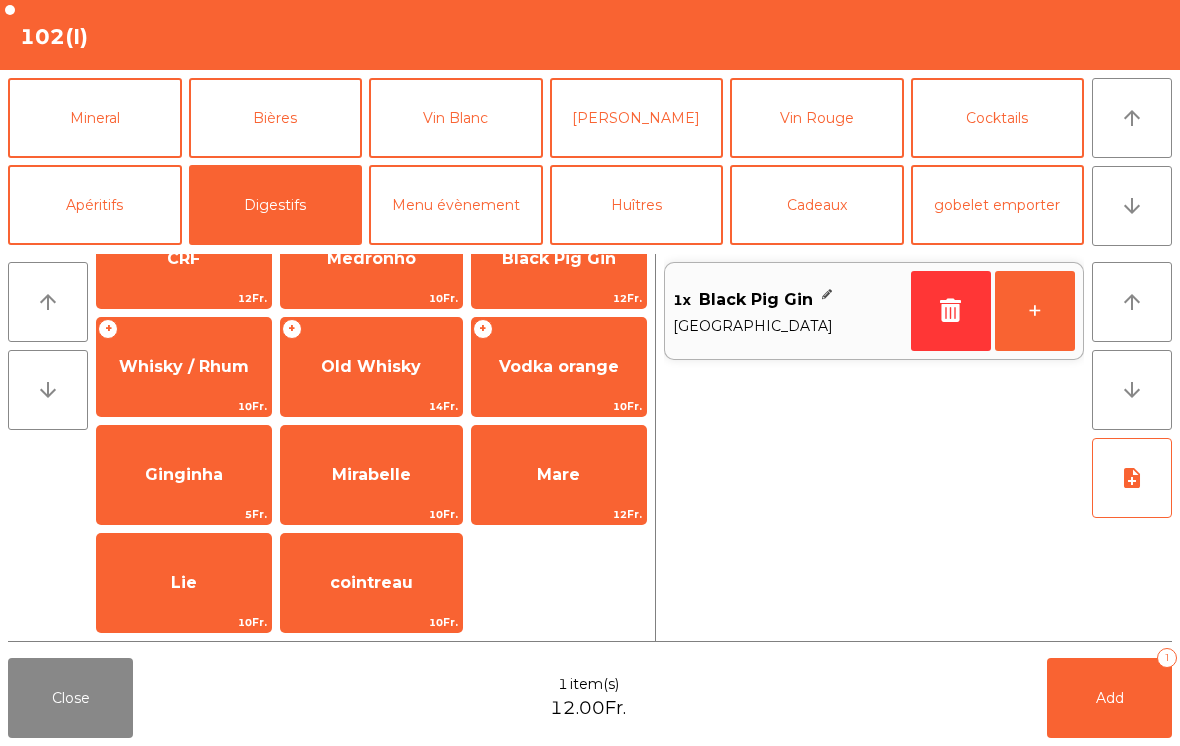 scroll, scrollTop: 702, scrollLeft: 0, axis: vertical 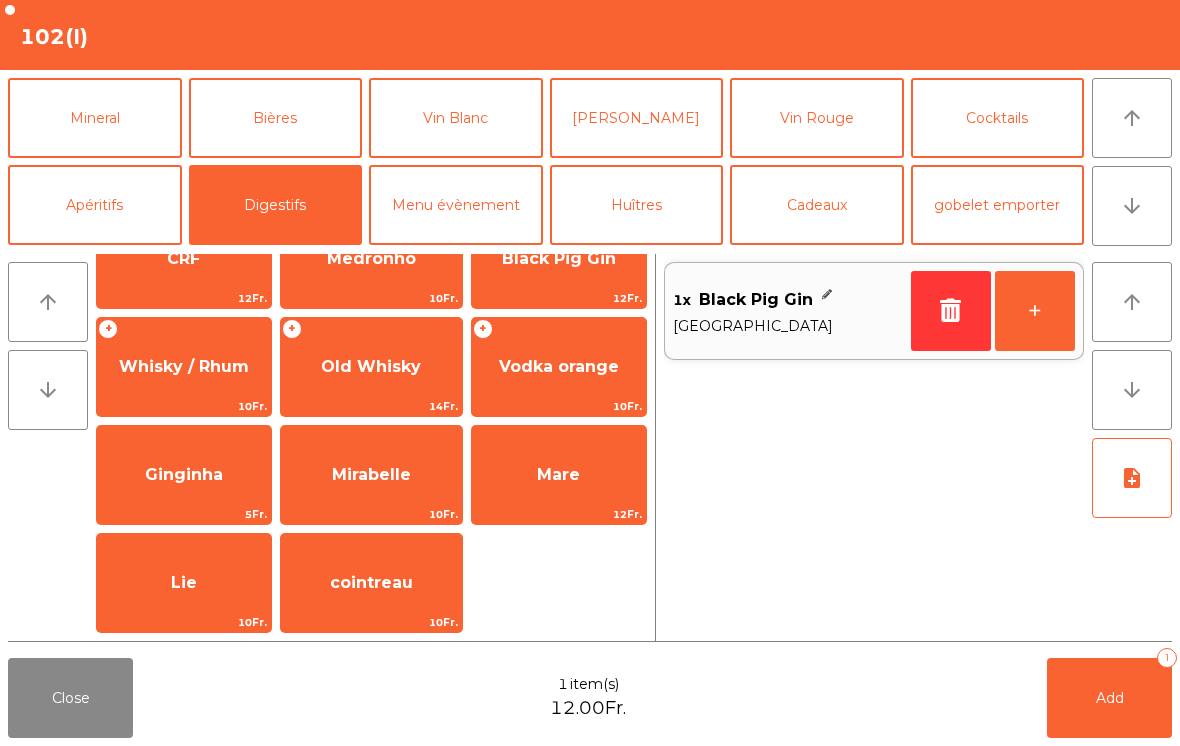 click on "Add" 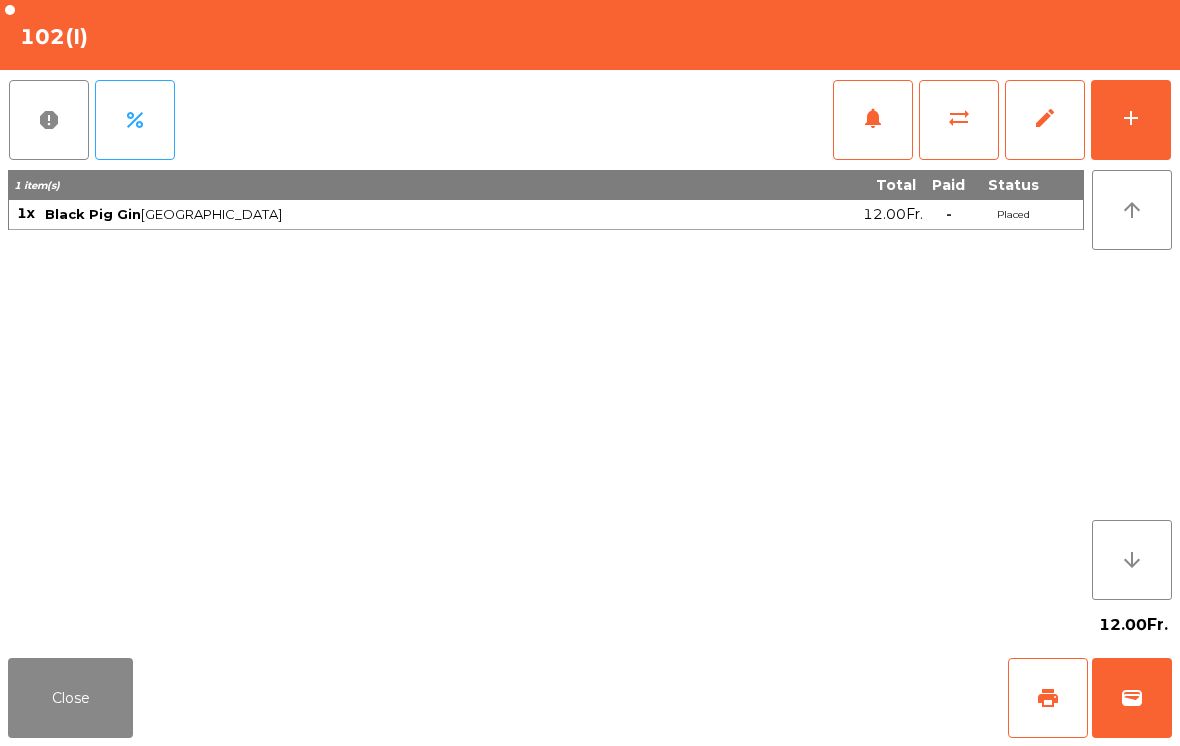 click on "Close" 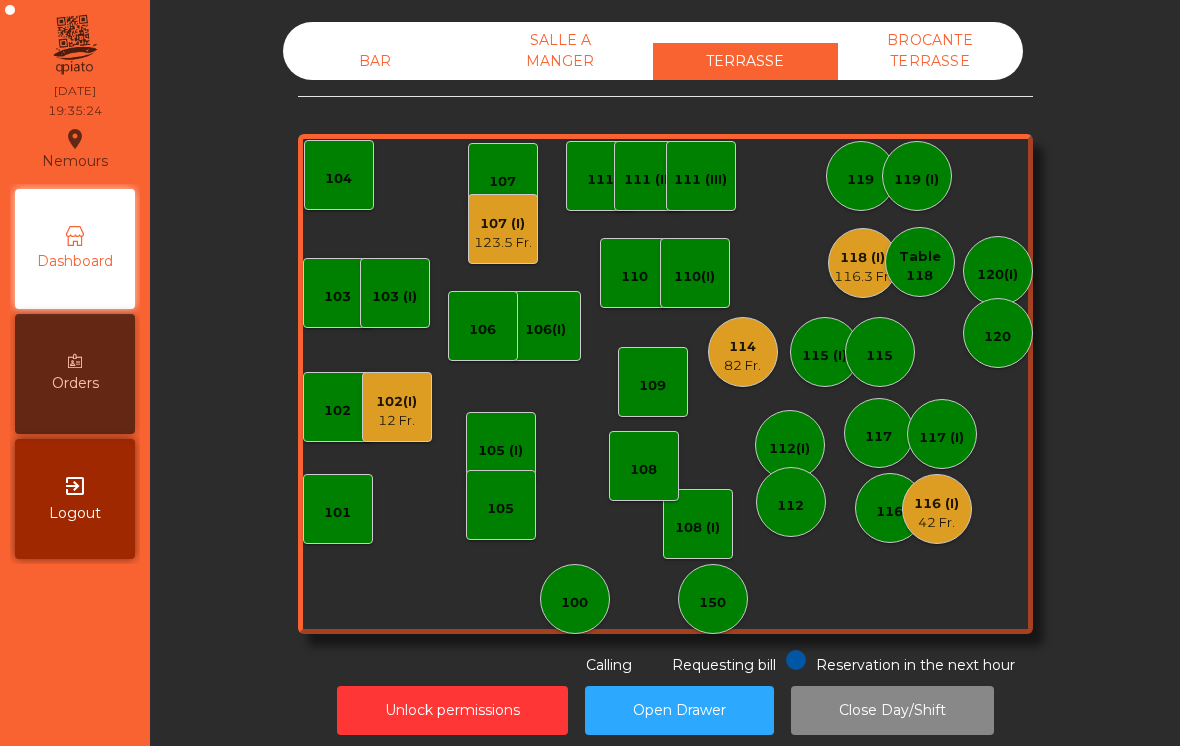 click on "114" 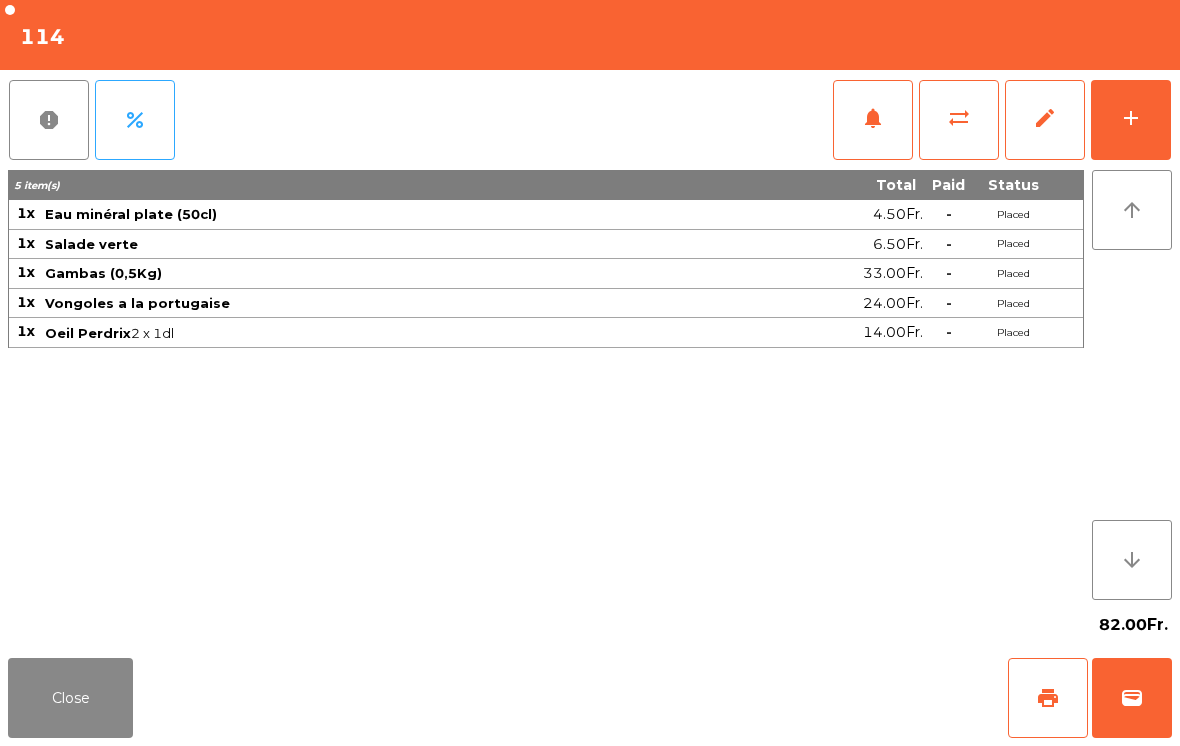 click on "notifications" 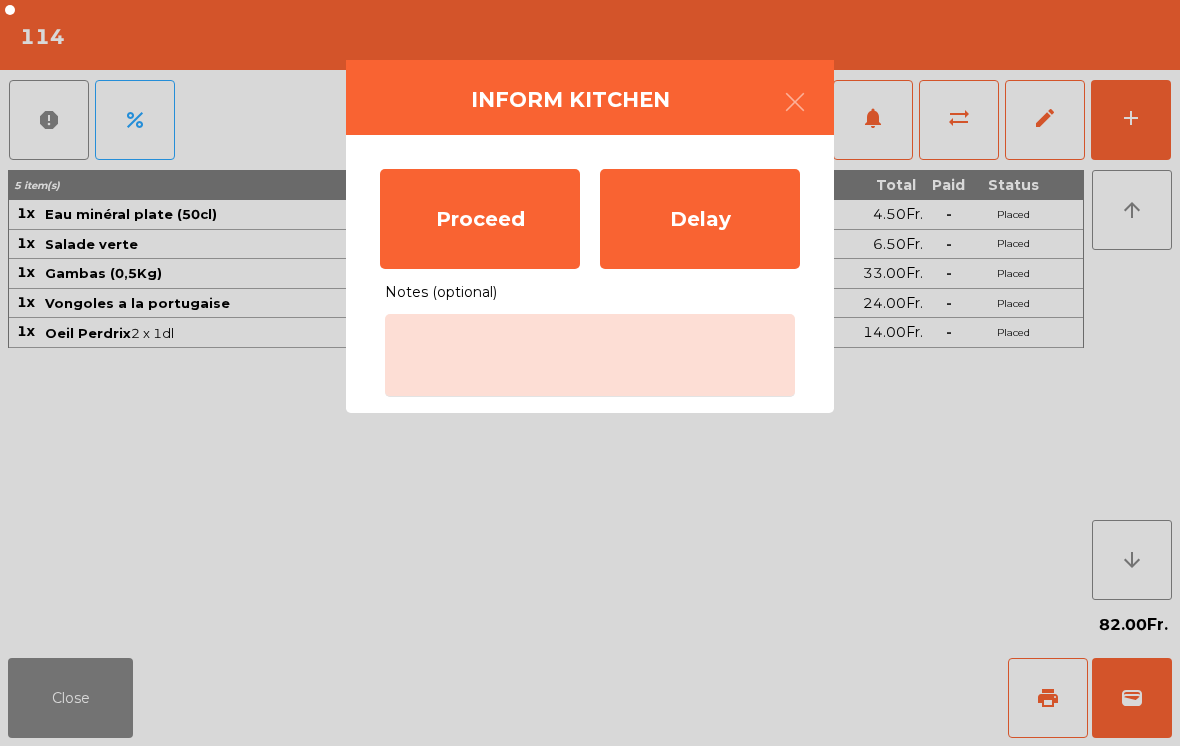 click on "Proceed" 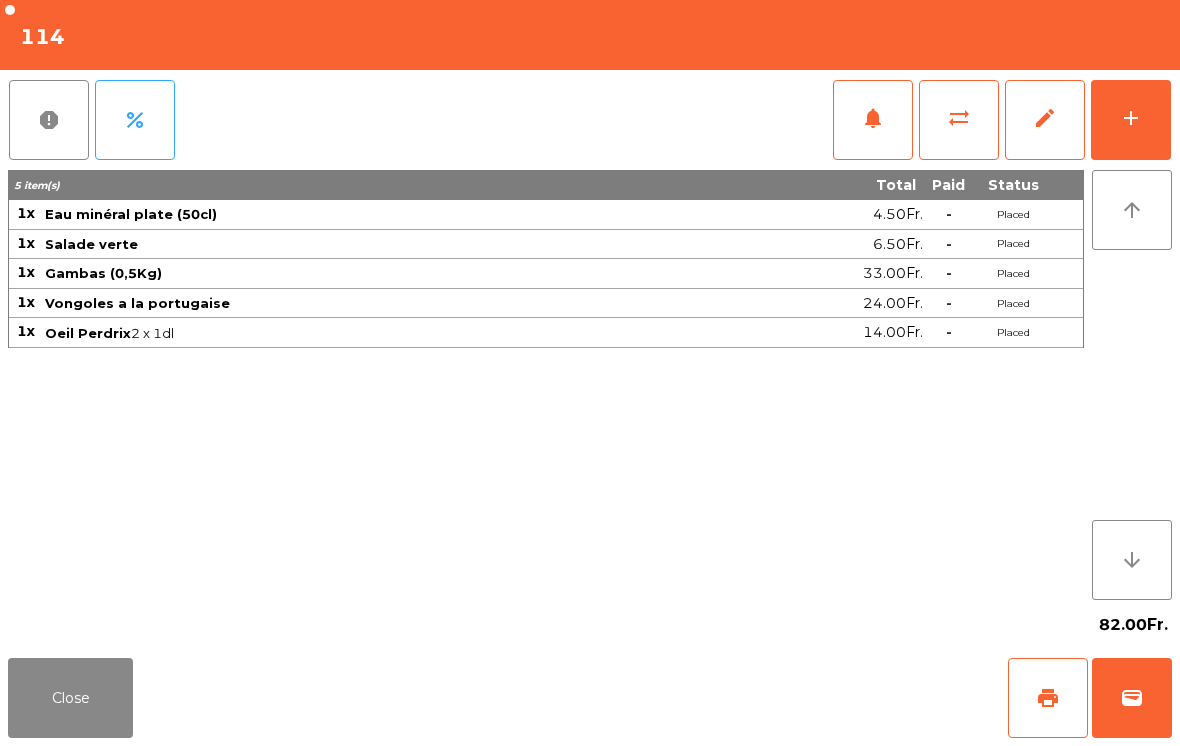 click on "Close" 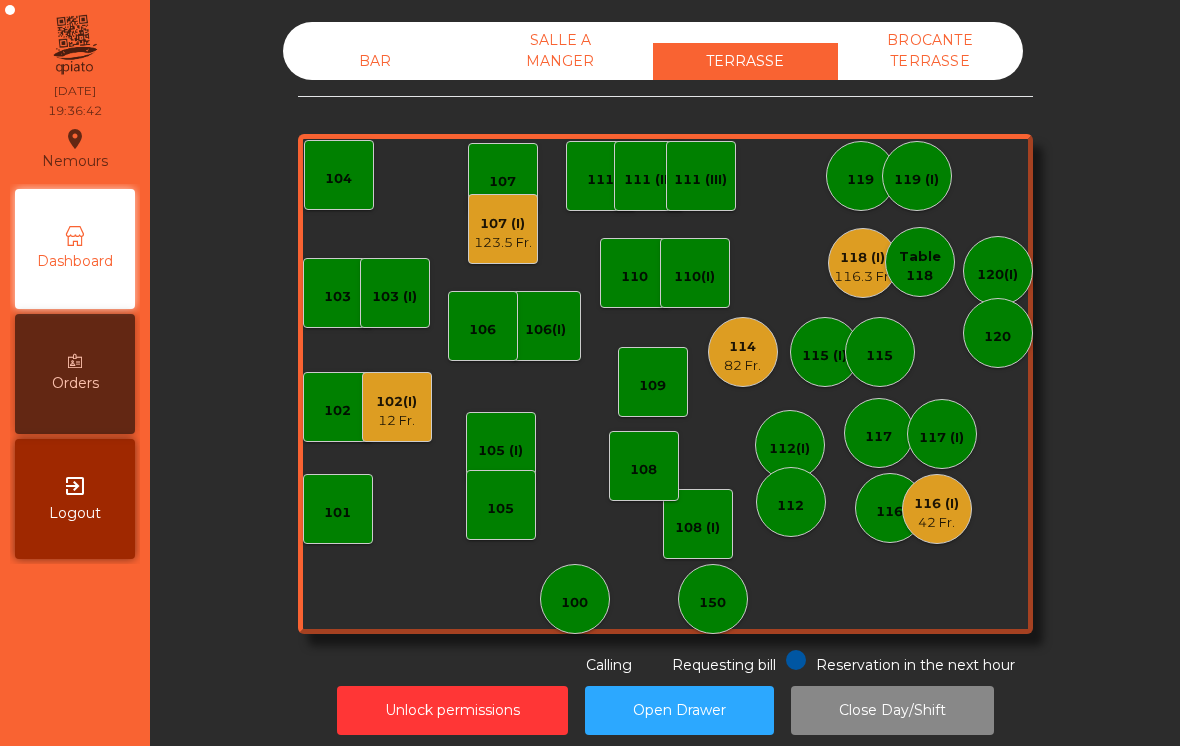 click on "123.5 Fr." 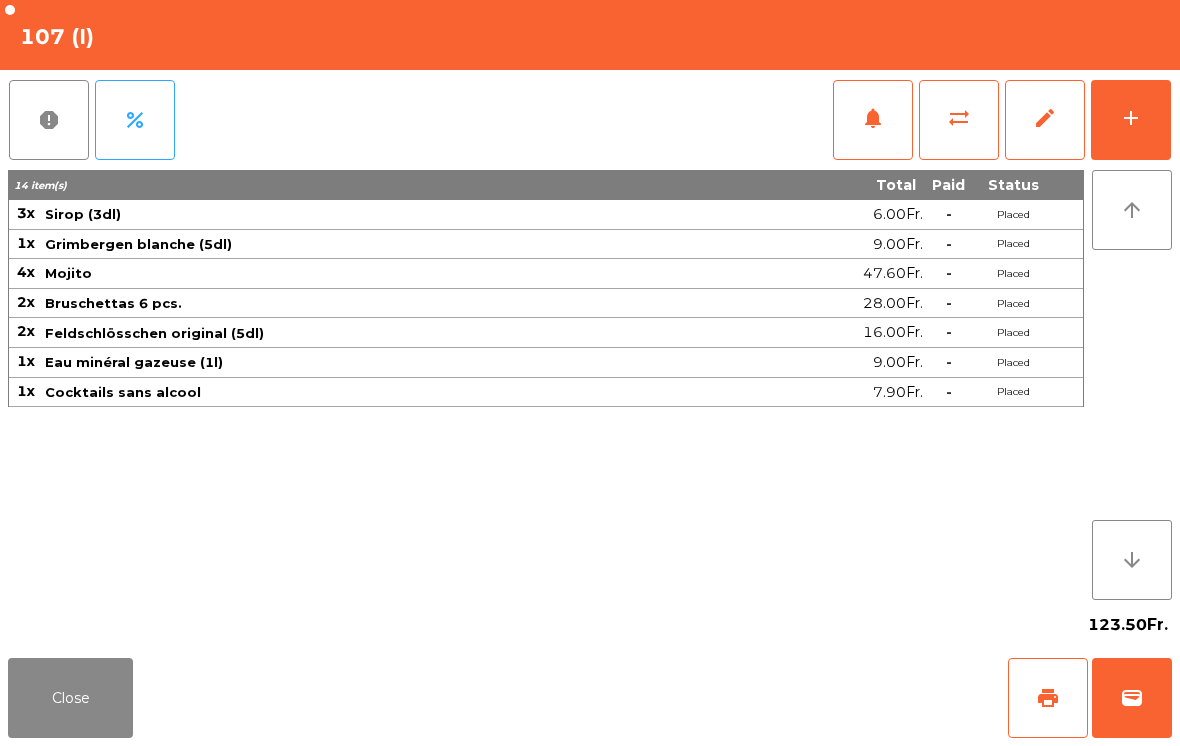 click on "add" 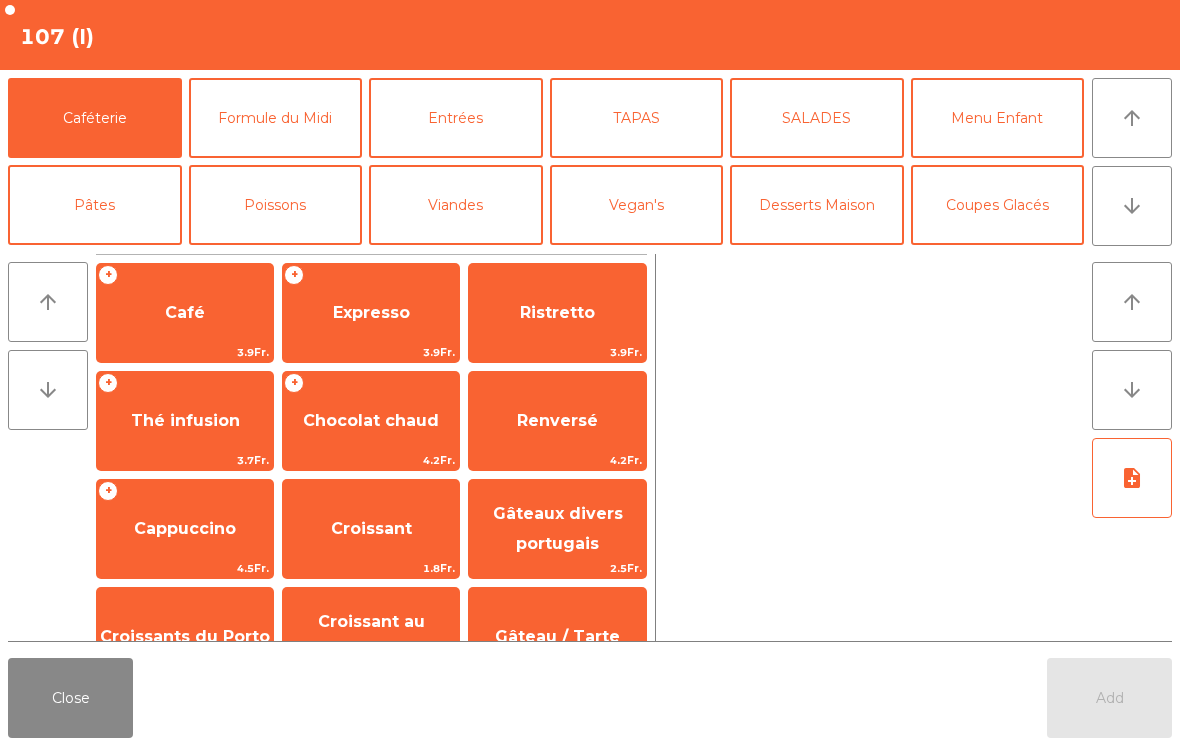 click on "Entrées" 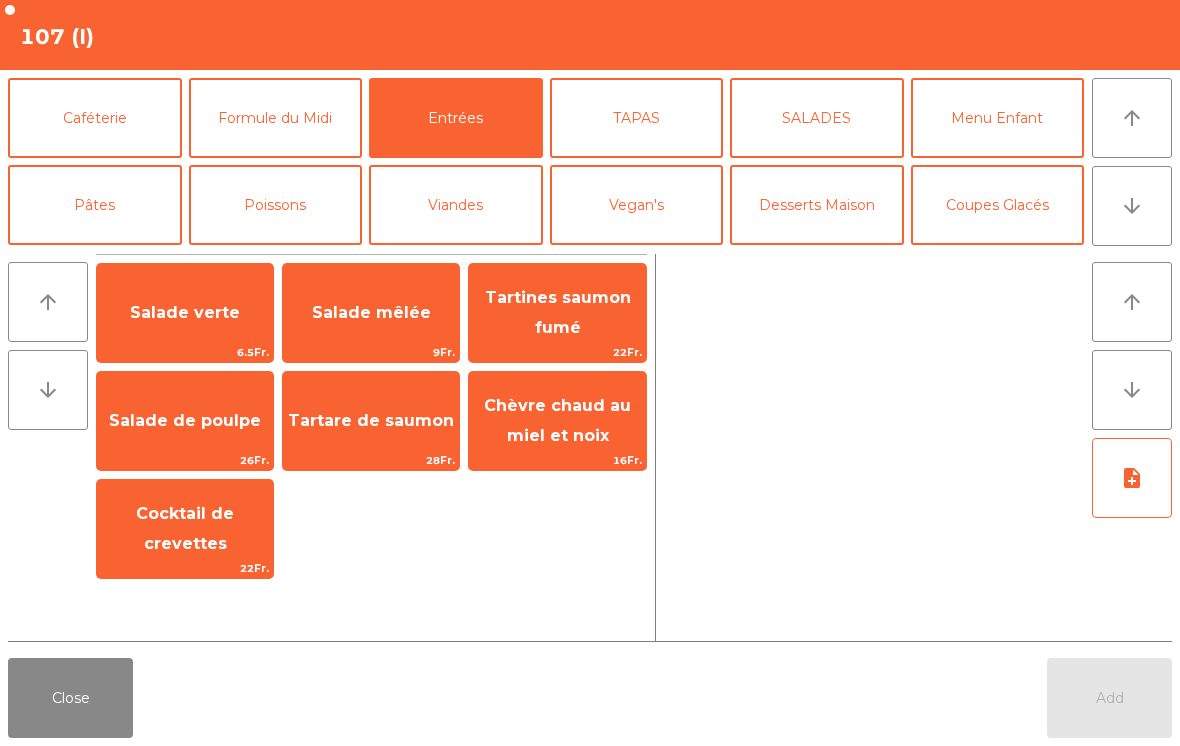 click on "Salade verte" 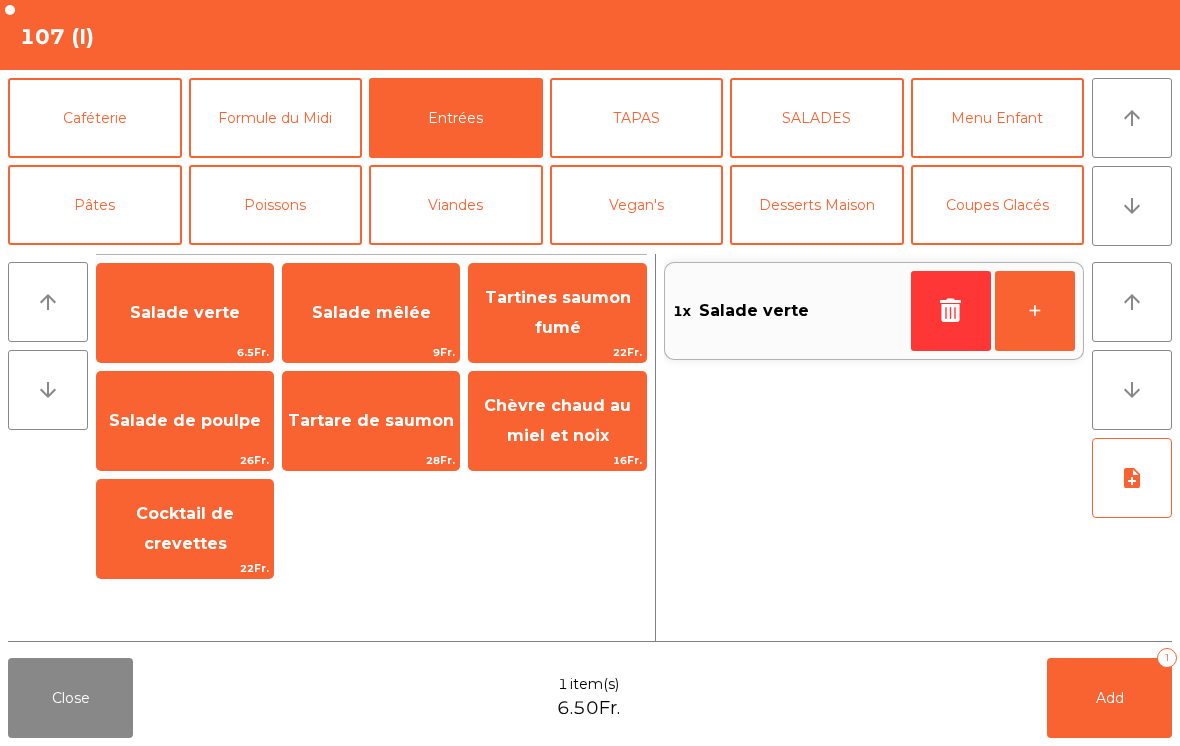 click on "Menu Enfant" 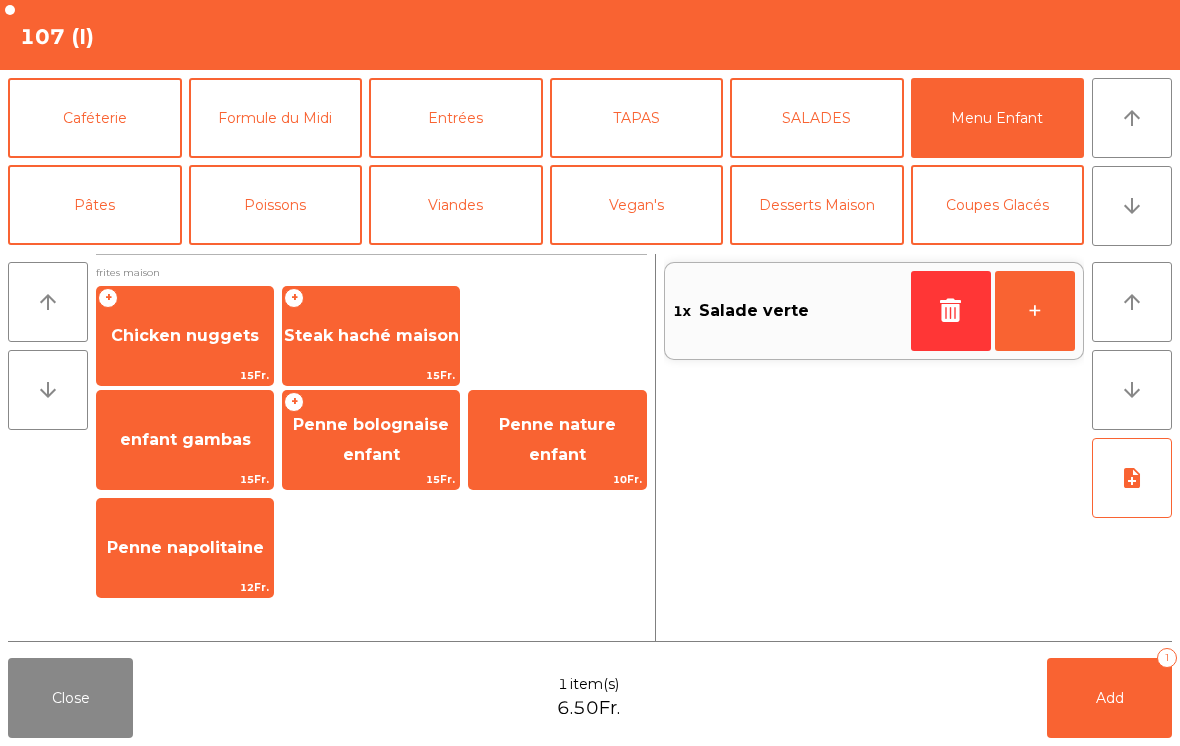 click on "Chicken nuggets" 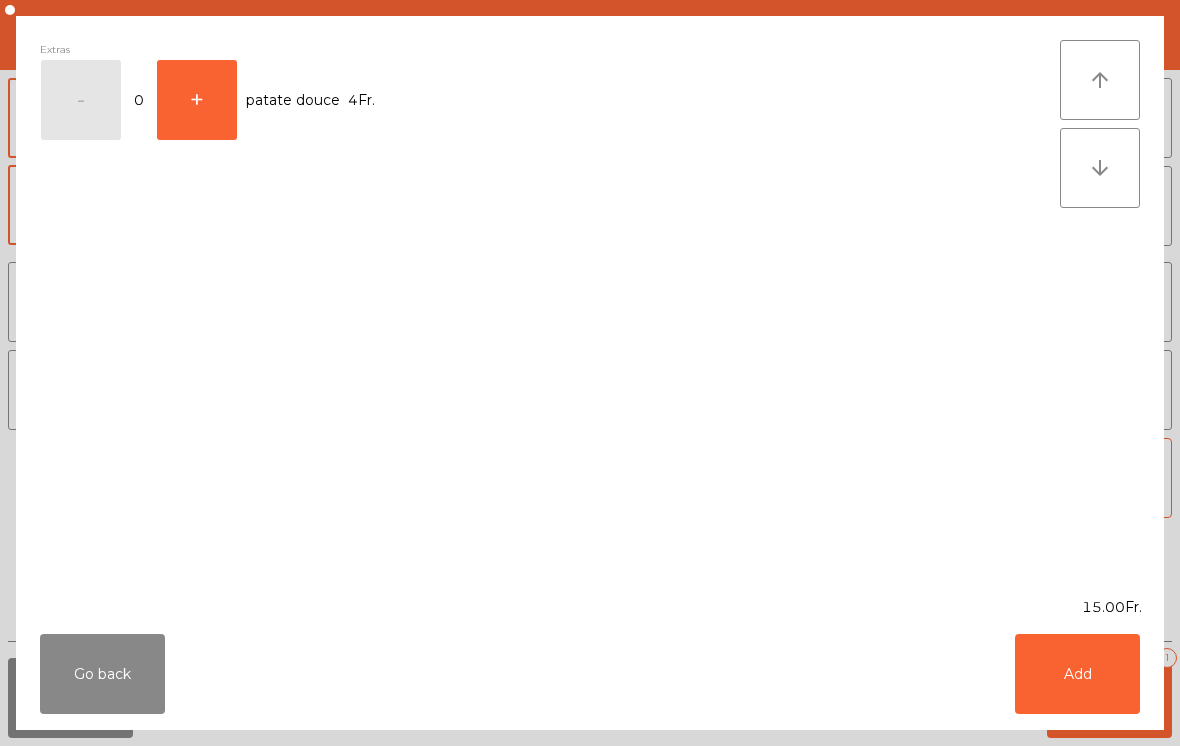 click on "Extras  -   0   +   patate douce   4Fr." 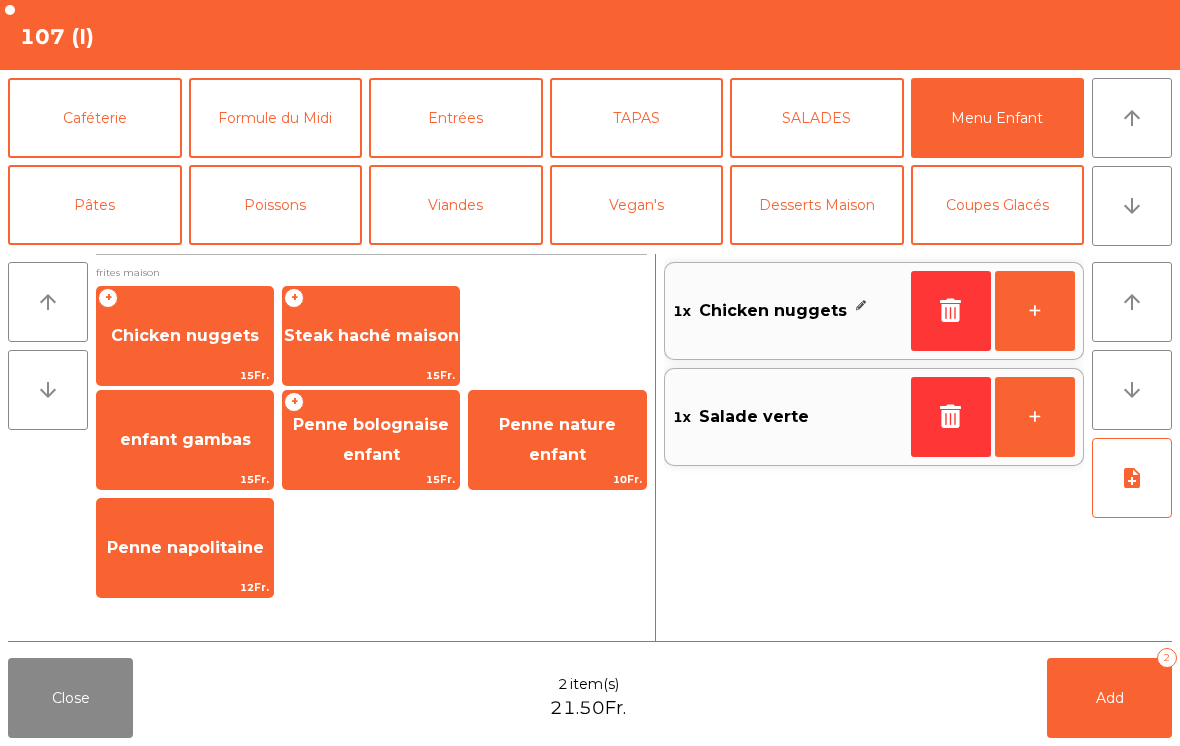 click on "+" 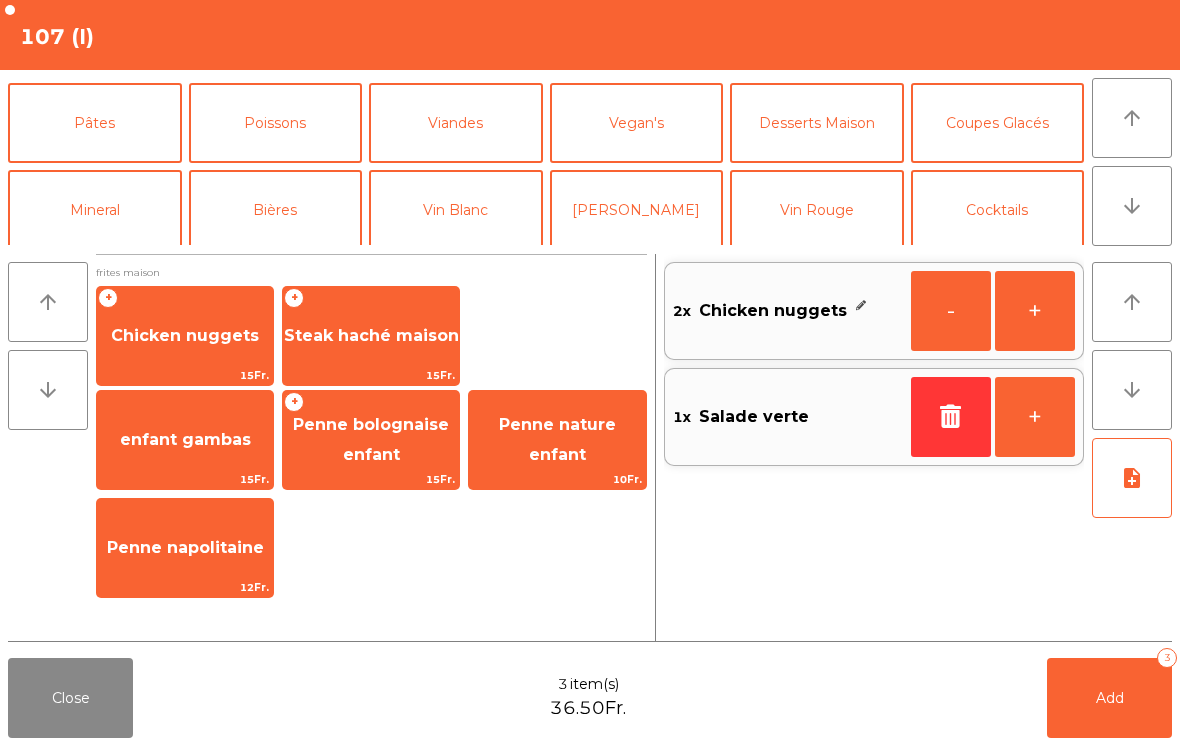 scroll, scrollTop: 4, scrollLeft: 0, axis: vertical 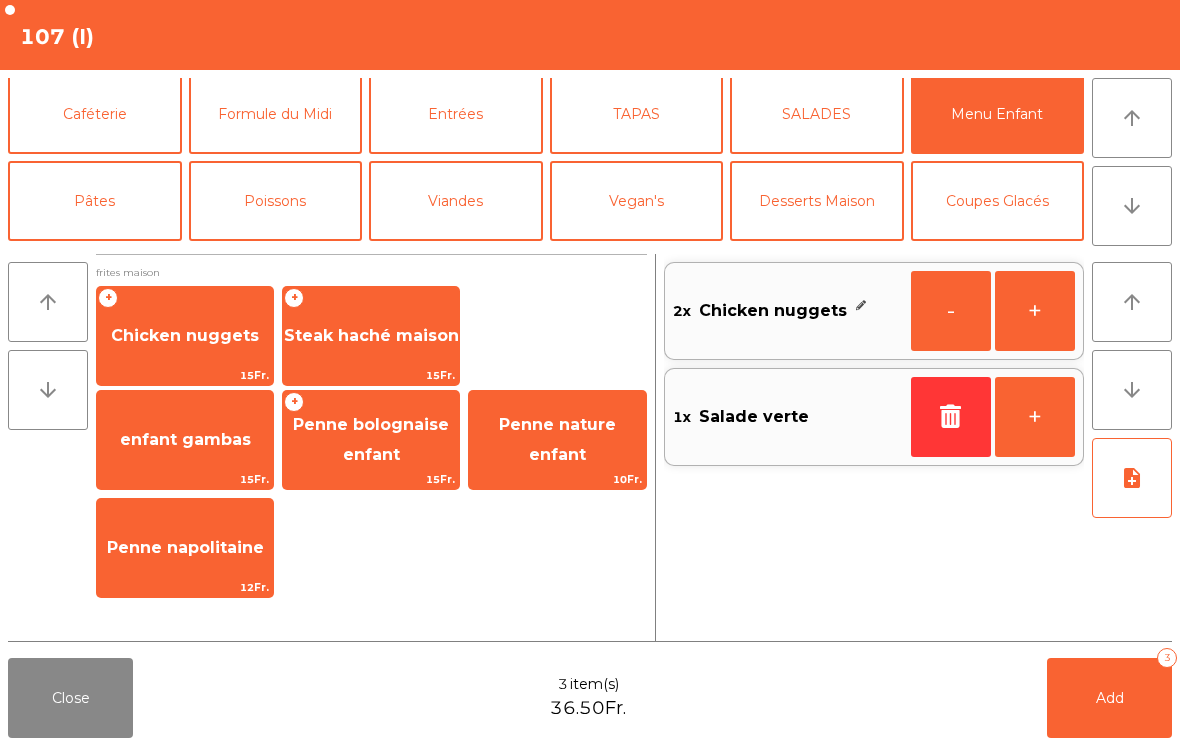 click on "Poissons" 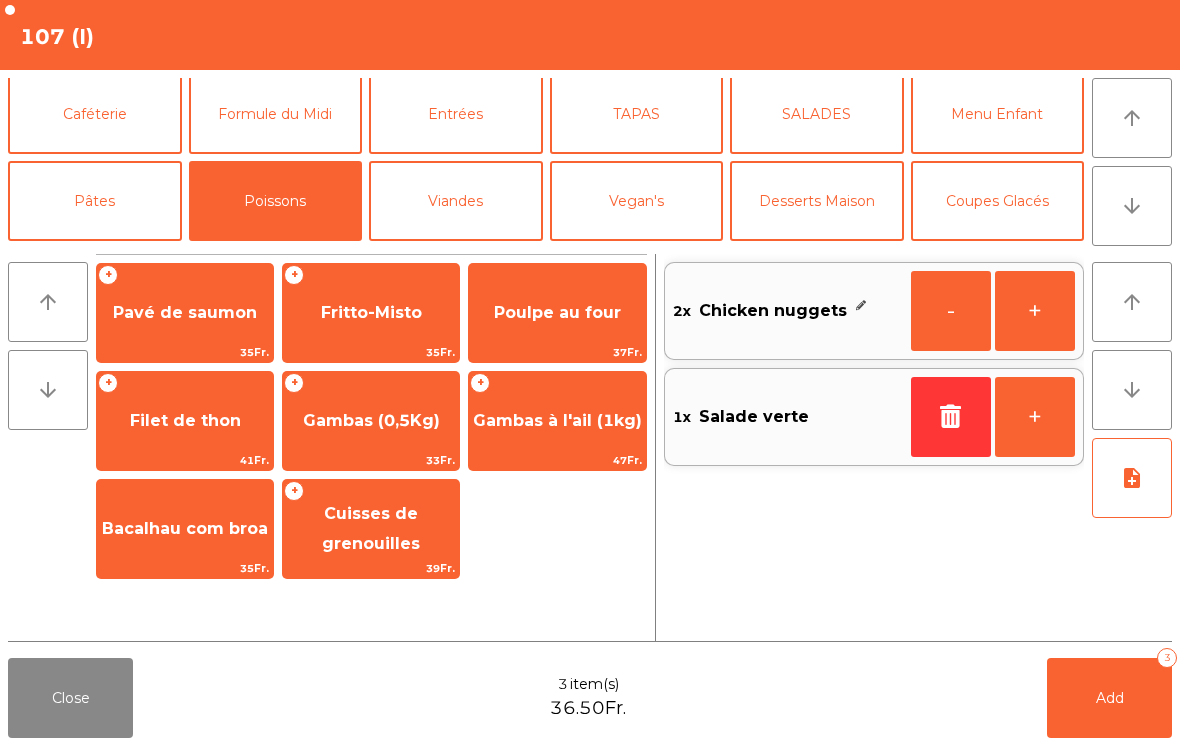 click on "35Fr." 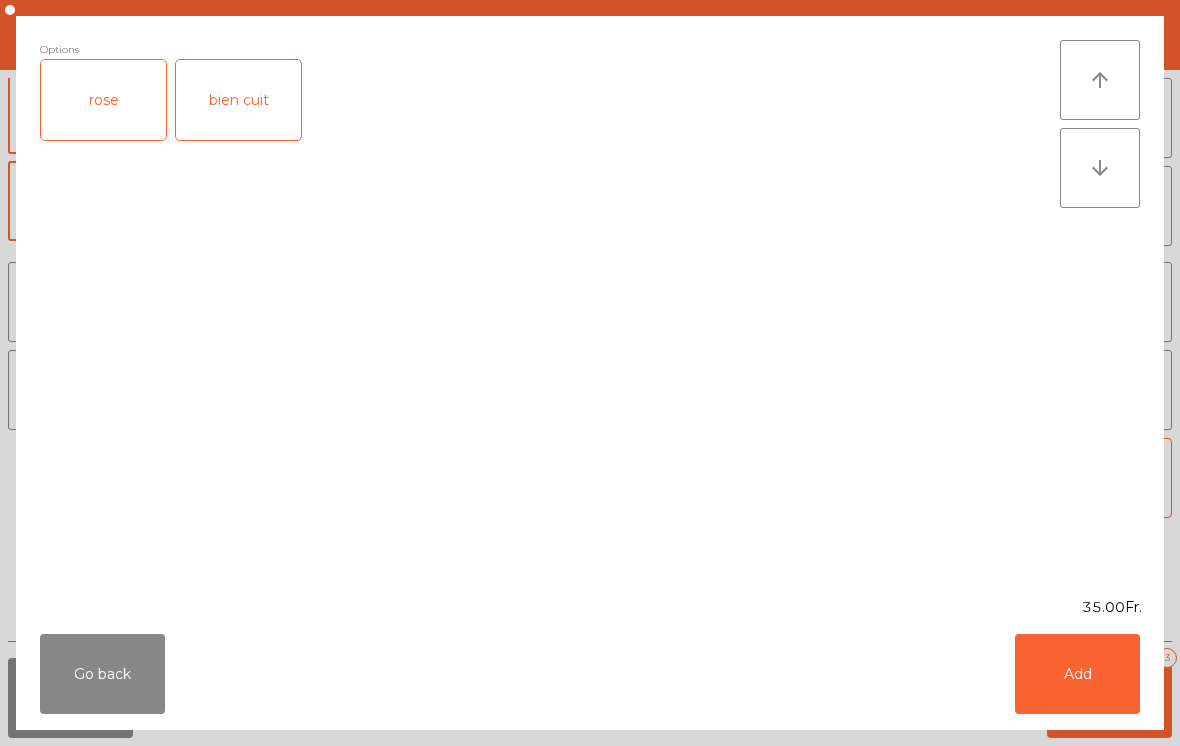 click on "rose" 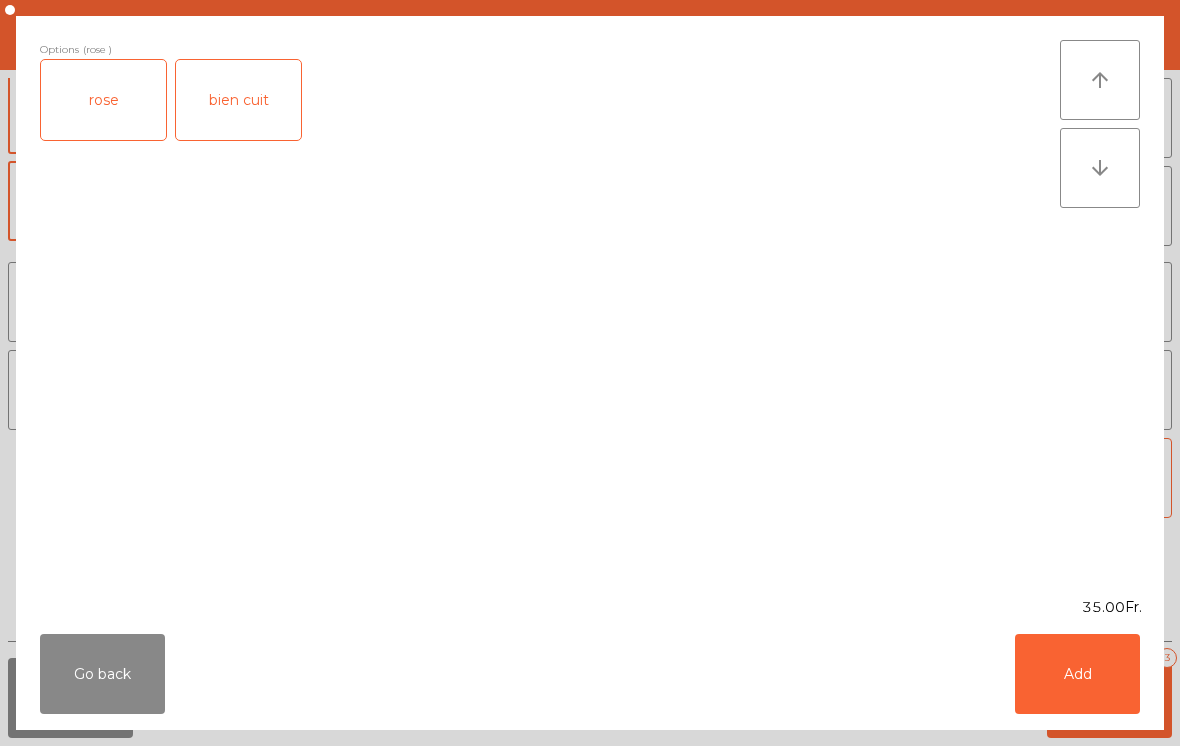 click on "Add" 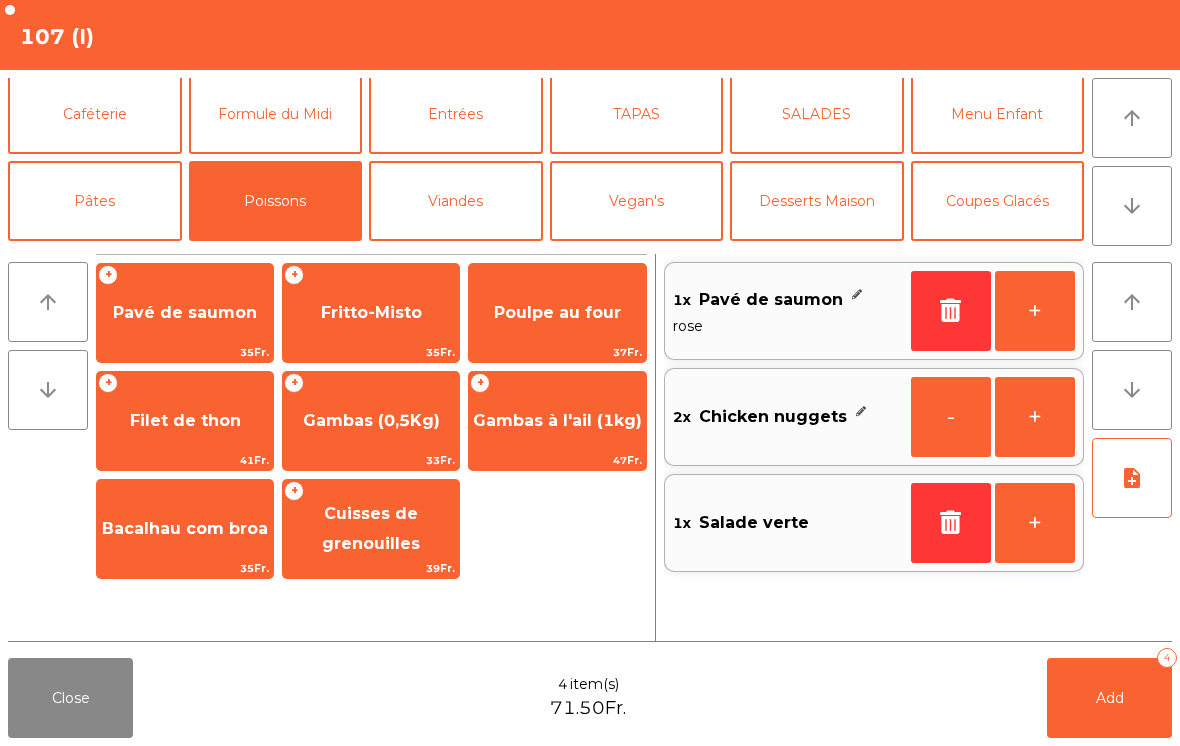 click on "Viandes" 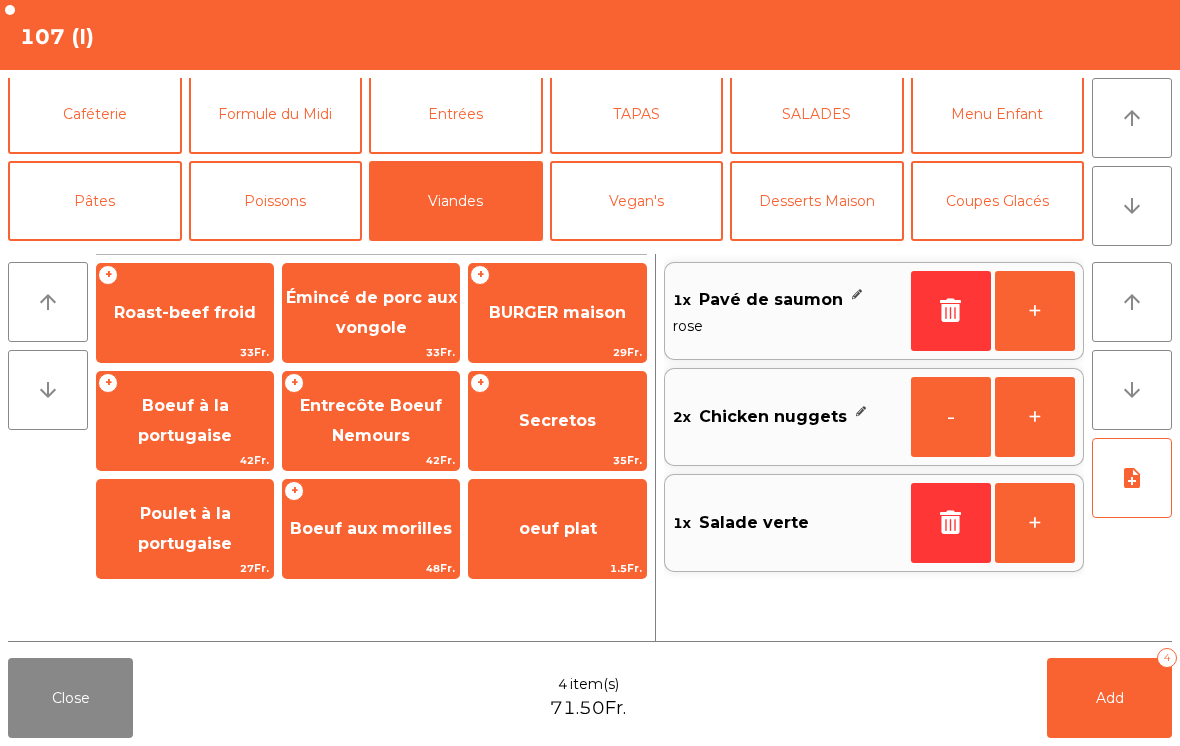 click on "BURGER maison" 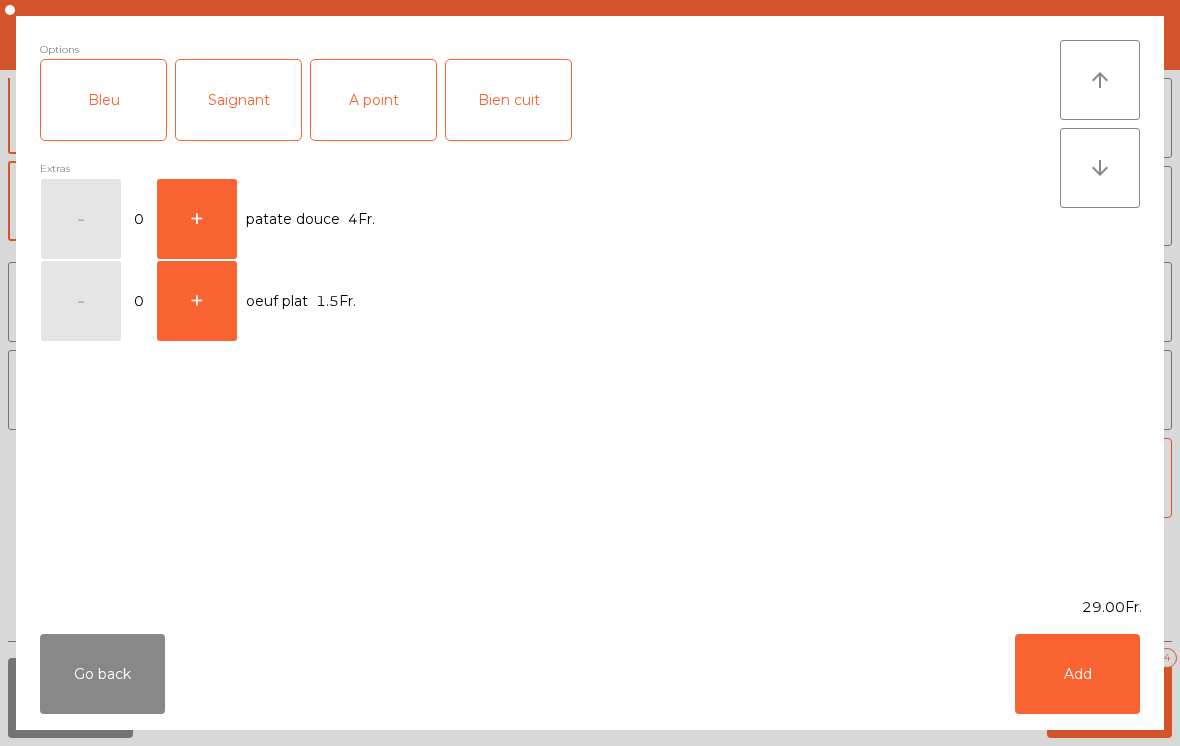click on "Bien cuit" 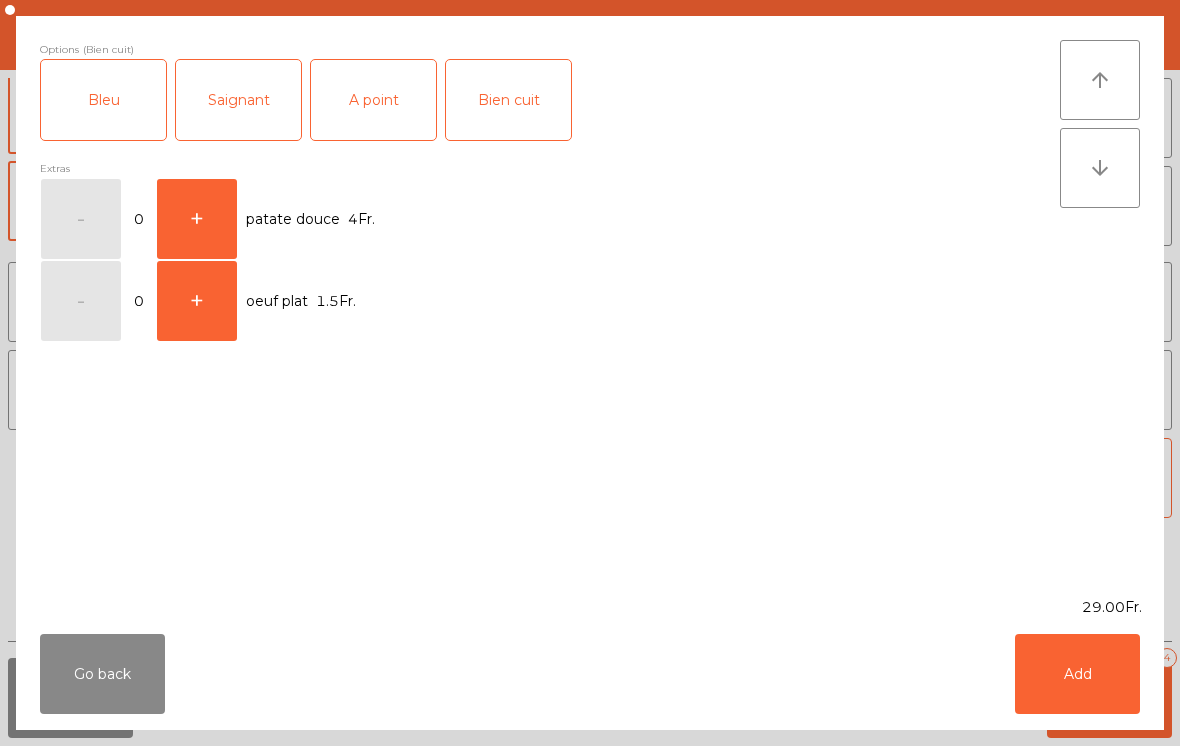 click on "Add" 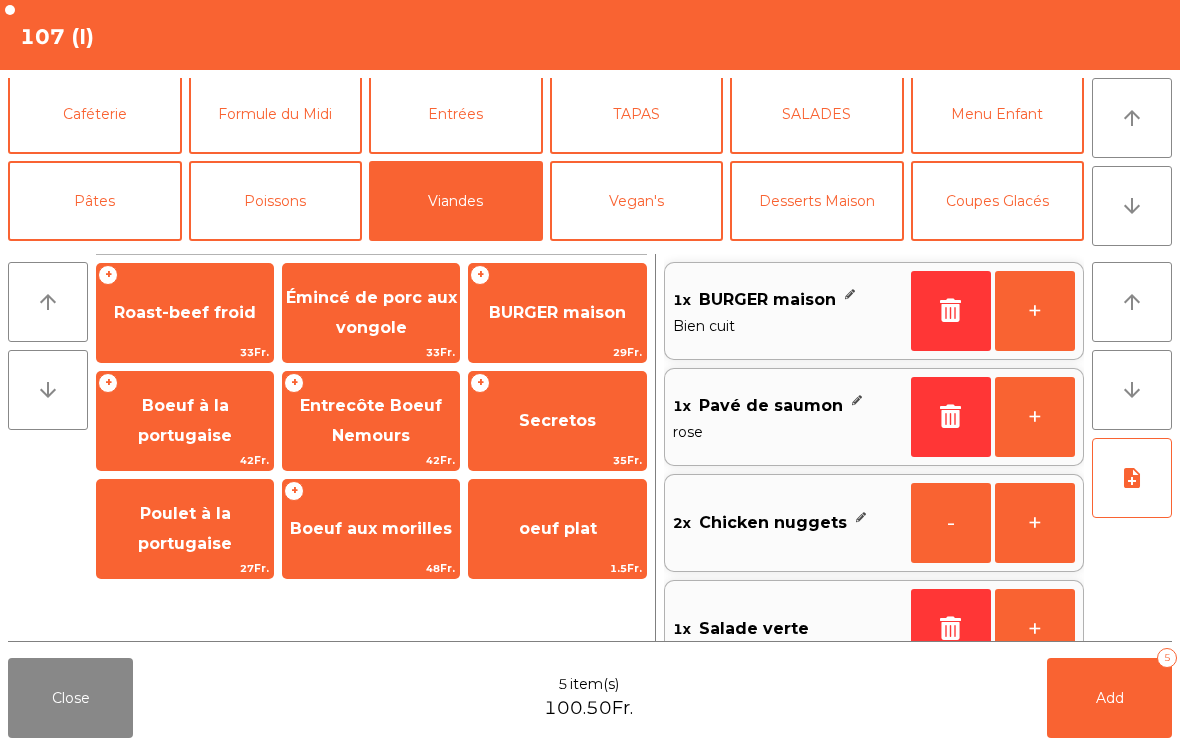 click on "+" 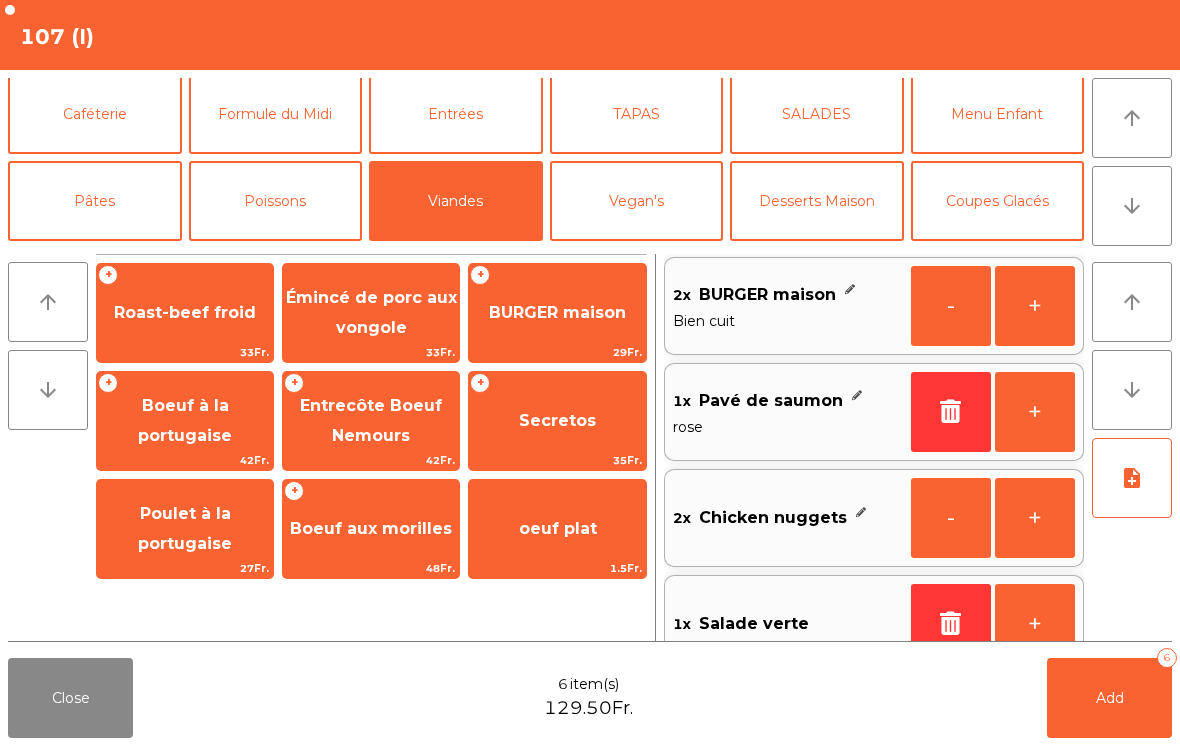 scroll, scrollTop: 8, scrollLeft: 0, axis: vertical 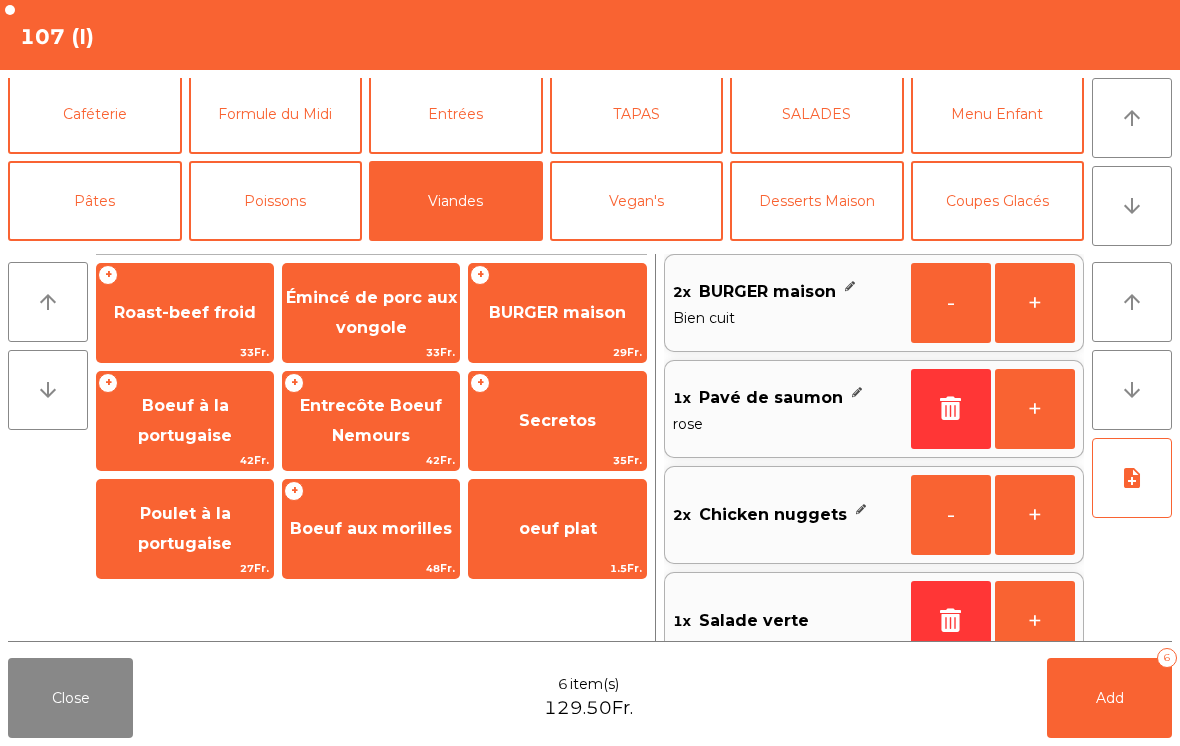 click on "Poissons" 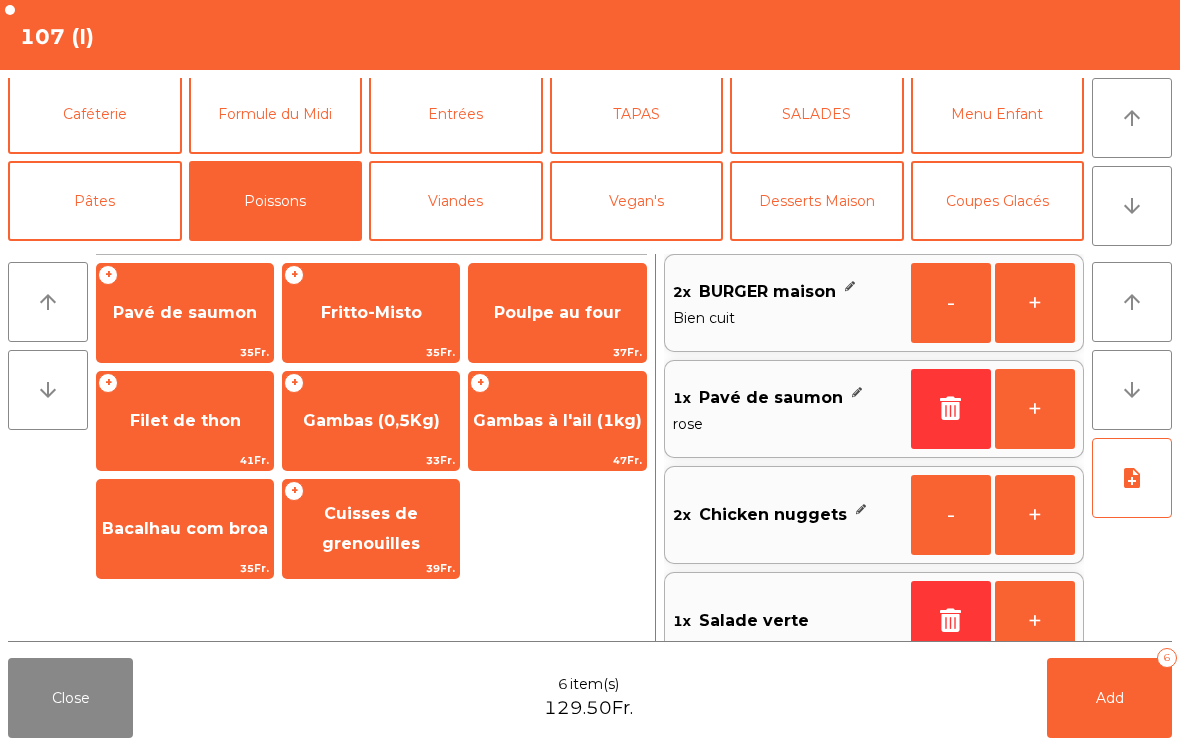 click on "Filet de thon" 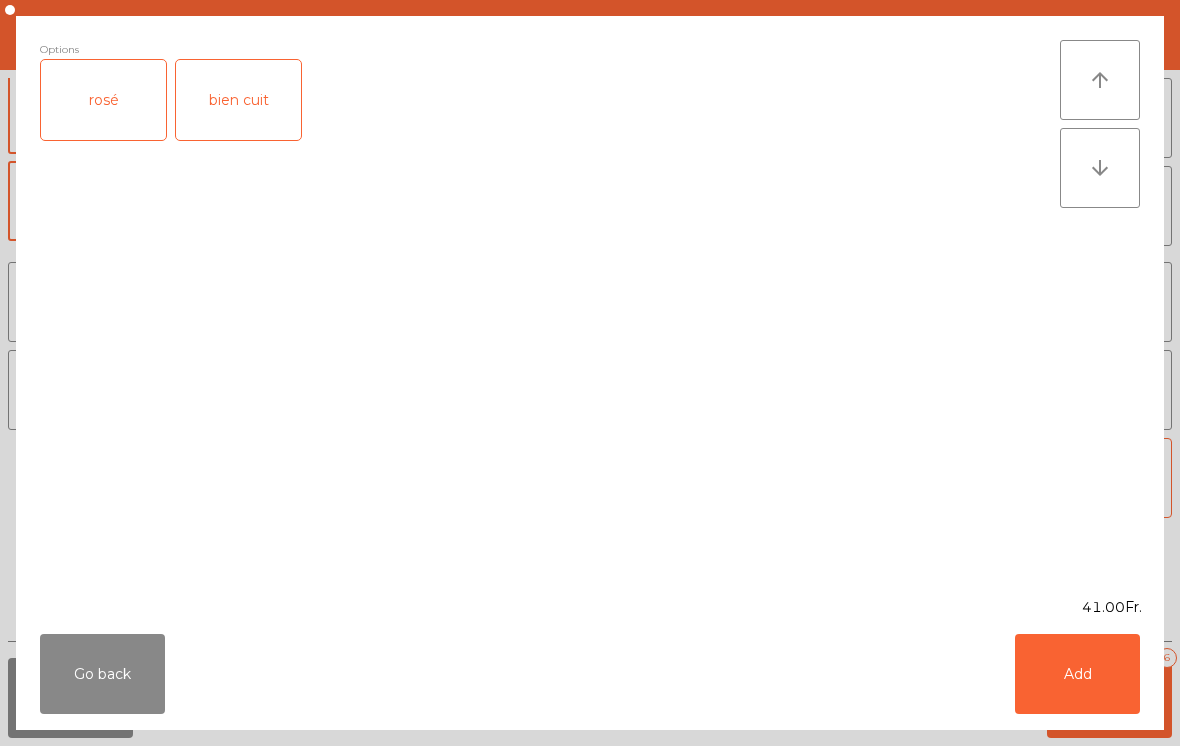 click on "rosé" 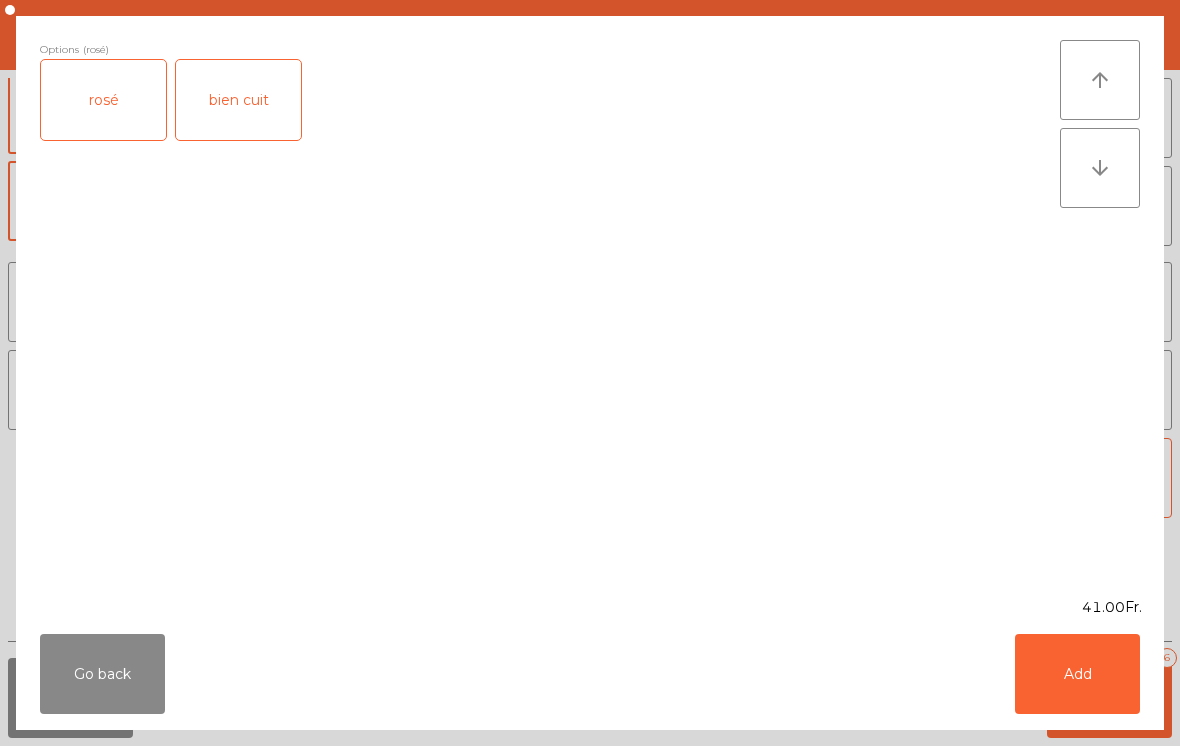 click on "Add" 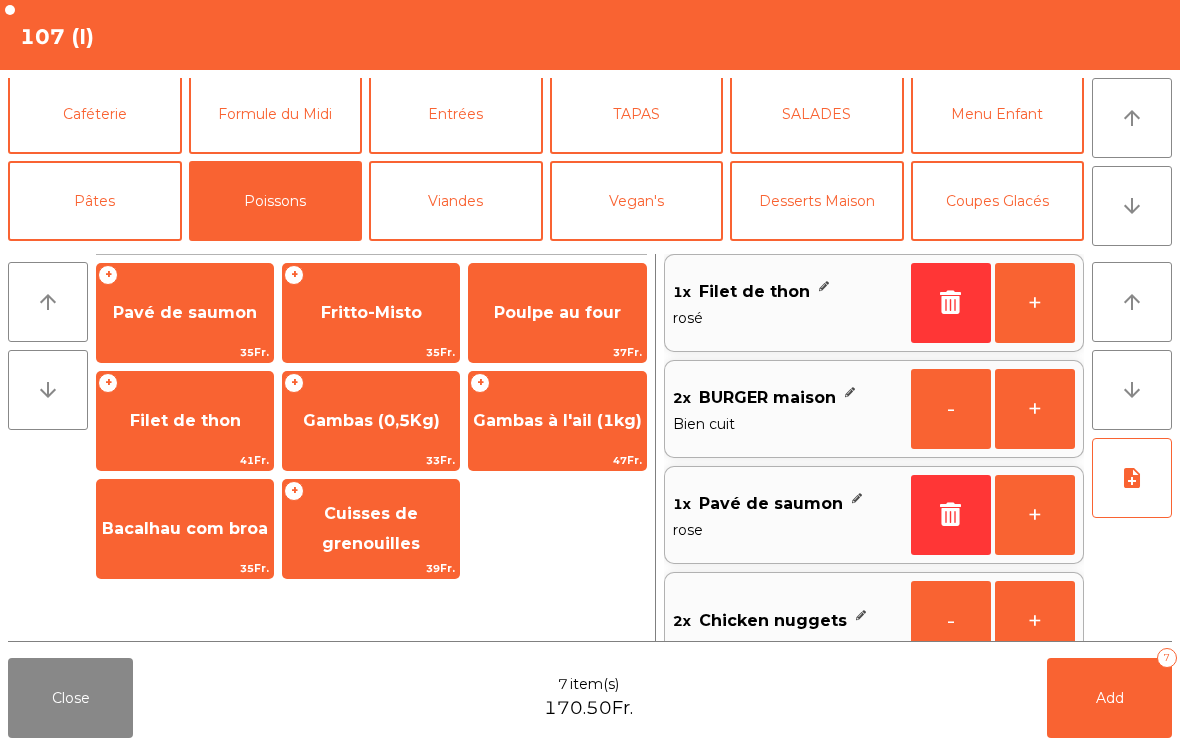 click on "+" 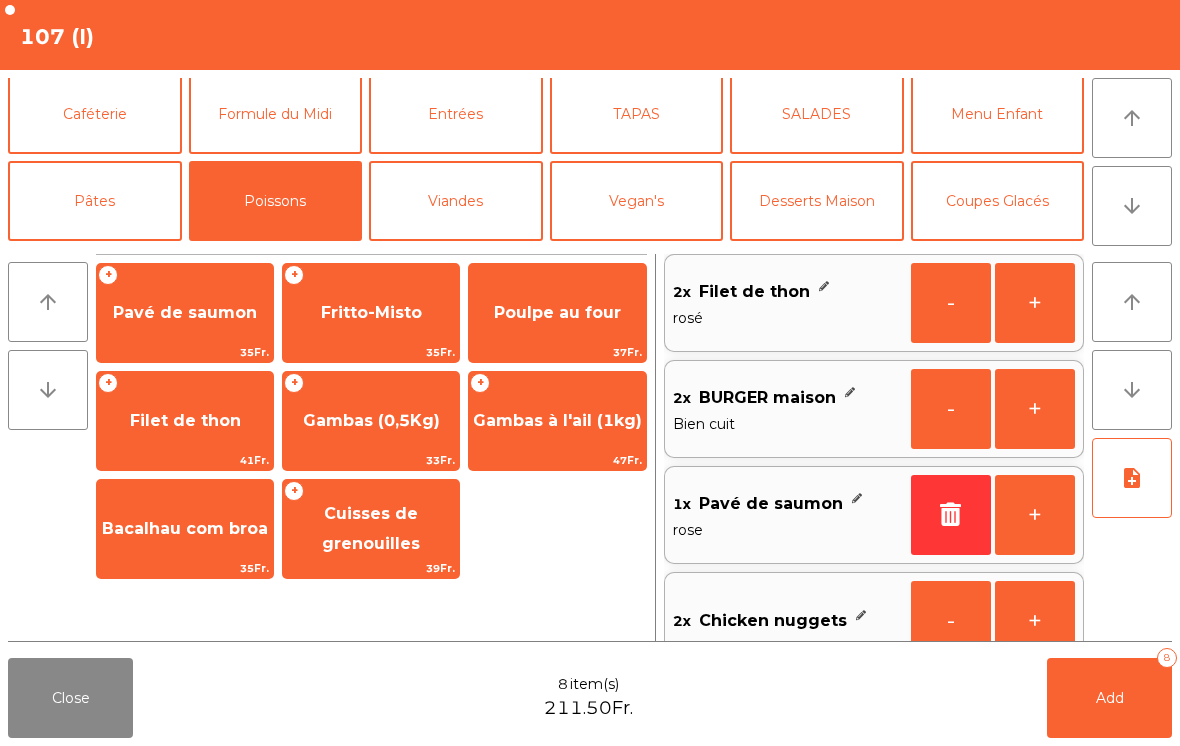 click on "Viandes" 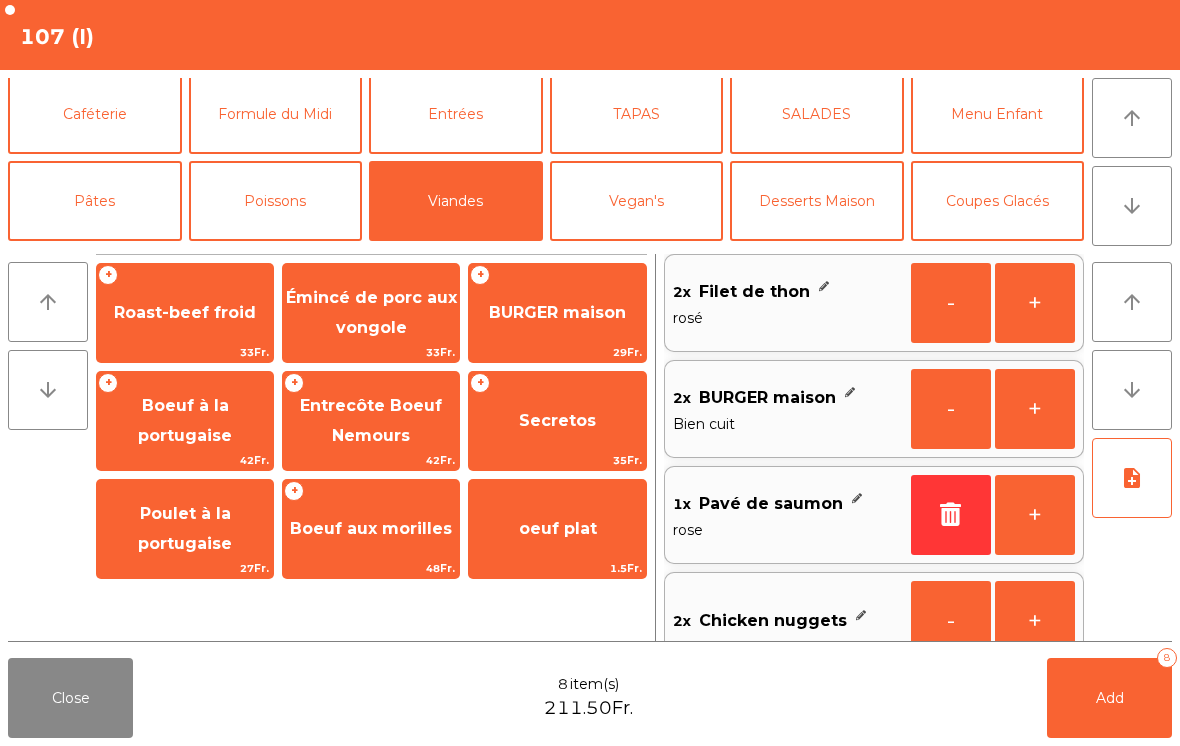click on "+   Roast-beef froid   33Fr." 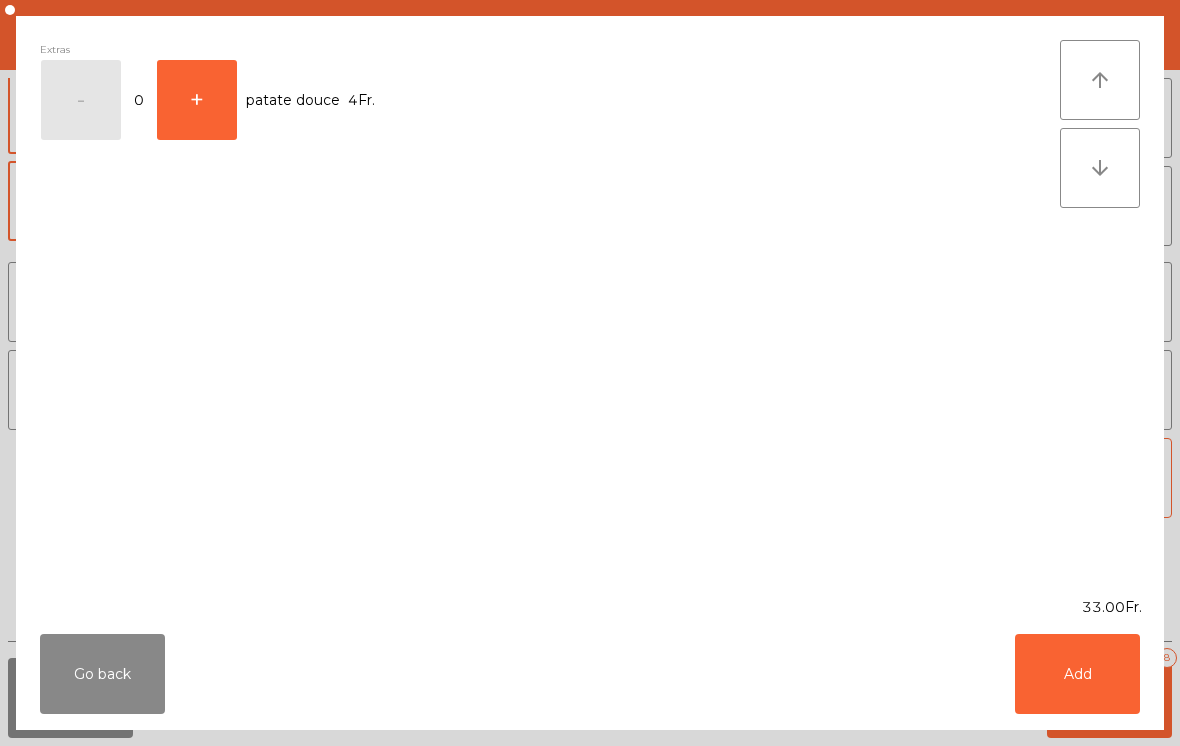 click on "Extras  -   0   +   patate douce   4Fr." 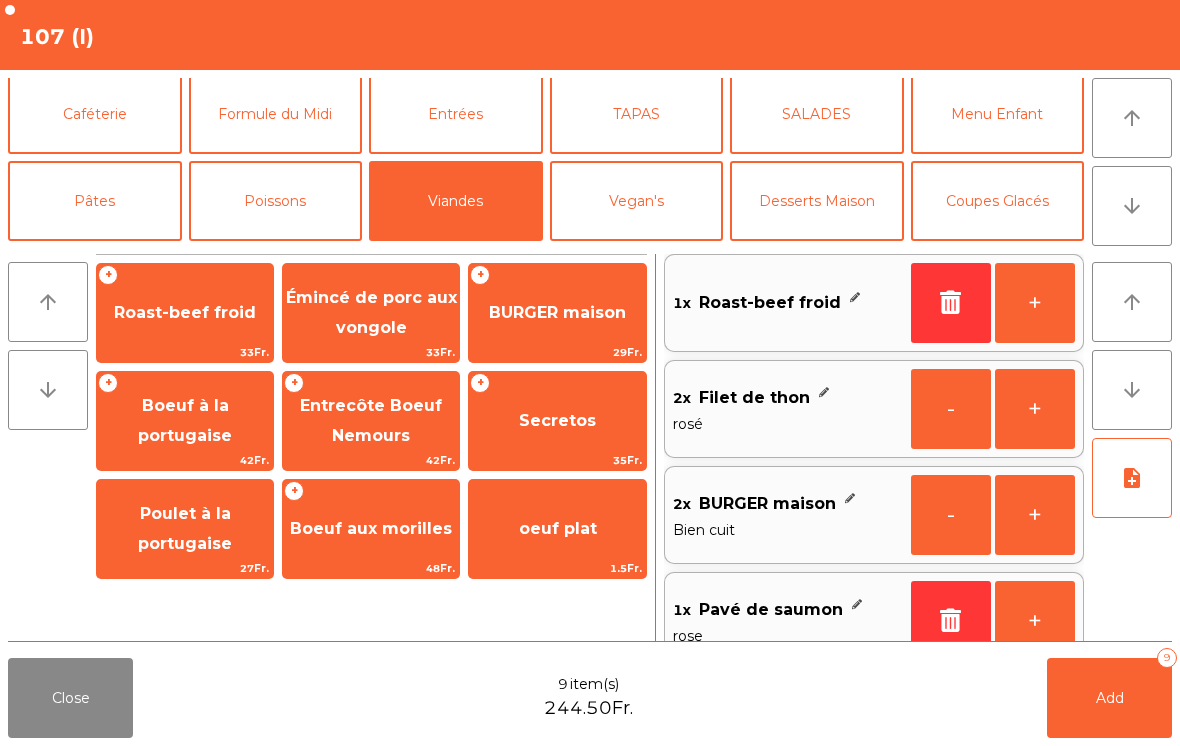 click on "+" 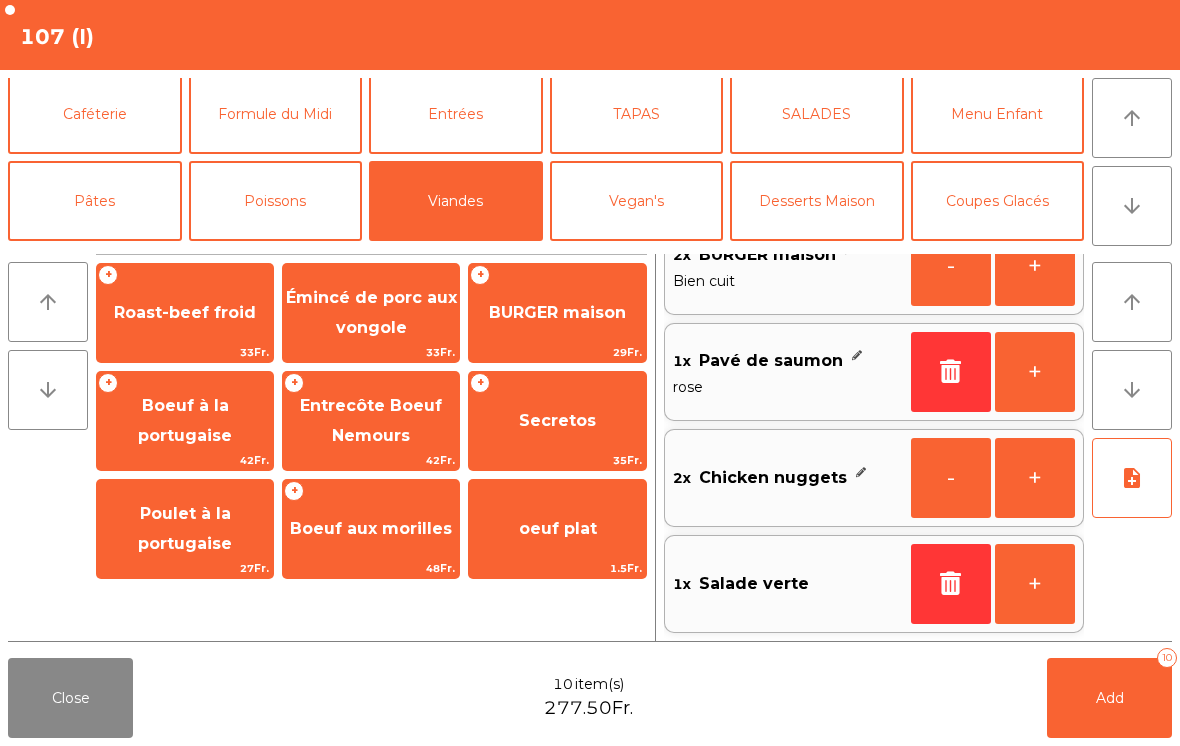 scroll, scrollTop: 257, scrollLeft: 0, axis: vertical 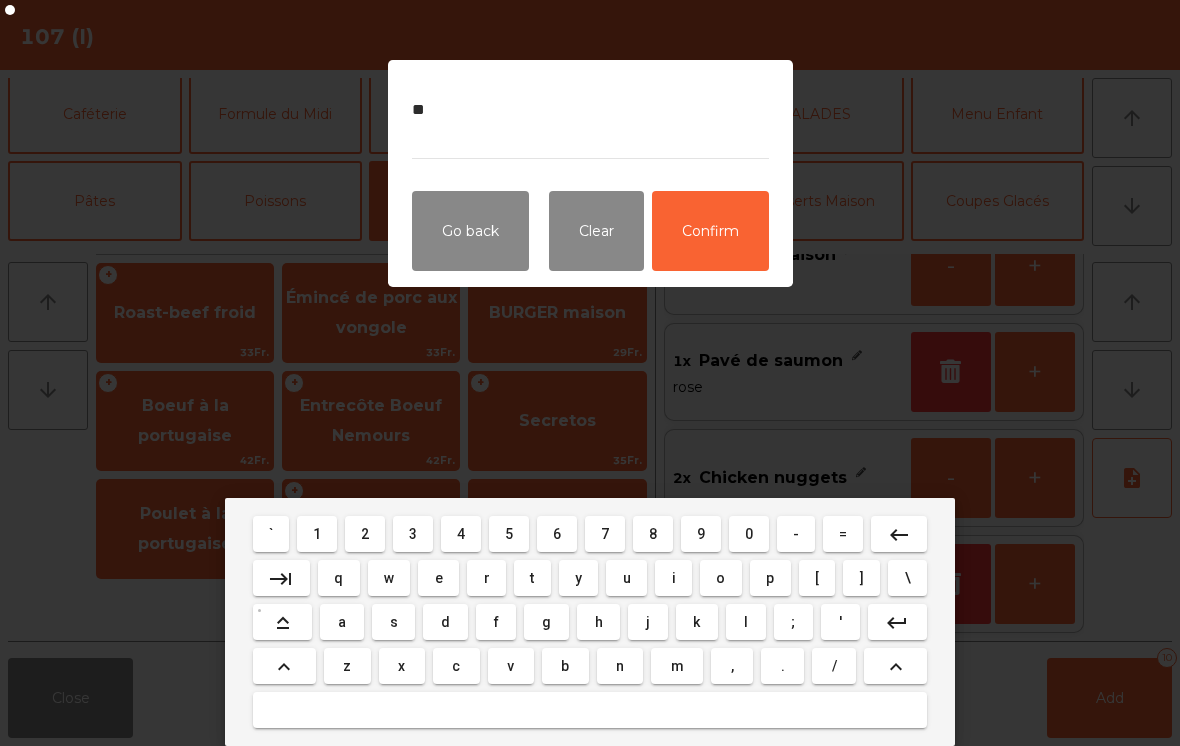 type on "*" 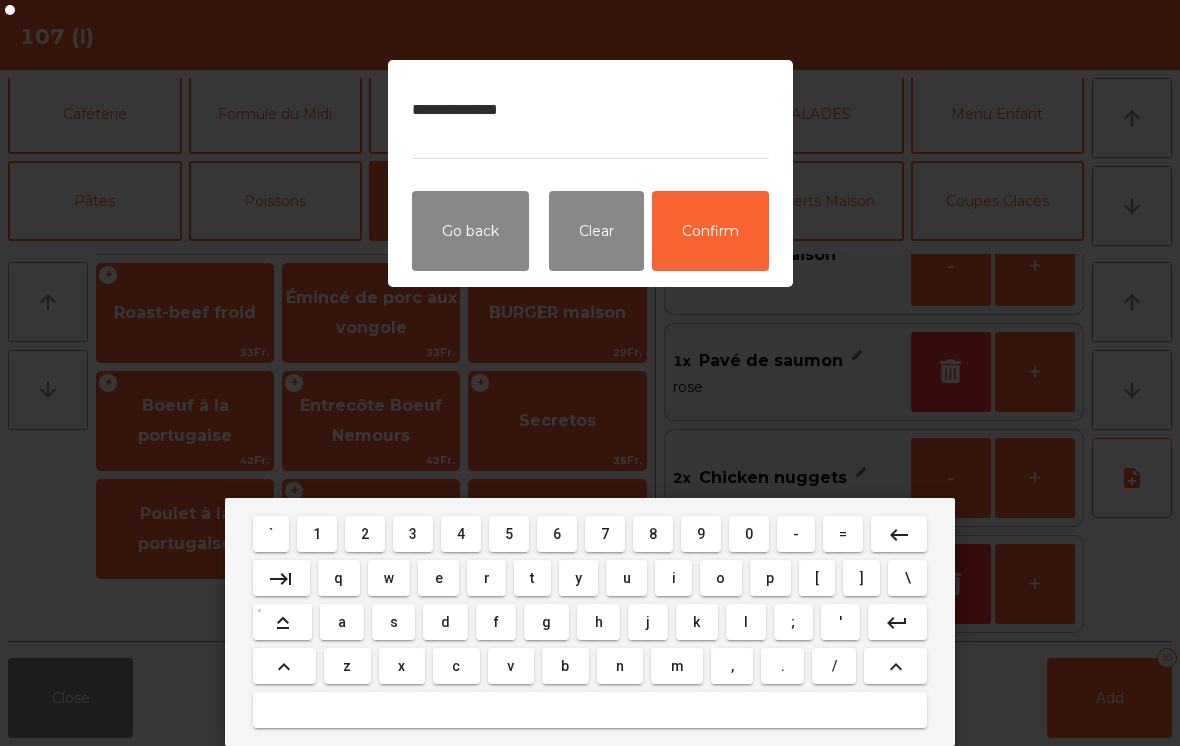 type on "**********" 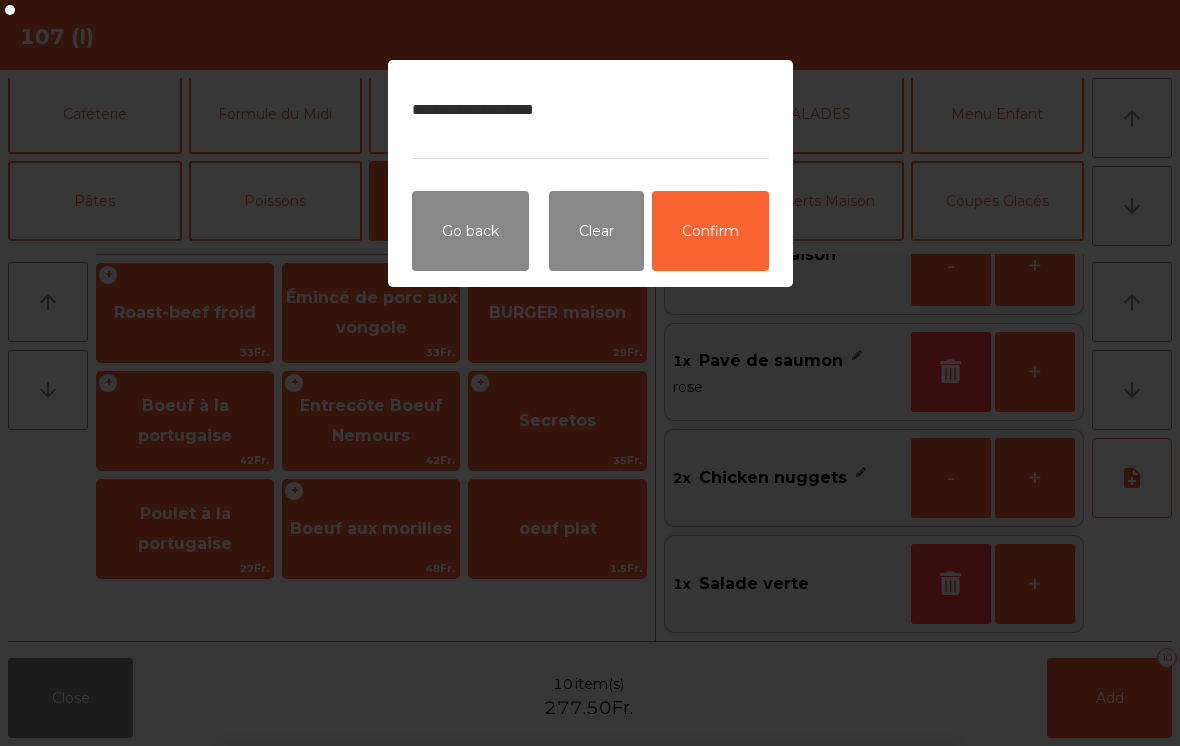 click on "Confirm" 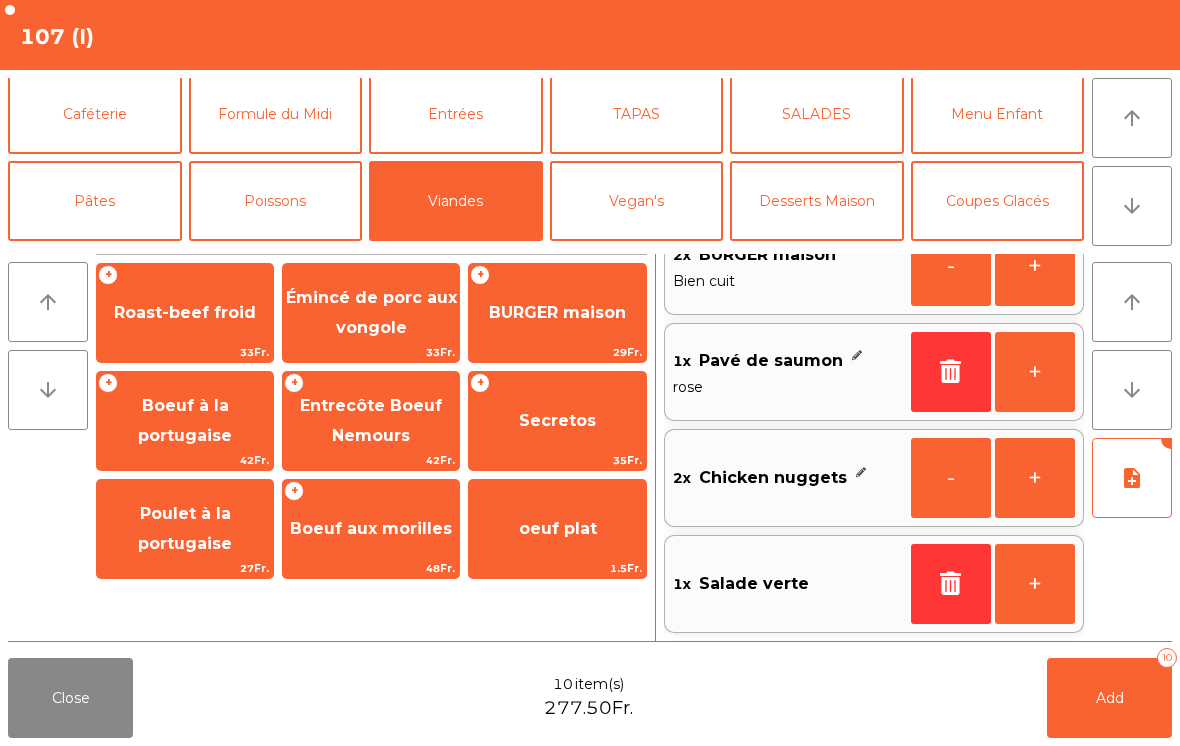 click on "Add   10" 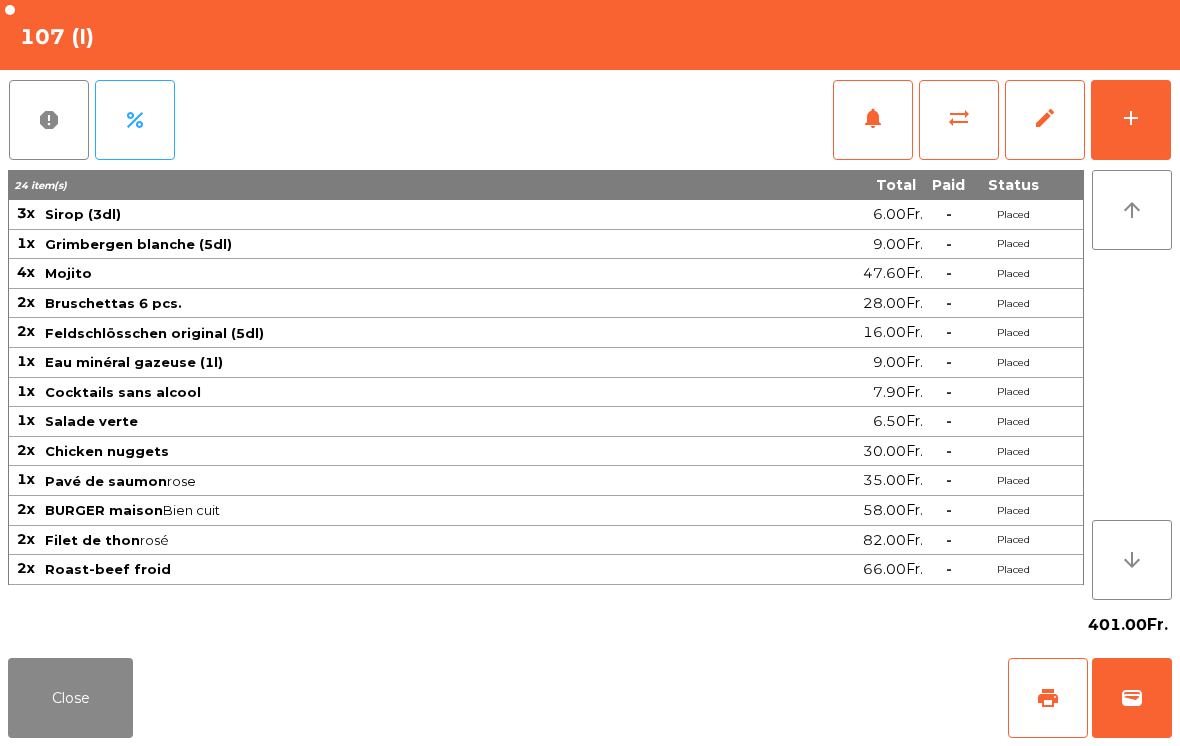 click on "add" 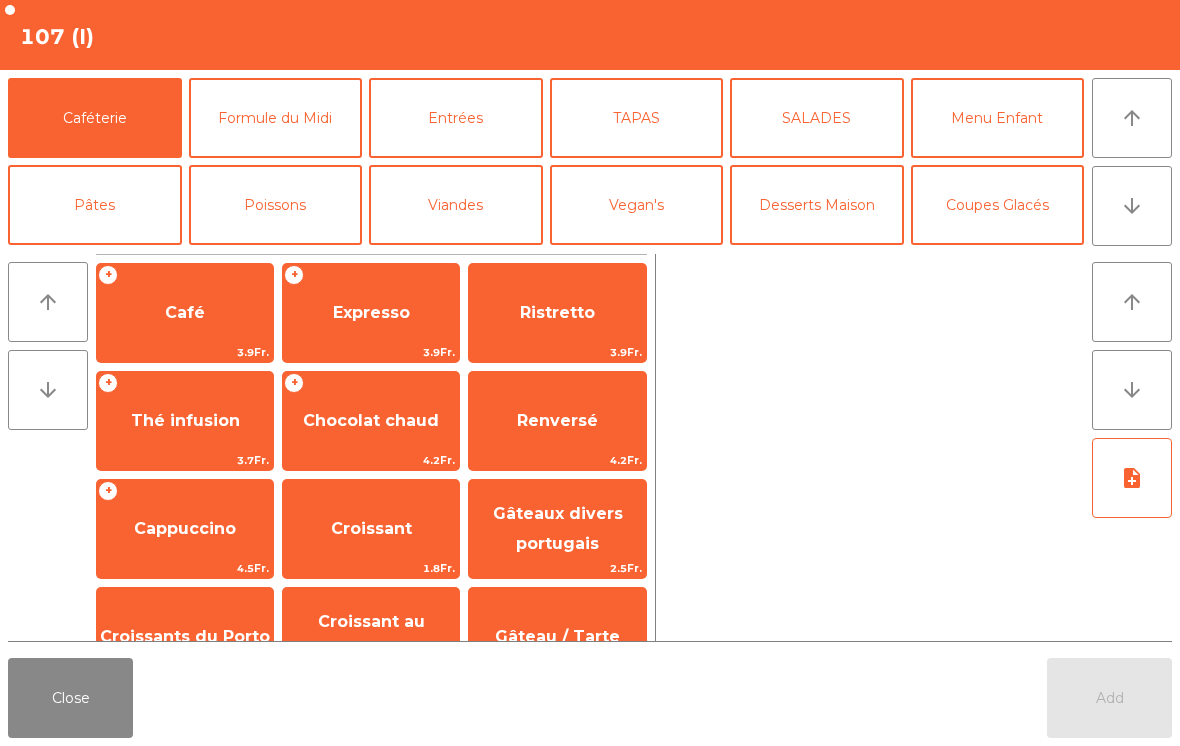click on "arrow_downward" 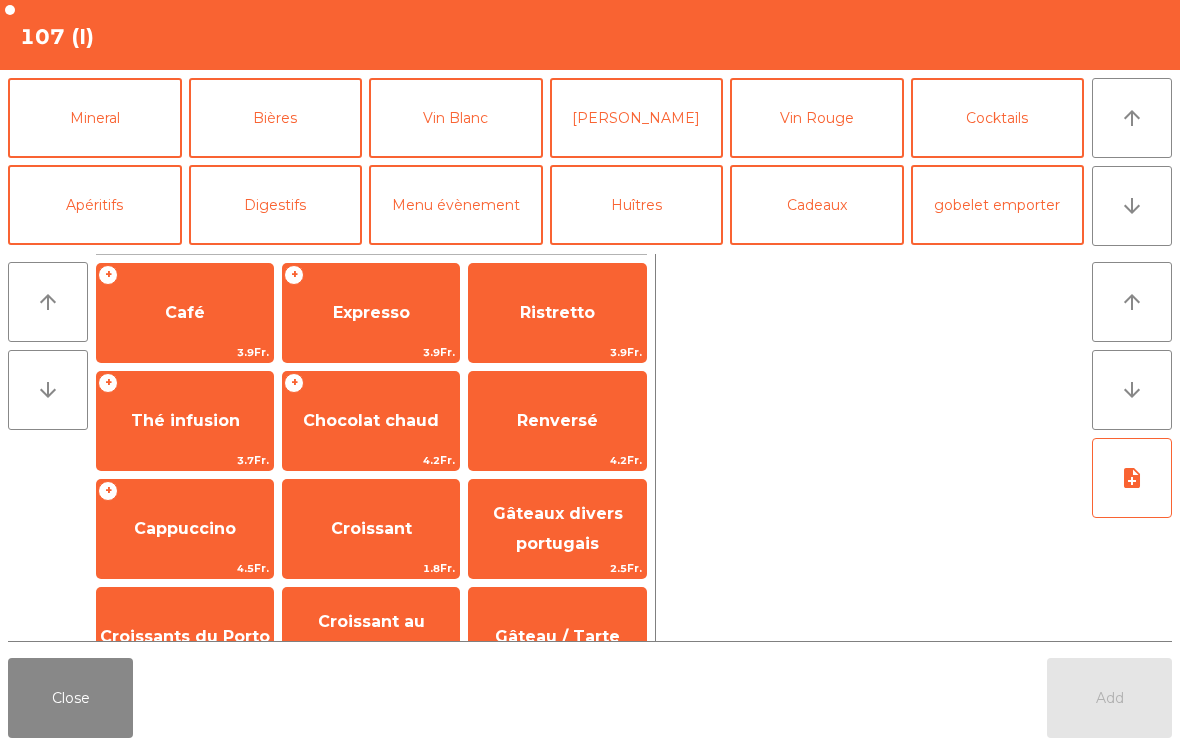 click on "Vin Rouge" 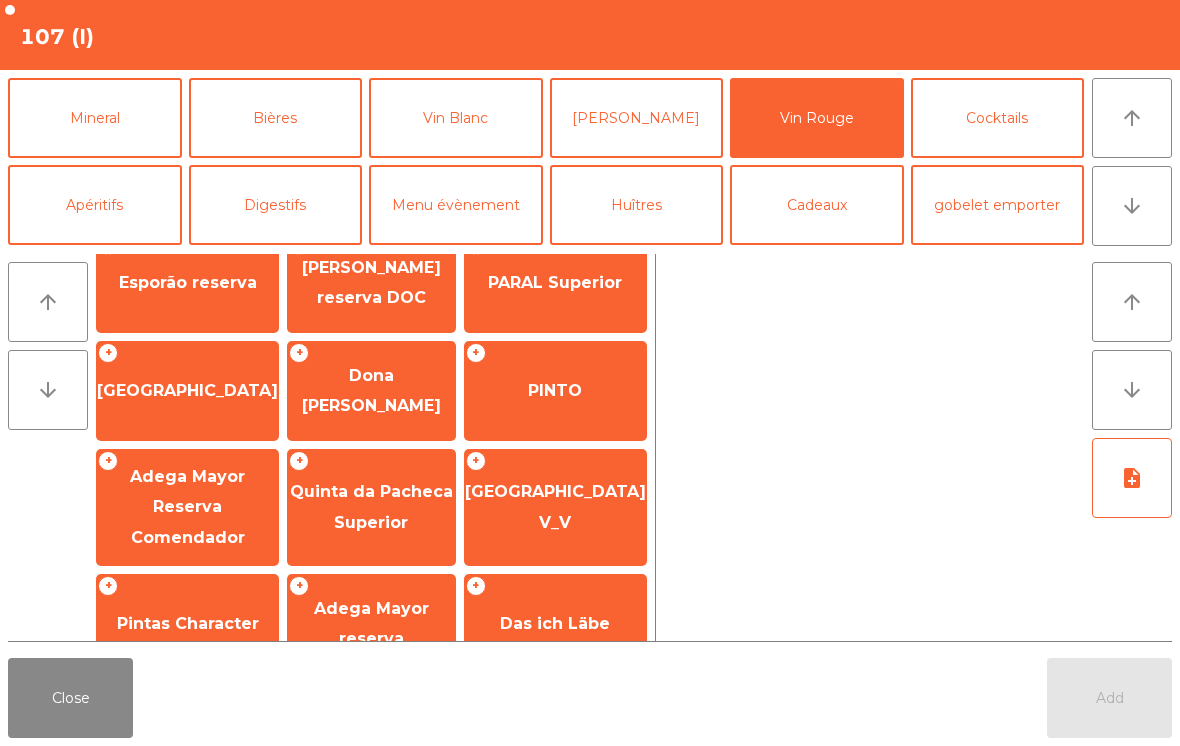 scroll, scrollTop: 445, scrollLeft: 0, axis: vertical 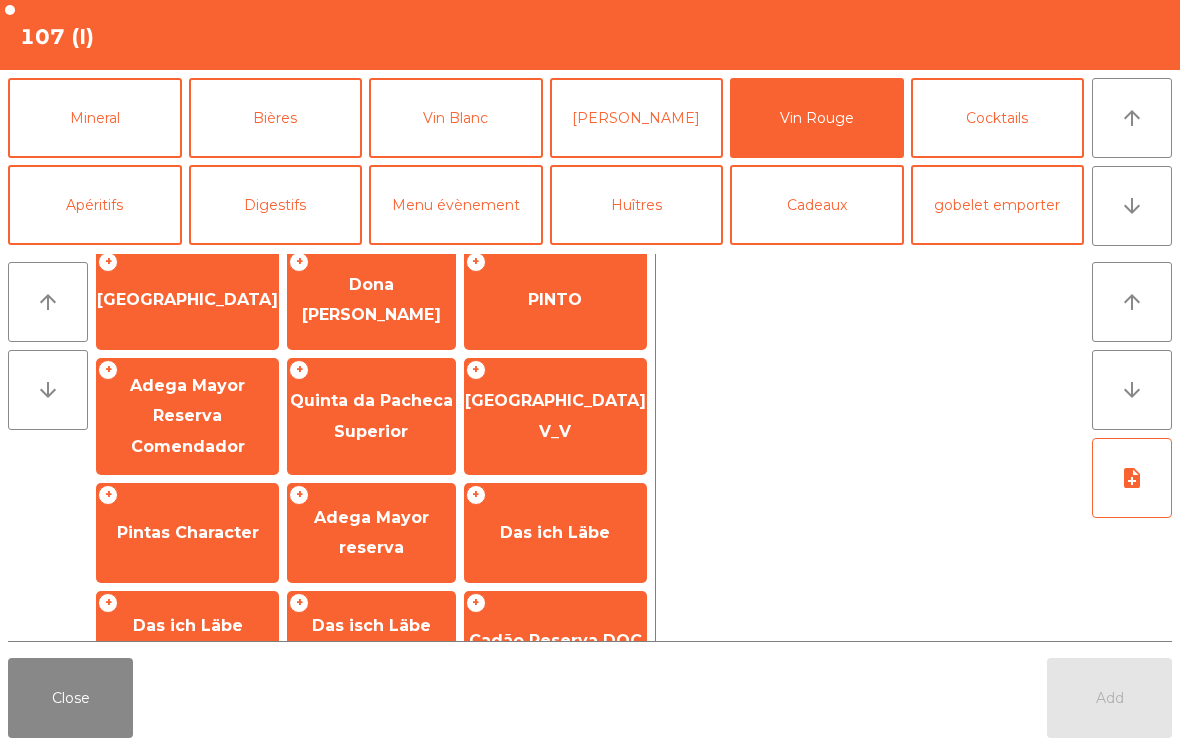 click on "Das ich Läbe" 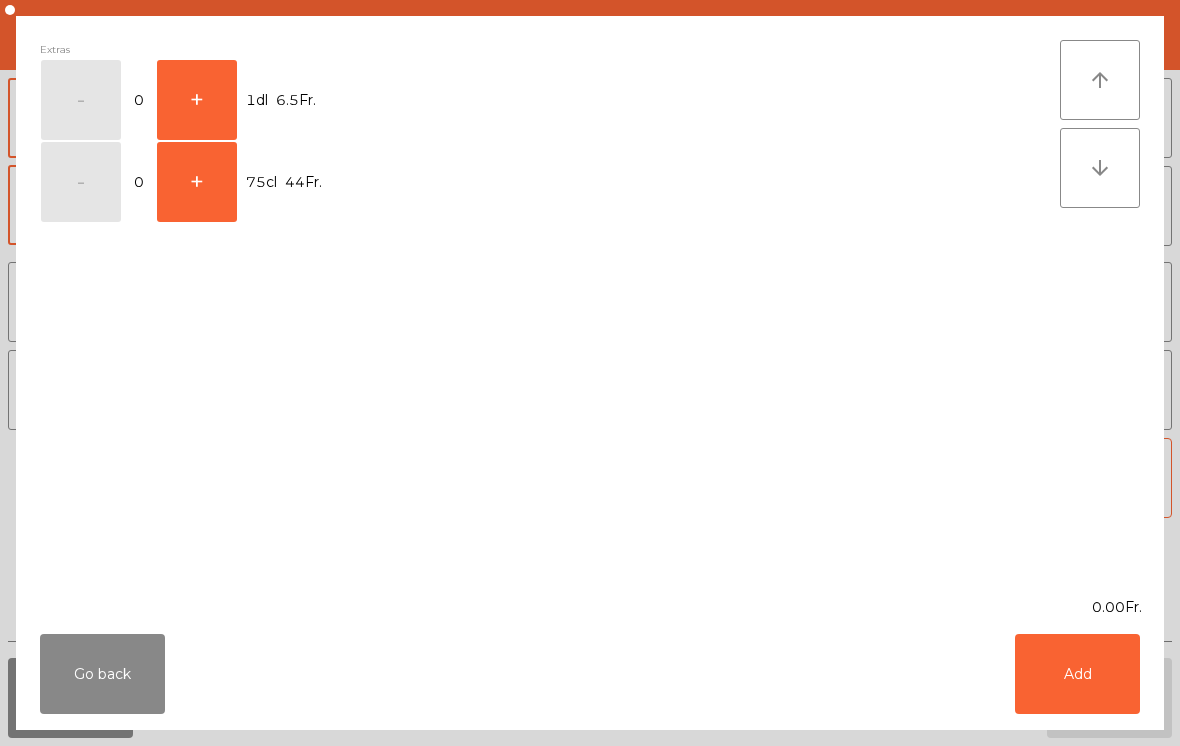 click on "+" 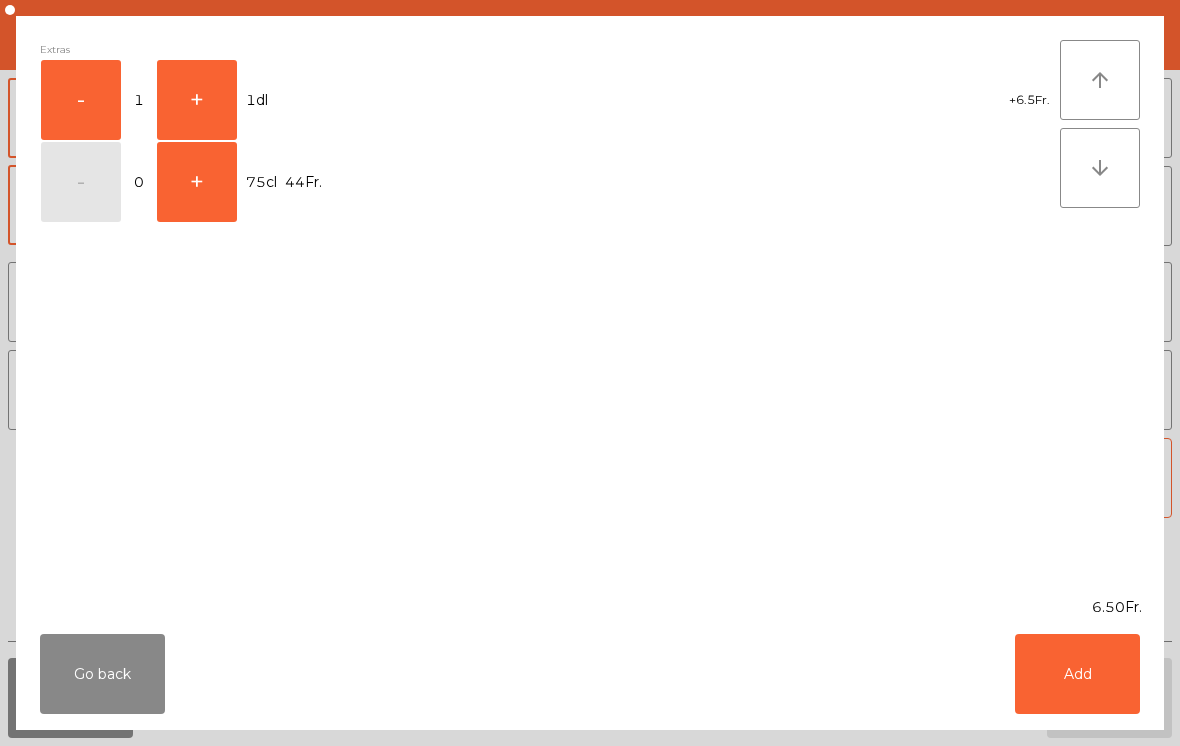 click on "Add" 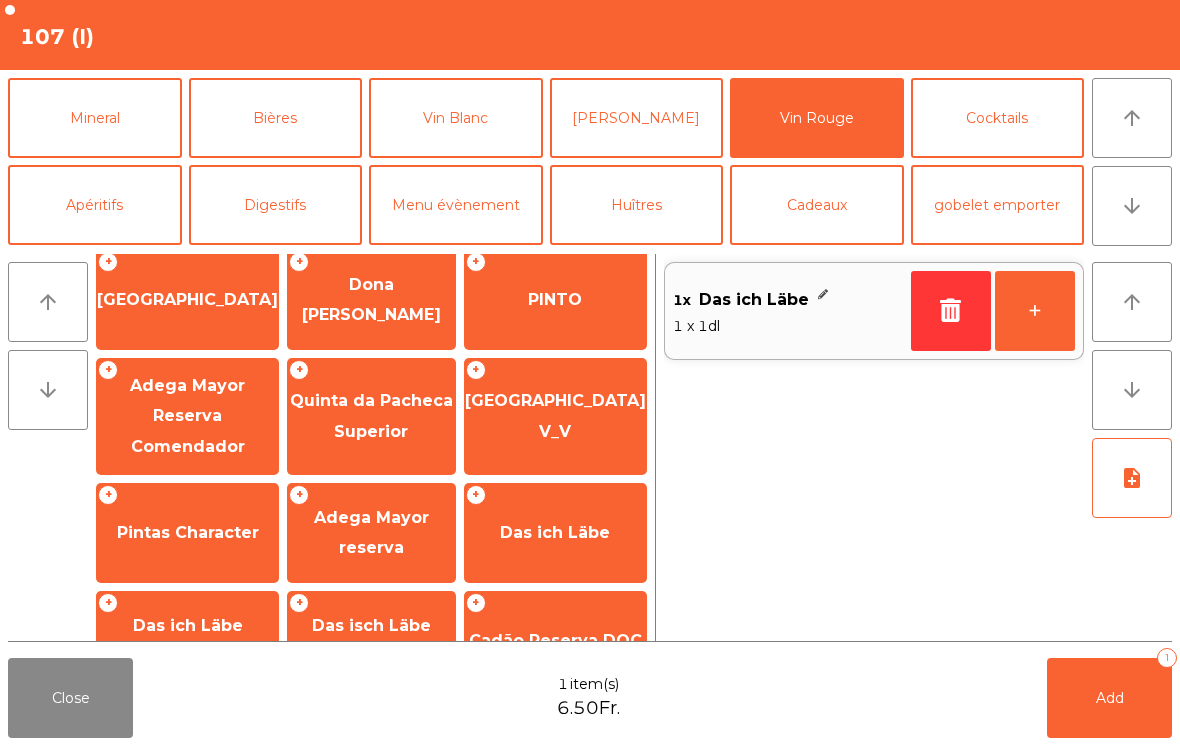 click on "+" 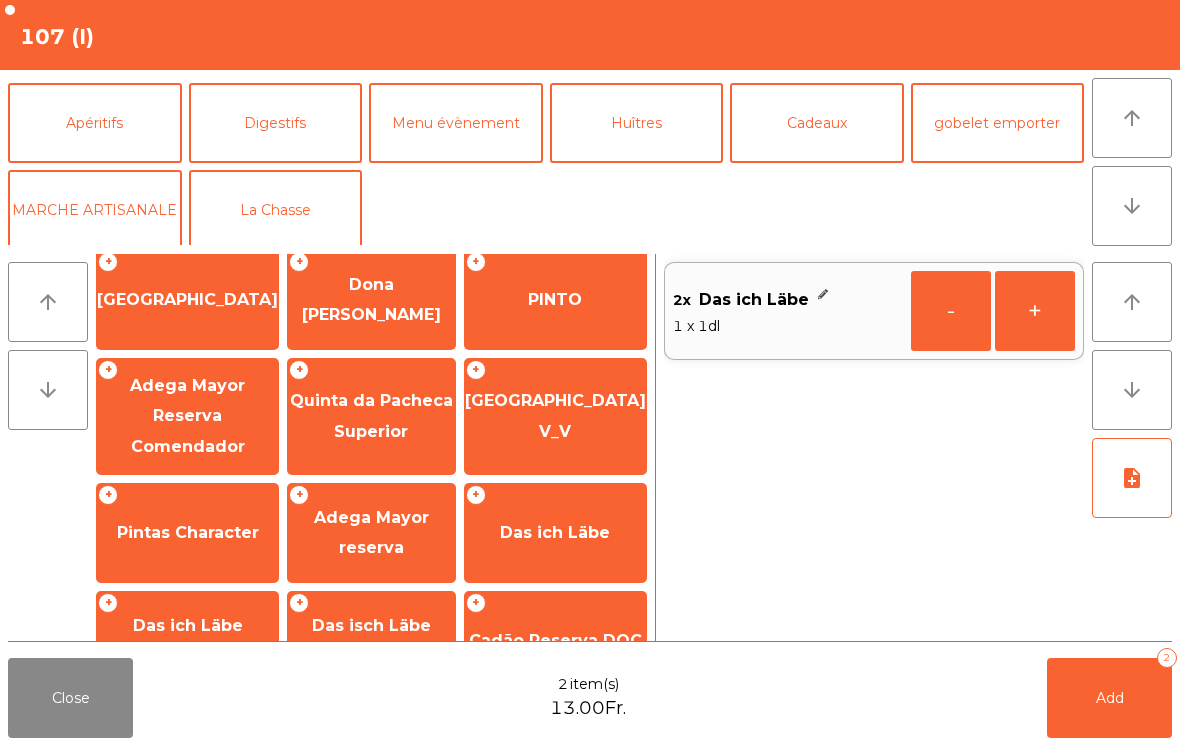 scroll, scrollTop: 109, scrollLeft: 0, axis: vertical 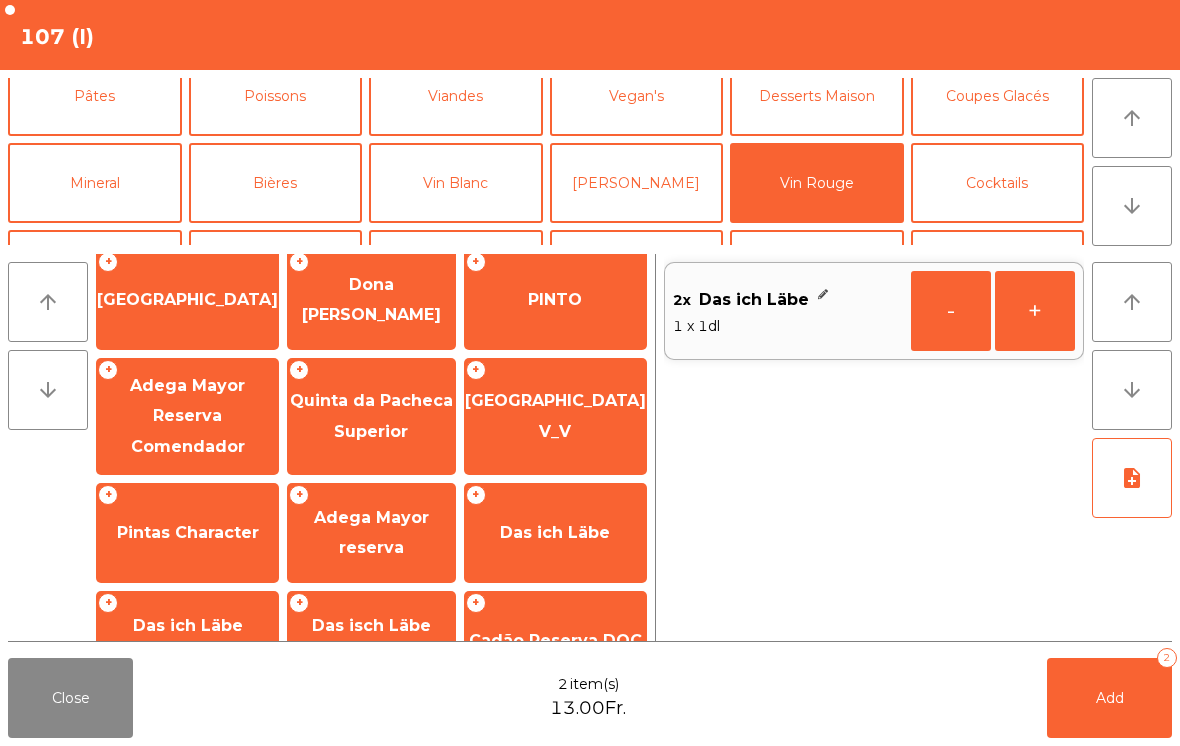 click on "Mineral" 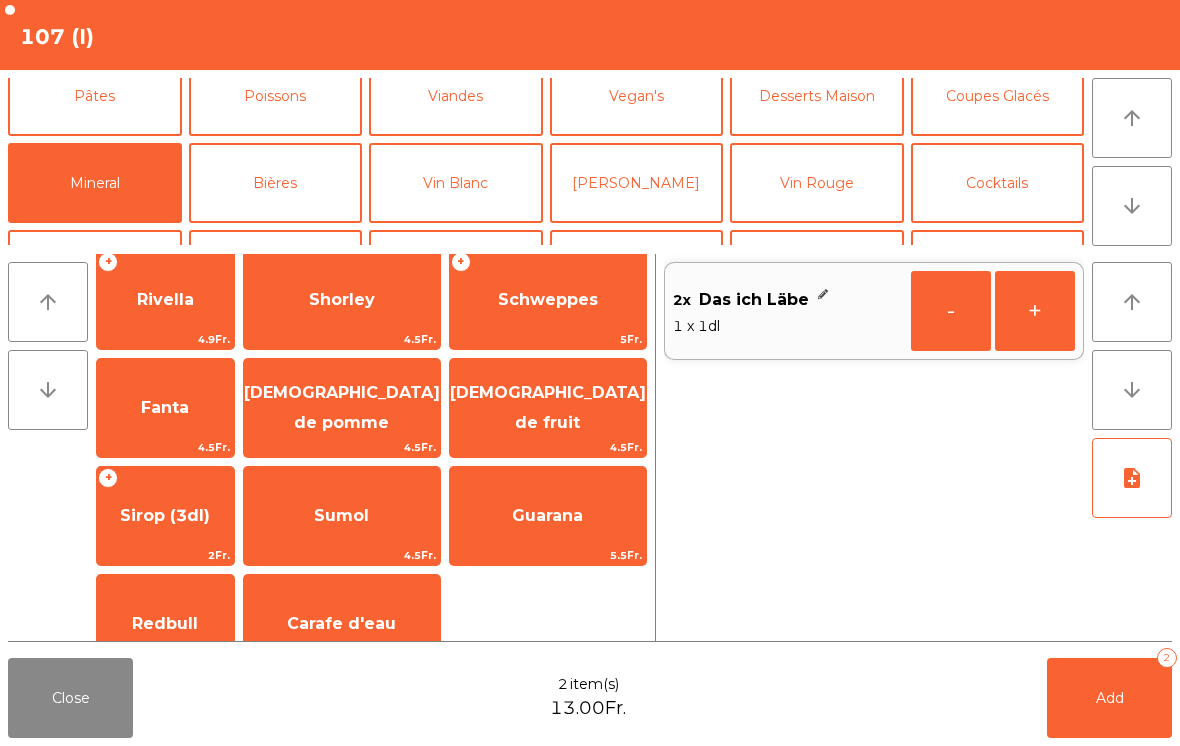 scroll, scrollTop: 161, scrollLeft: 0, axis: vertical 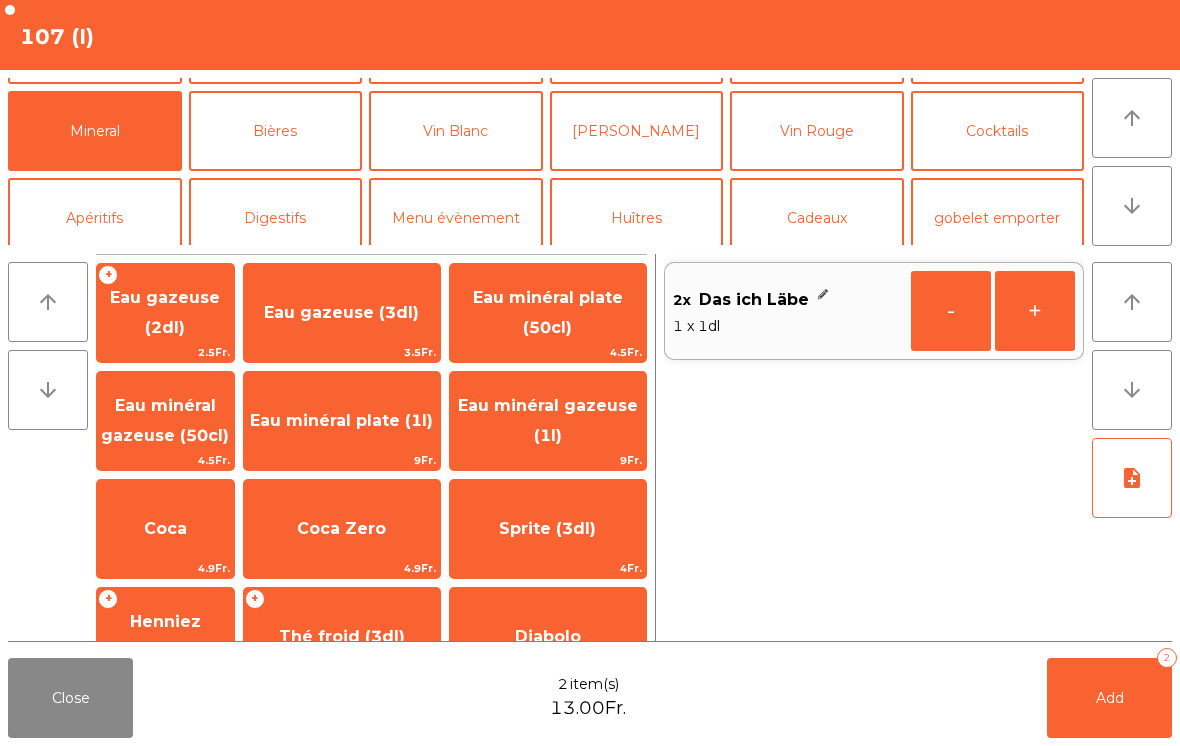 click on "Eau minéral gazeuse (1l)" 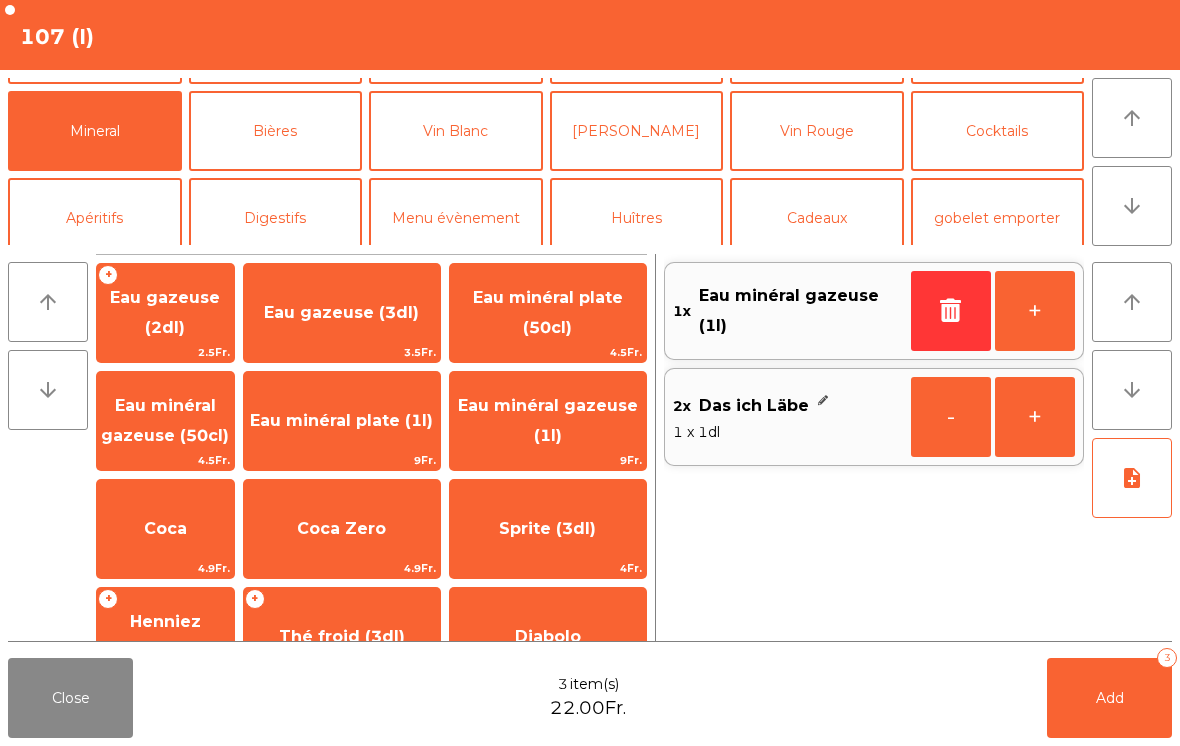 scroll, scrollTop: 0, scrollLeft: 0, axis: both 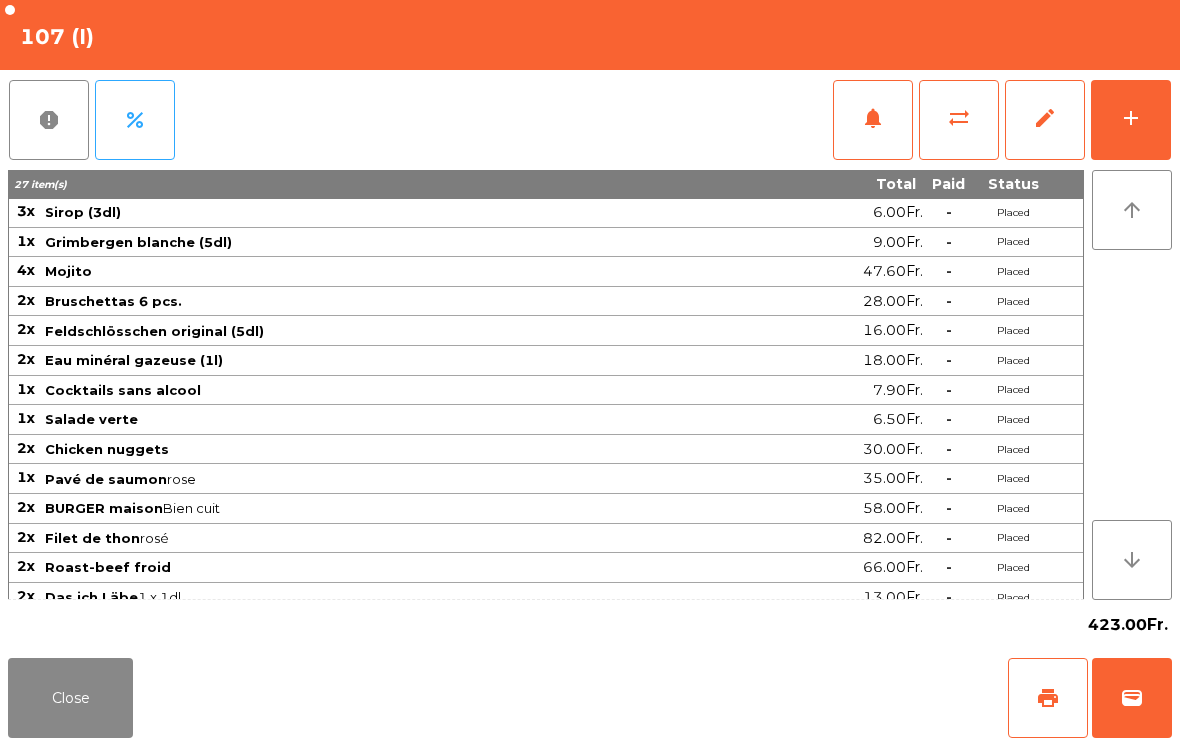 click on "Close" 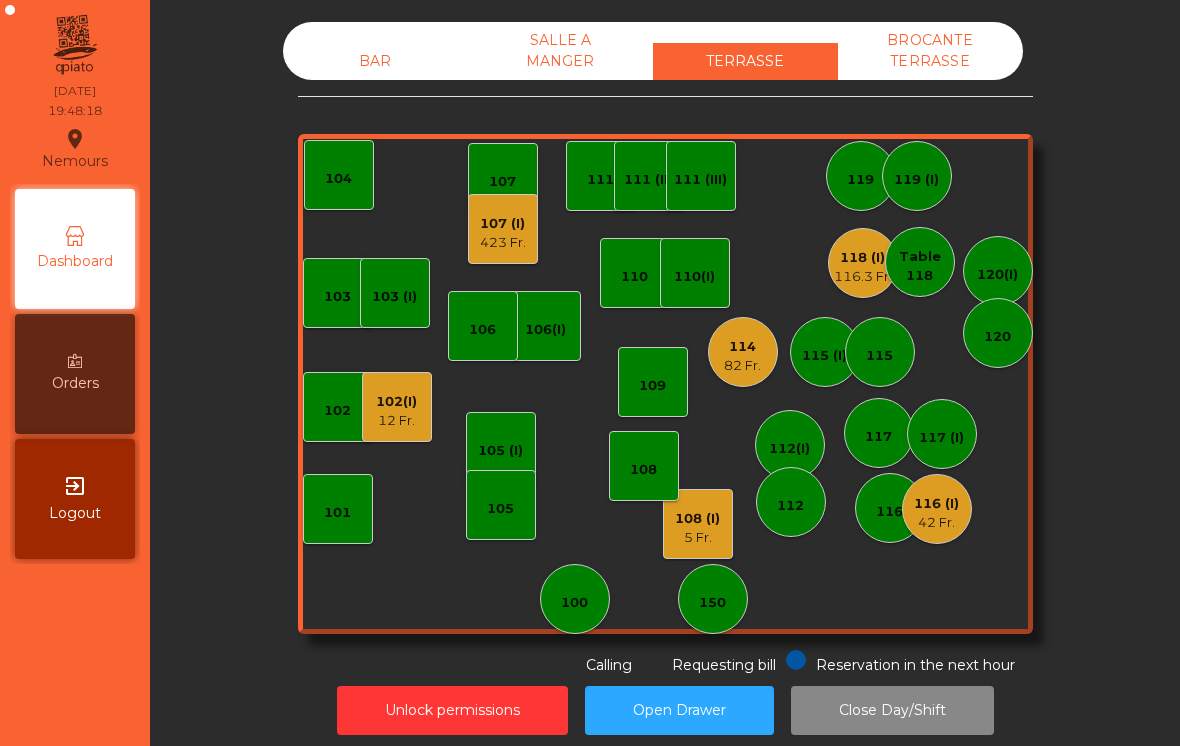 click on "116 (I)" 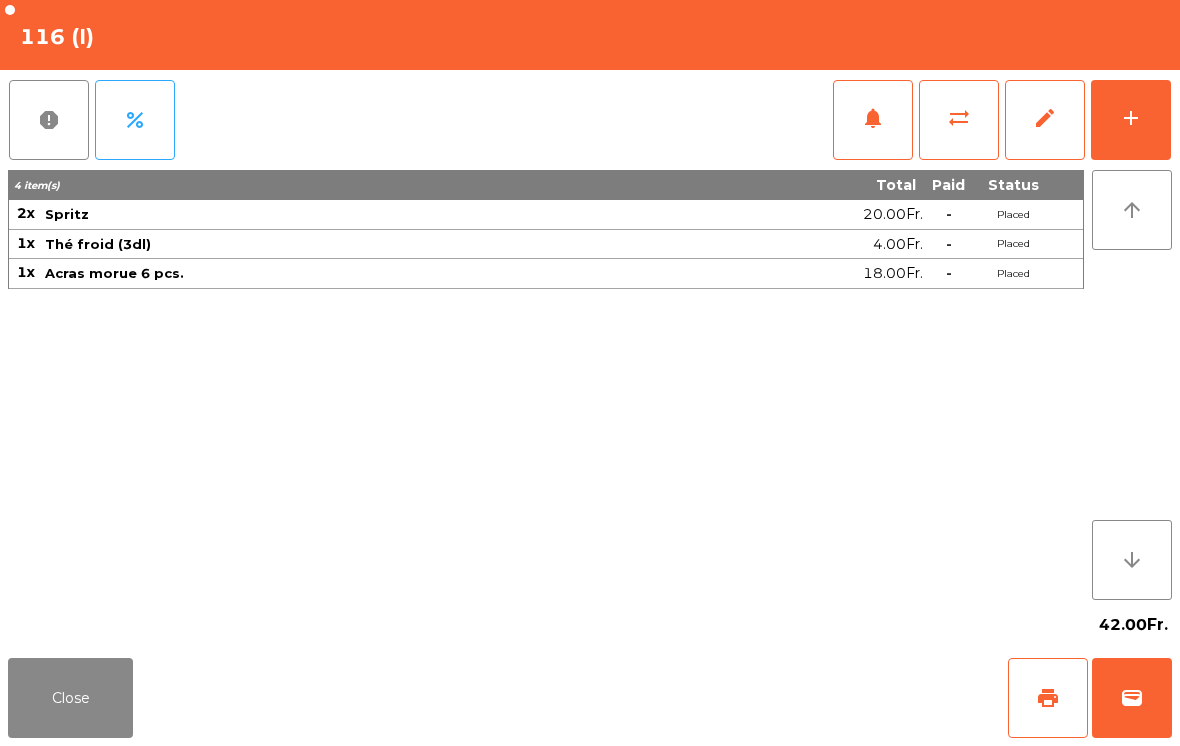 click on "add" 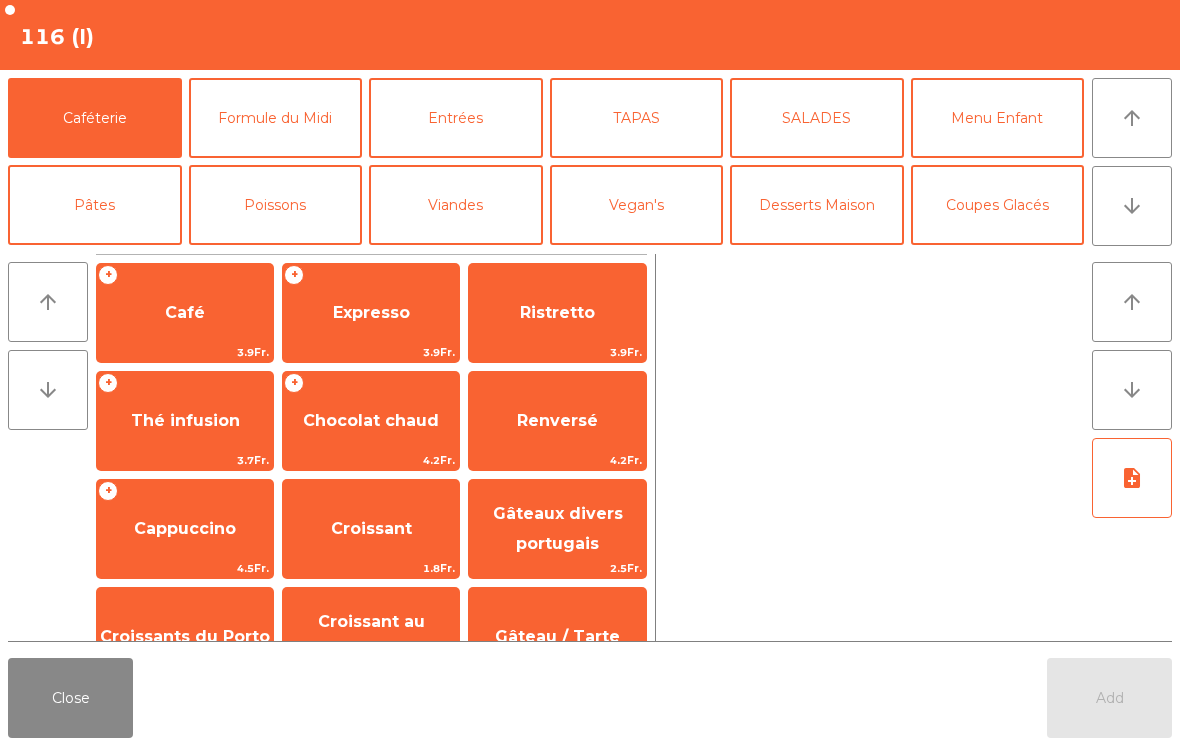click on "arrow_downward" 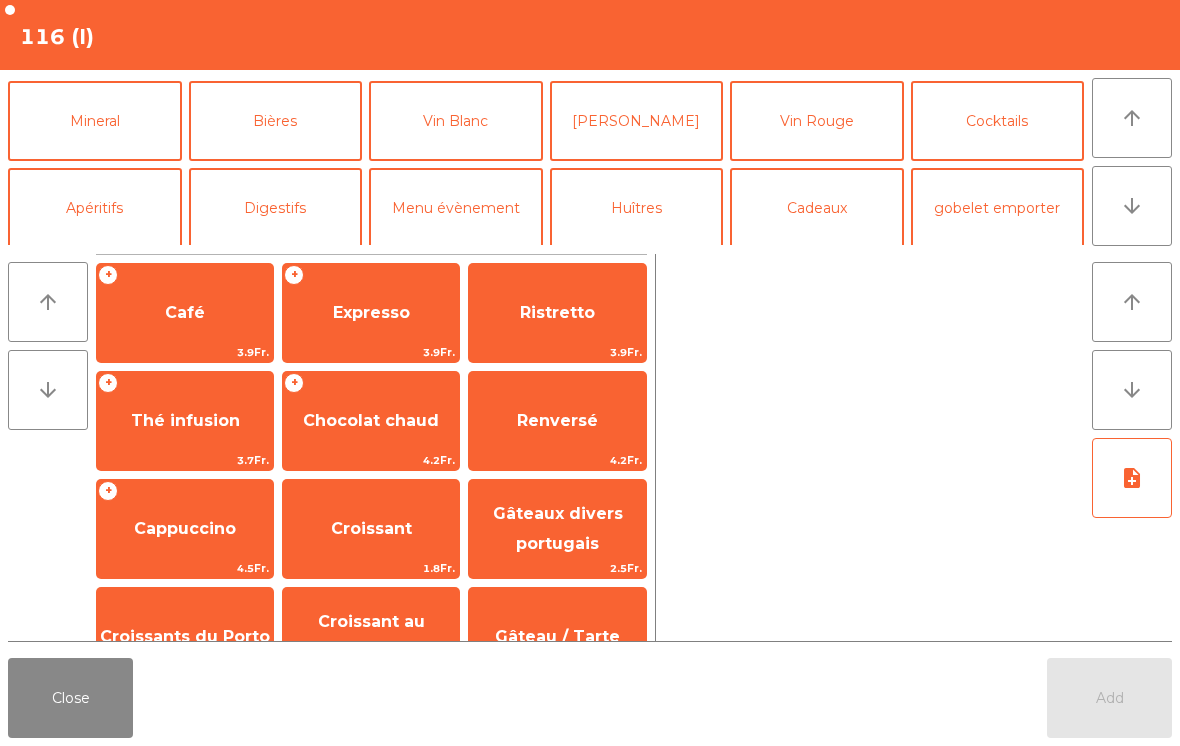 click on "Apéritifs" 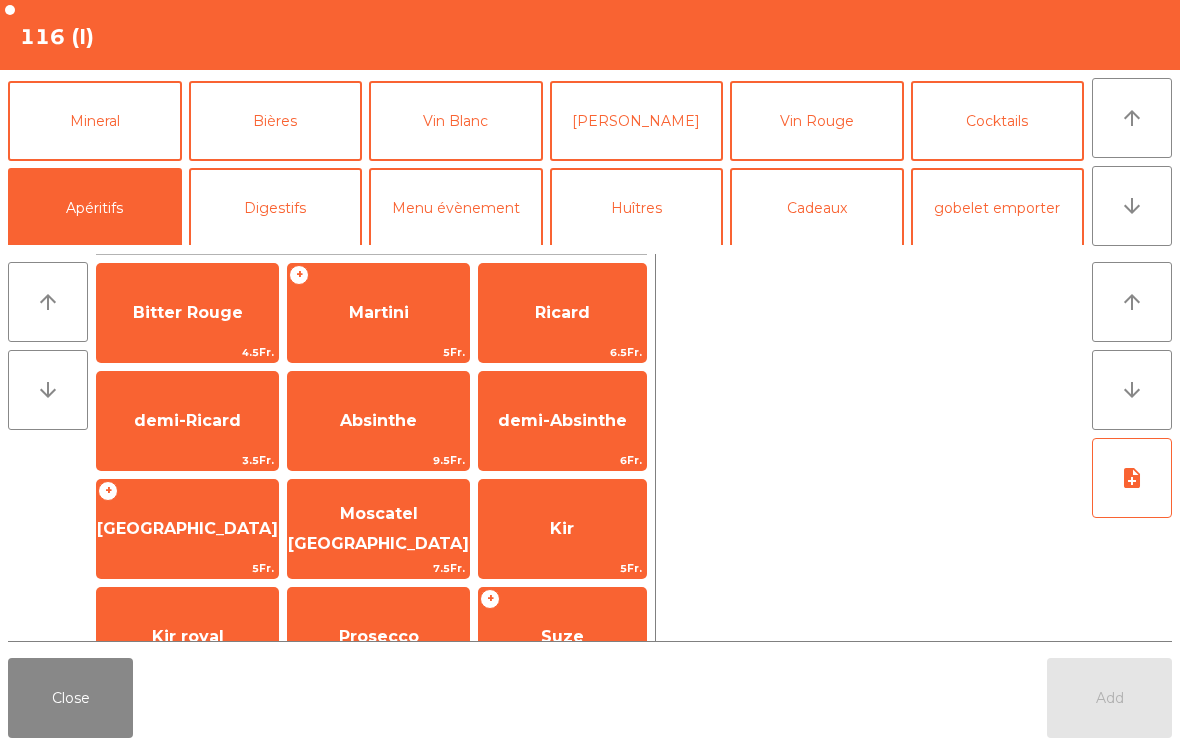 scroll, scrollTop: 174, scrollLeft: 0, axis: vertical 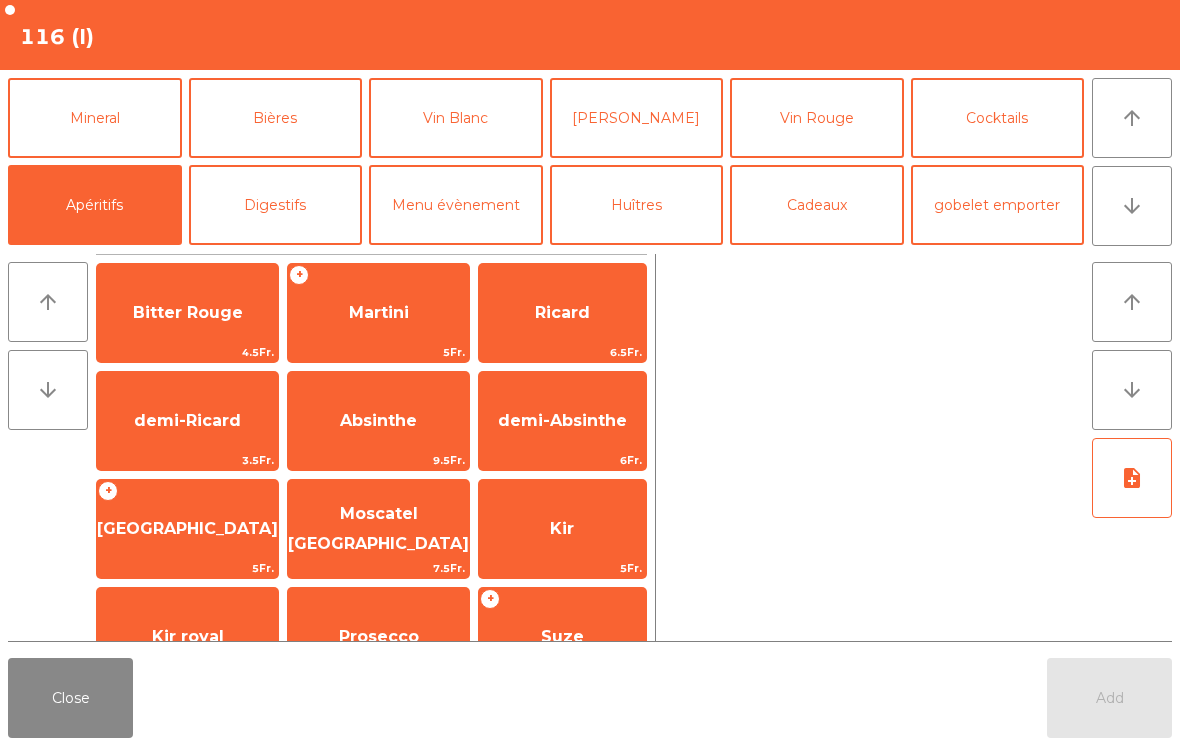 click on "Mineral" 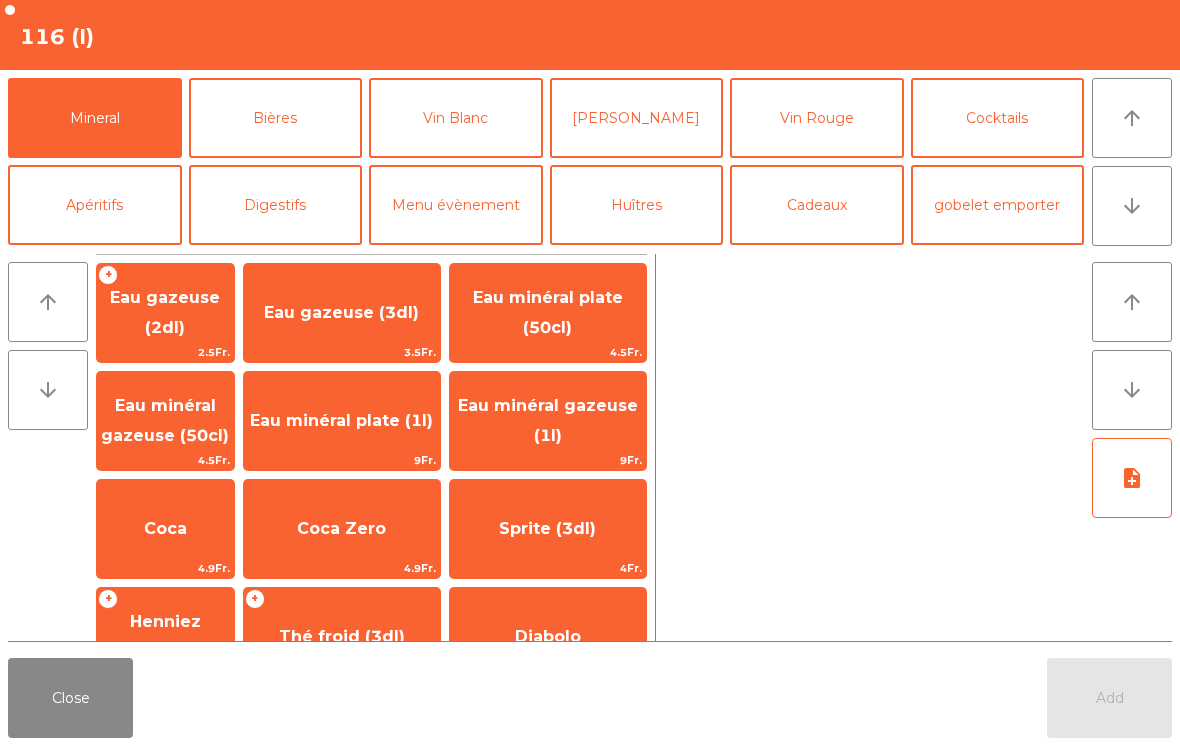 click on "Coca Zero" 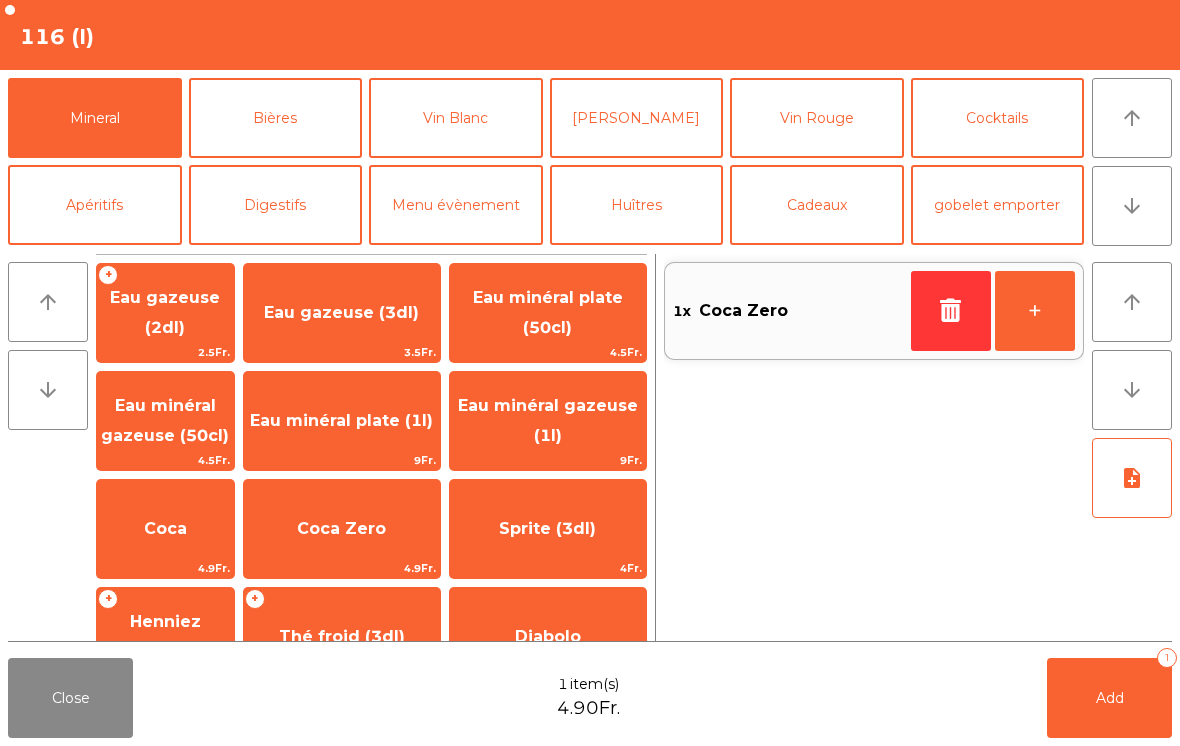 click on "Add" 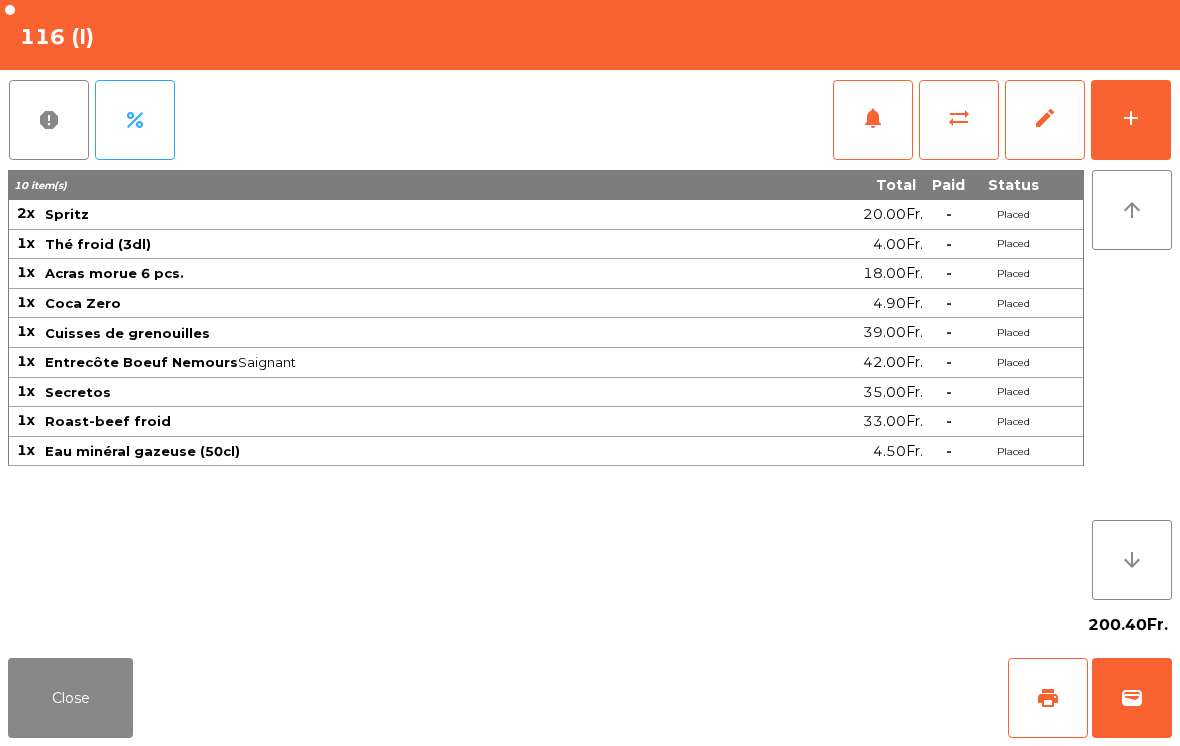 click on "Close" 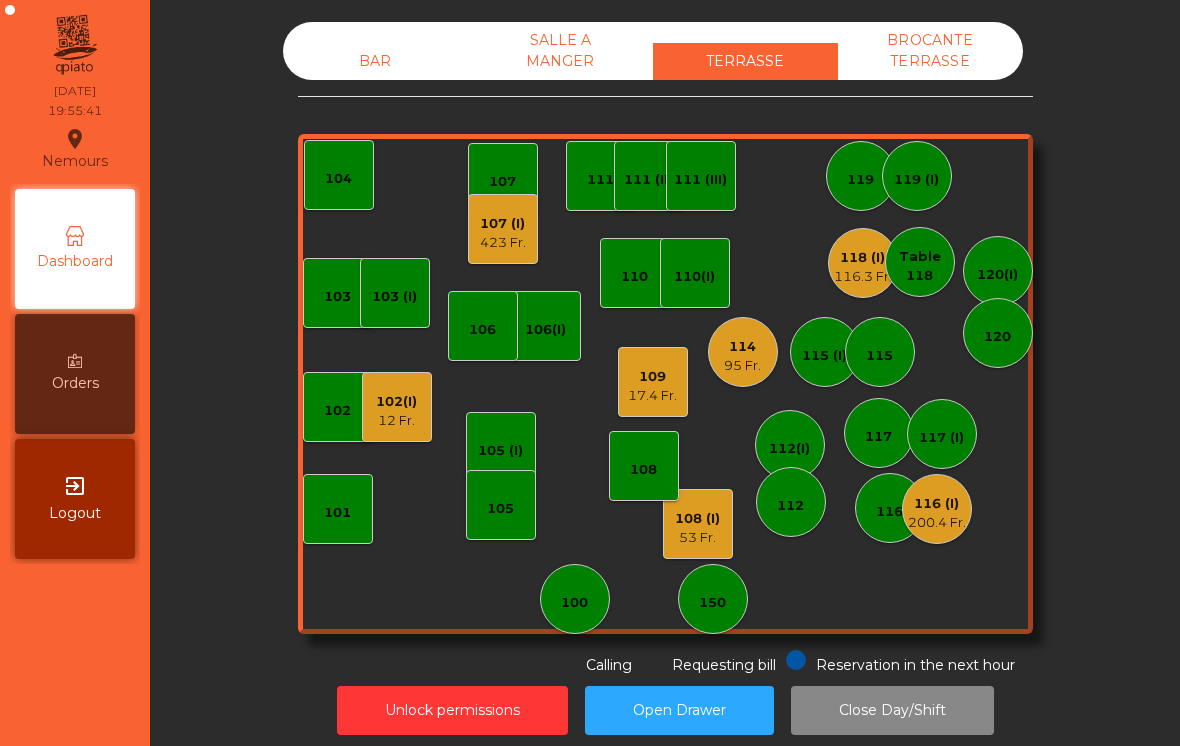 click on "116 (I)   200.4 Fr." 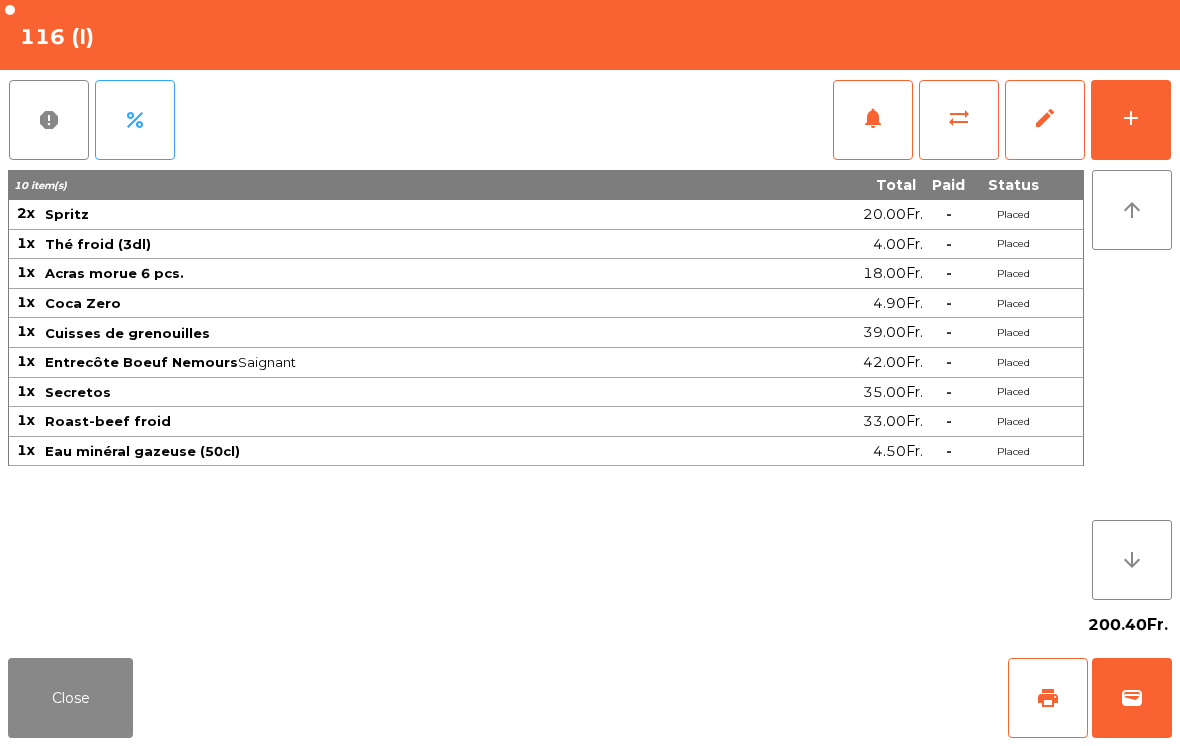 click on "Close" 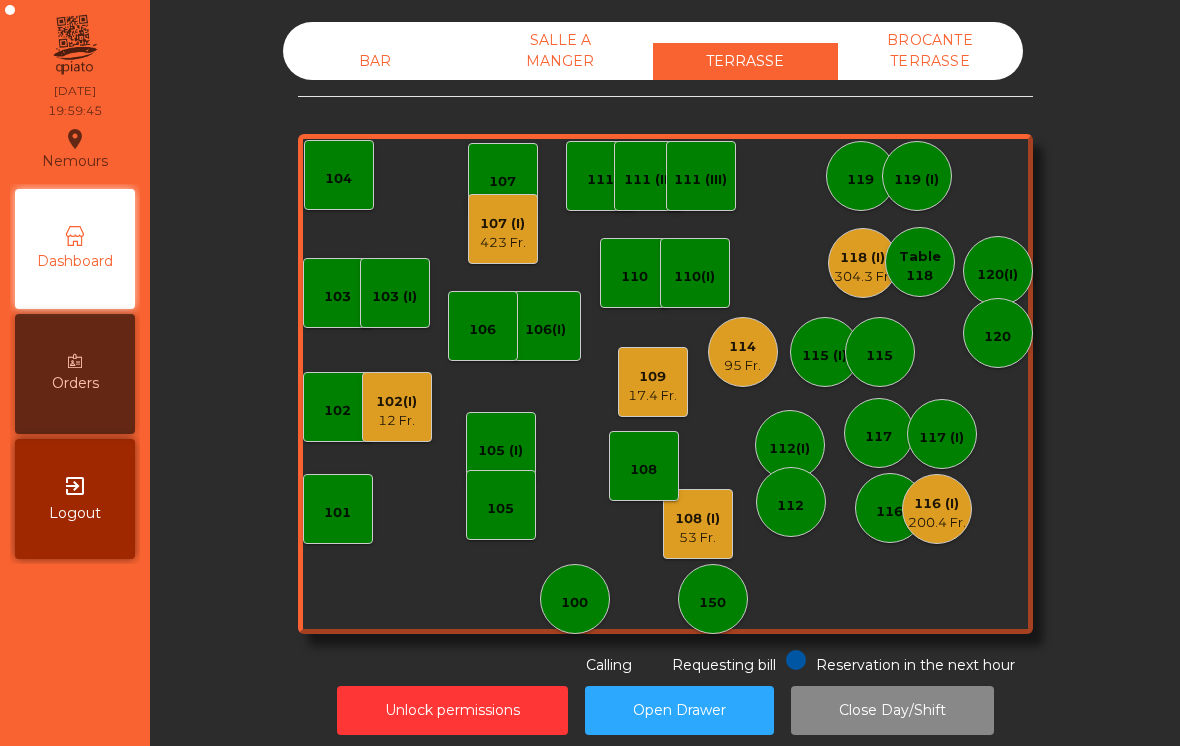 click on "102(I)   12 Fr." 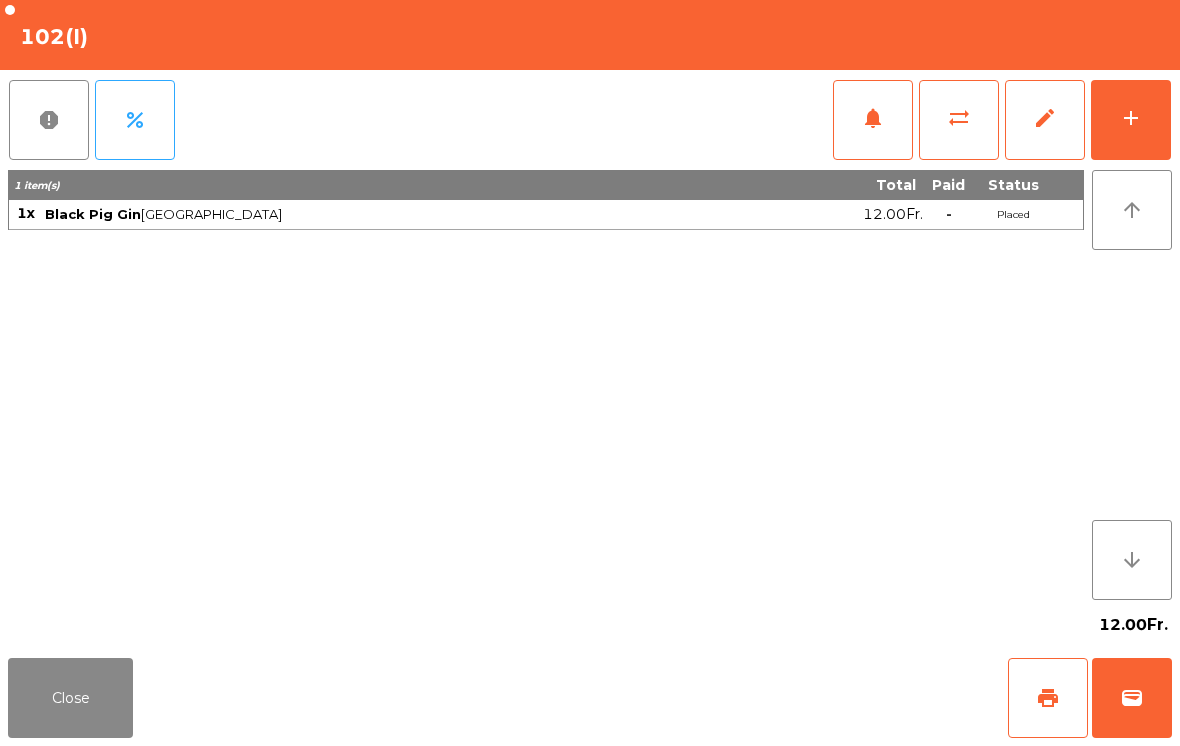 click on "Close" 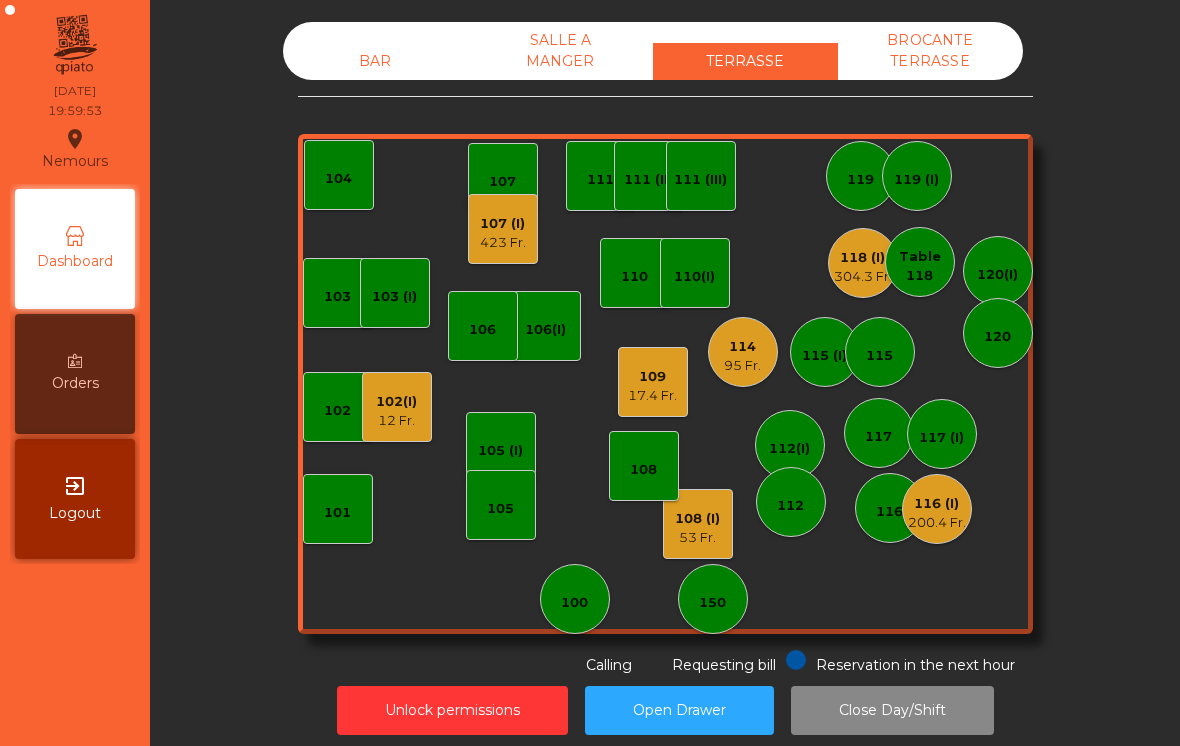 click on "12 Fr." 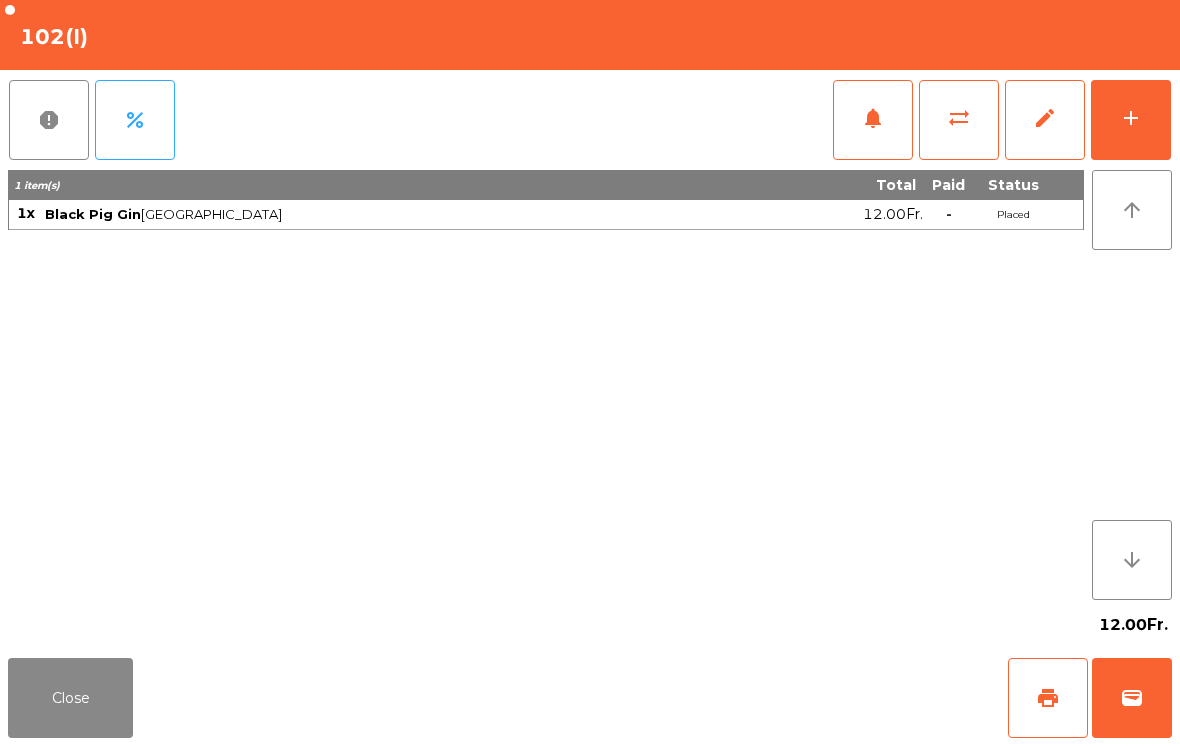 click on "sync_alt" 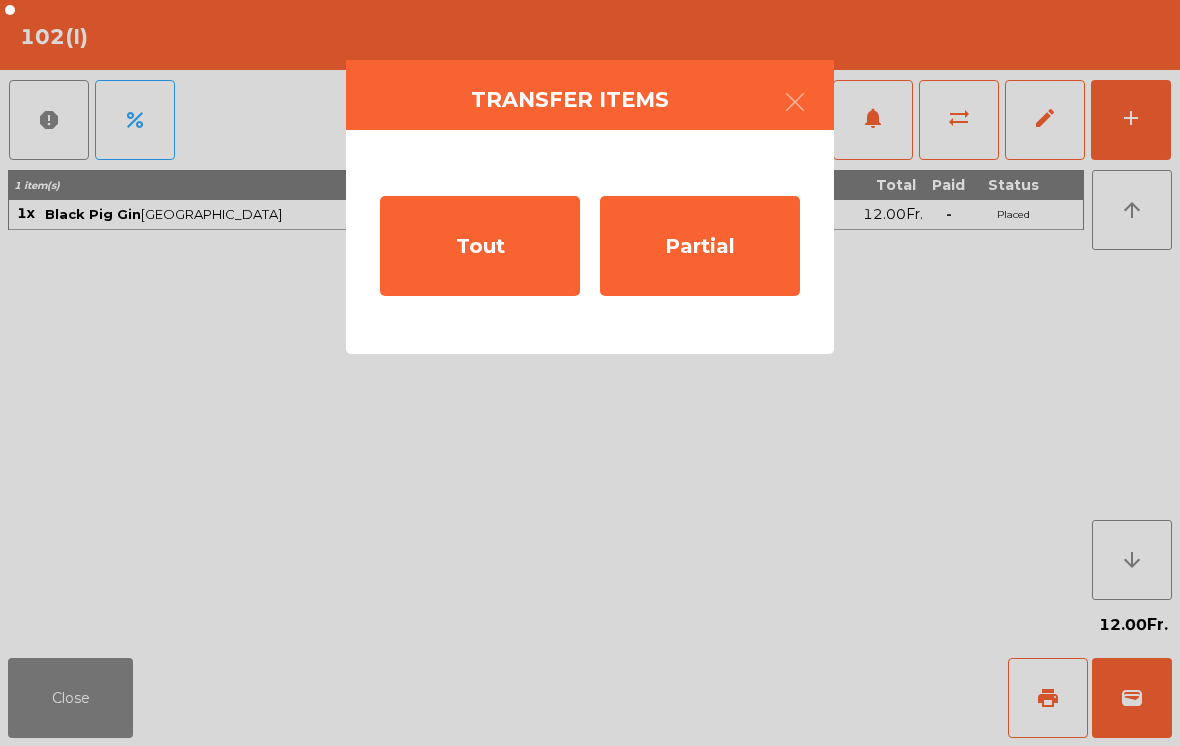 click on "Tout" 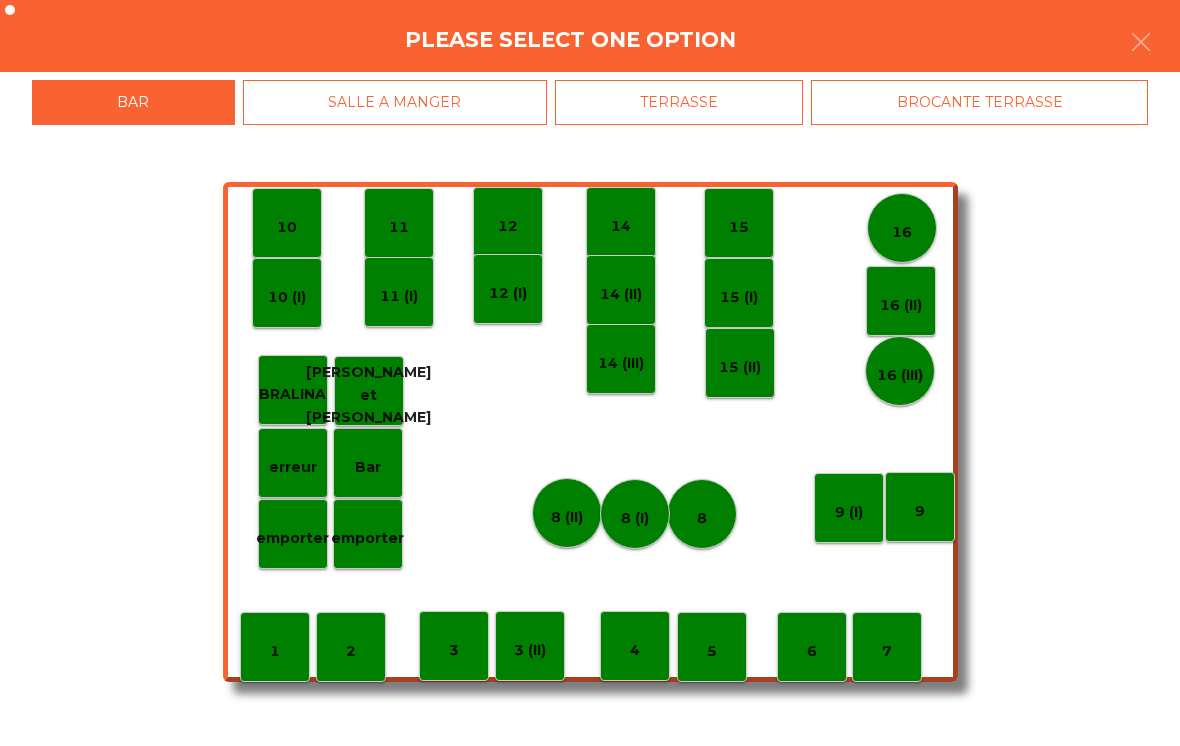click on "TERRASSE" 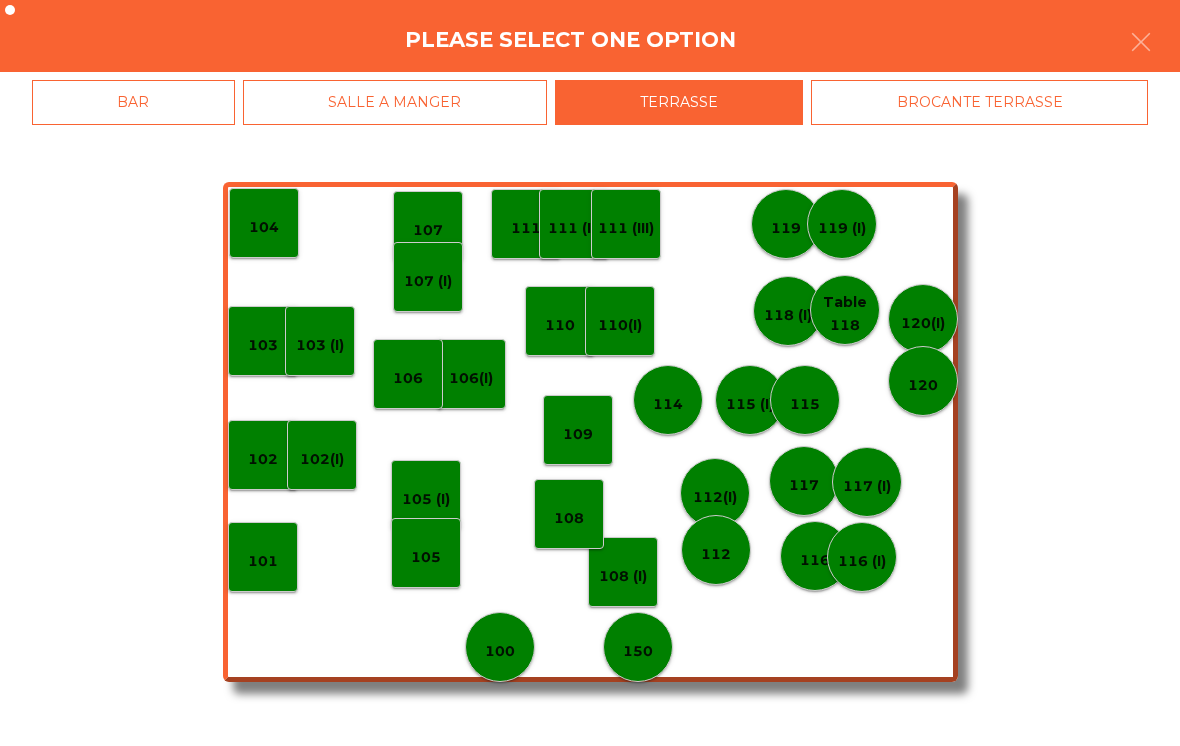 click on "118 (I)" 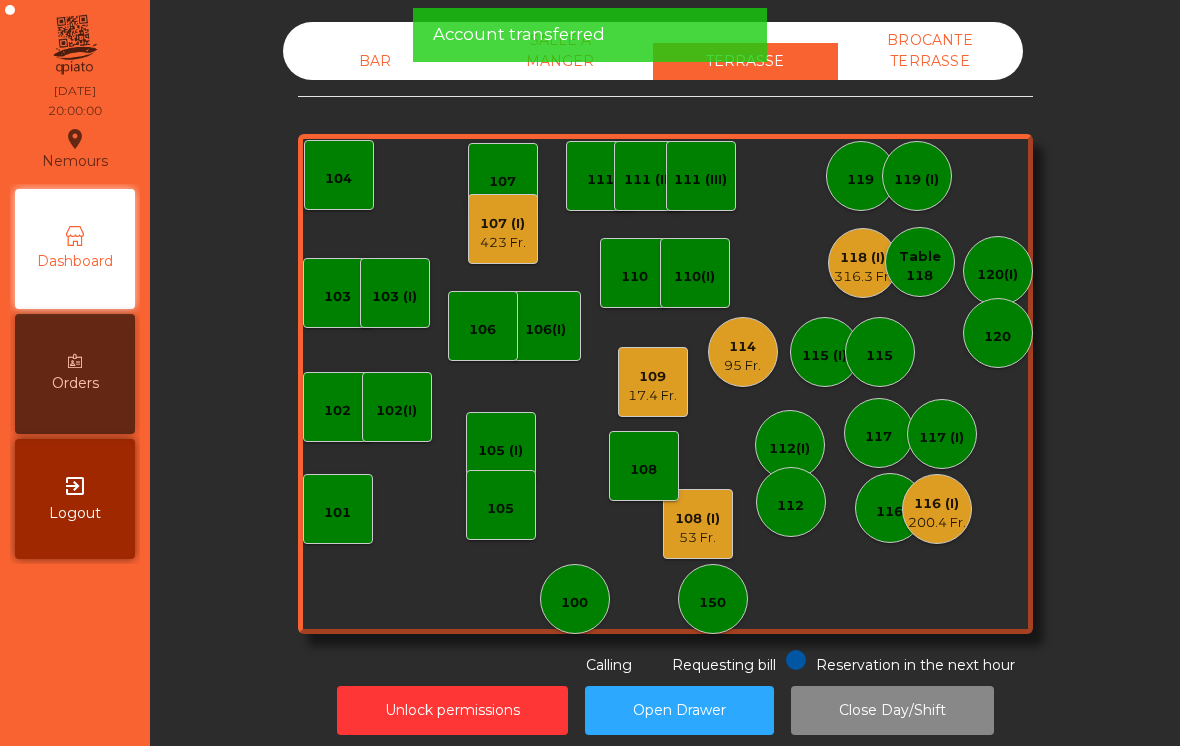 click on "316.3 Fr." 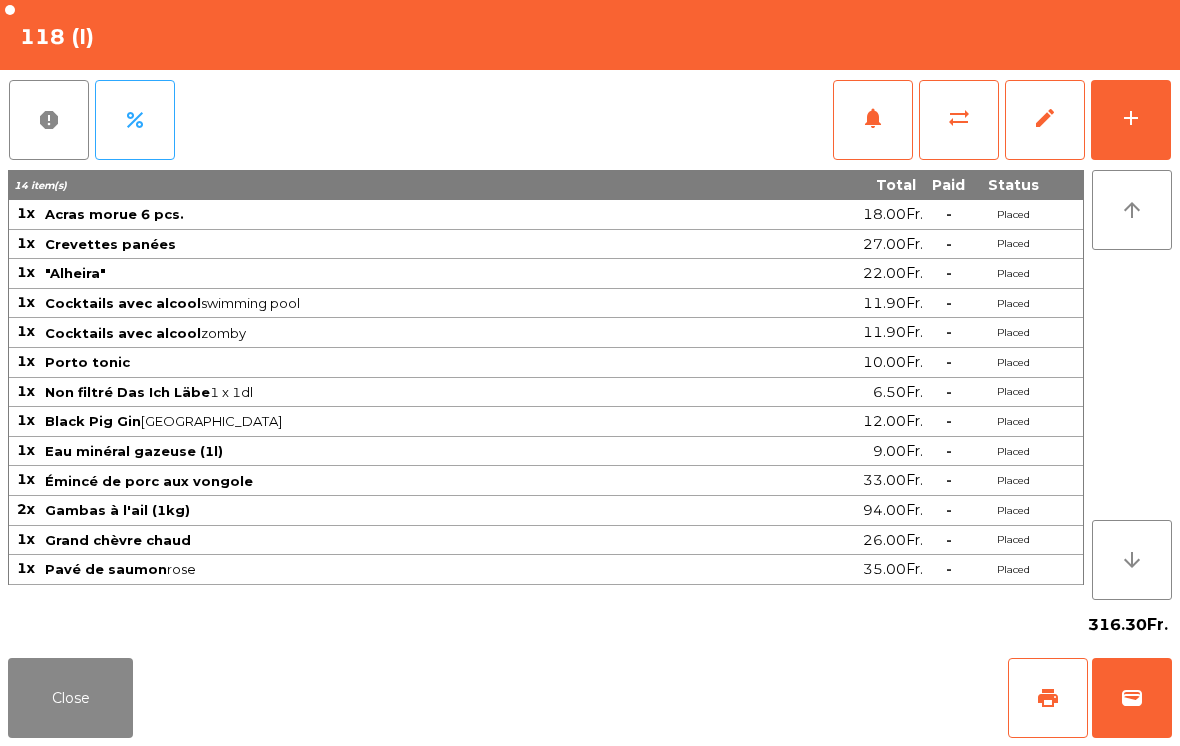 click on "Close" 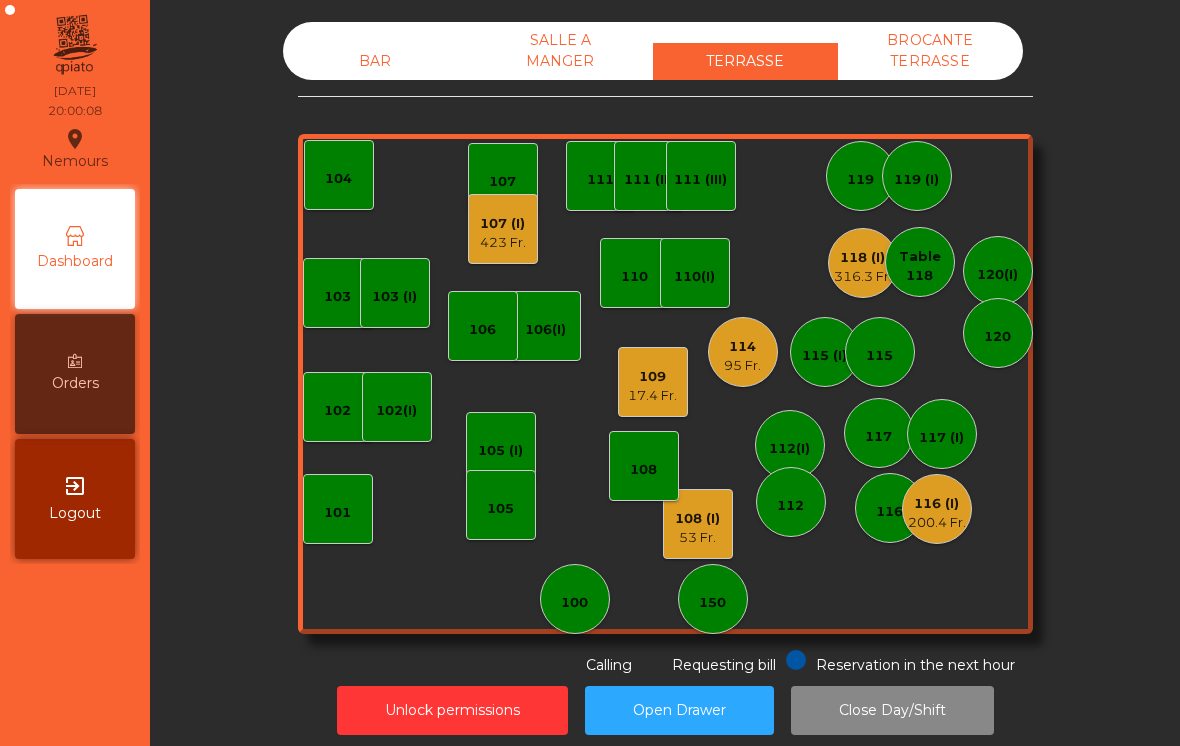 click on "114   95 Fr." 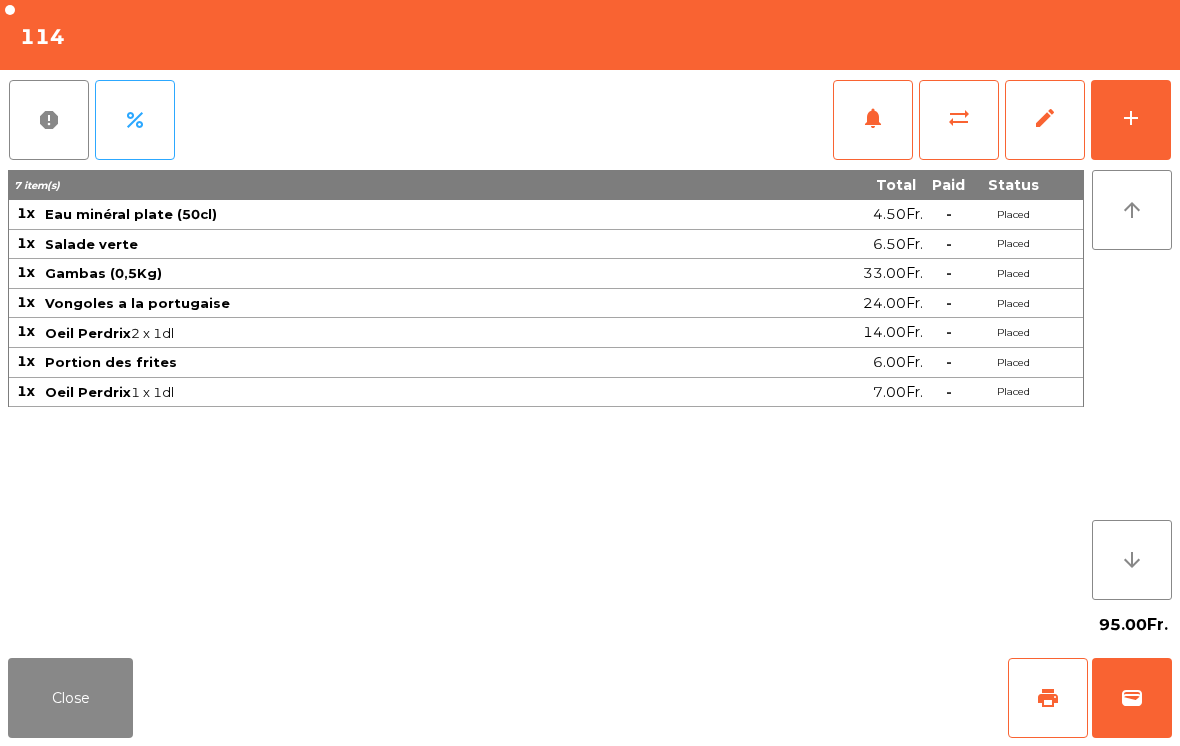 click on "Close" 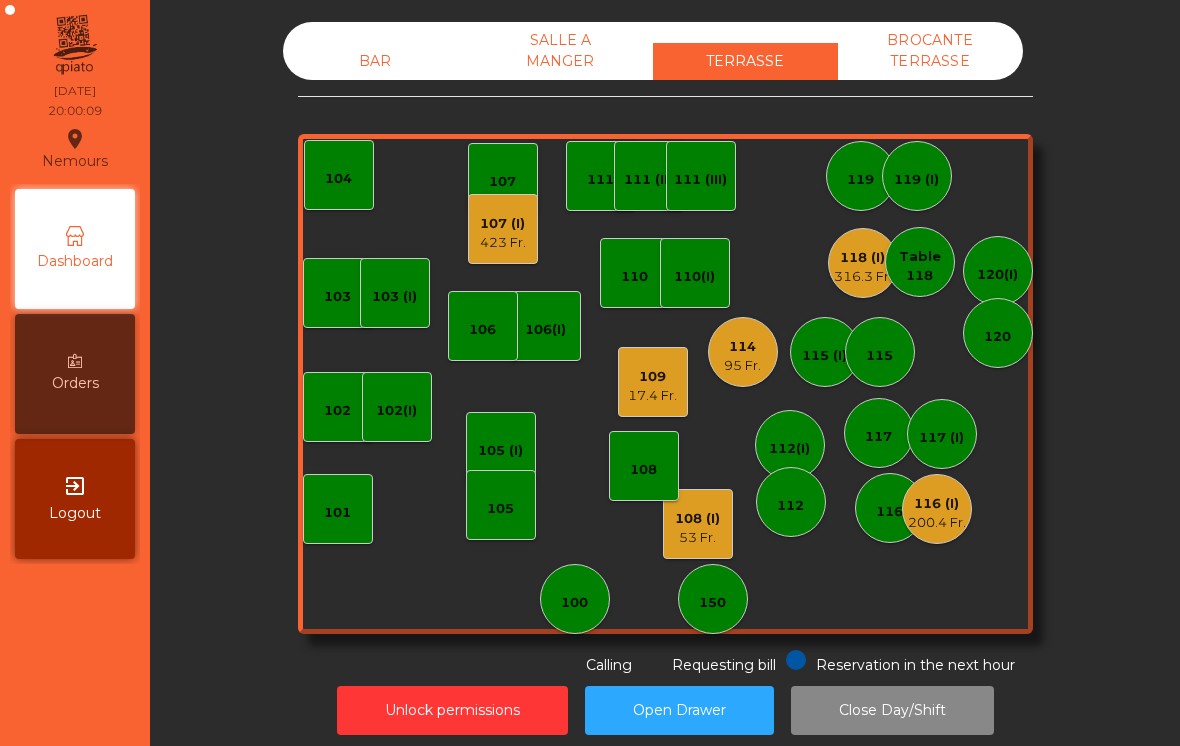 click on "17.4 Fr." 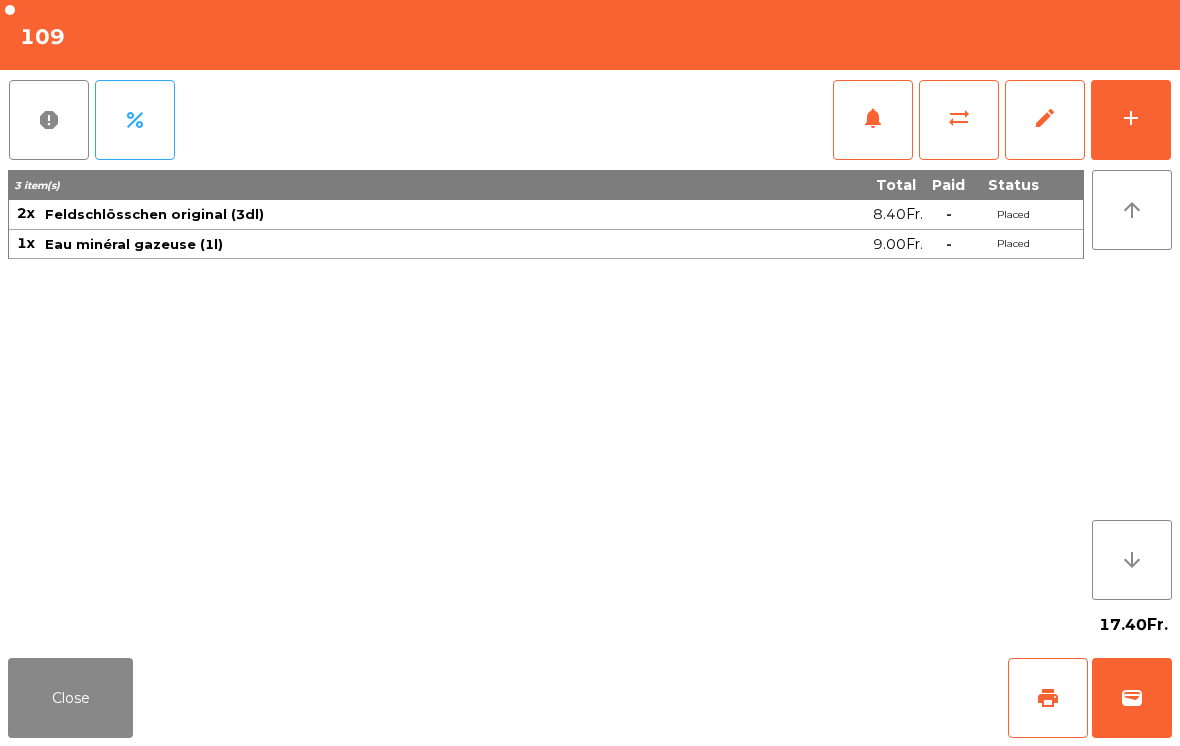 click on "Close" 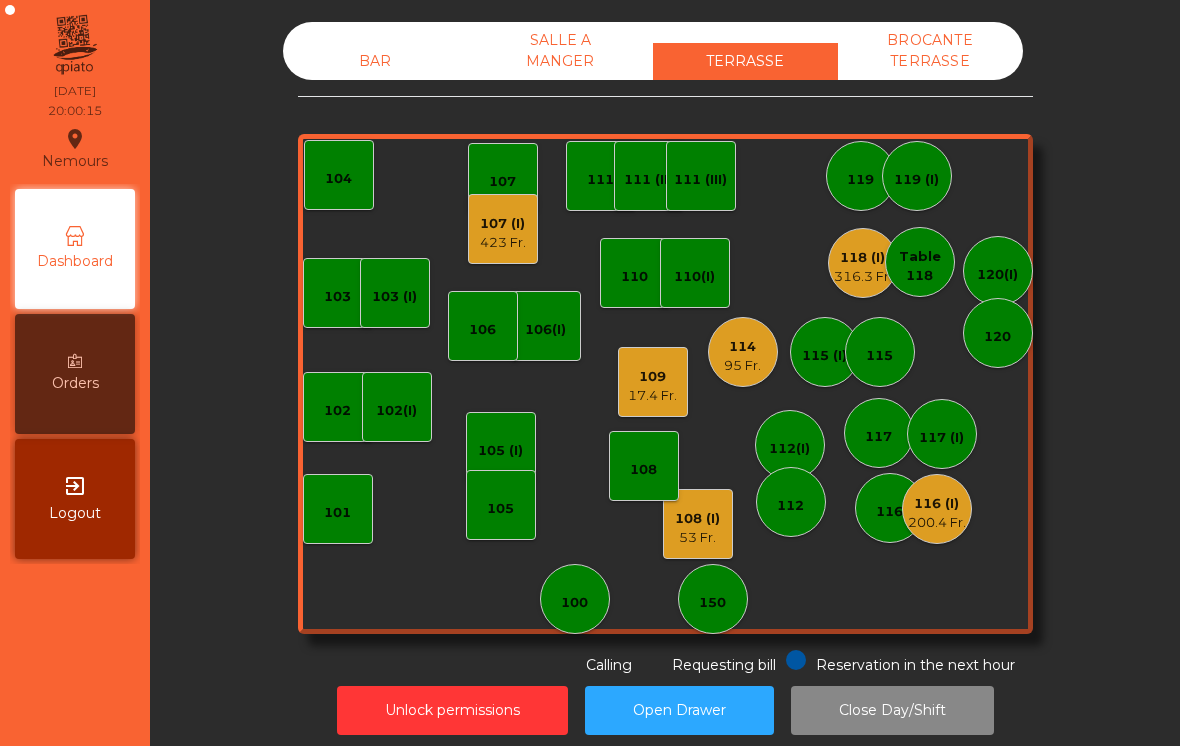 click on "108 (I)" 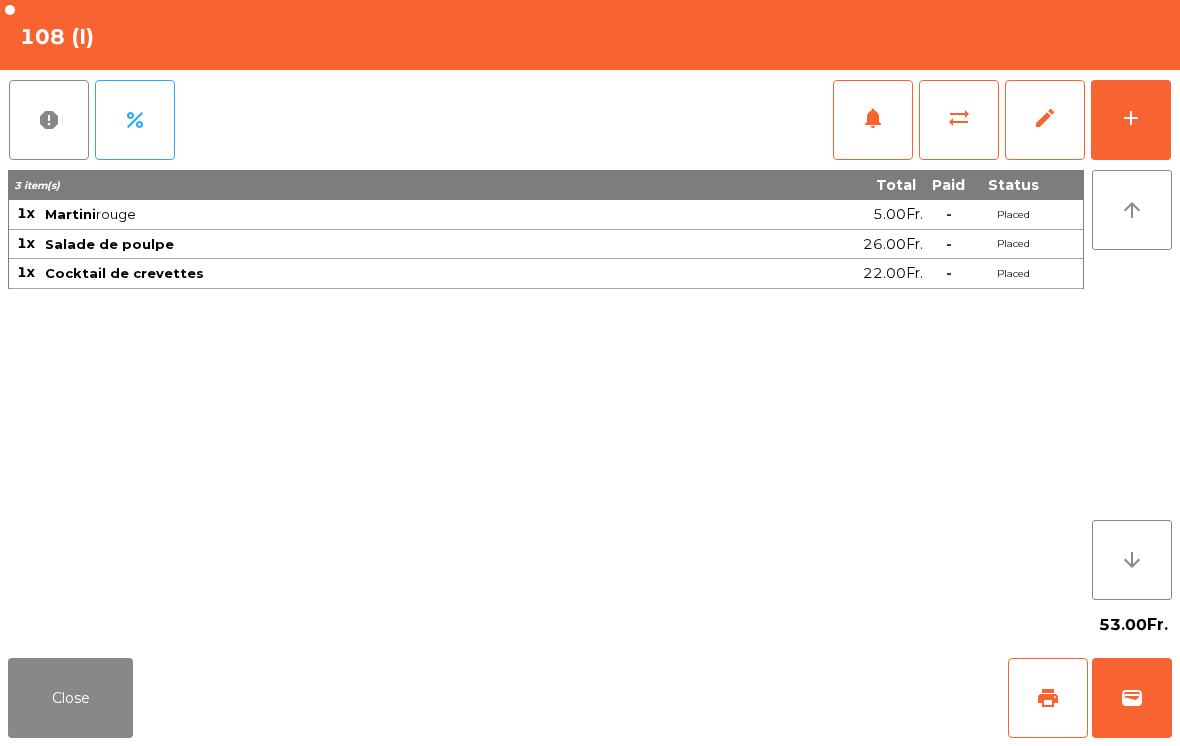 click on "Close" 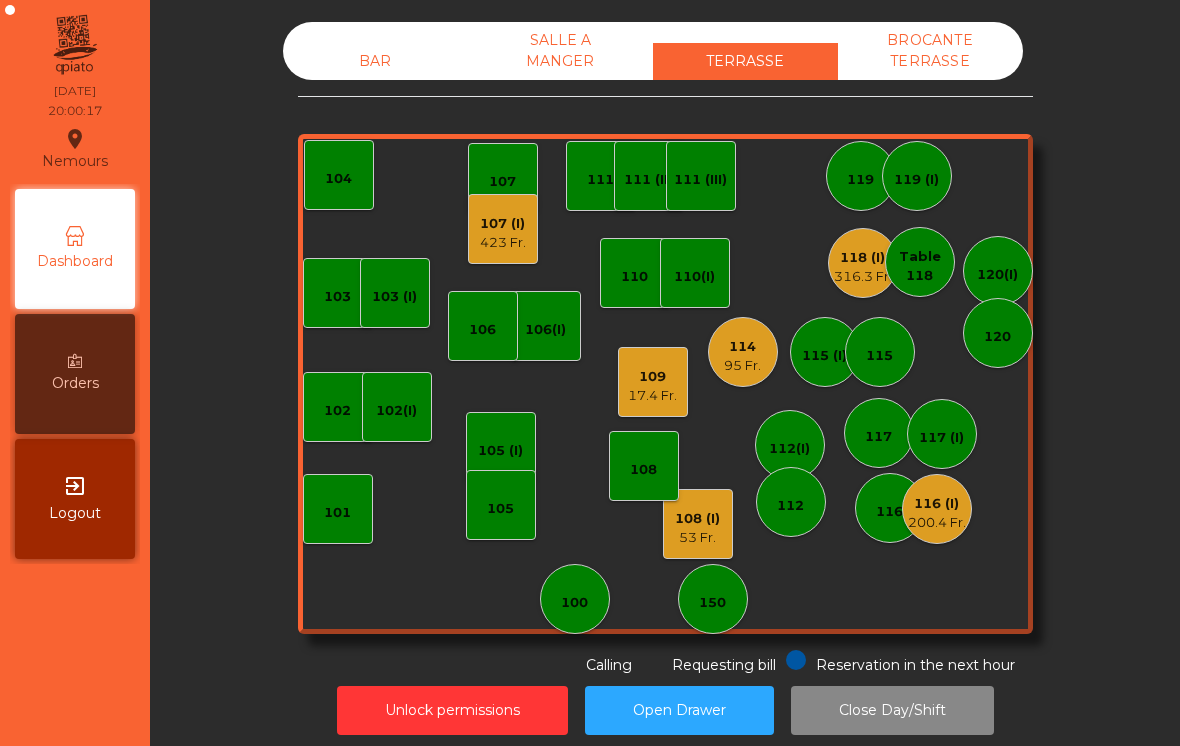 click on "112(I)" 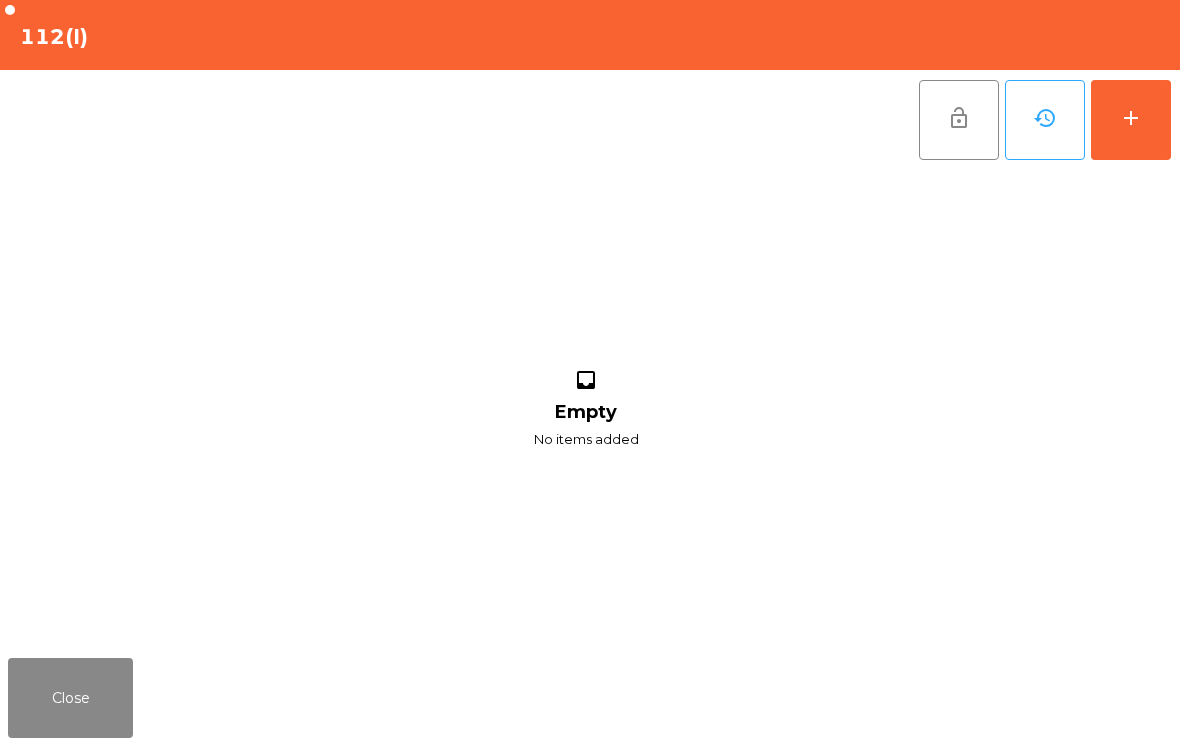click on "Close" 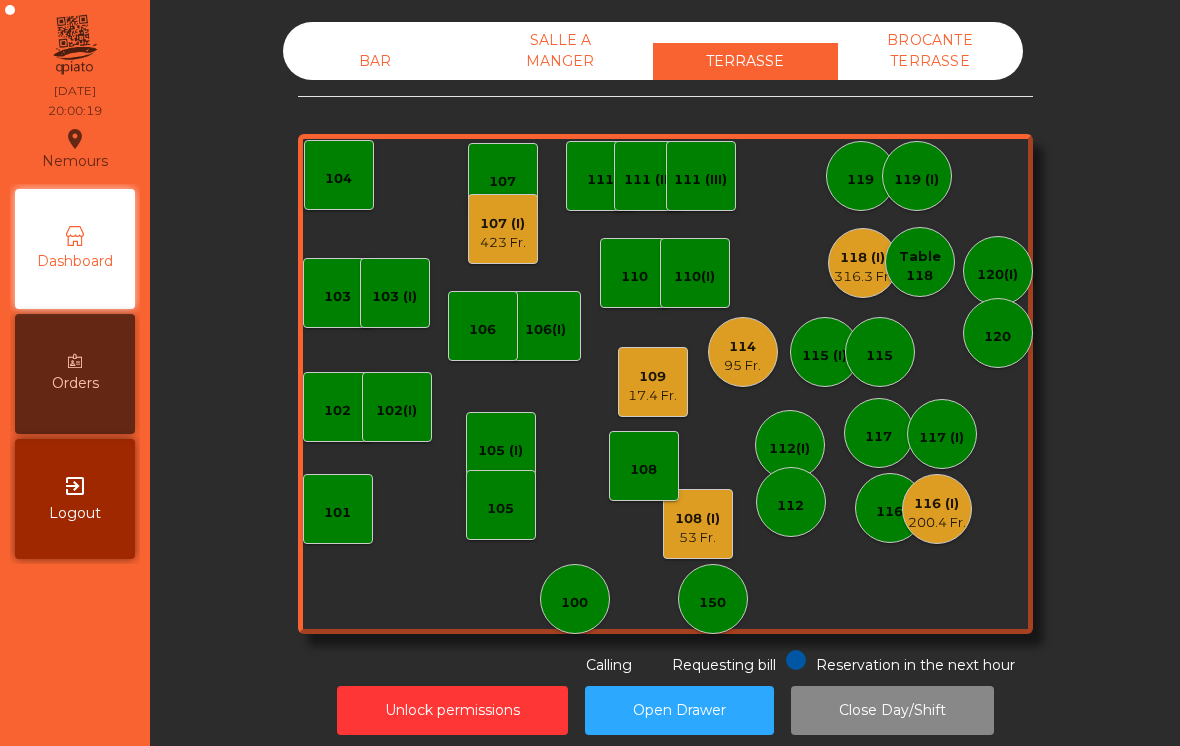 click on "116 (I)   200.4 Fr." 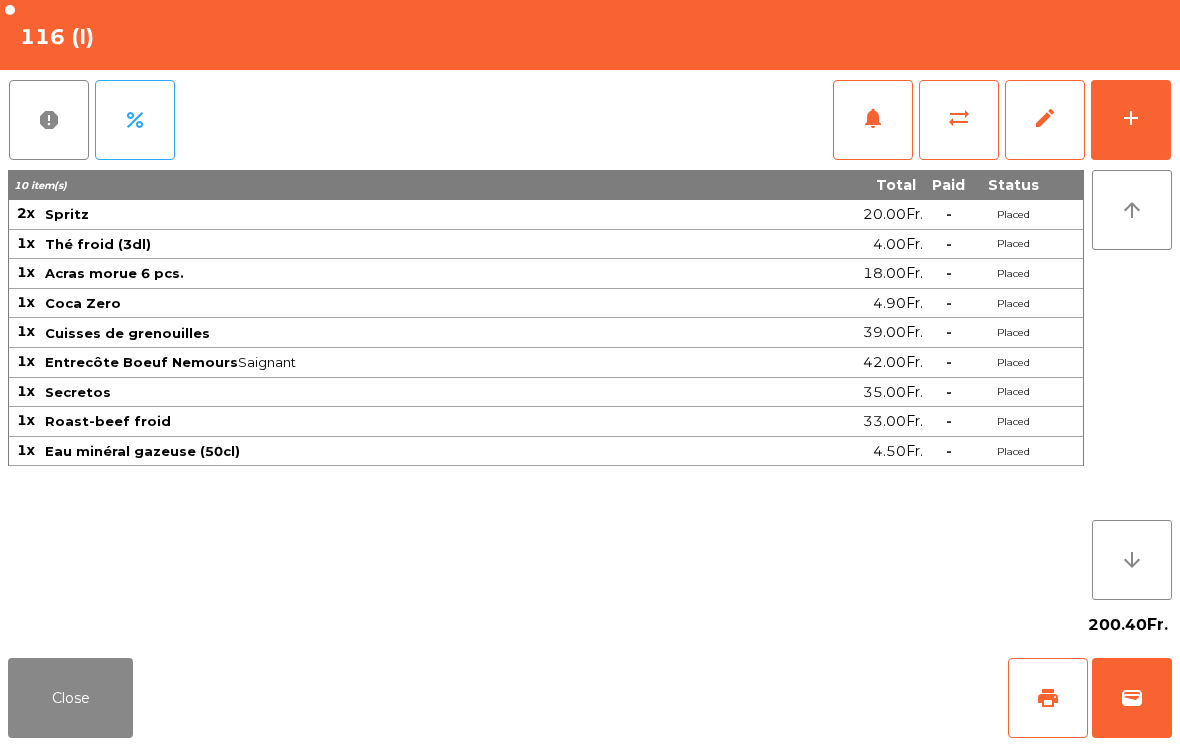 click on "Close" 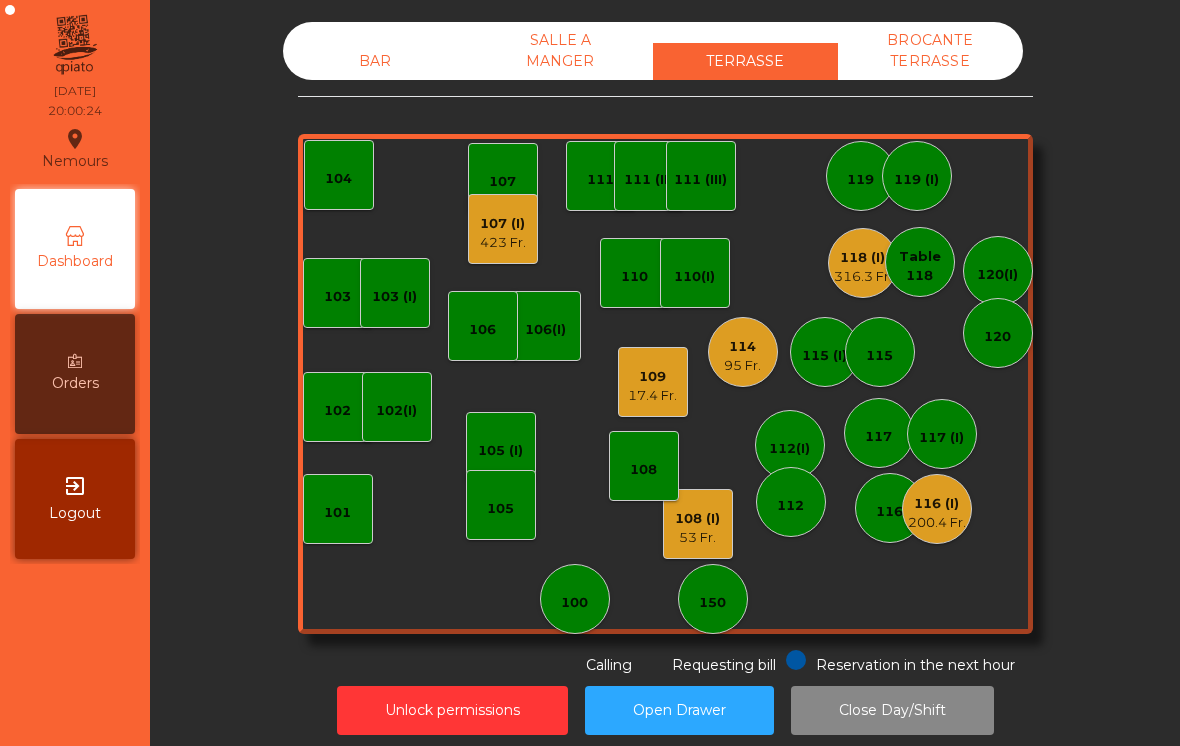 click on "17.4 Fr." 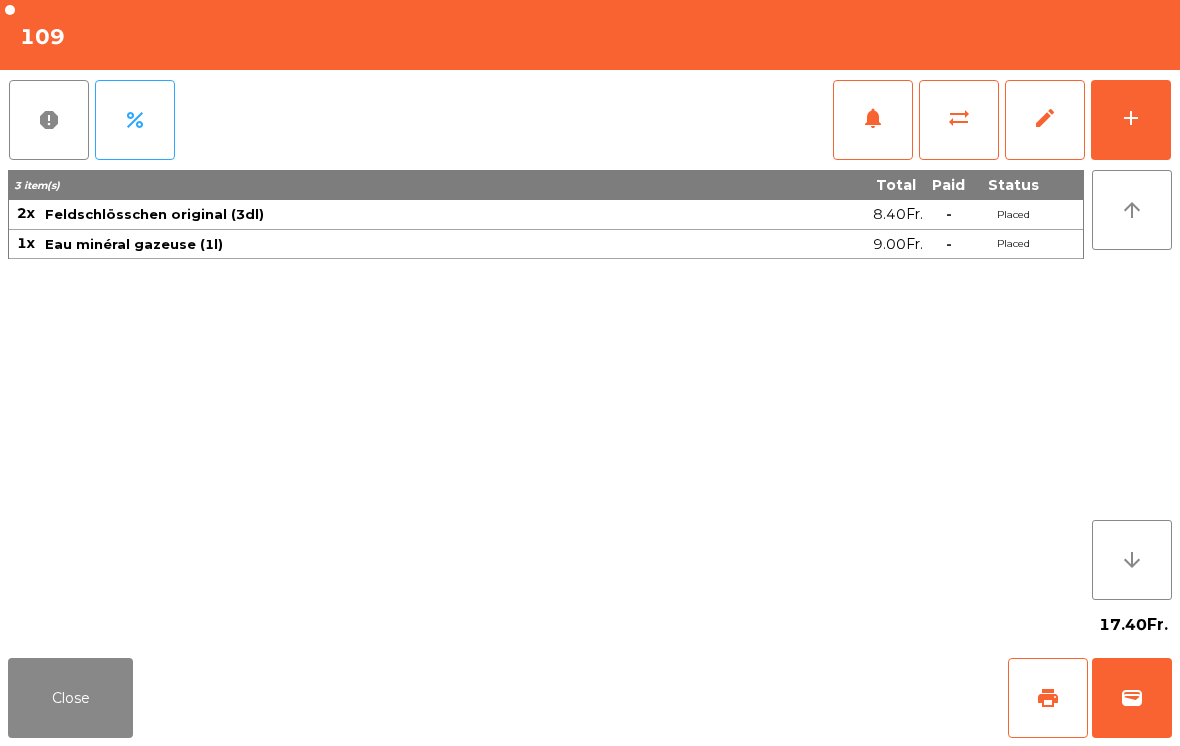 click on "Close" 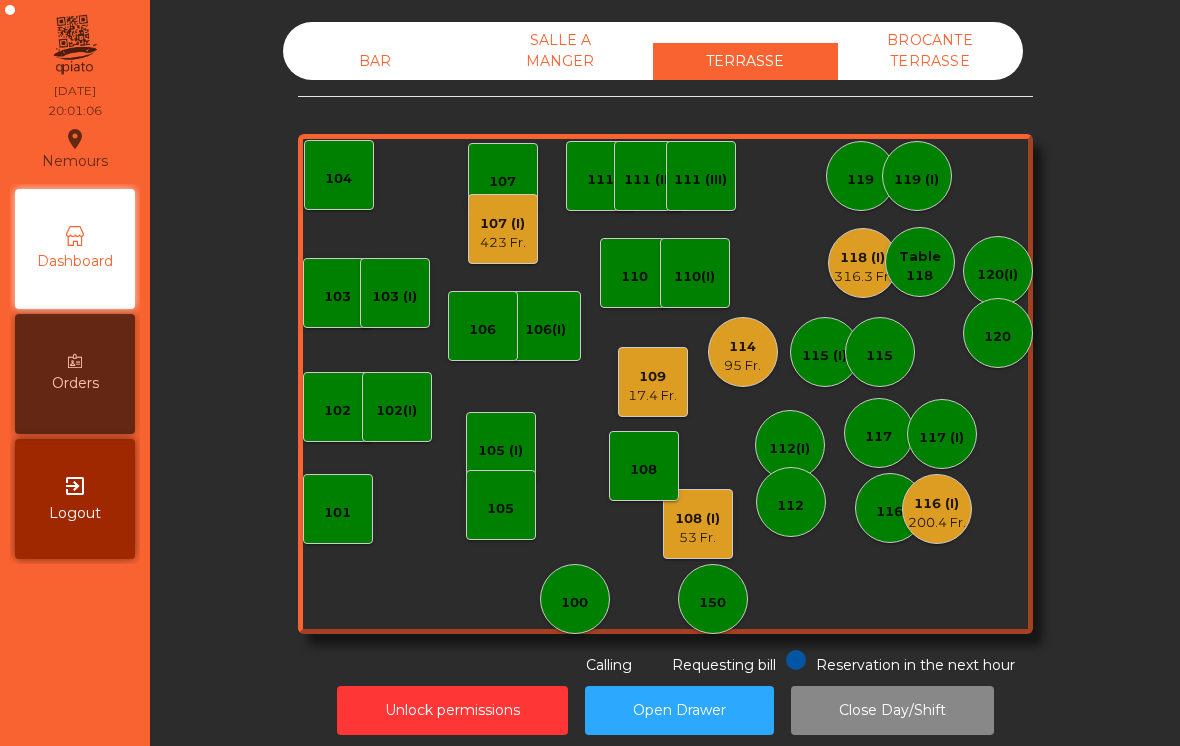 click on "316.3 Fr." 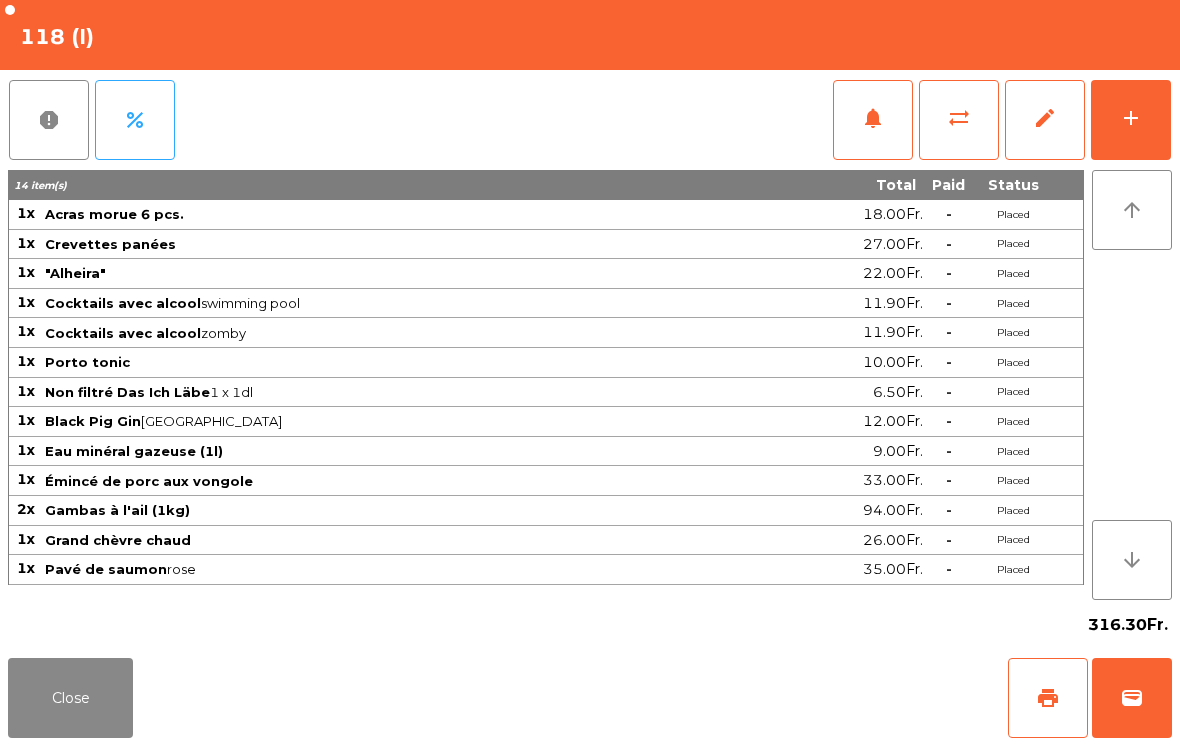 click on "Close" 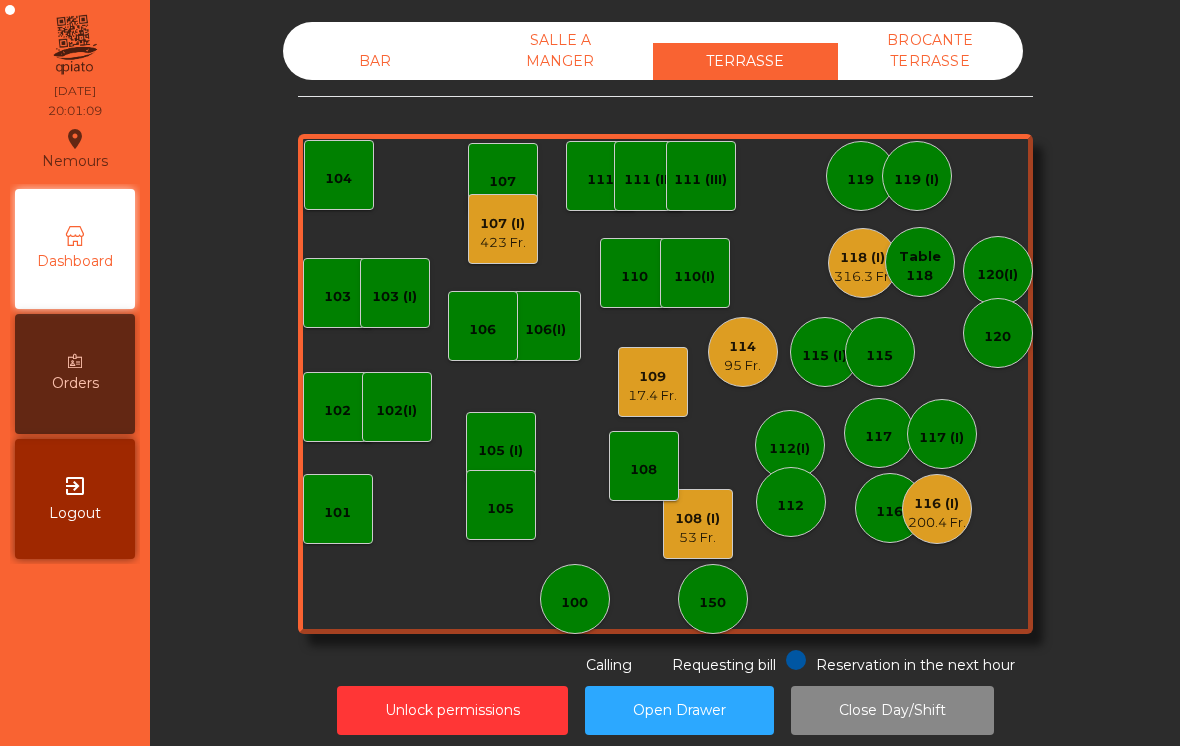 click on "116 (I)" 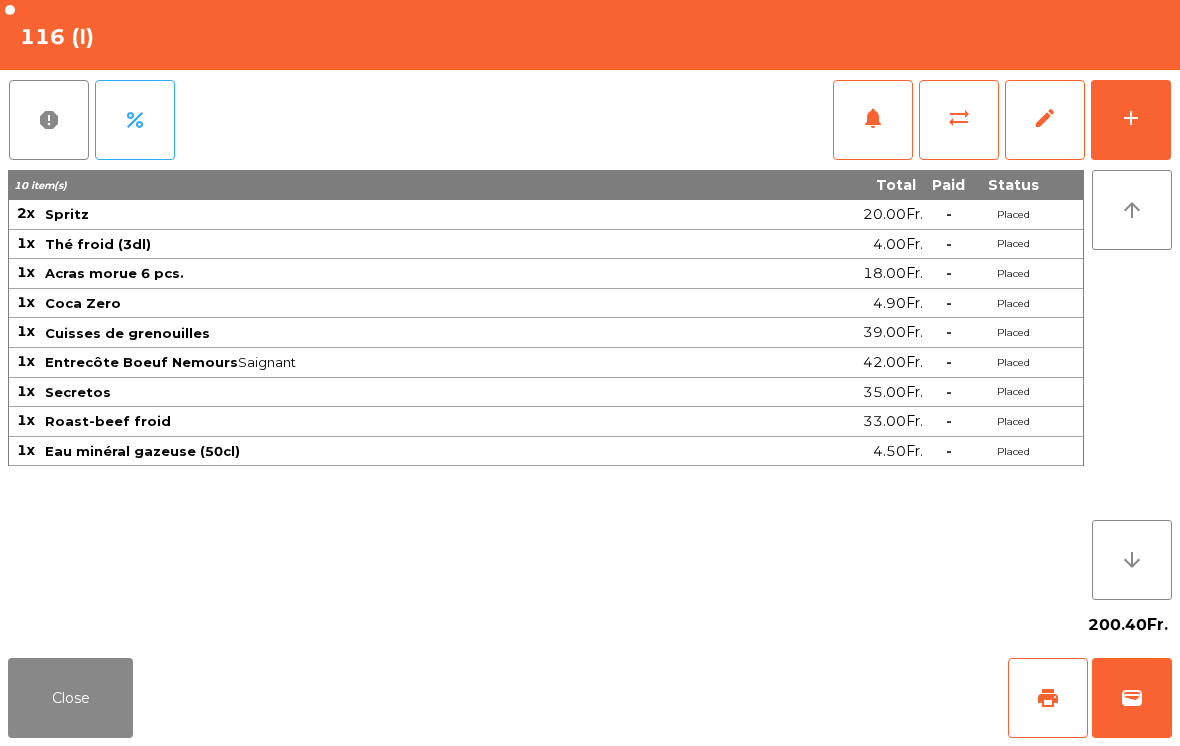 click on "Close" 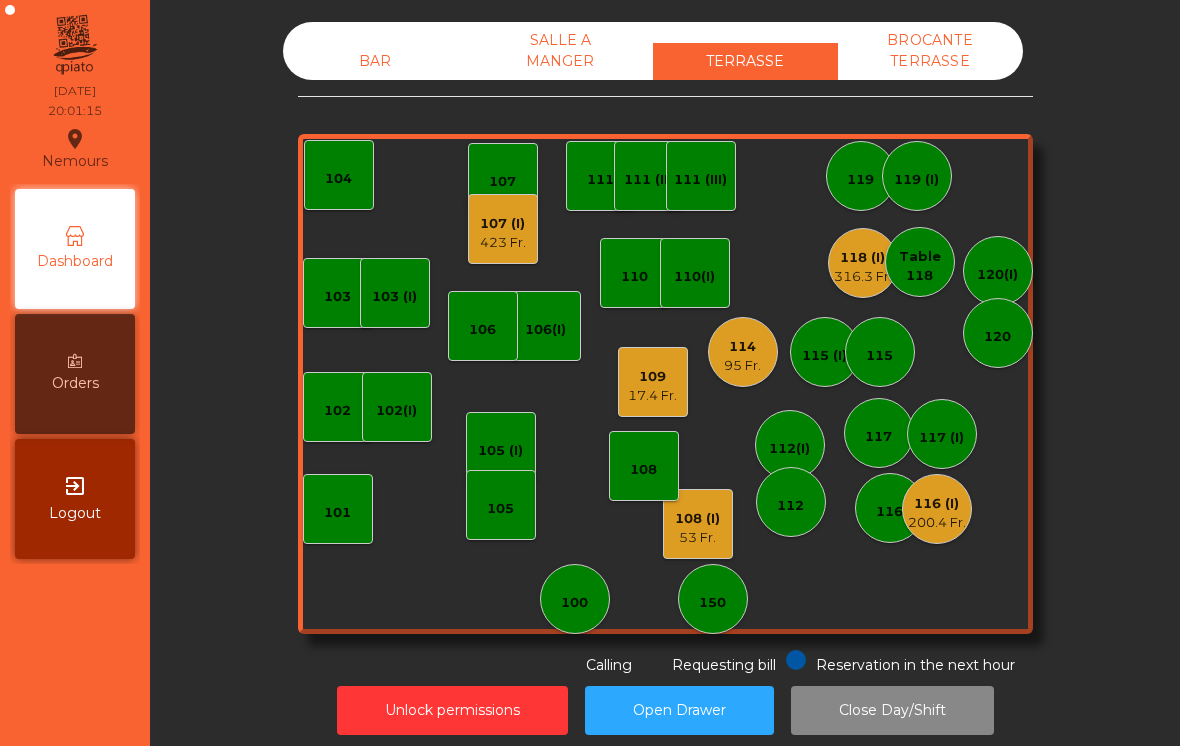 click on "108 (I)   53 Fr." 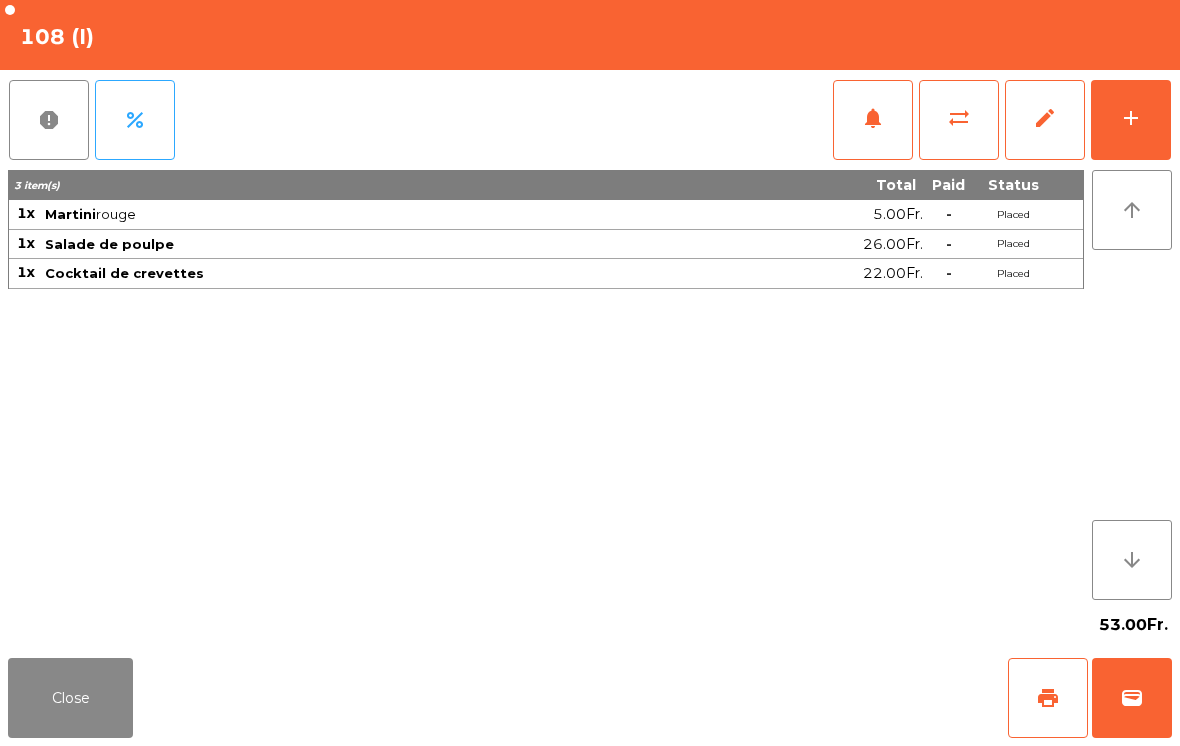 click on "Close" 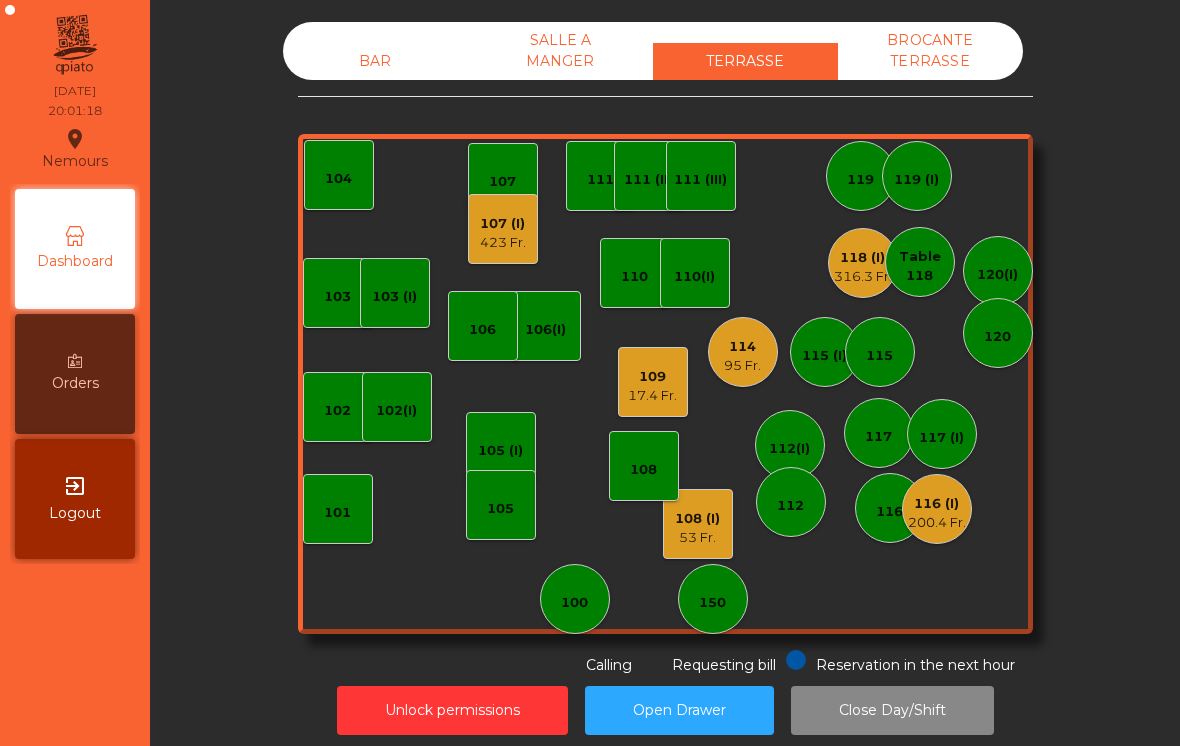 click on "17.4 Fr." 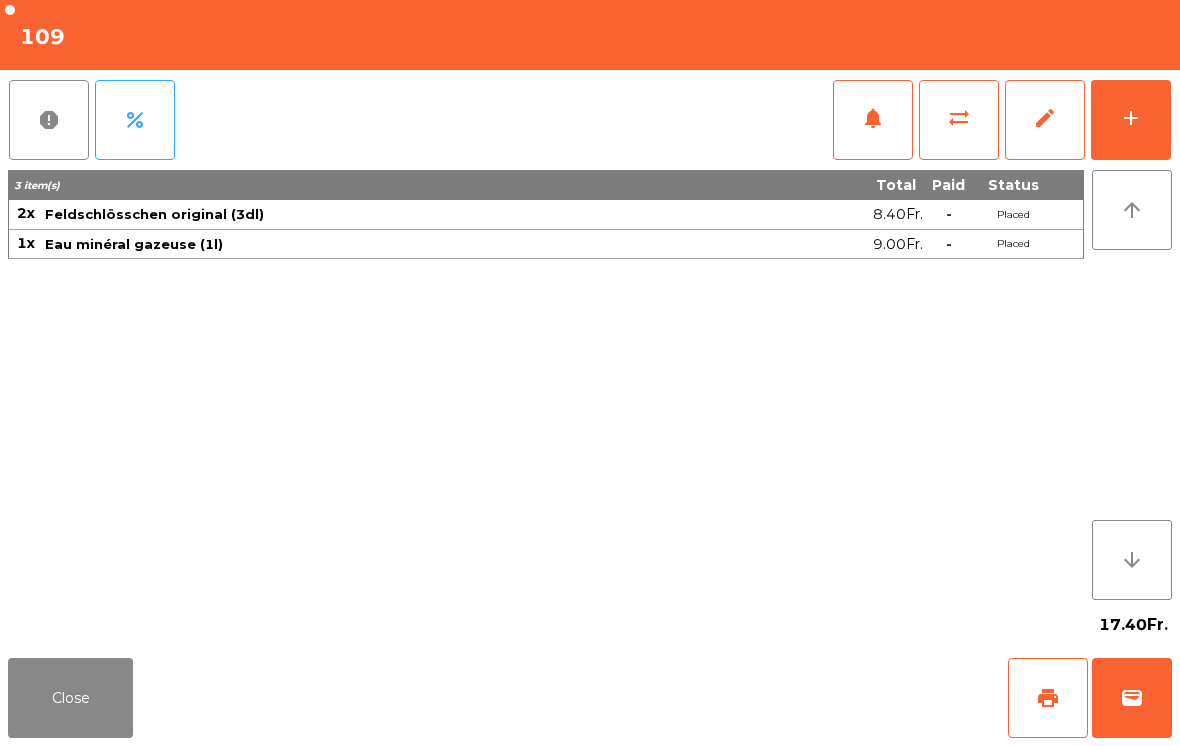 click on "Close" 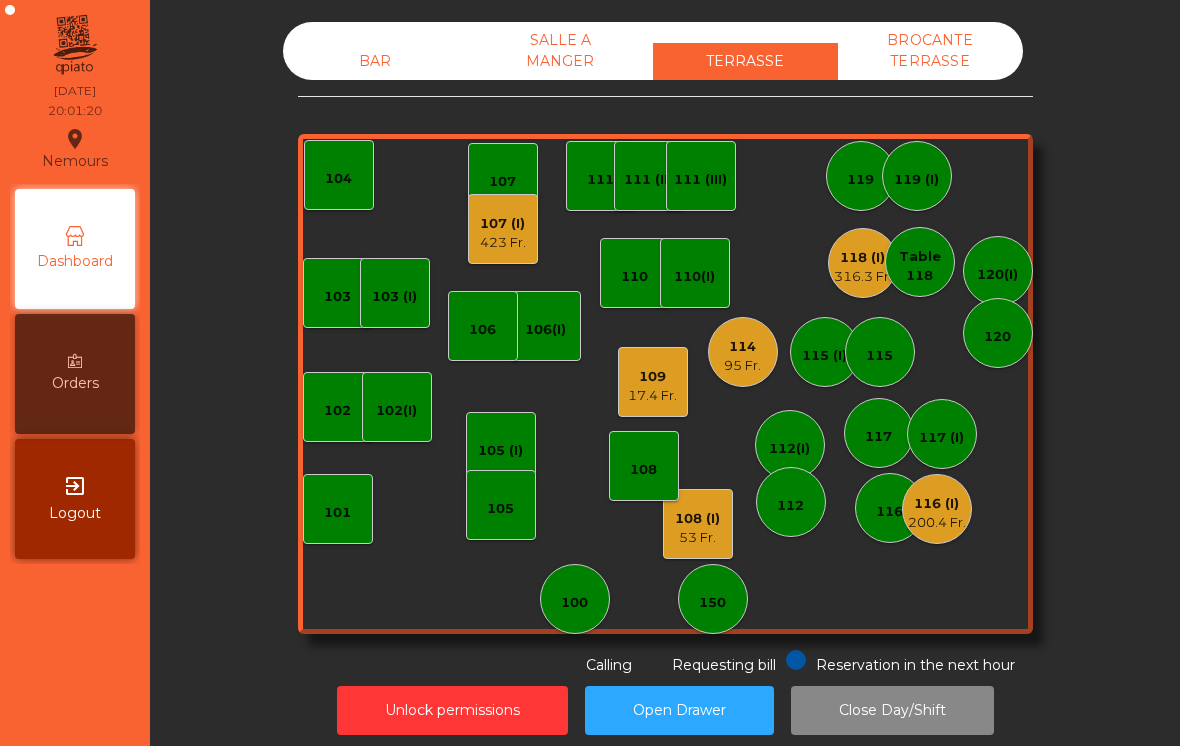 click on "108 (I)" 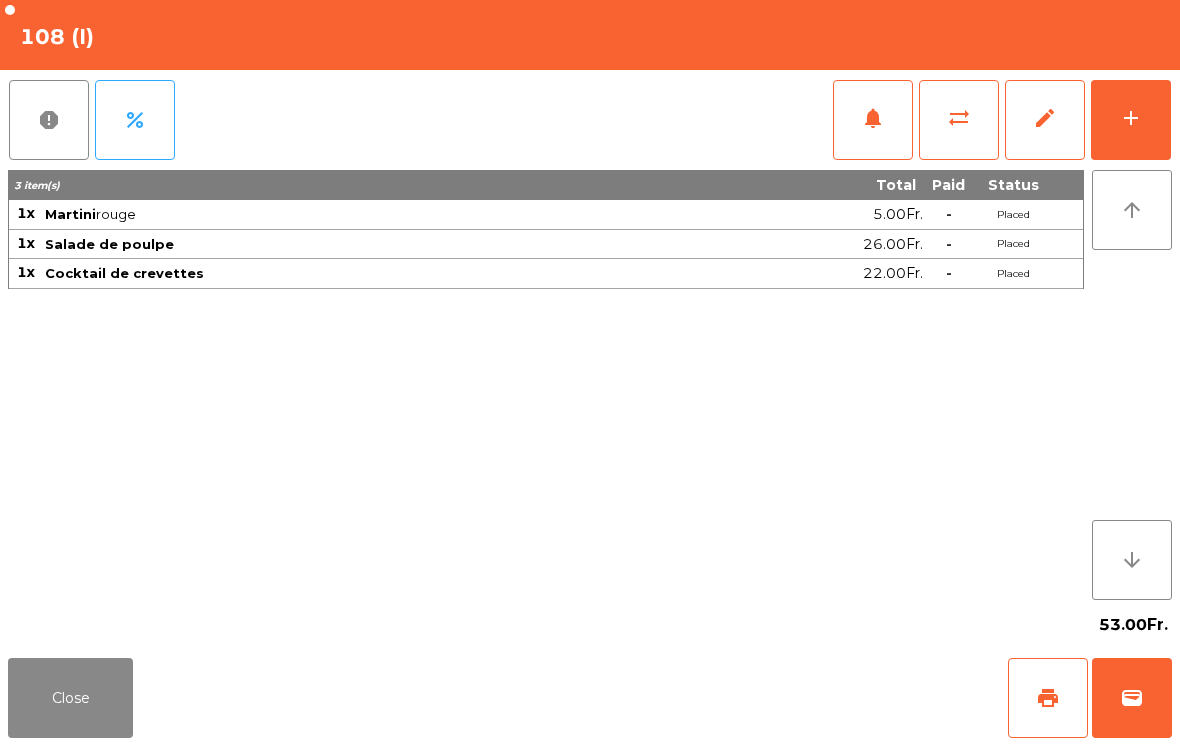 click on "add" 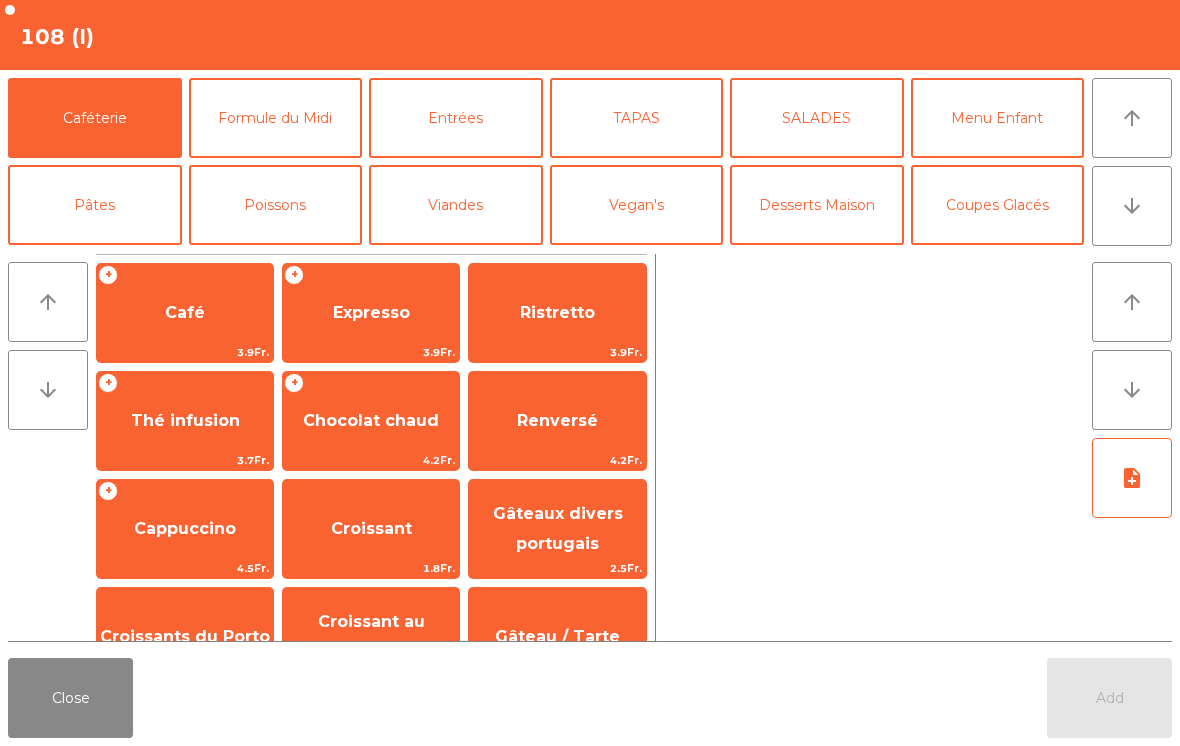 click on "arrow_downward" 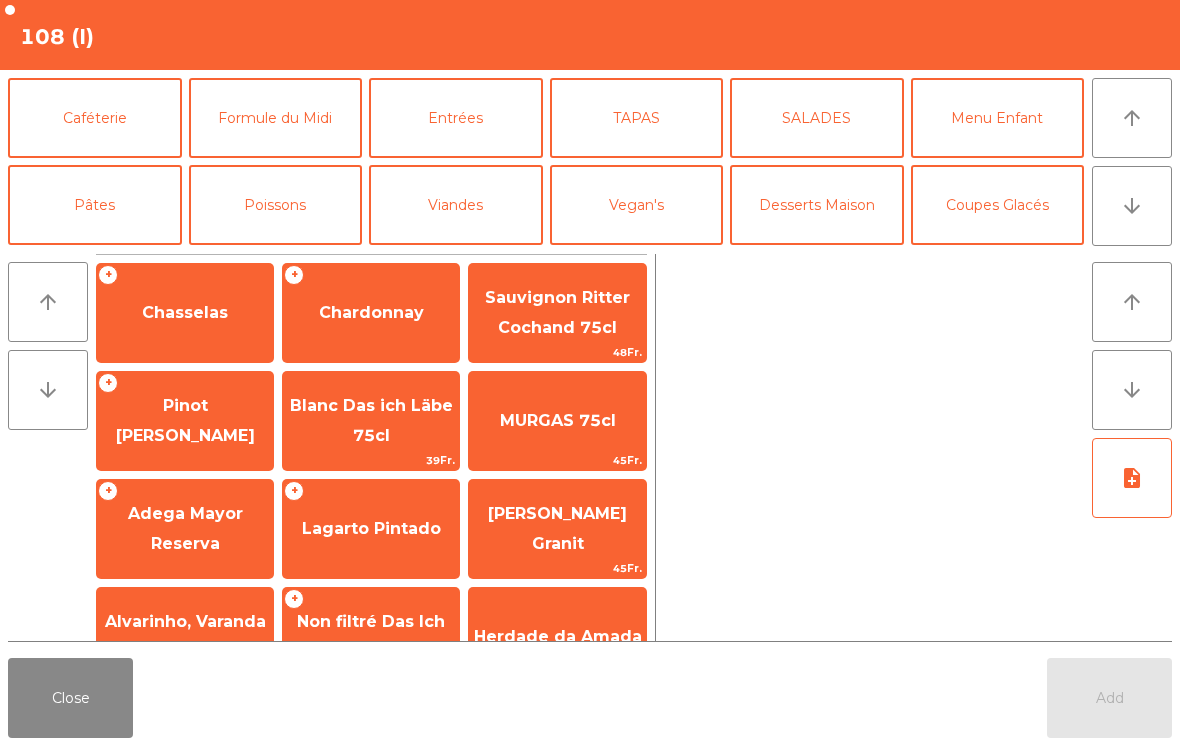 scroll, scrollTop: 174, scrollLeft: 0, axis: vertical 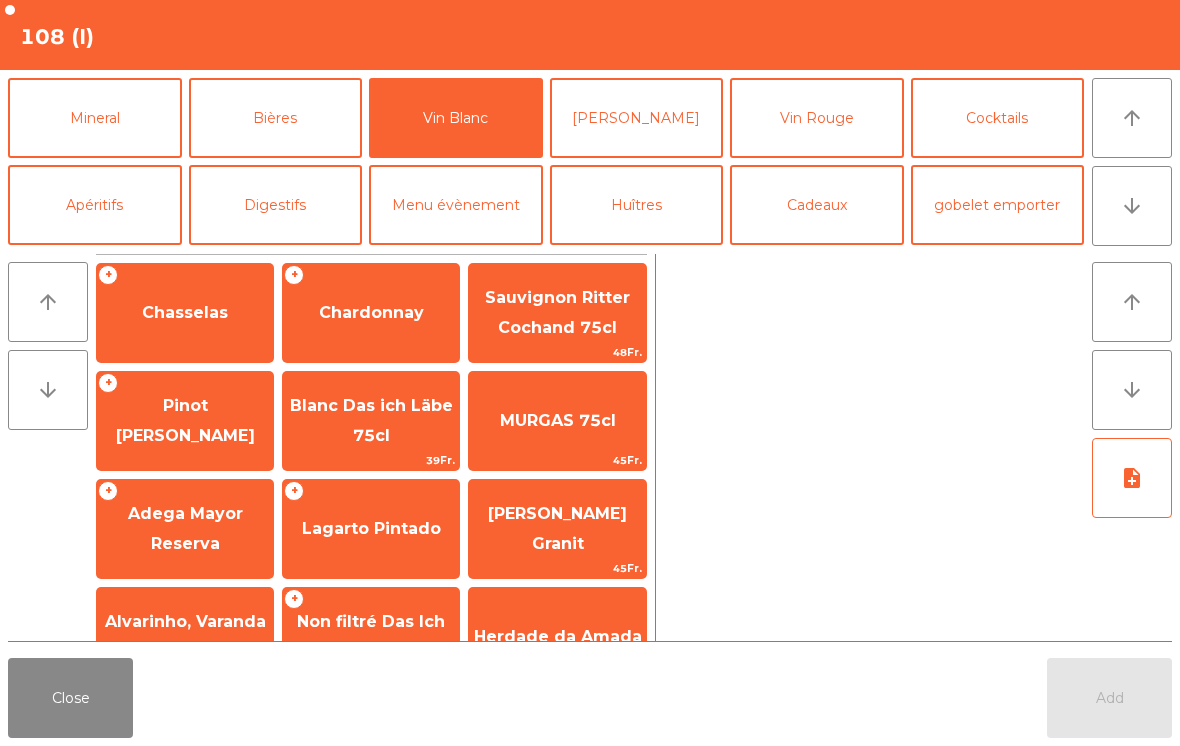 click on "[PERSON_NAME] Granit" 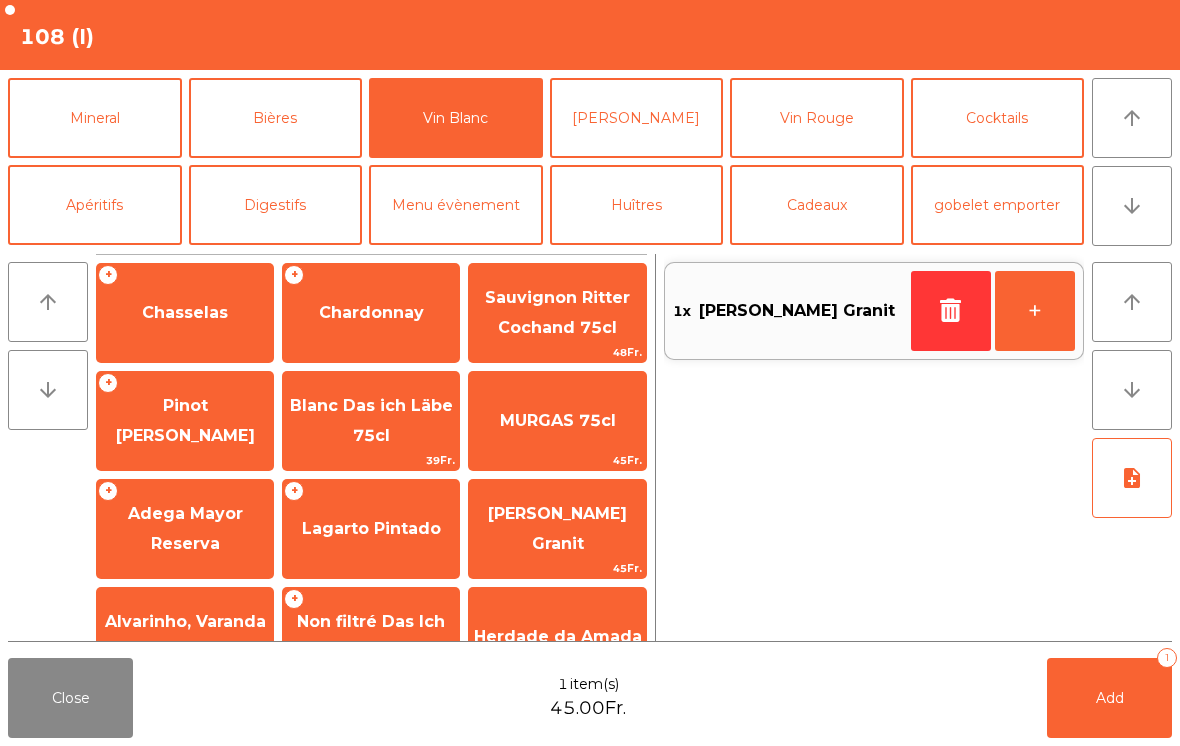 click 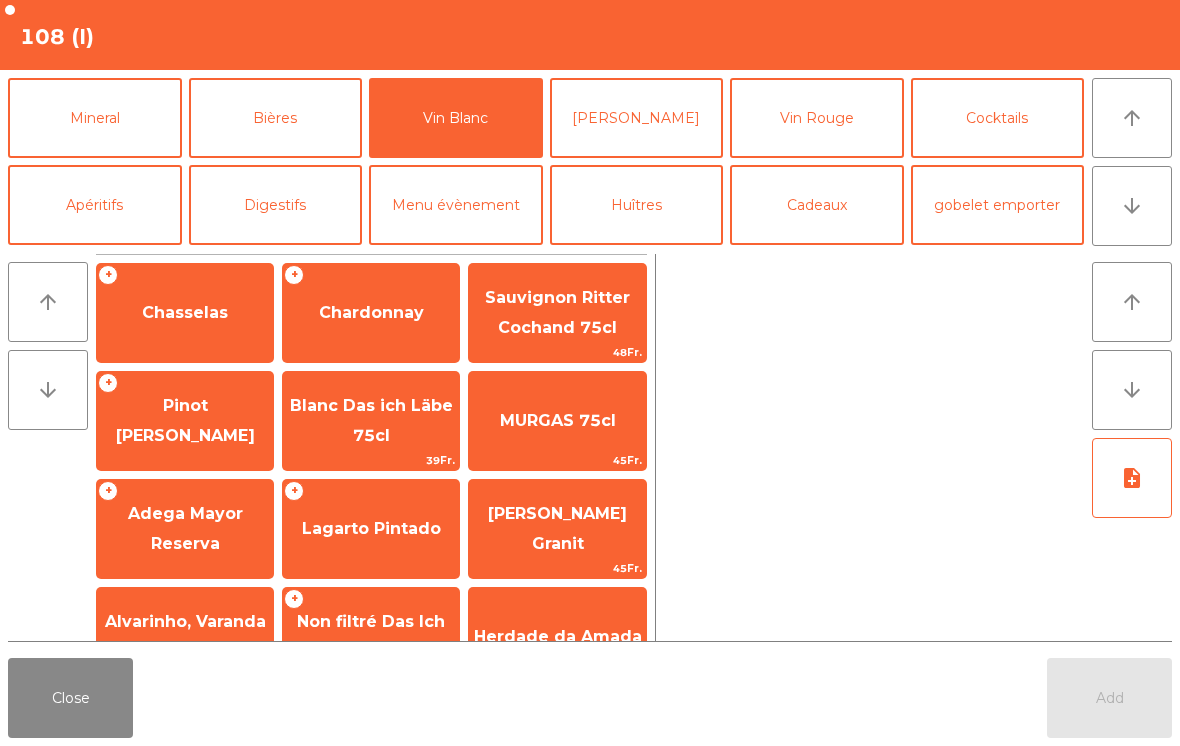 click on "MURGAS 75cl" 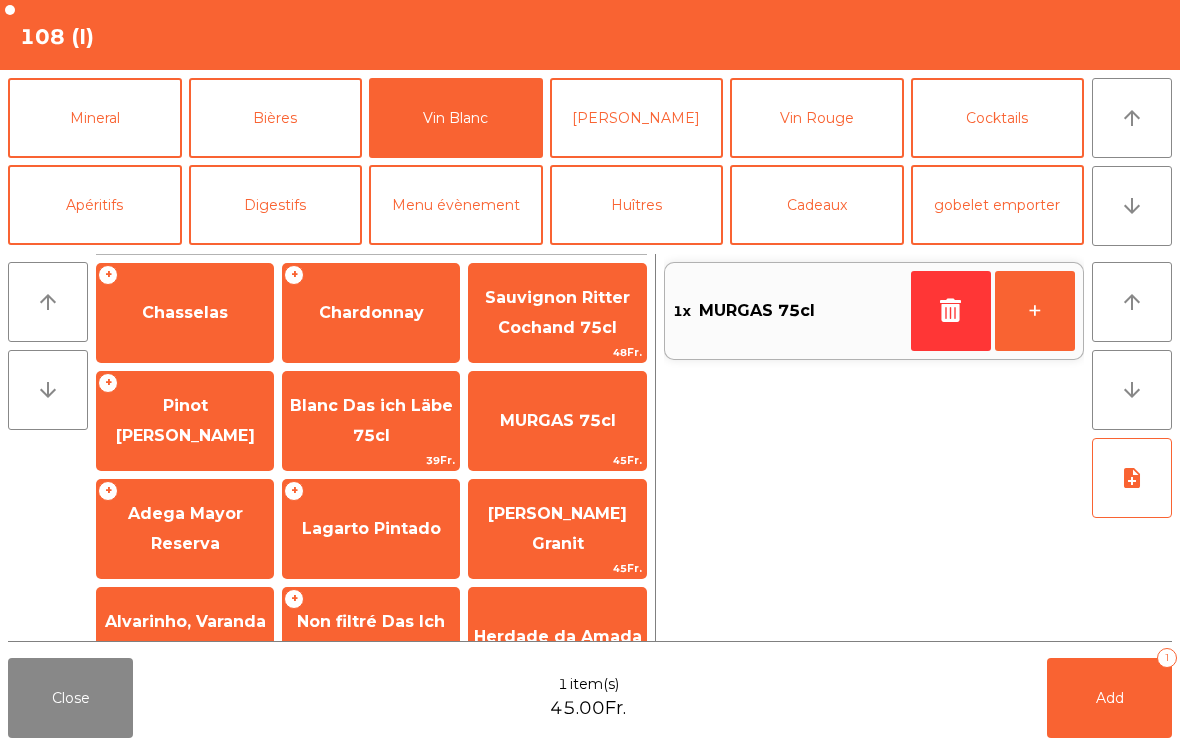 click 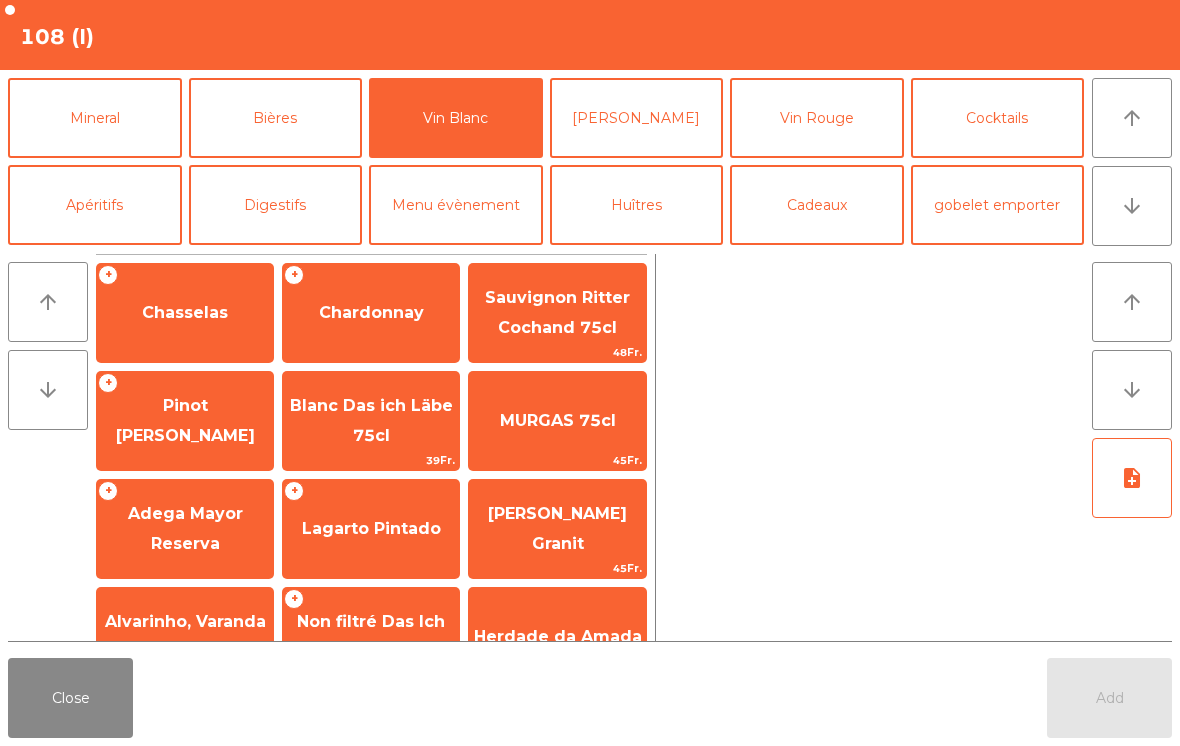 click on "Sauvignon Ritter Cochand 75cl" 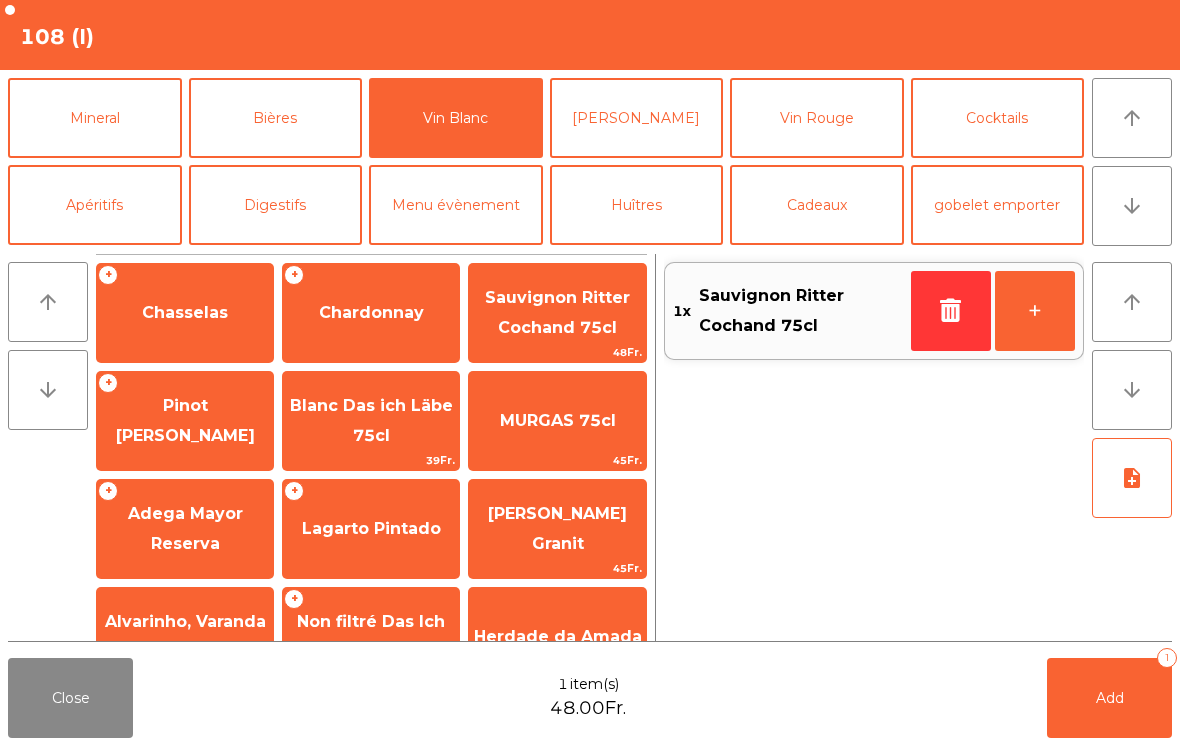 click 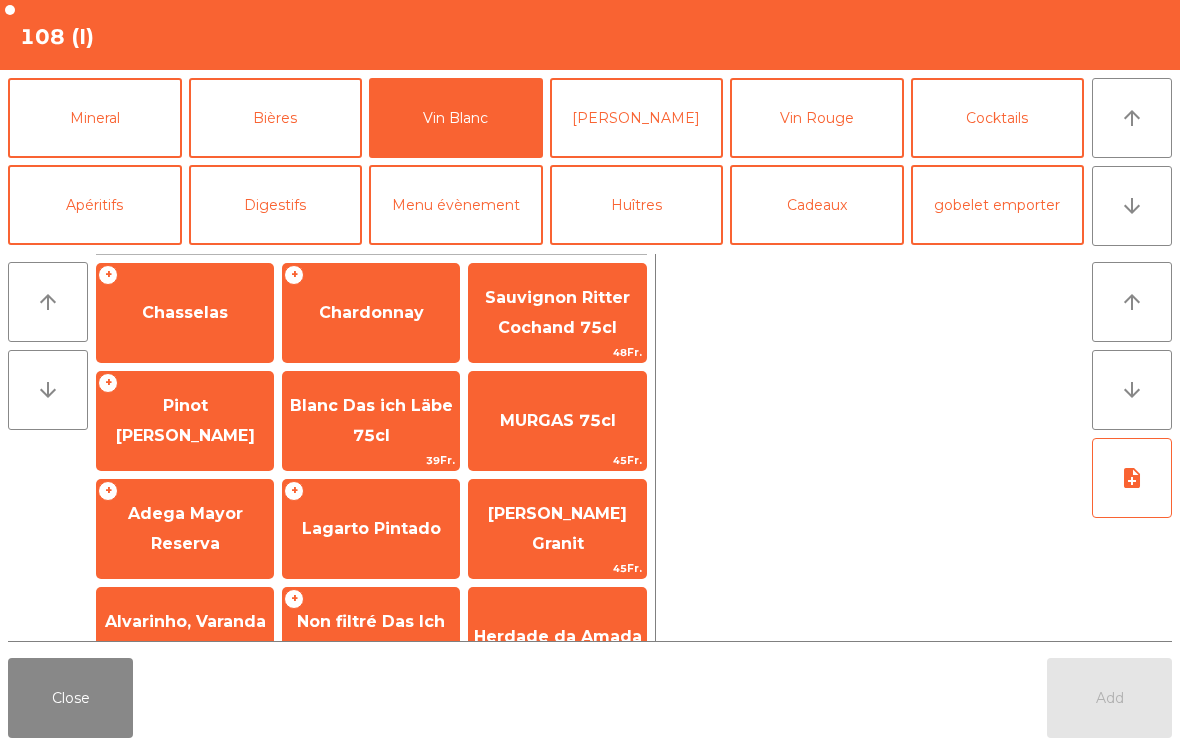 scroll, scrollTop: 162, scrollLeft: 0, axis: vertical 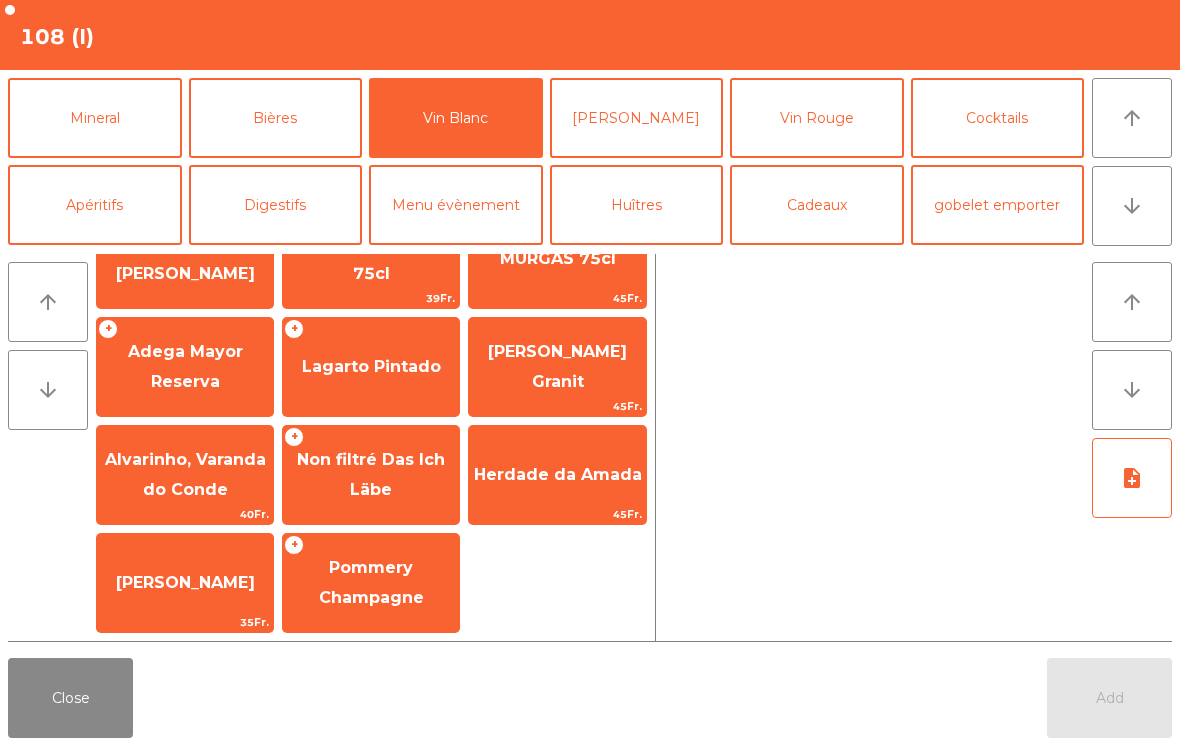 click on "Herdade da Amada" 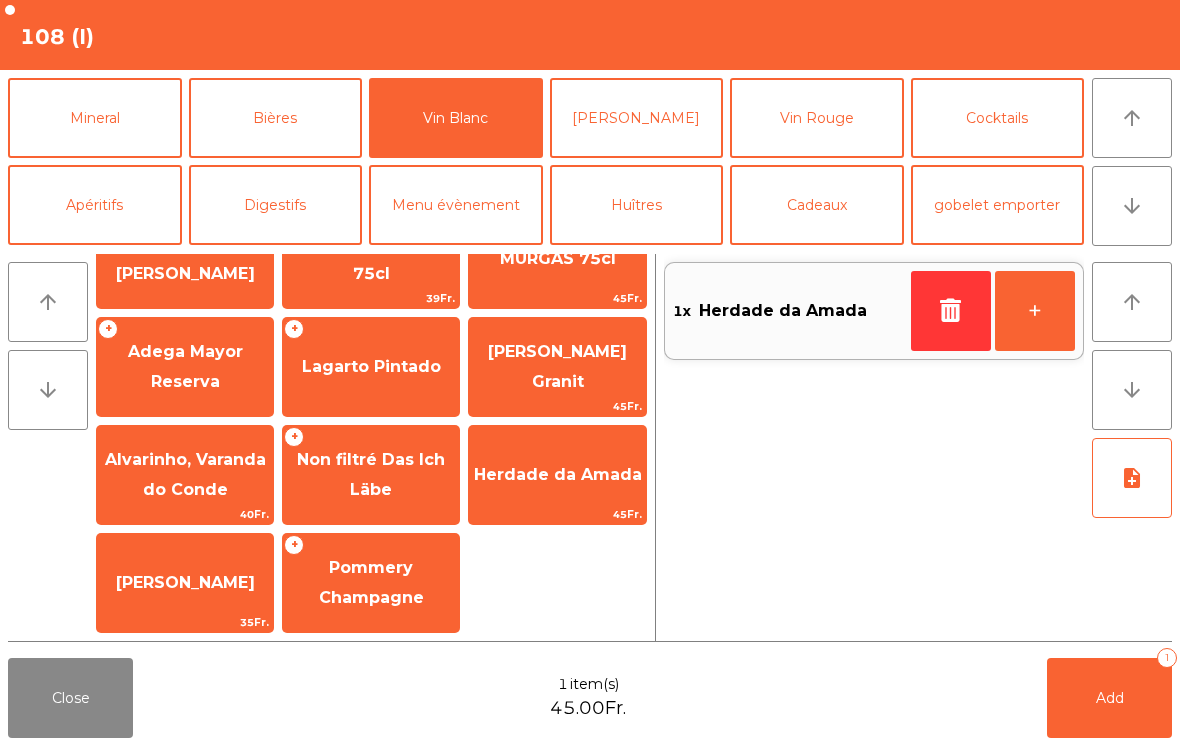 click 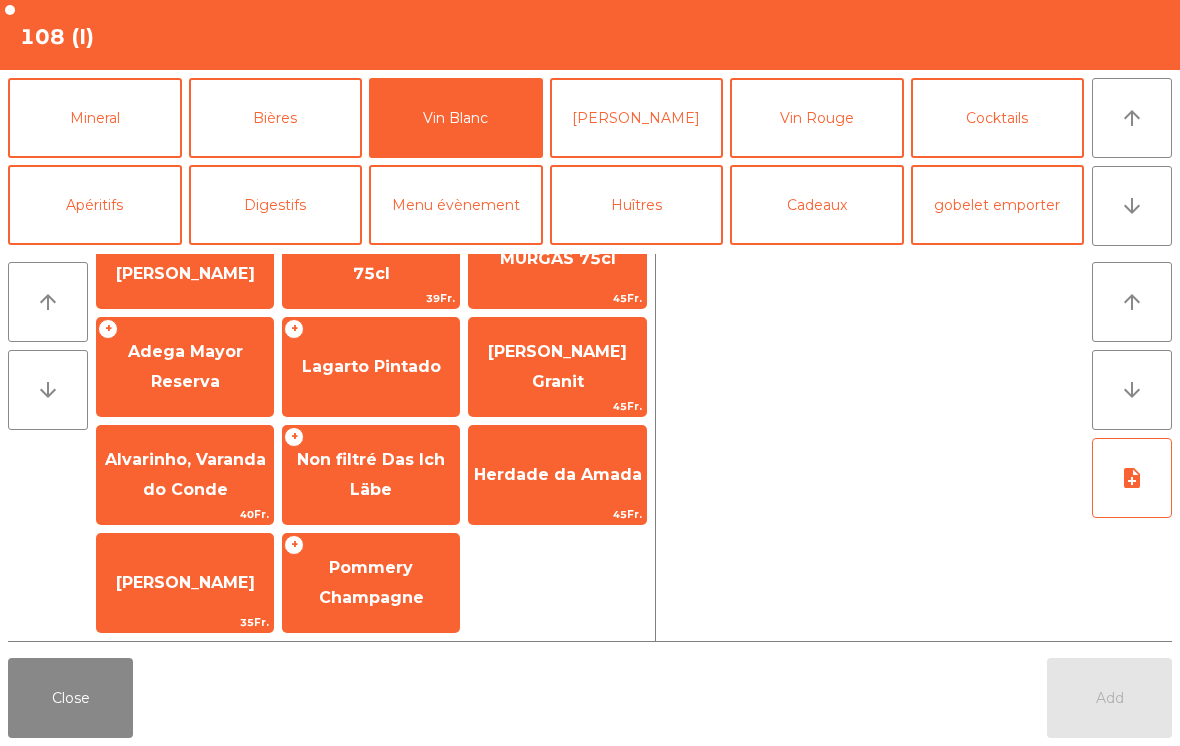 scroll, scrollTop: -21, scrollLeft: 0, axis: vertical 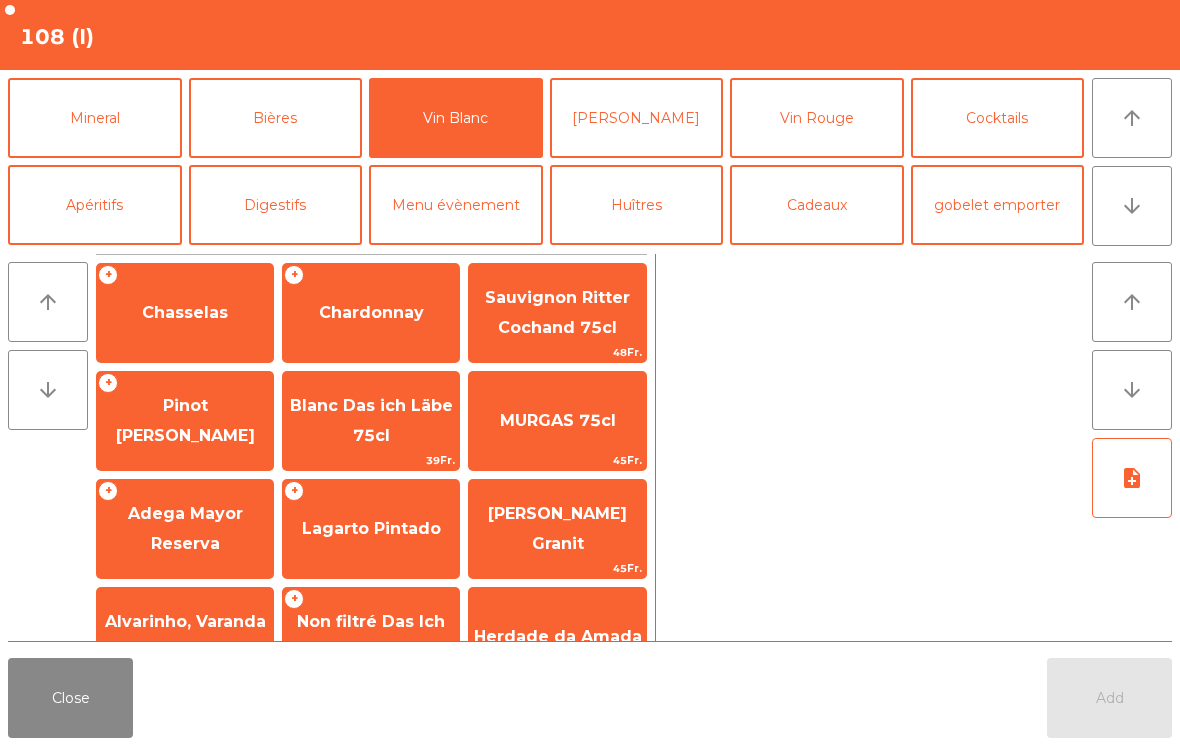 click on "Chardonnay" 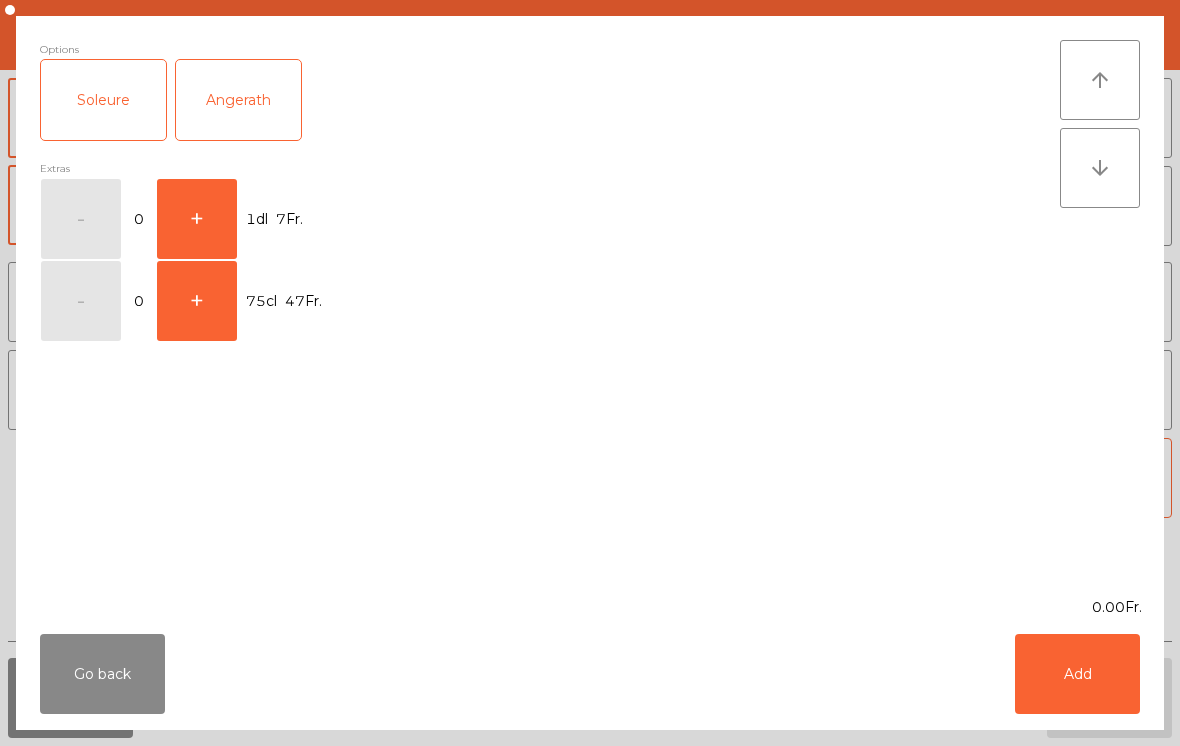 scroll, scrollTop: 0, scrollLeft: 0, axis: both 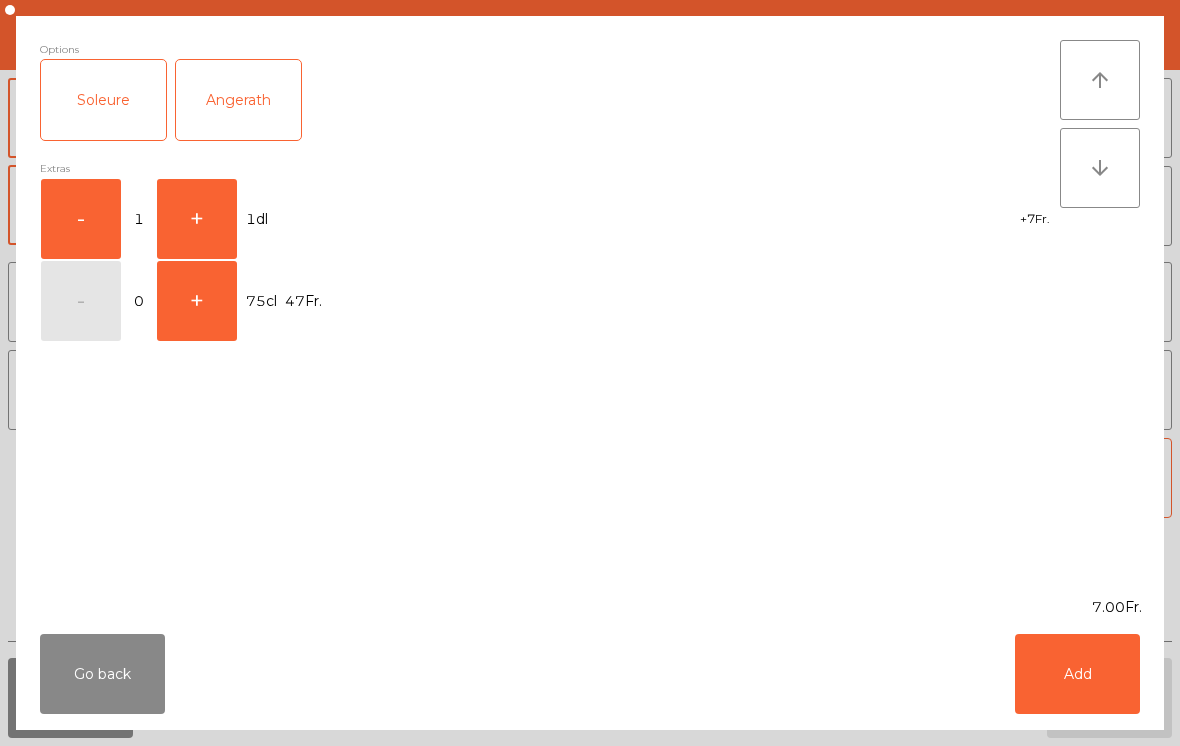 click on "Add" 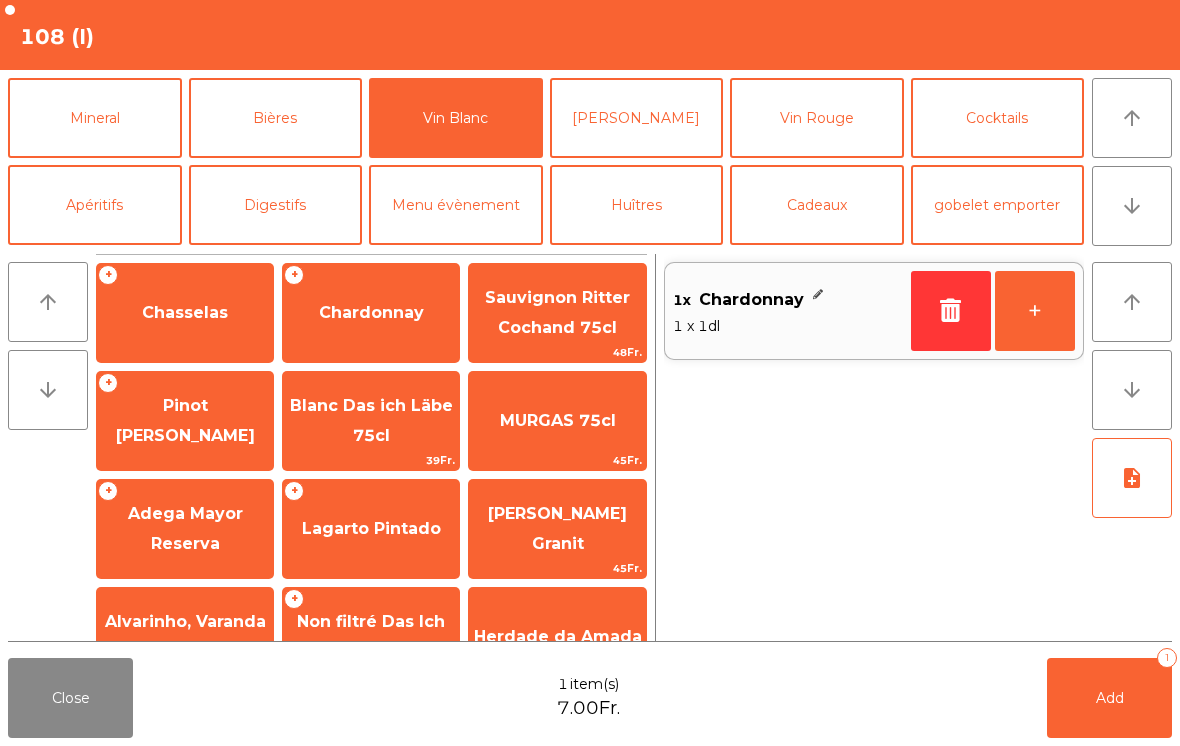 click on "+" 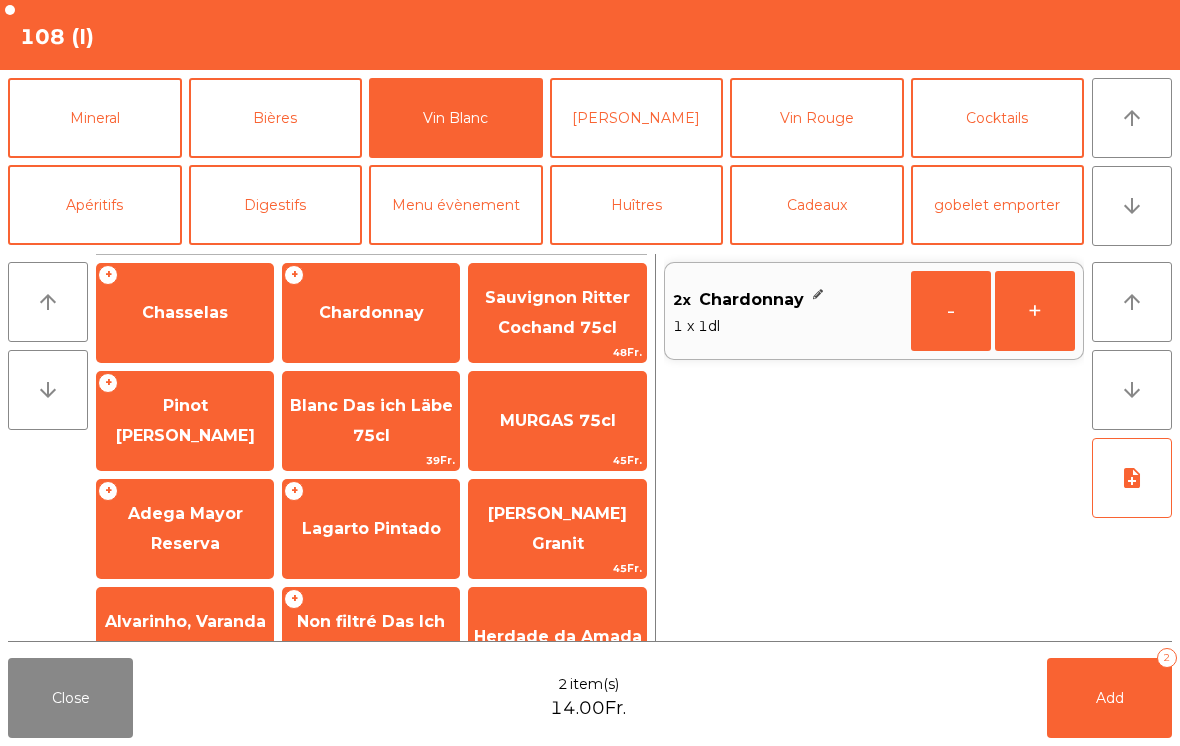 click on "Add" 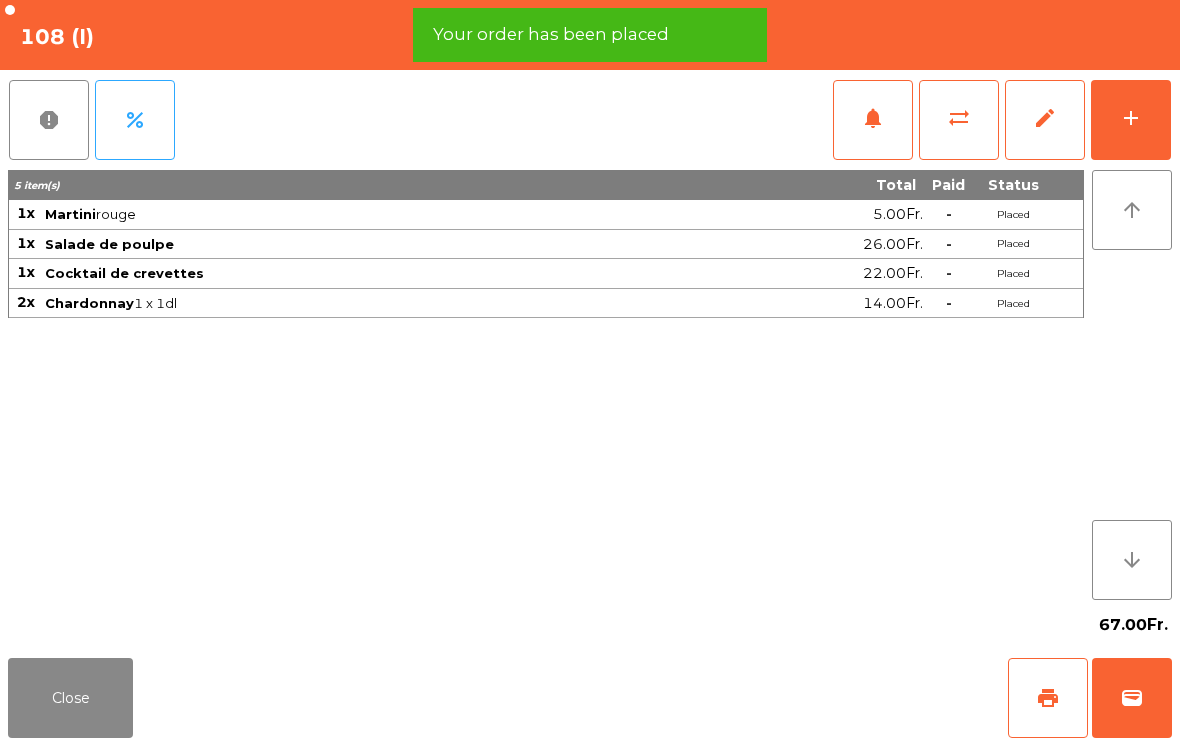 click on "Close" 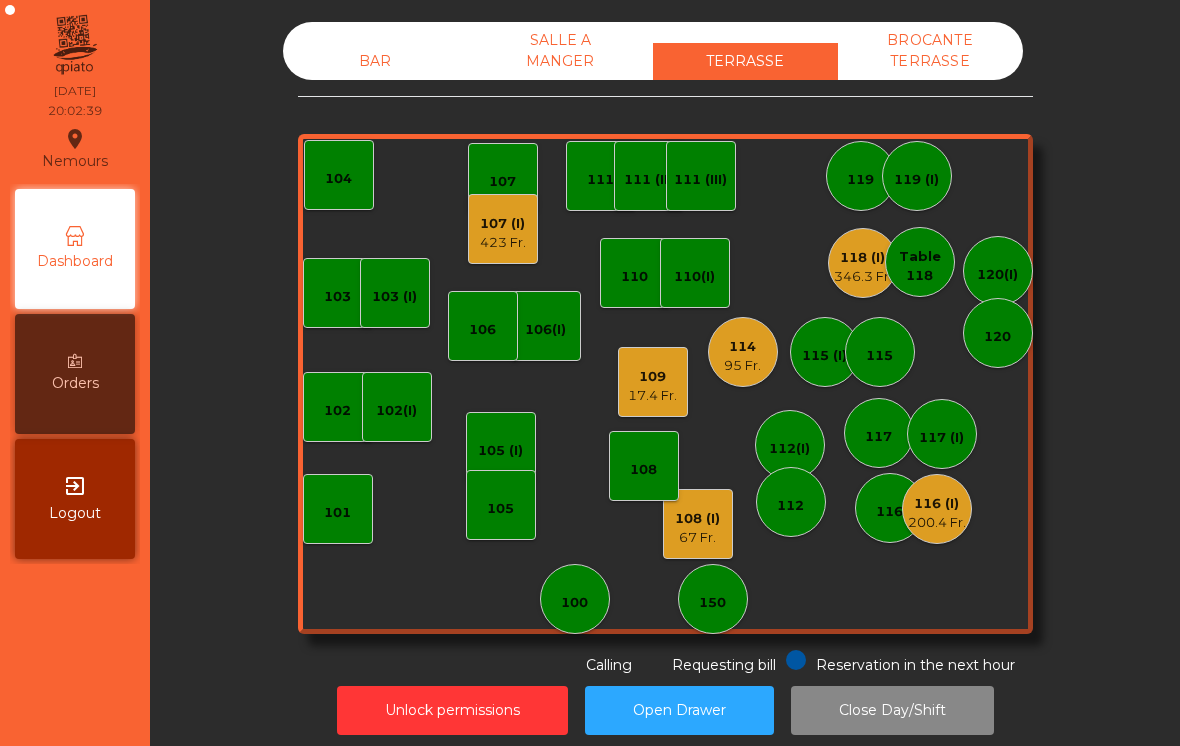 click on "108" 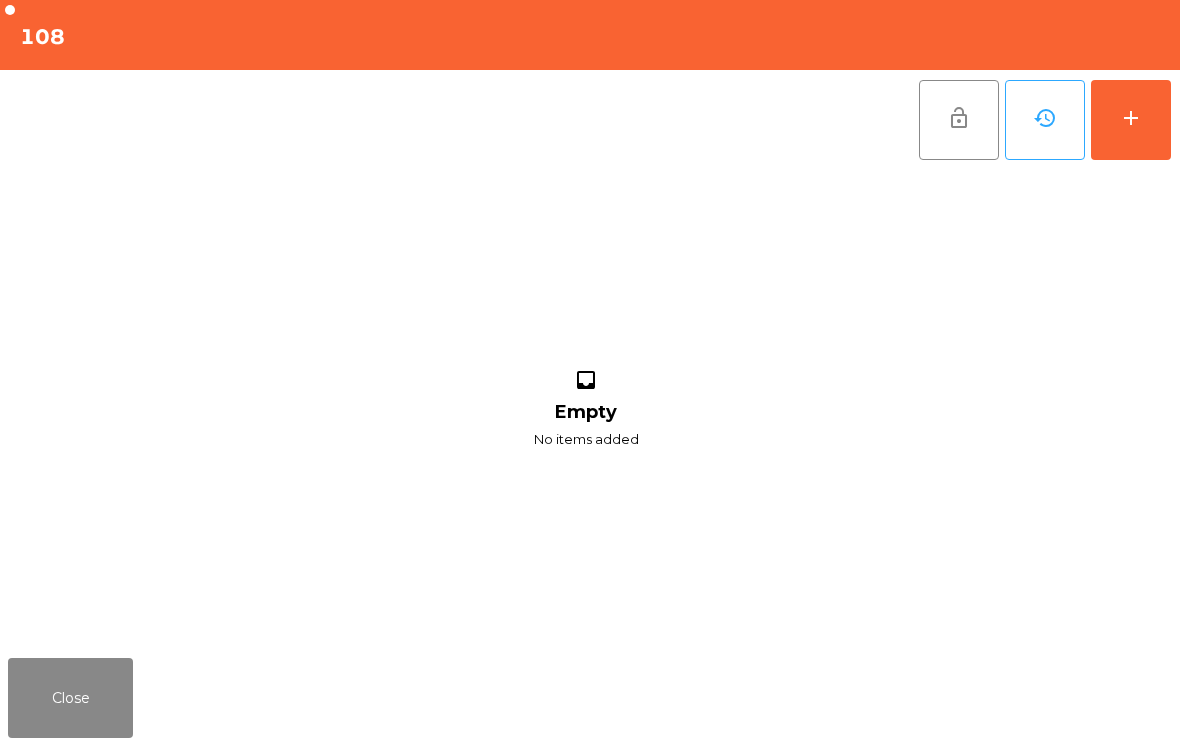 click on "Close" 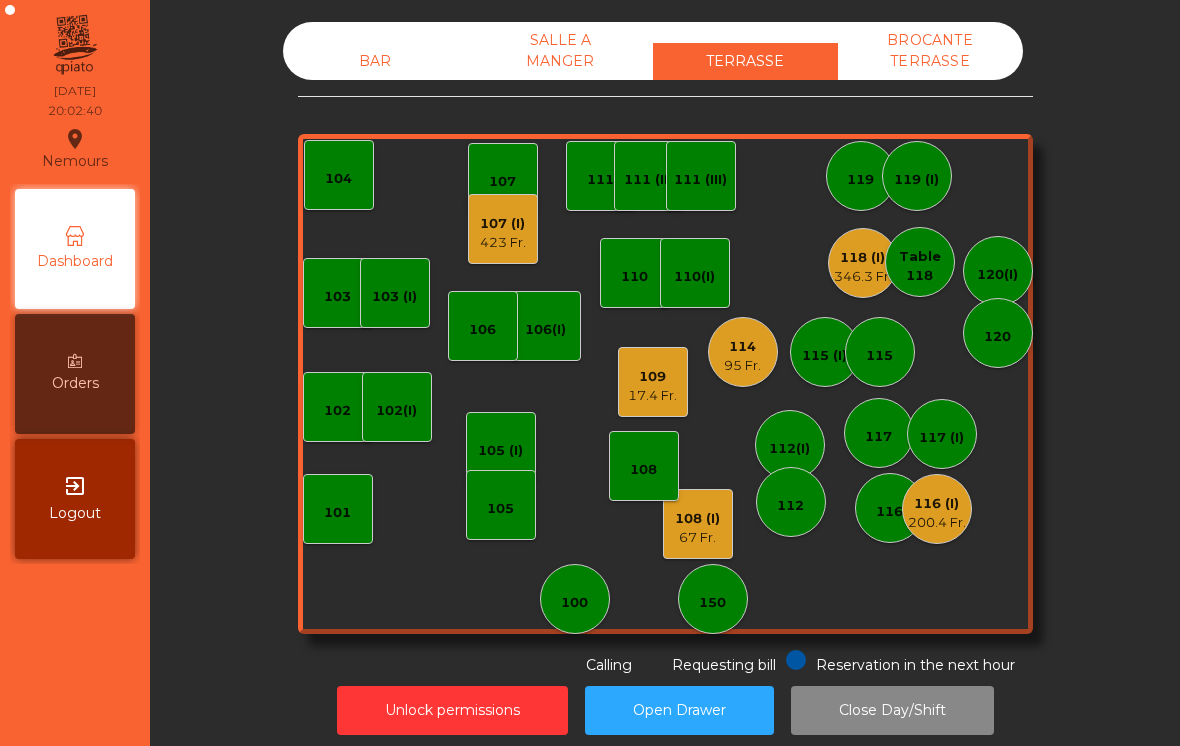 click on "17.4 Fr." 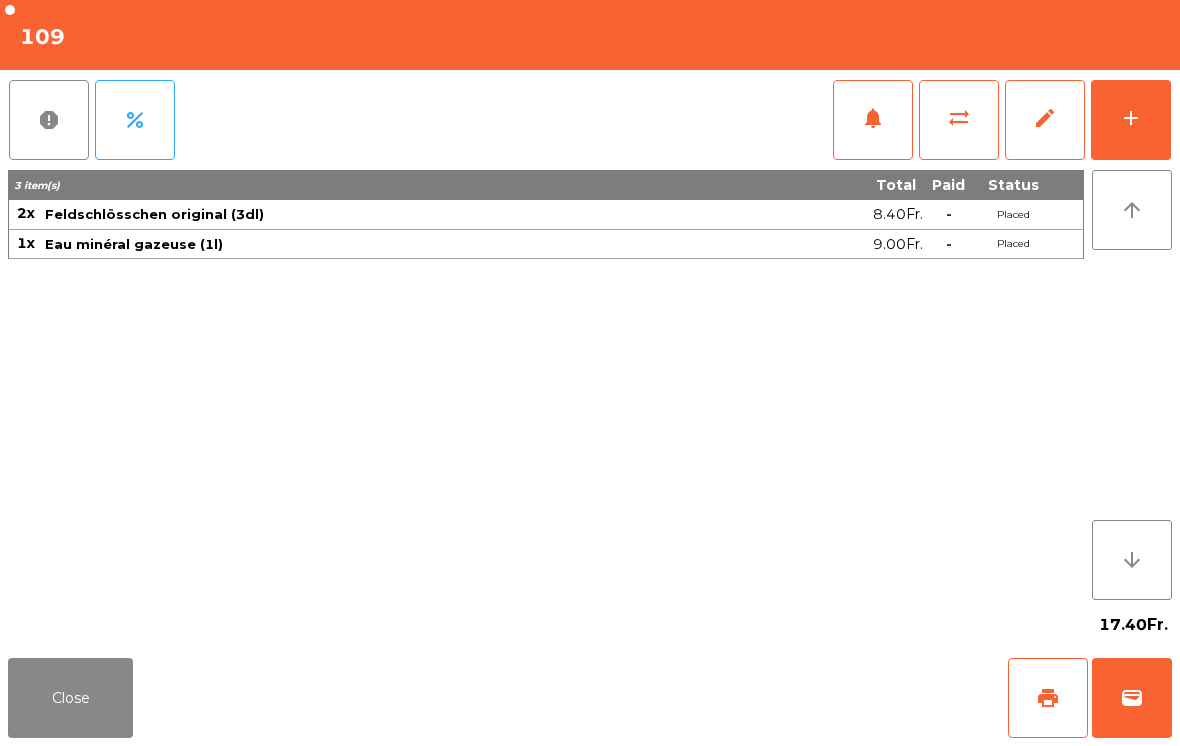 click on "add" 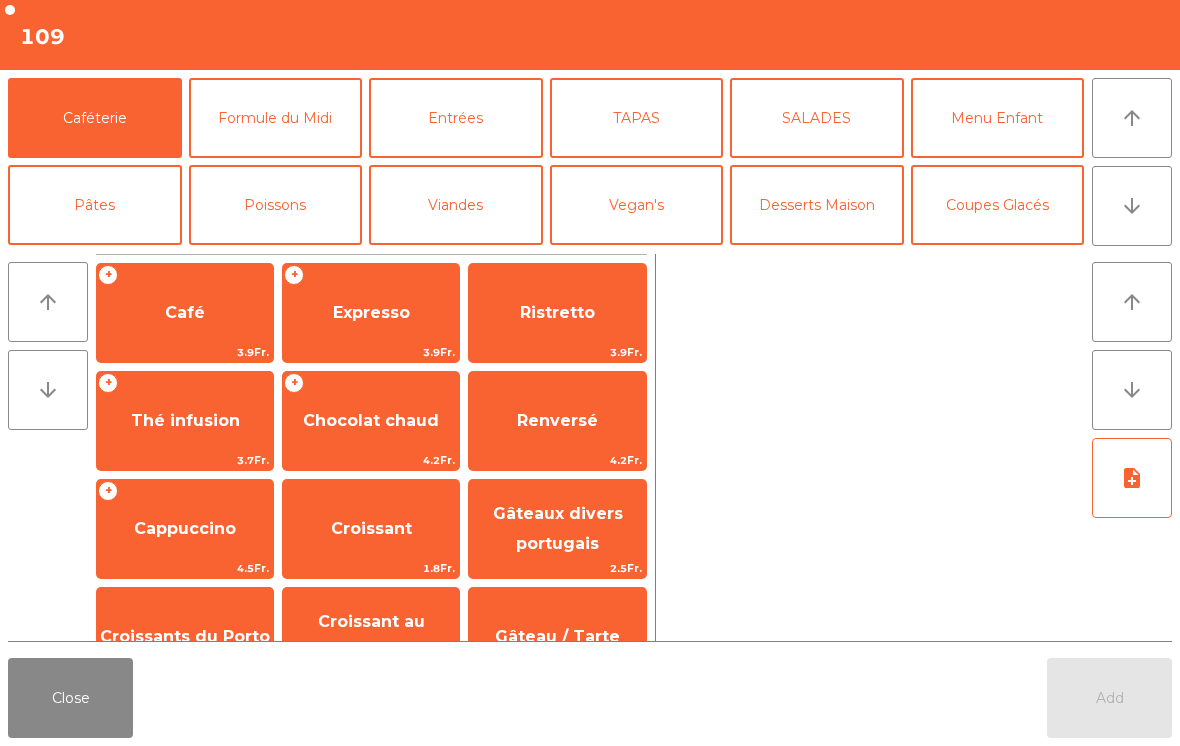 click on "TAPAS" 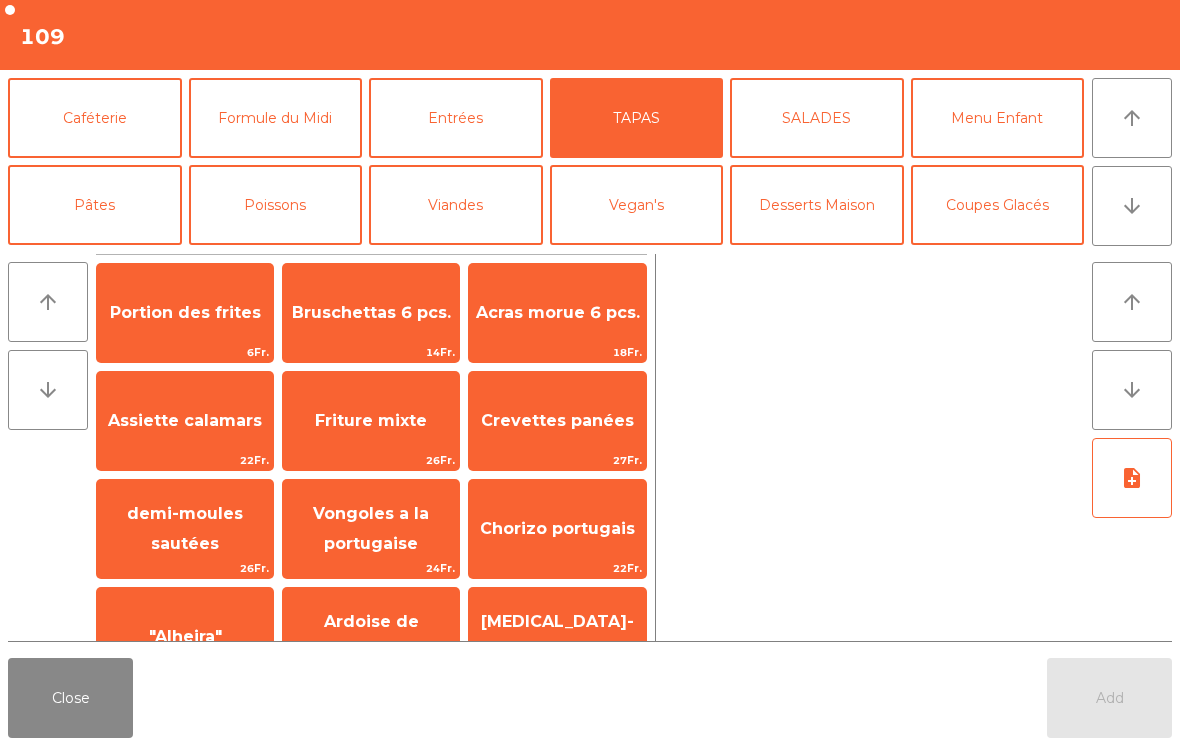 scroll, scrollTop: 186, scrollLeft: 0, axis: vertical 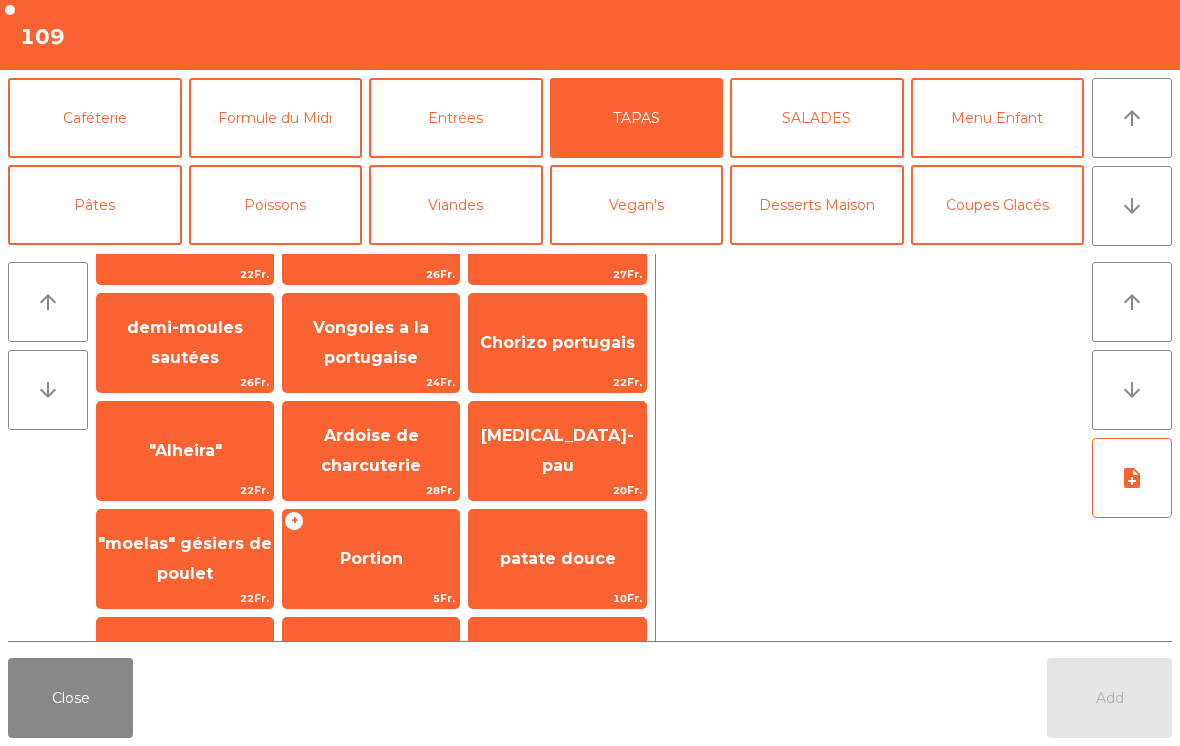 click on "Ardoise de charcuterie" 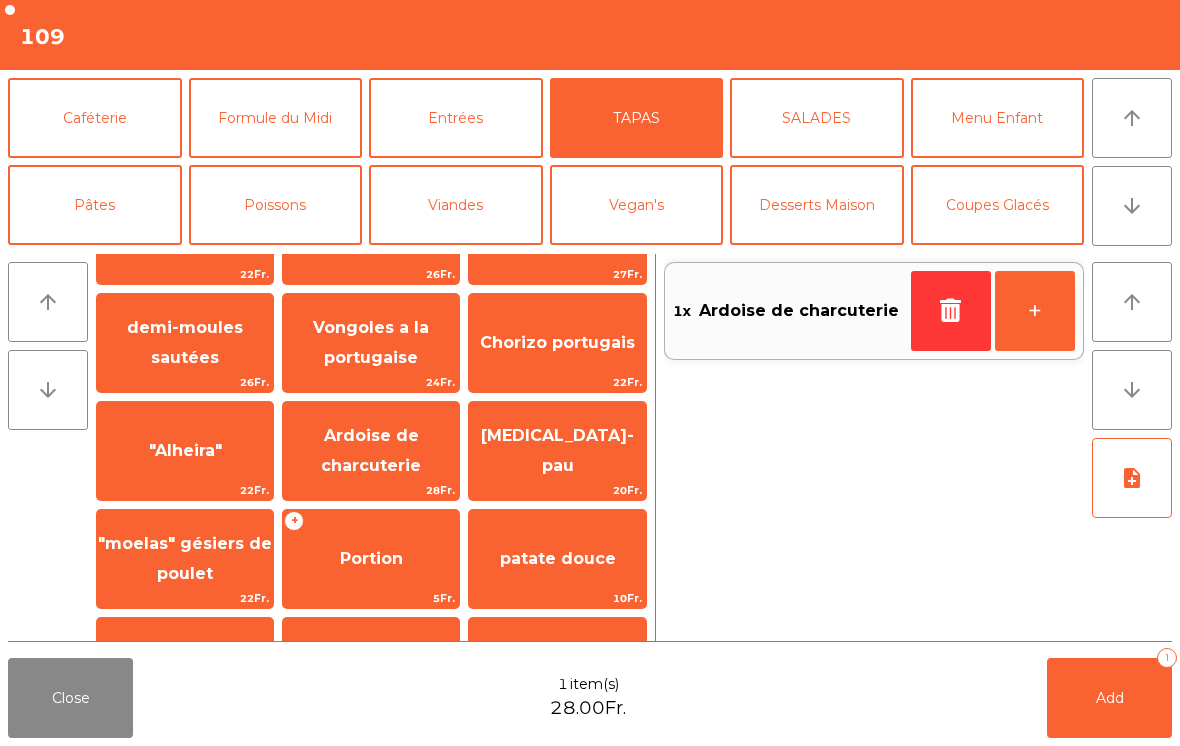 click on "Poissons" 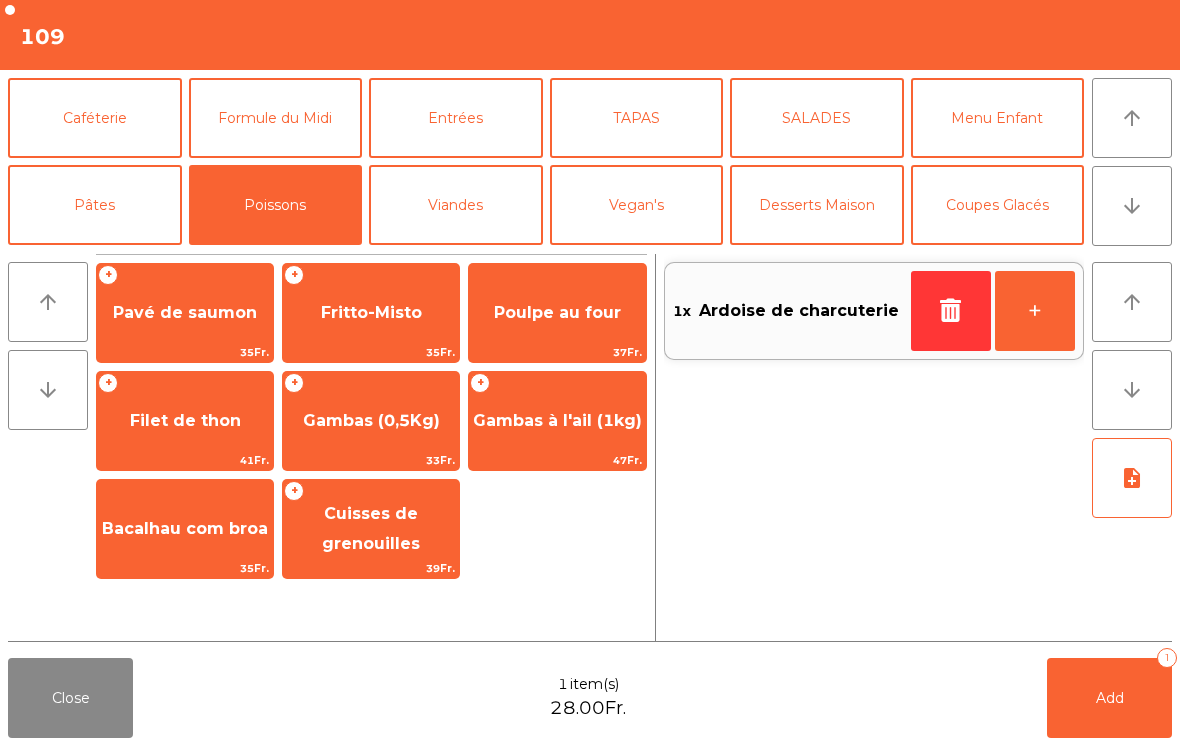 scroll, scrollTop: 0, scrollLeft: 0, axis: both 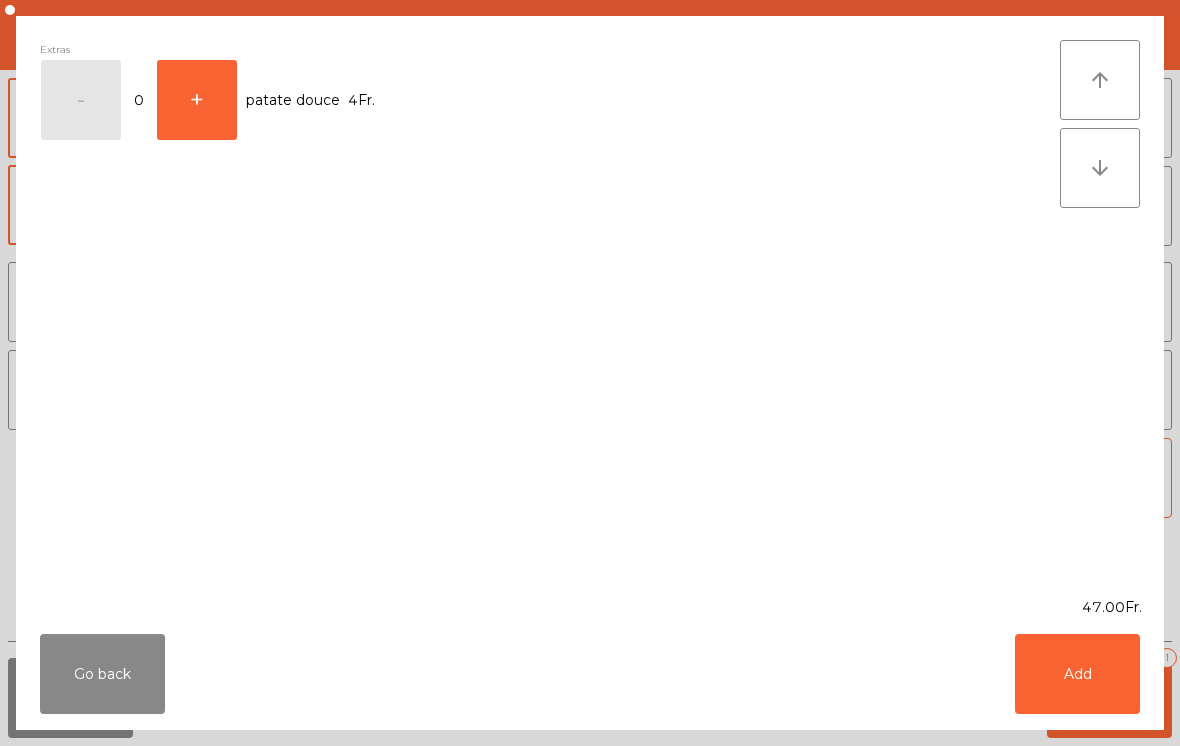 click on "Add" 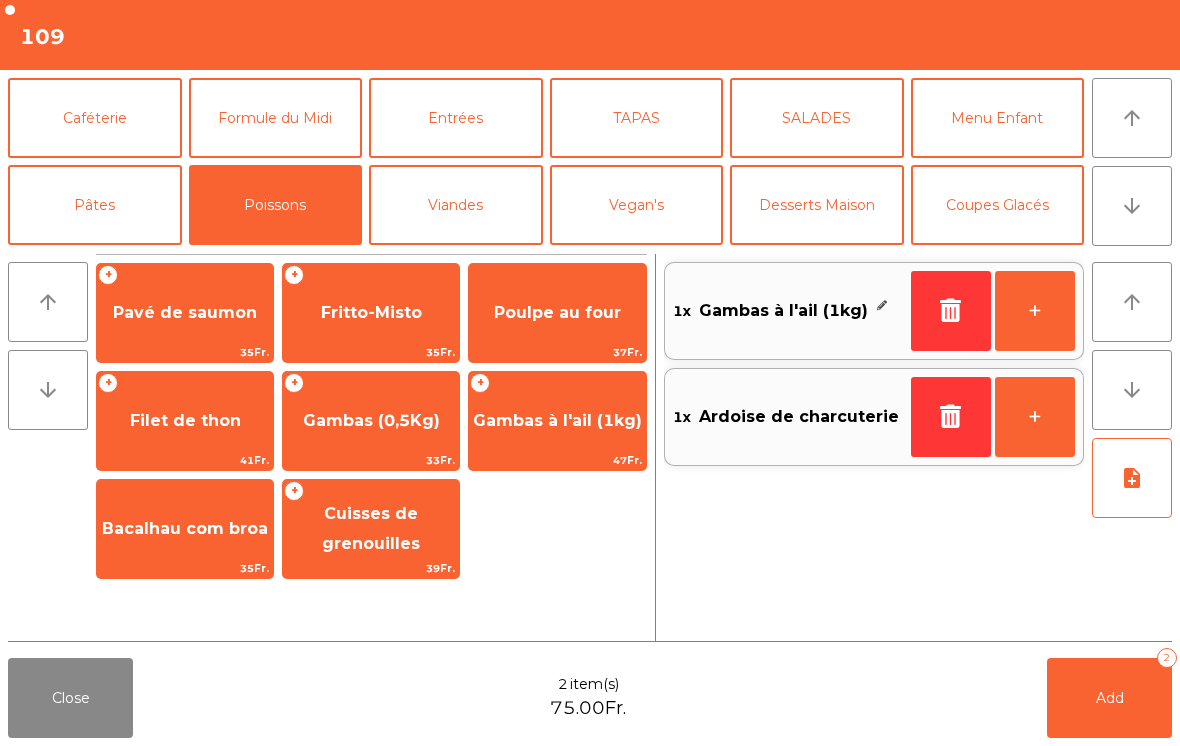 click on "+" 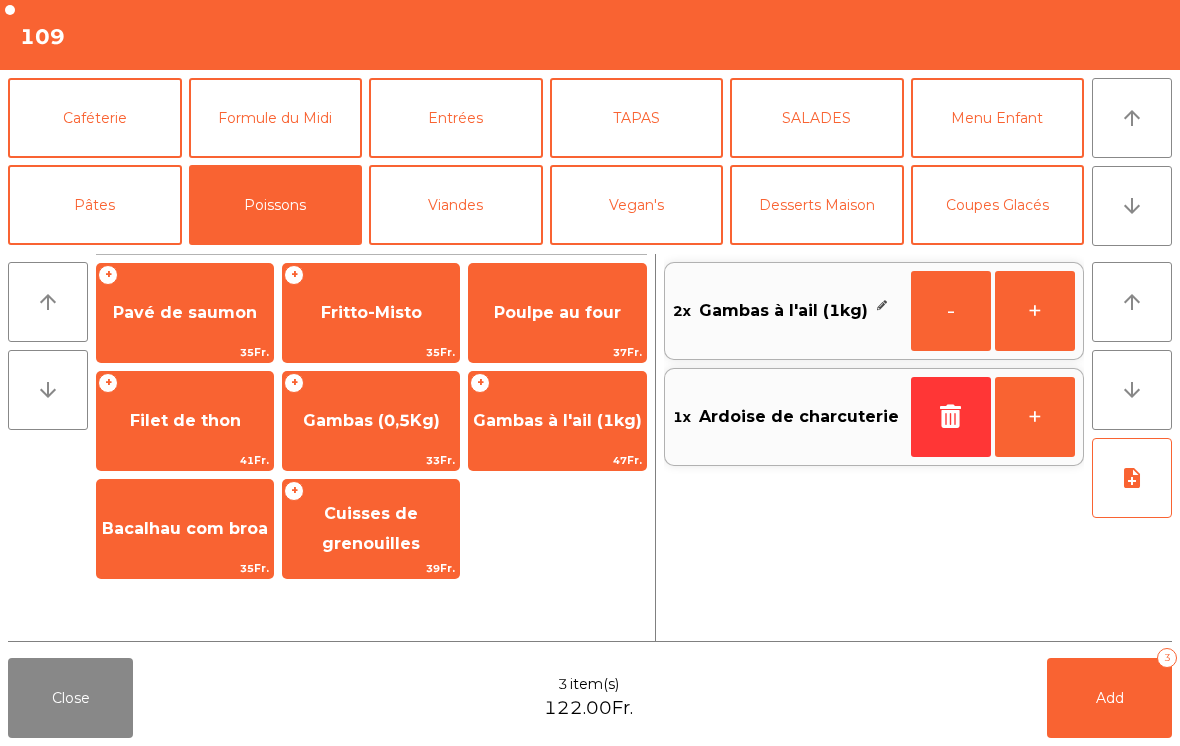 click on "note_add" 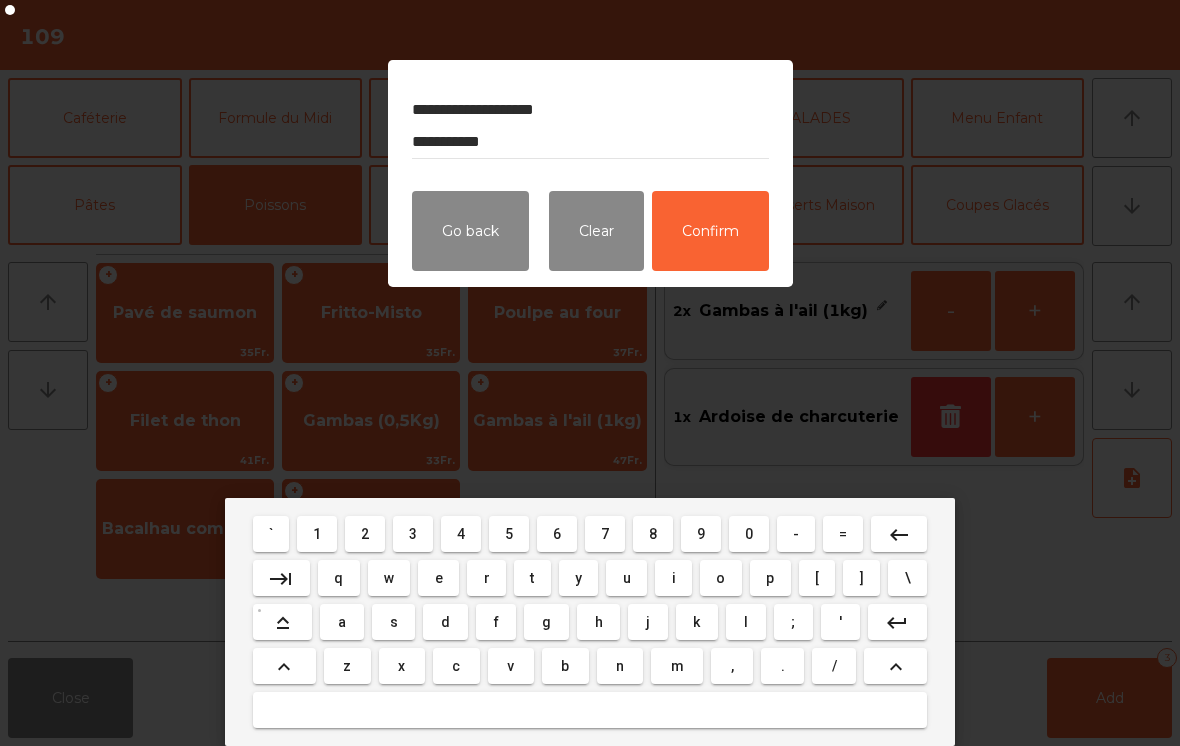 type on "**********" 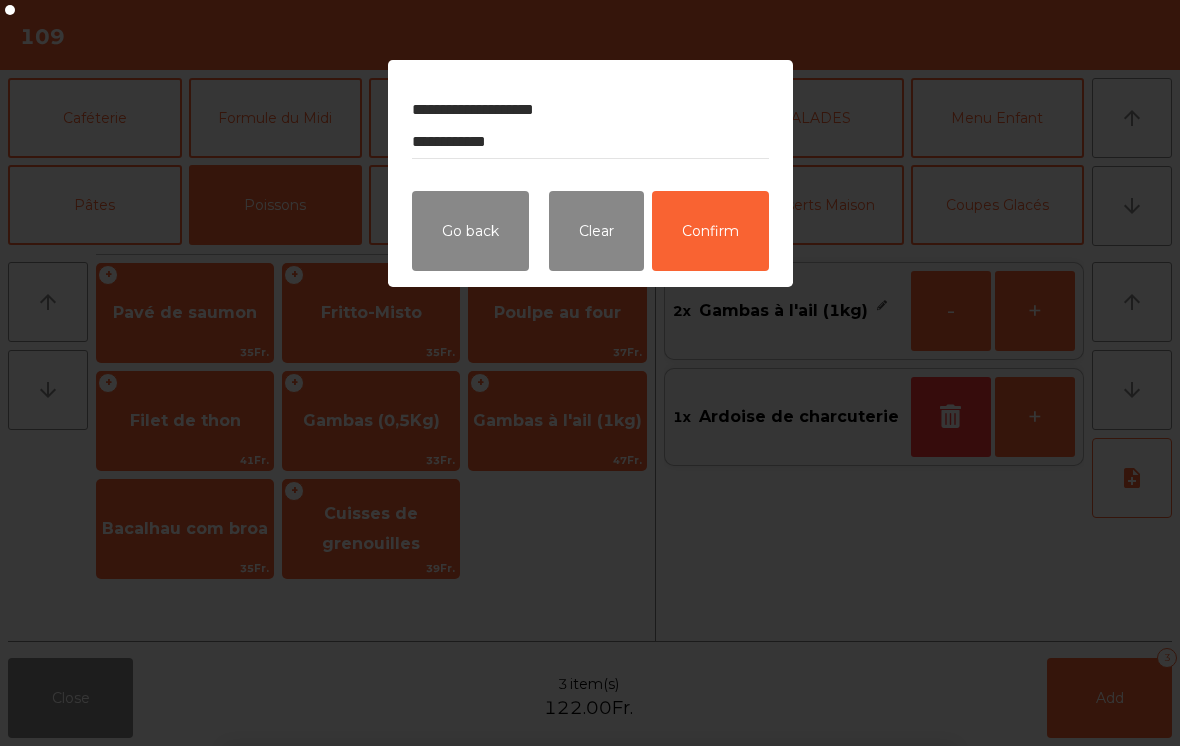 click on "Confirm" 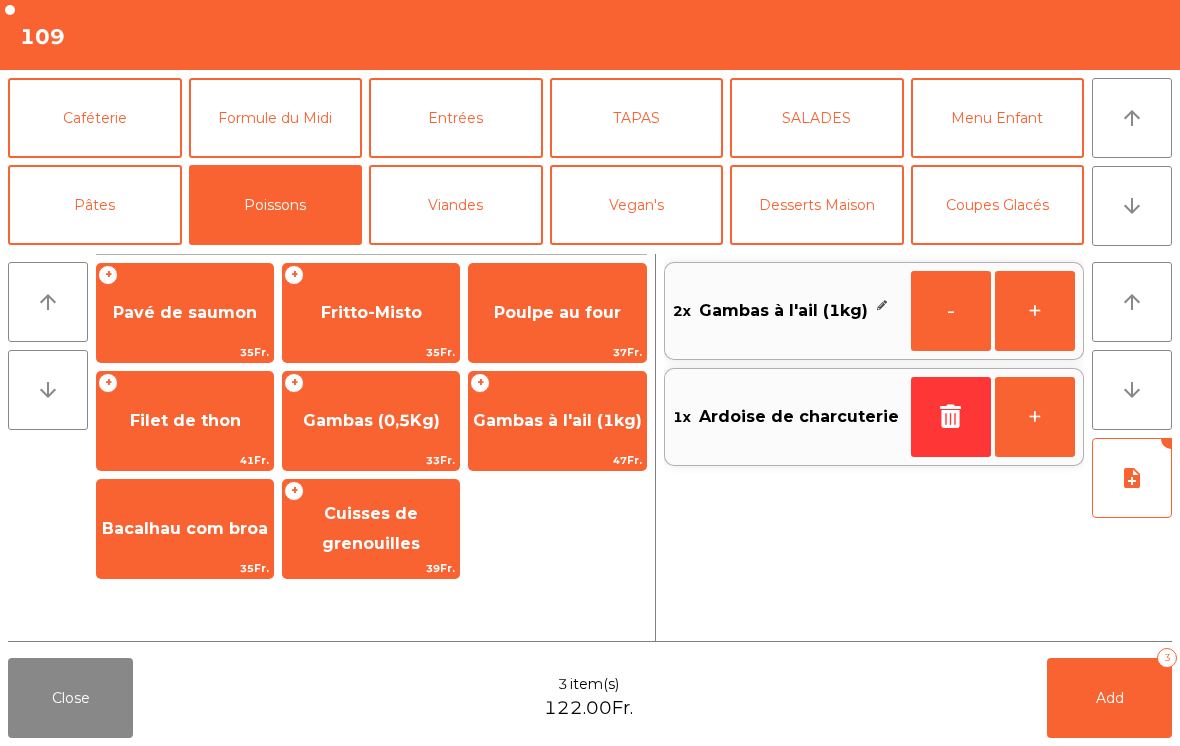 click on "Add   3" 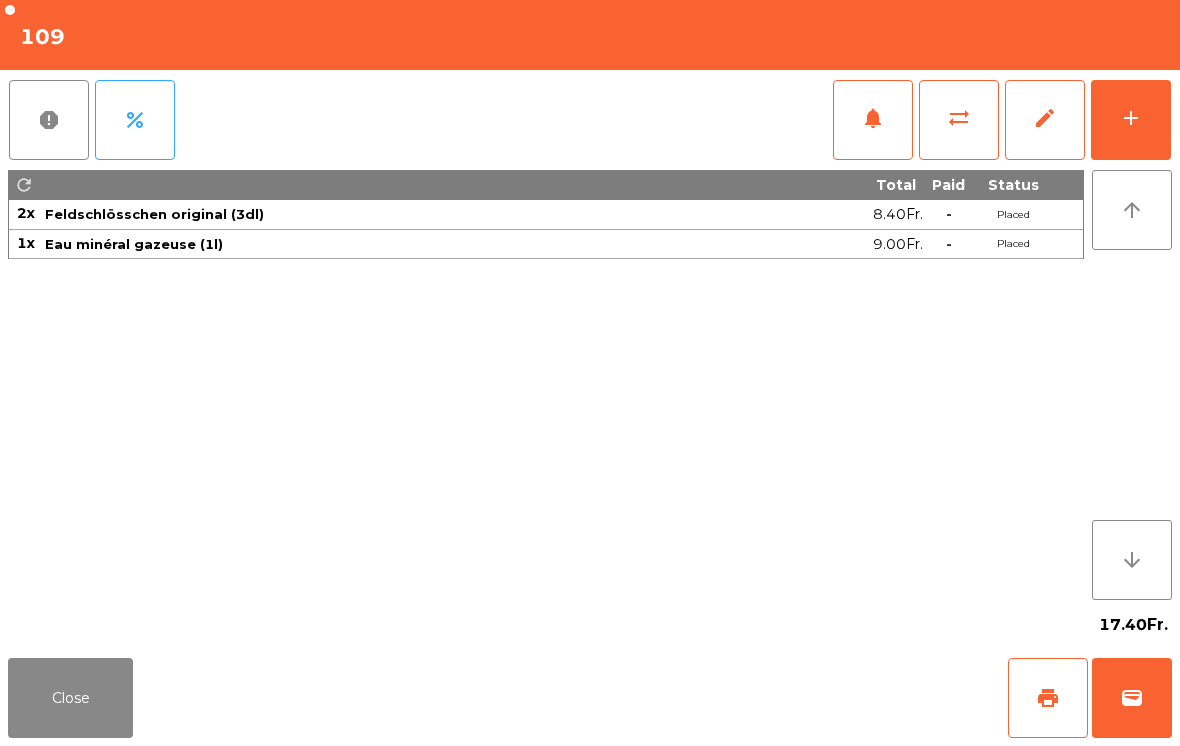 click on "add" 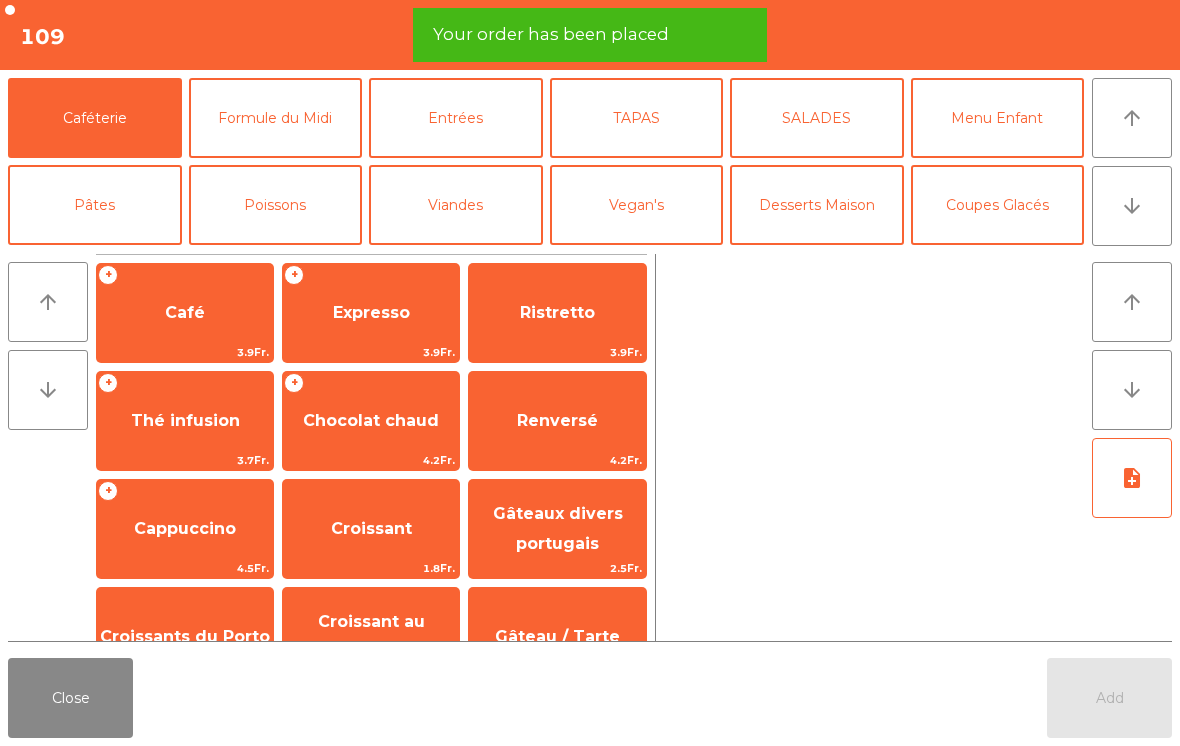 click on "arrow_upward" 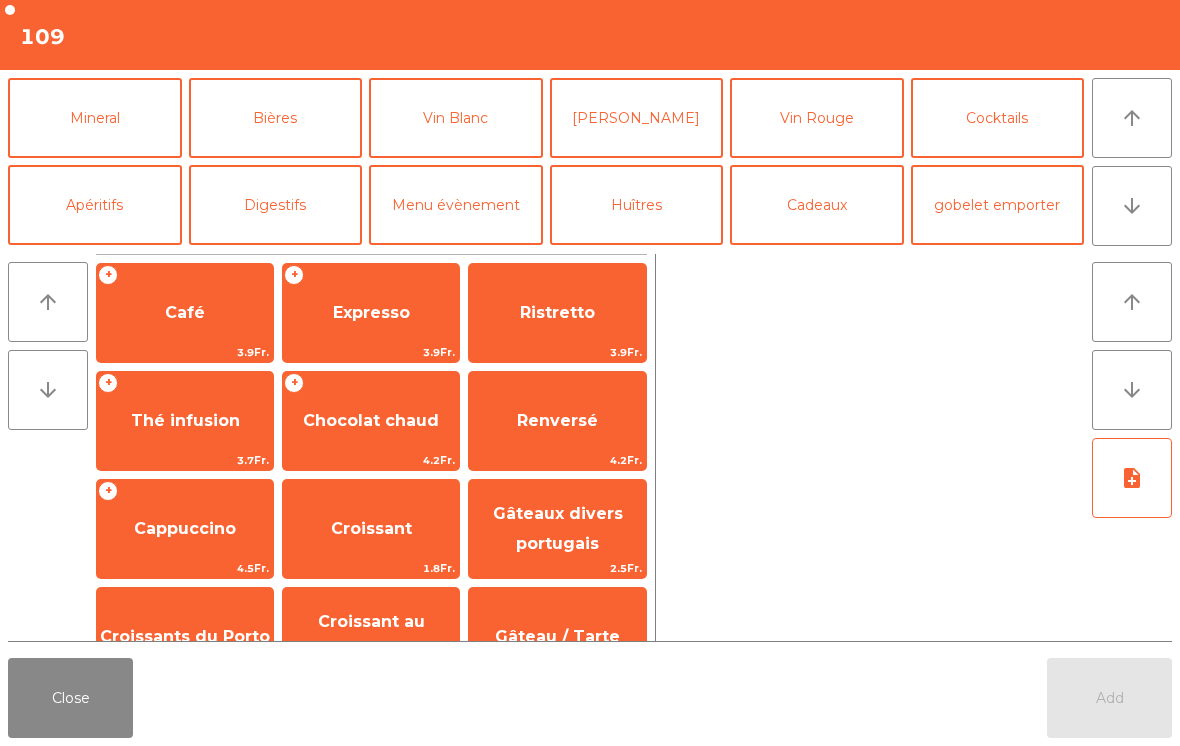 click on "Close" 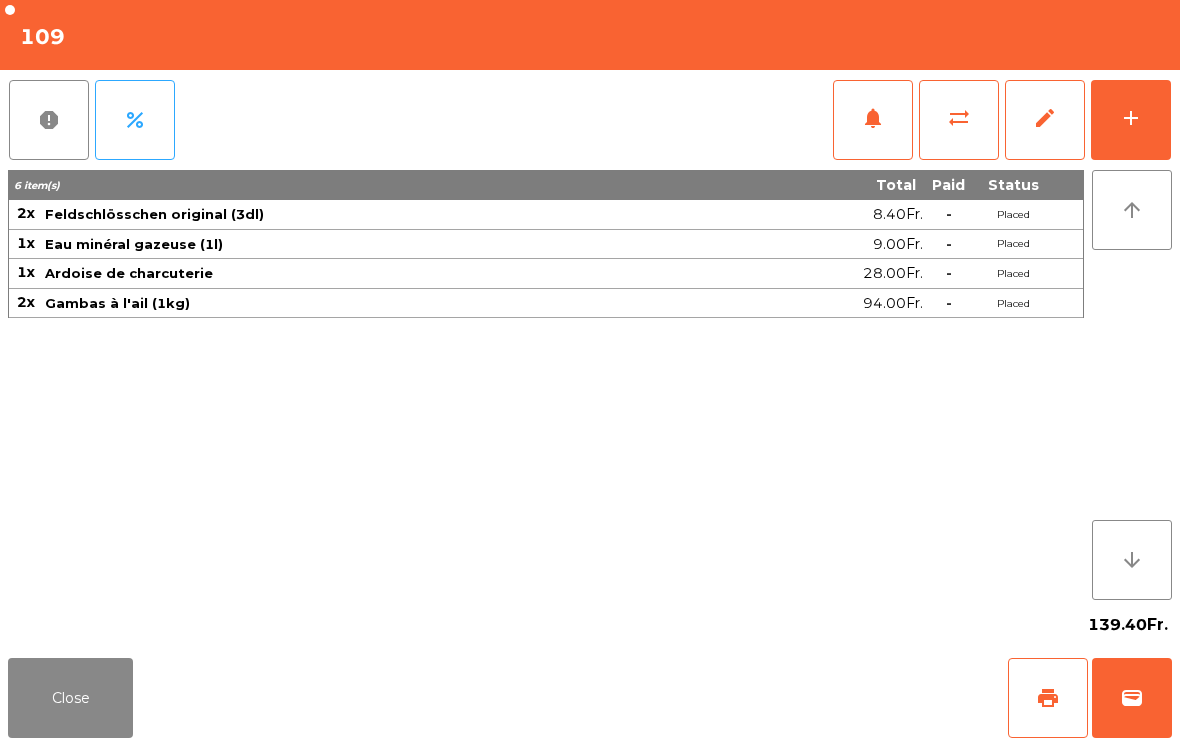 click on "add" 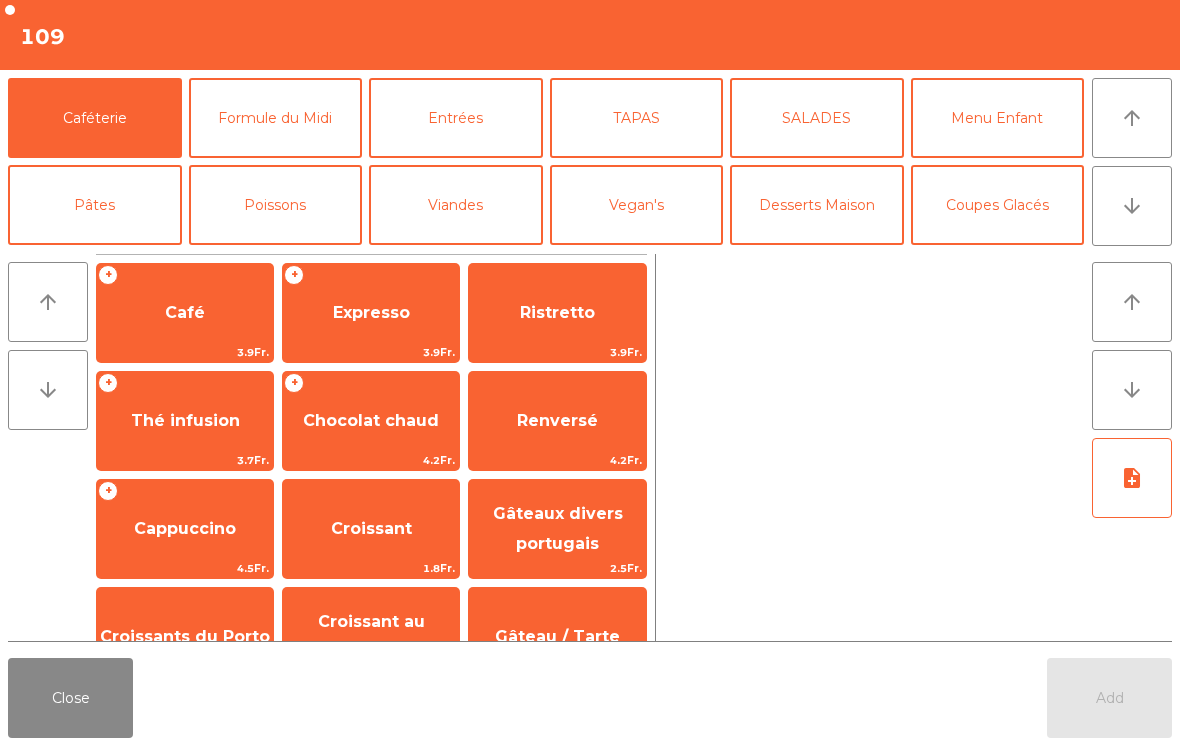 click on "arrow_downward" 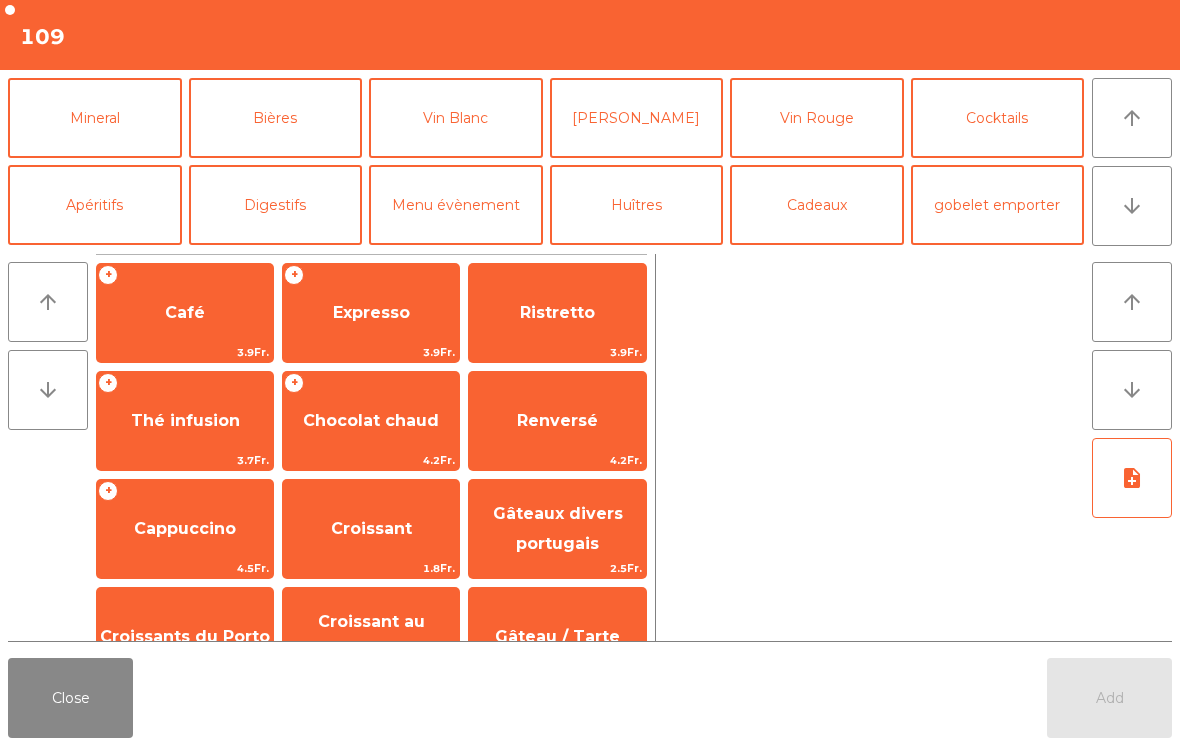 click on "Vin Blanc" 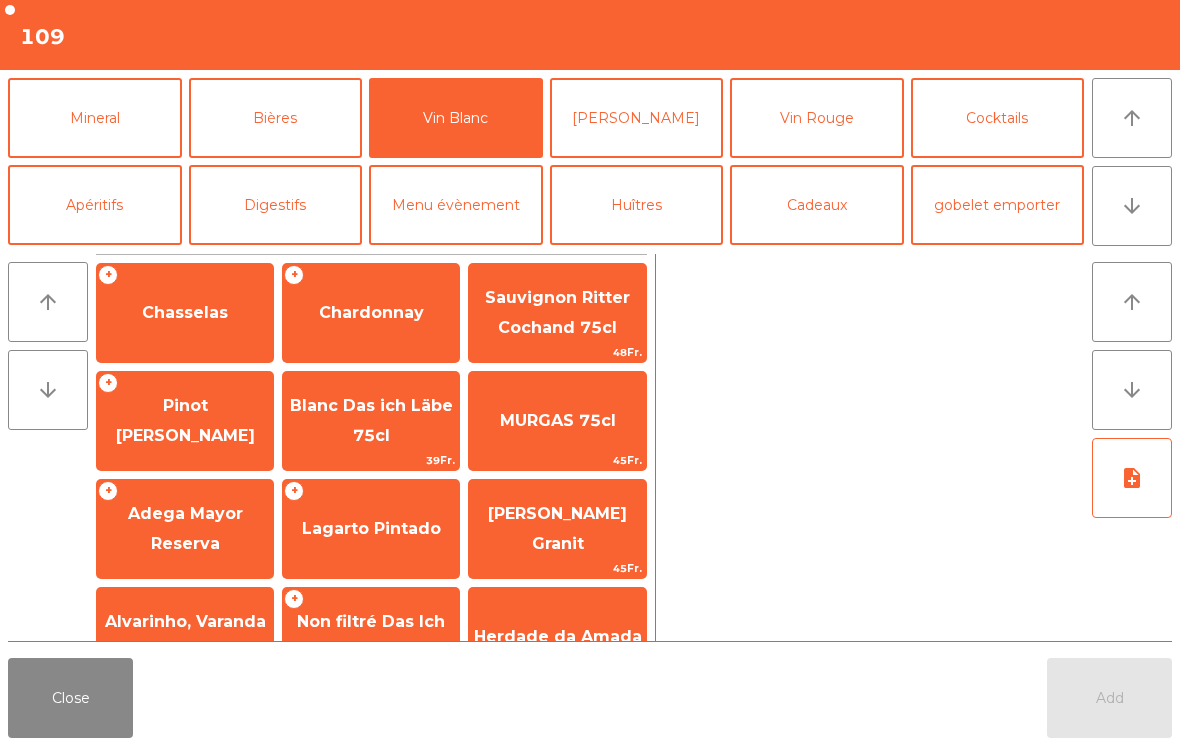 scroll, scrollTop: 101, scrollLeft: 0, axis: vertical 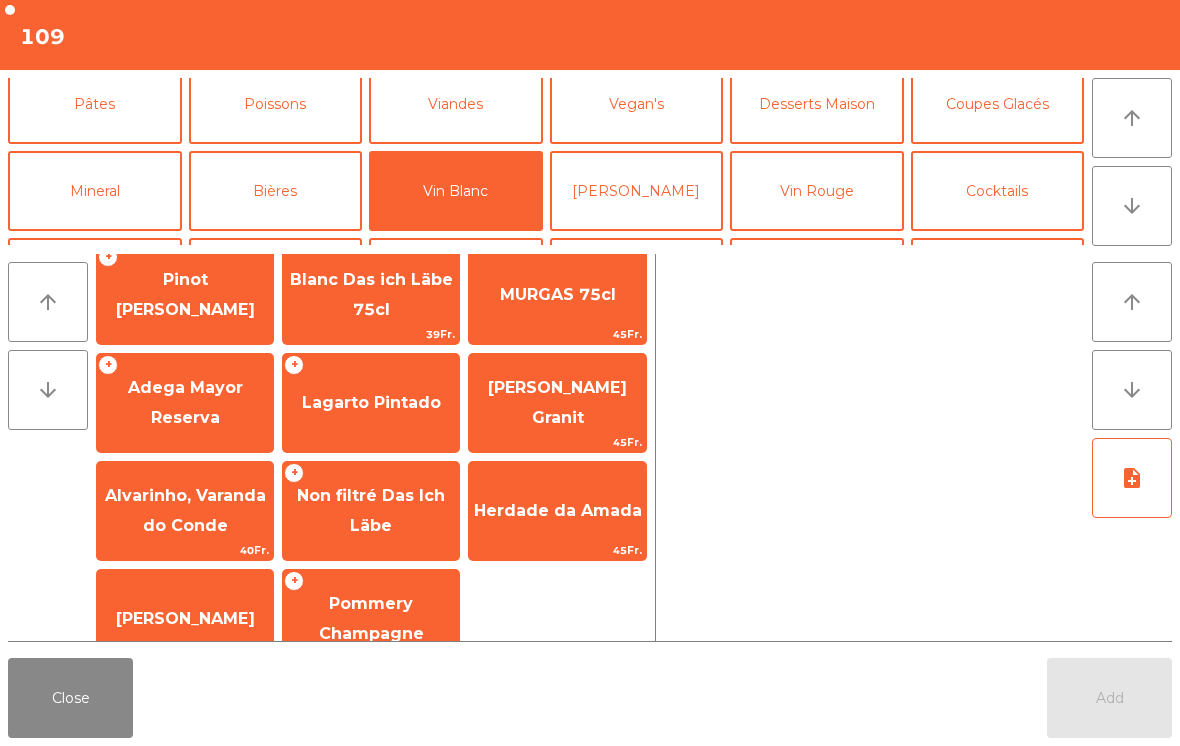 click on "Lagarto Pintado" 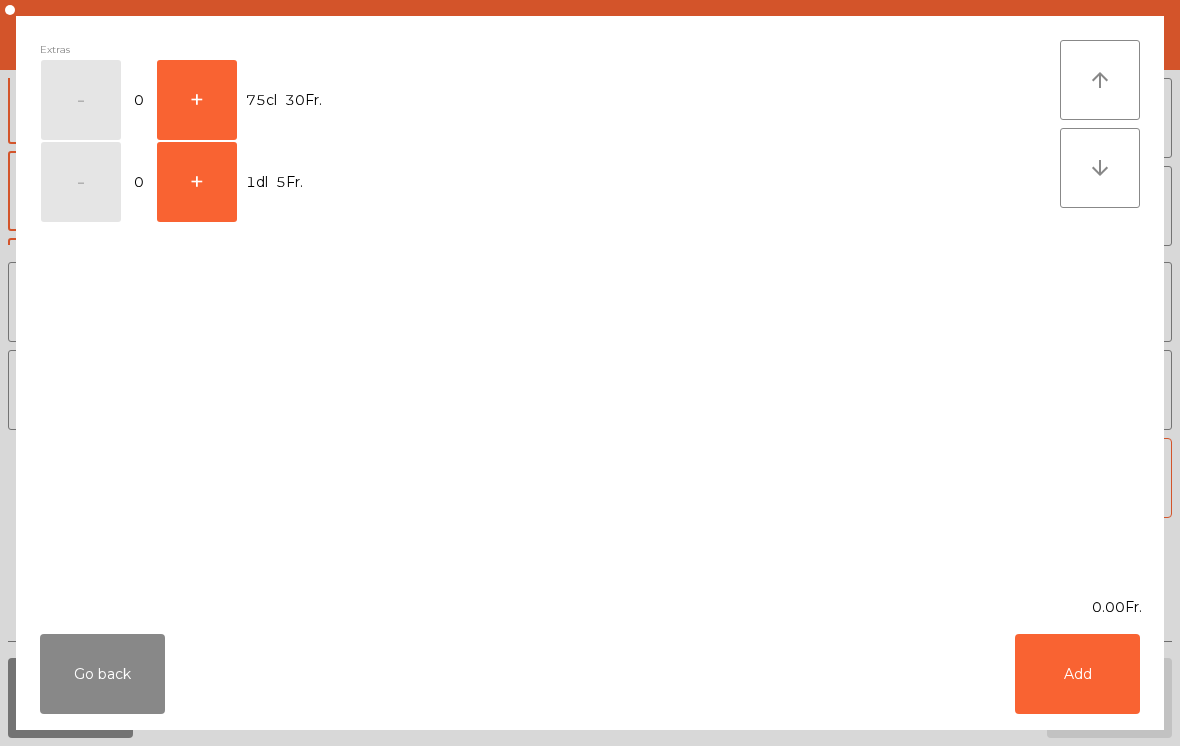 click on "+" 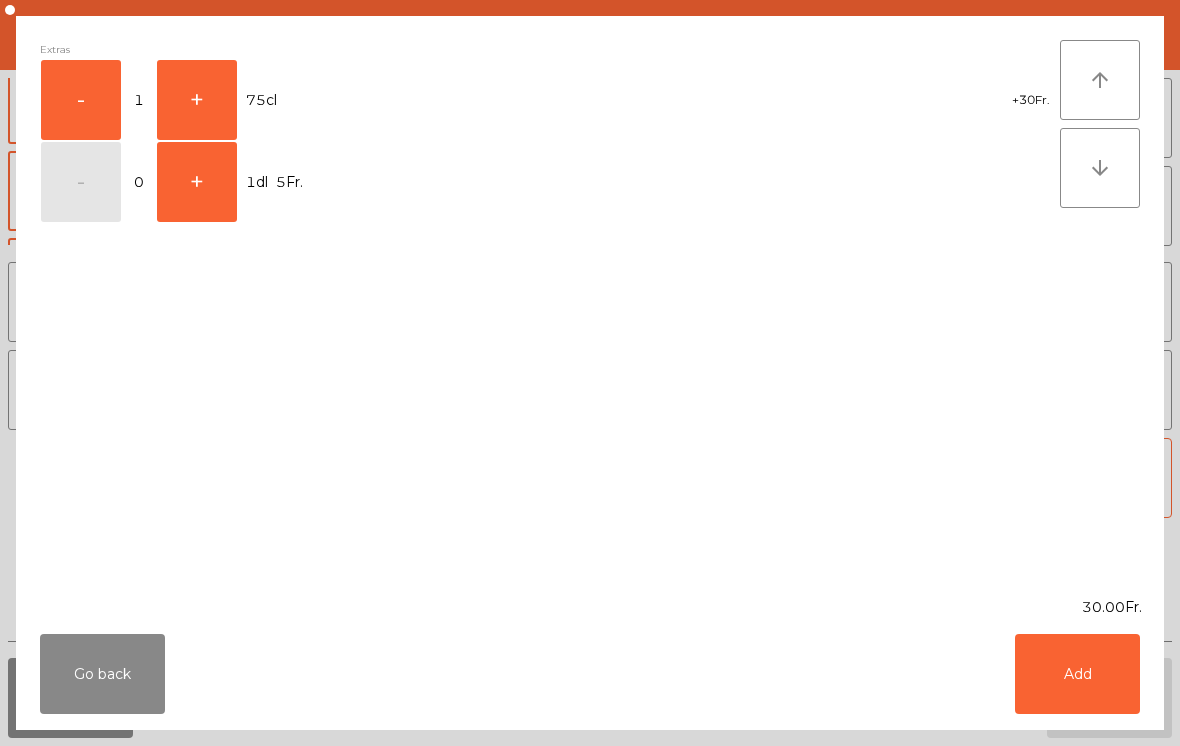 click on "Add" 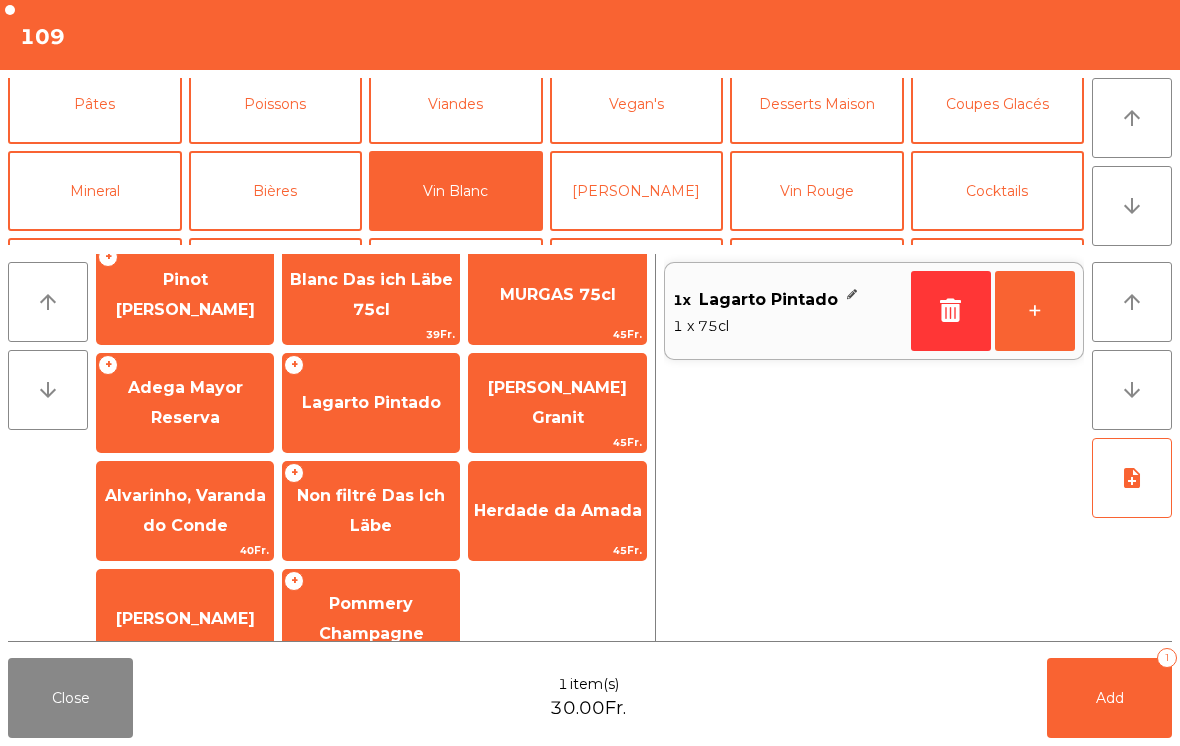 click on "Add   1" 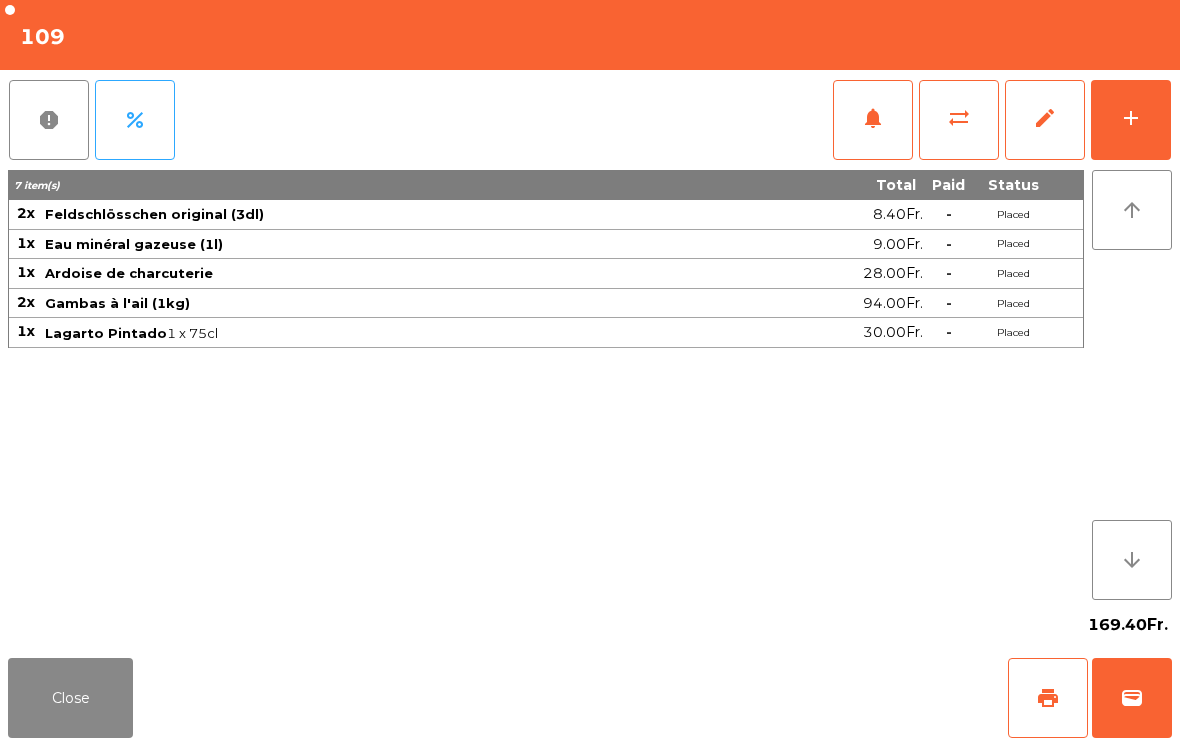 click on "Close   print   wallet" 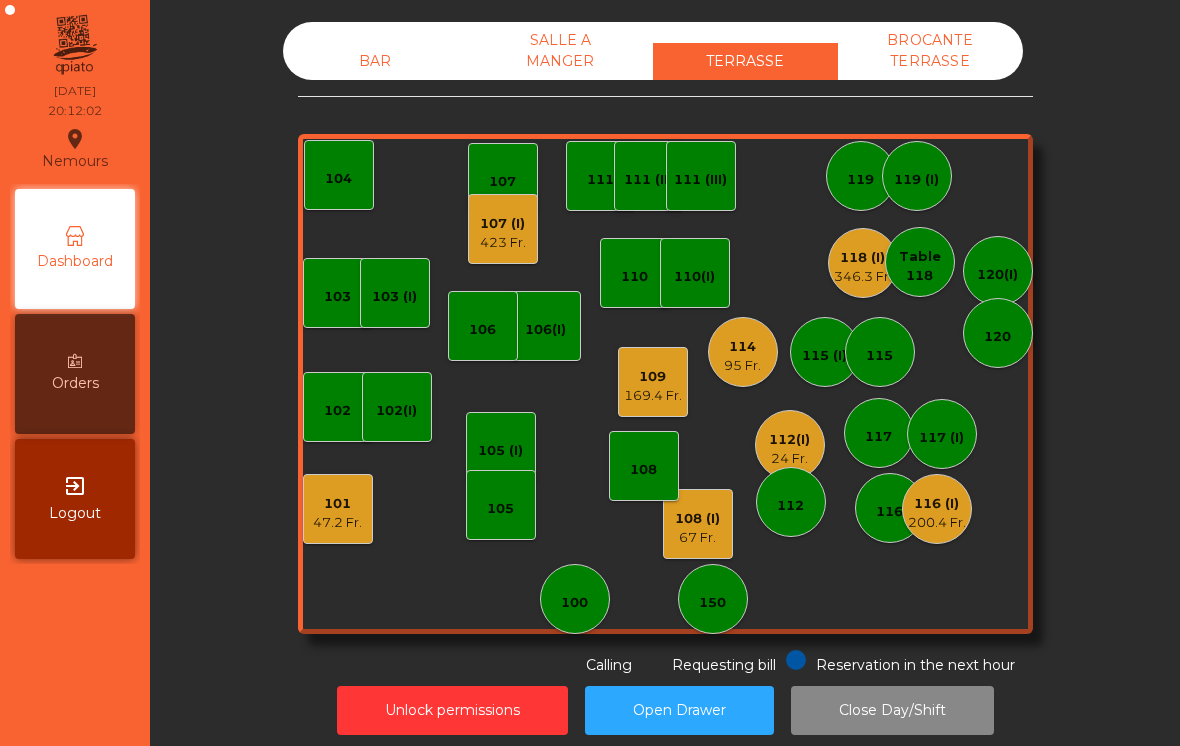 click on "107 (I)   423 Fr." 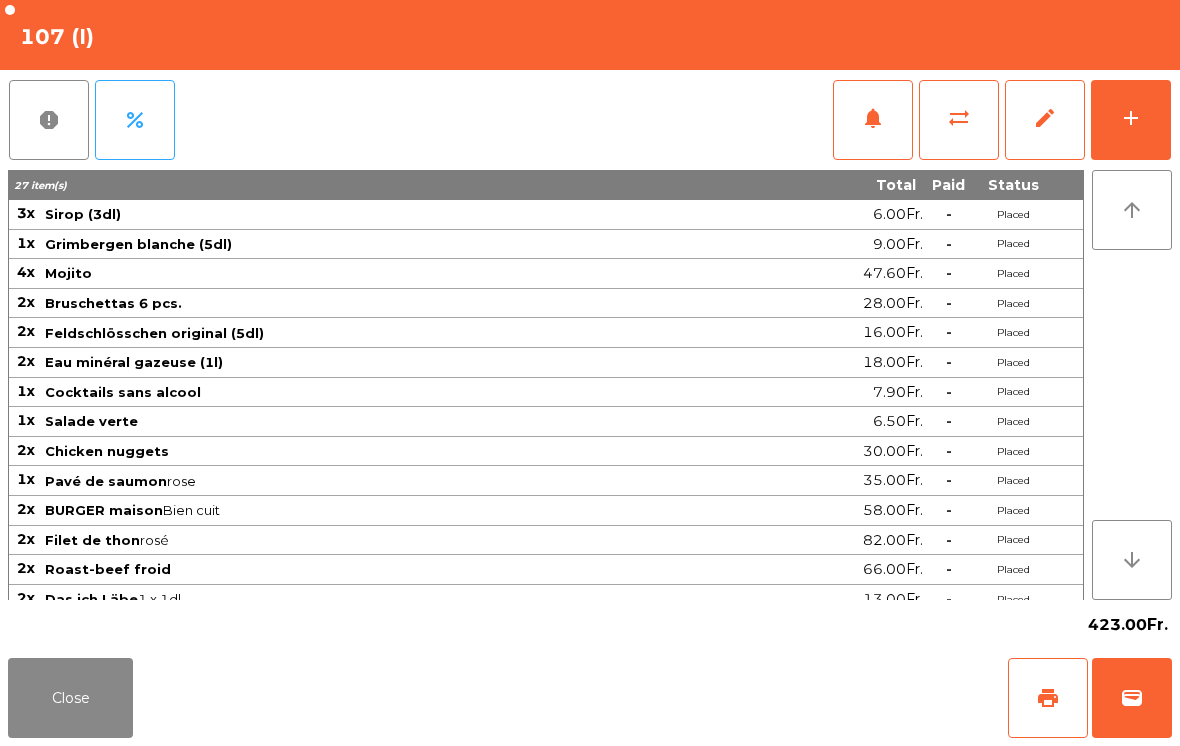 click on "add" 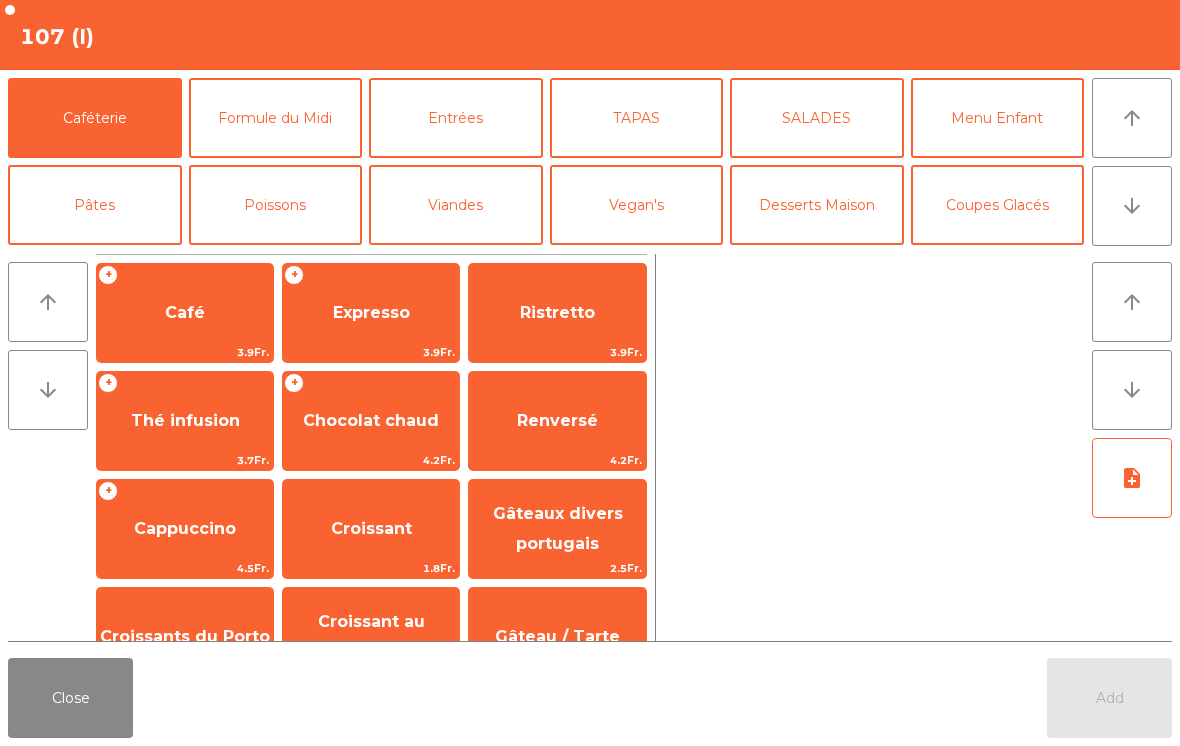 click on "arrow_downward" 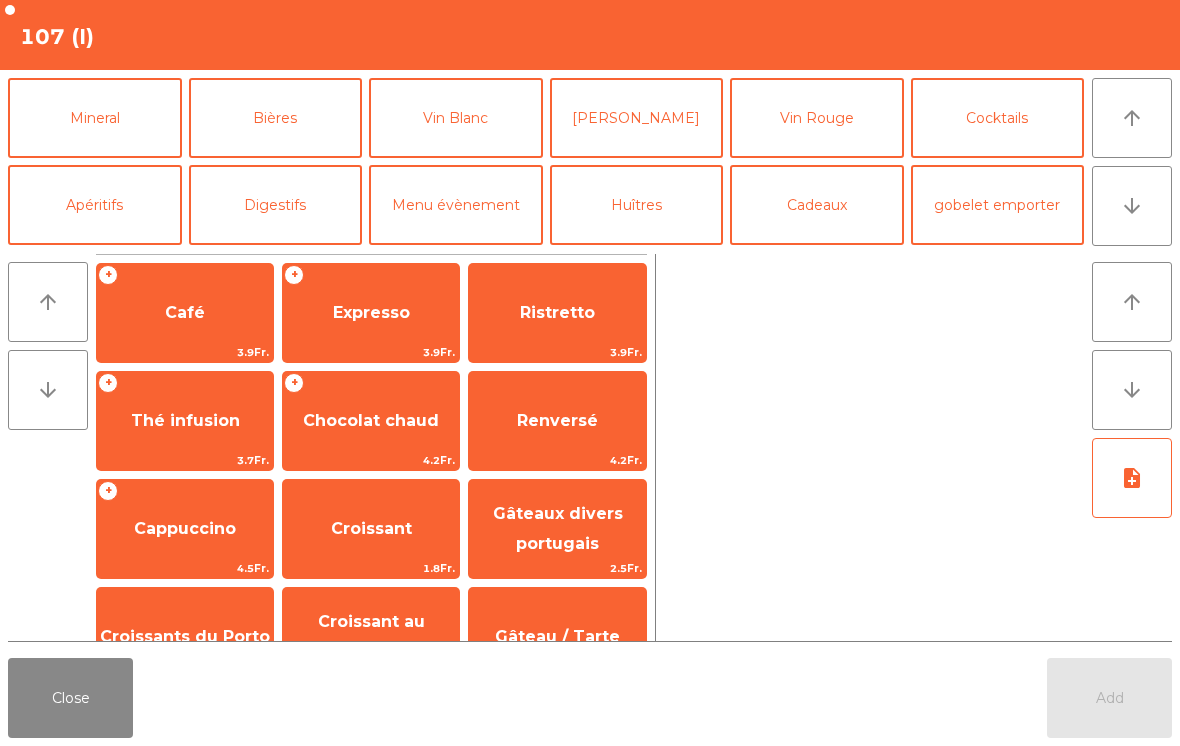 click on "Bières" 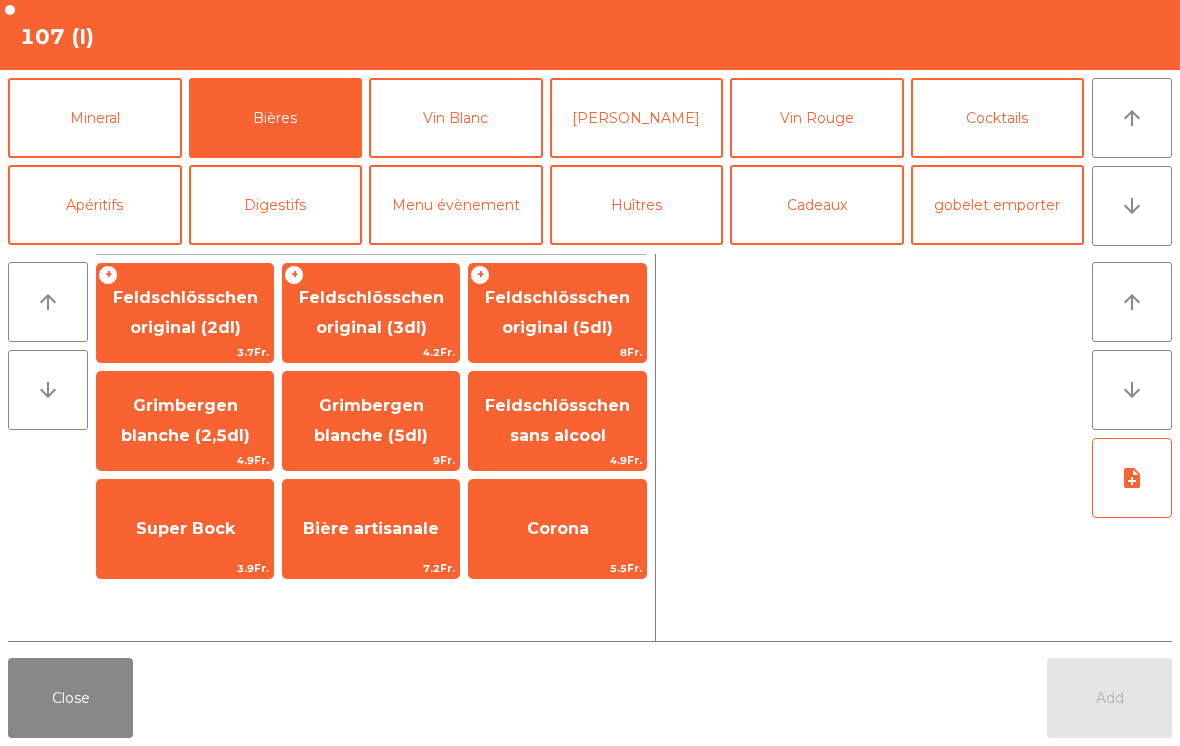 click on "Feldschlösschen original (5dl)" 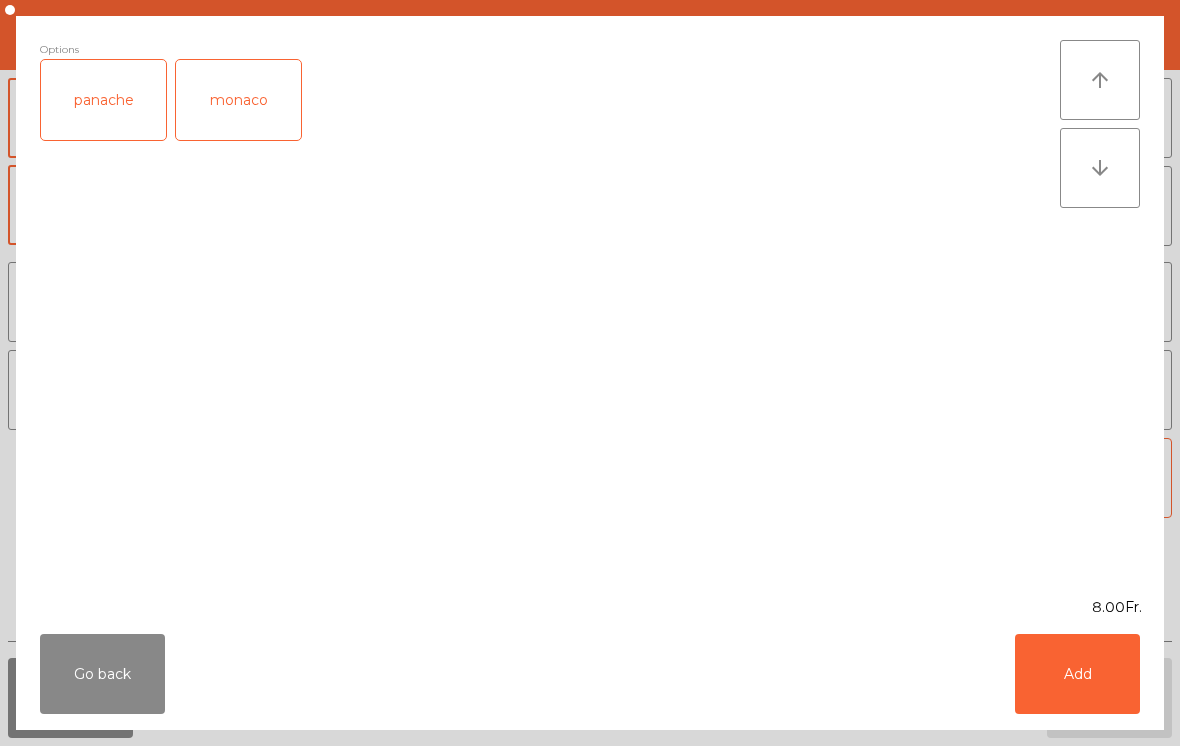 click on "Add" 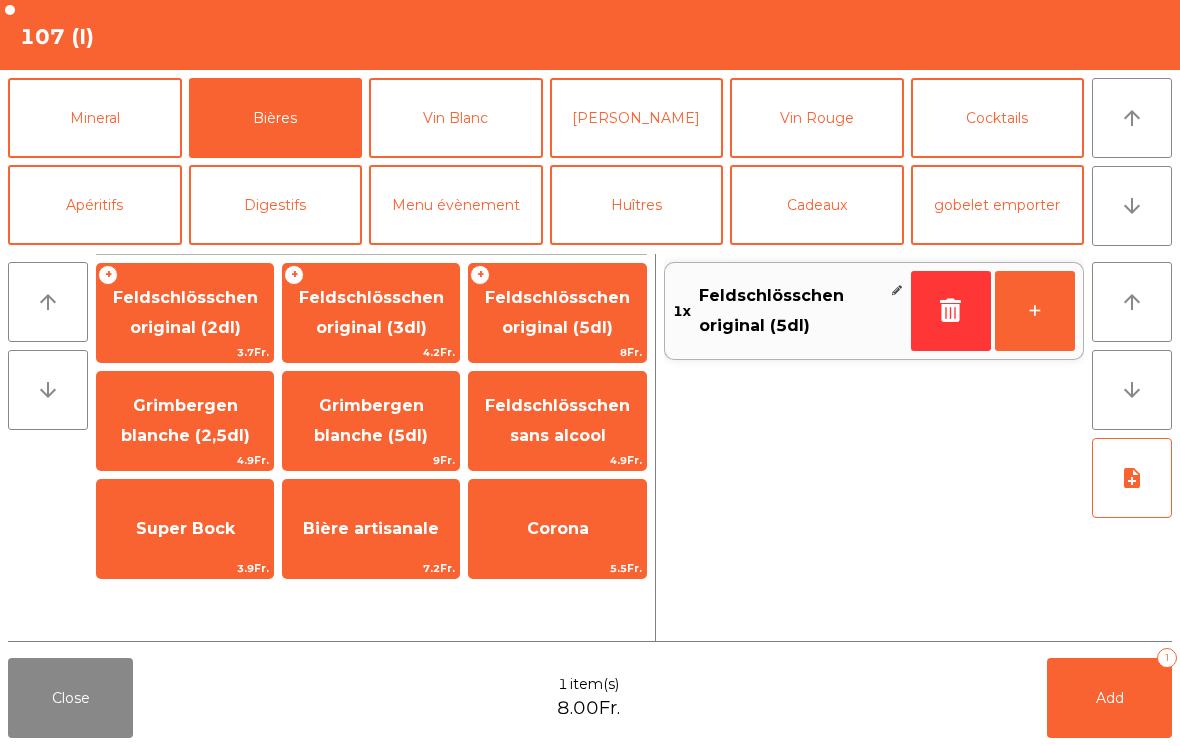 click on "Add   1" 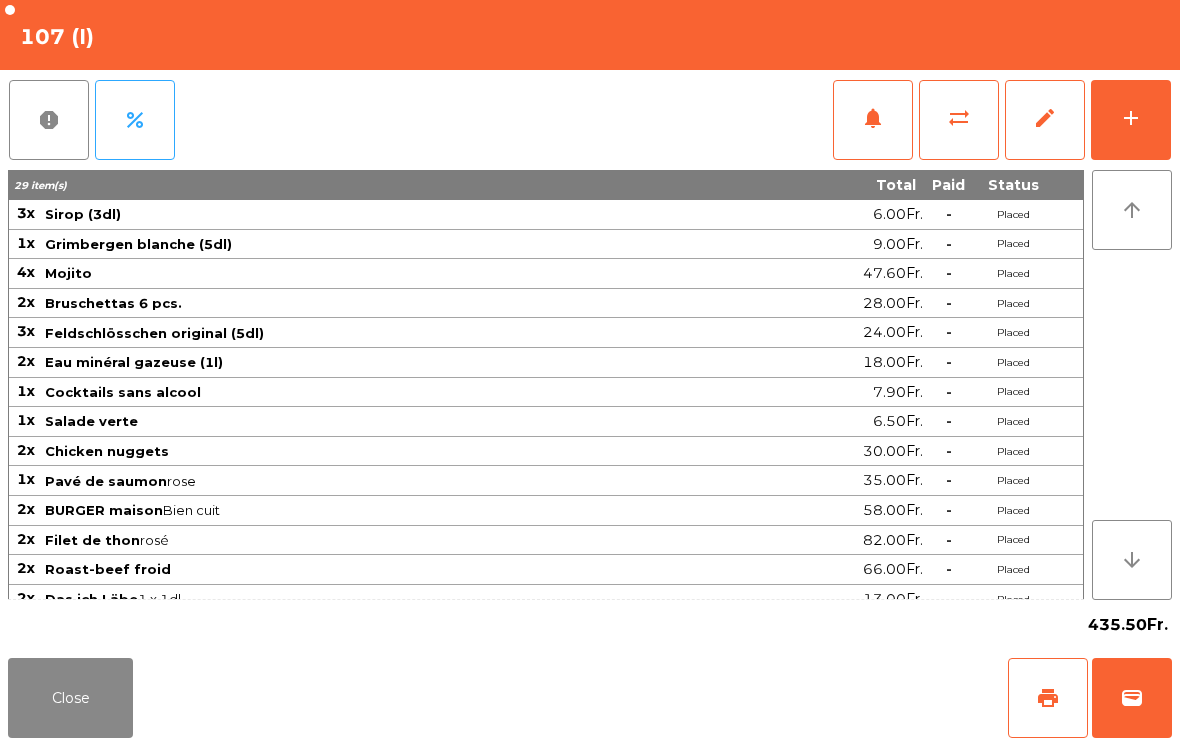click on "Close" 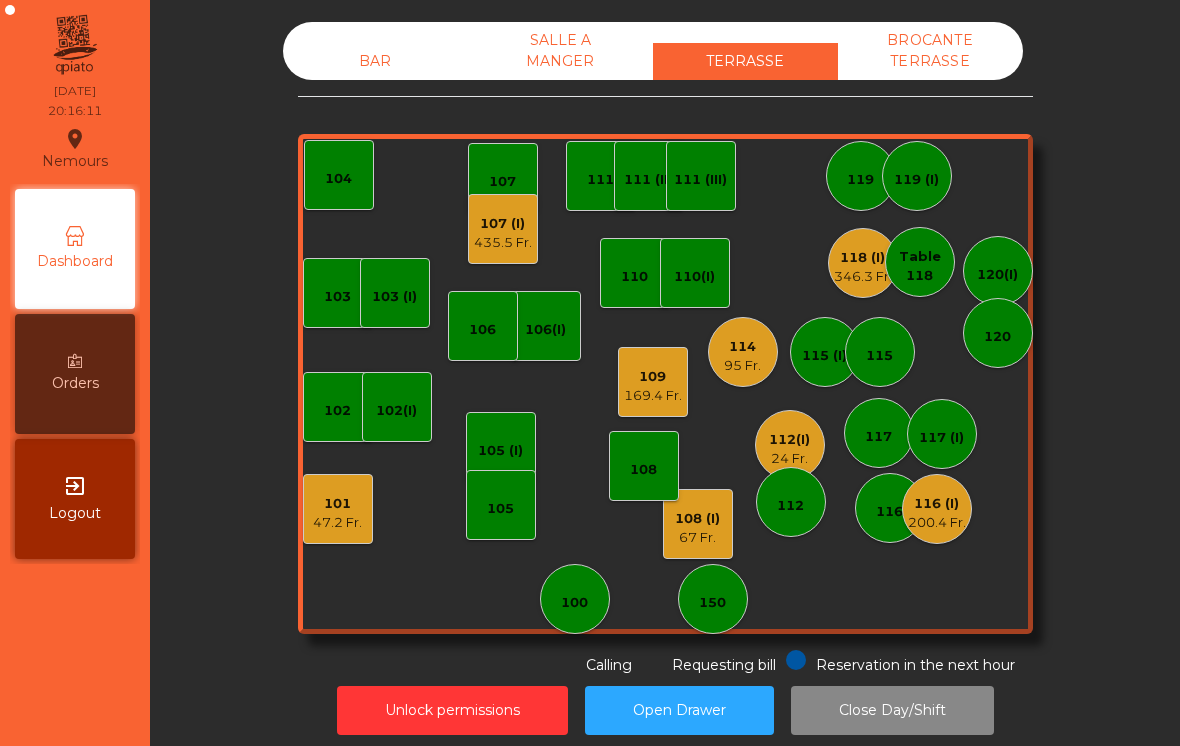 click on "116 (I)" 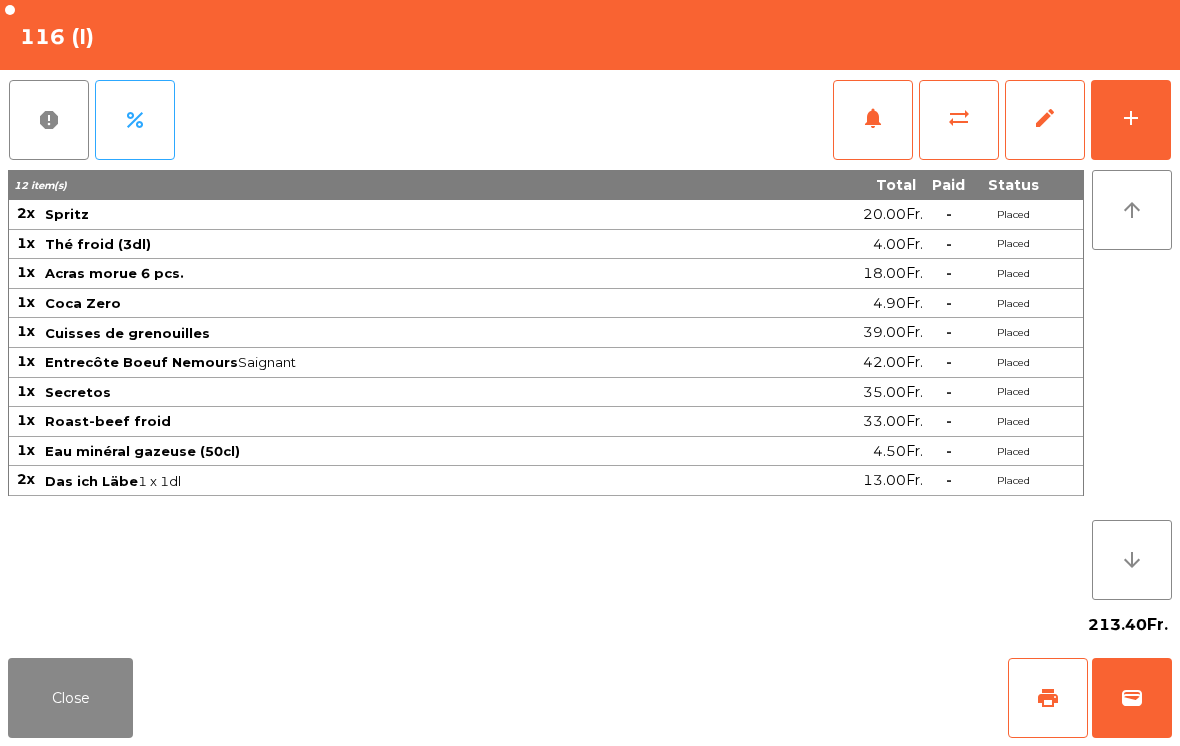 click on "Close" 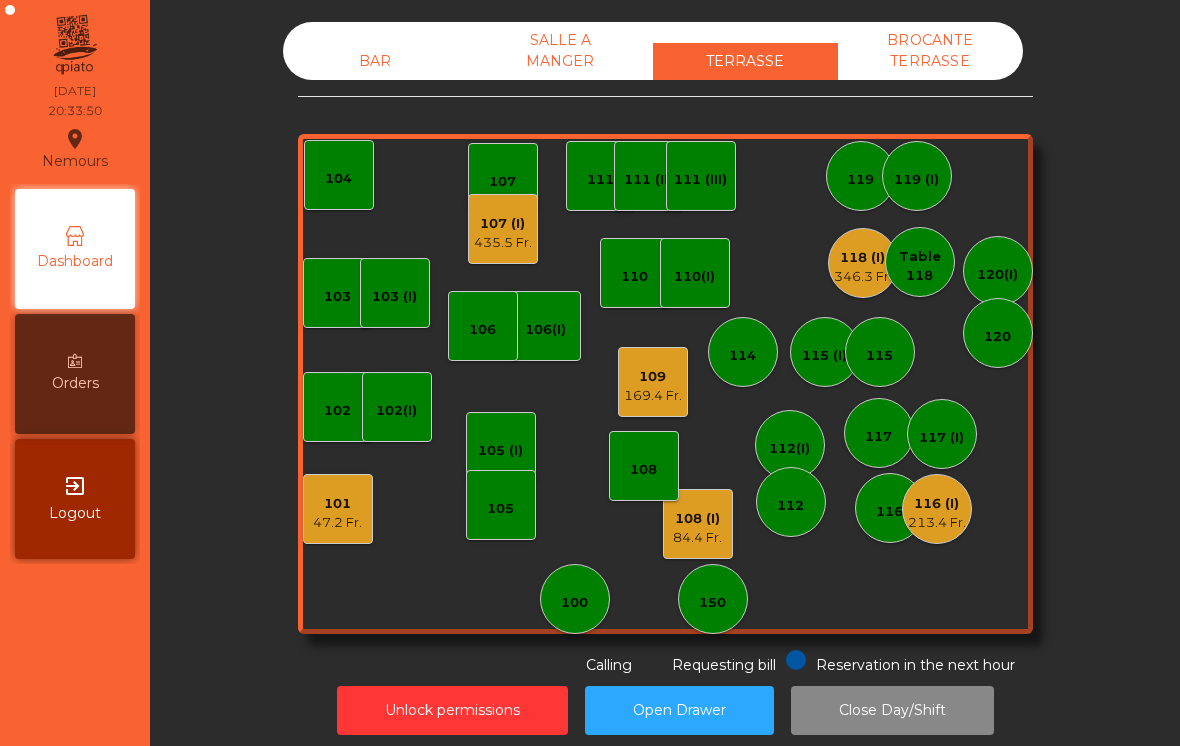 scroll, scrollTop: 13, scrollLeft: 0, axis: vertical 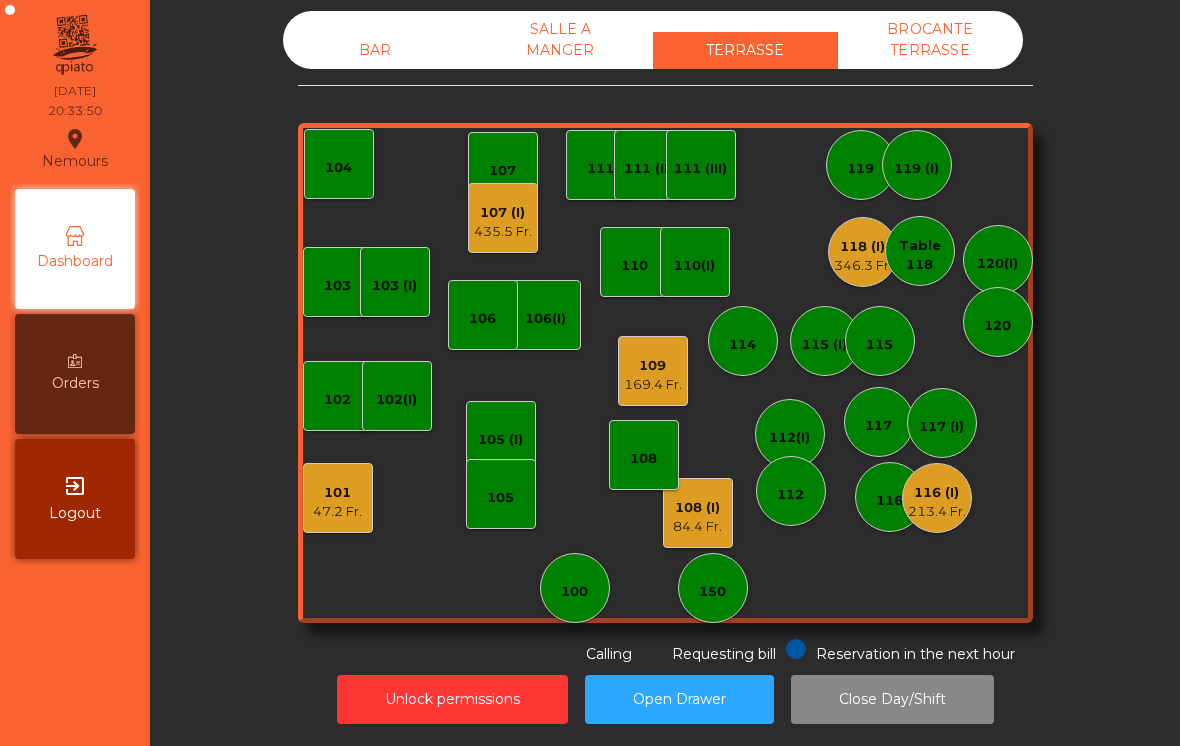 click on "BAR" 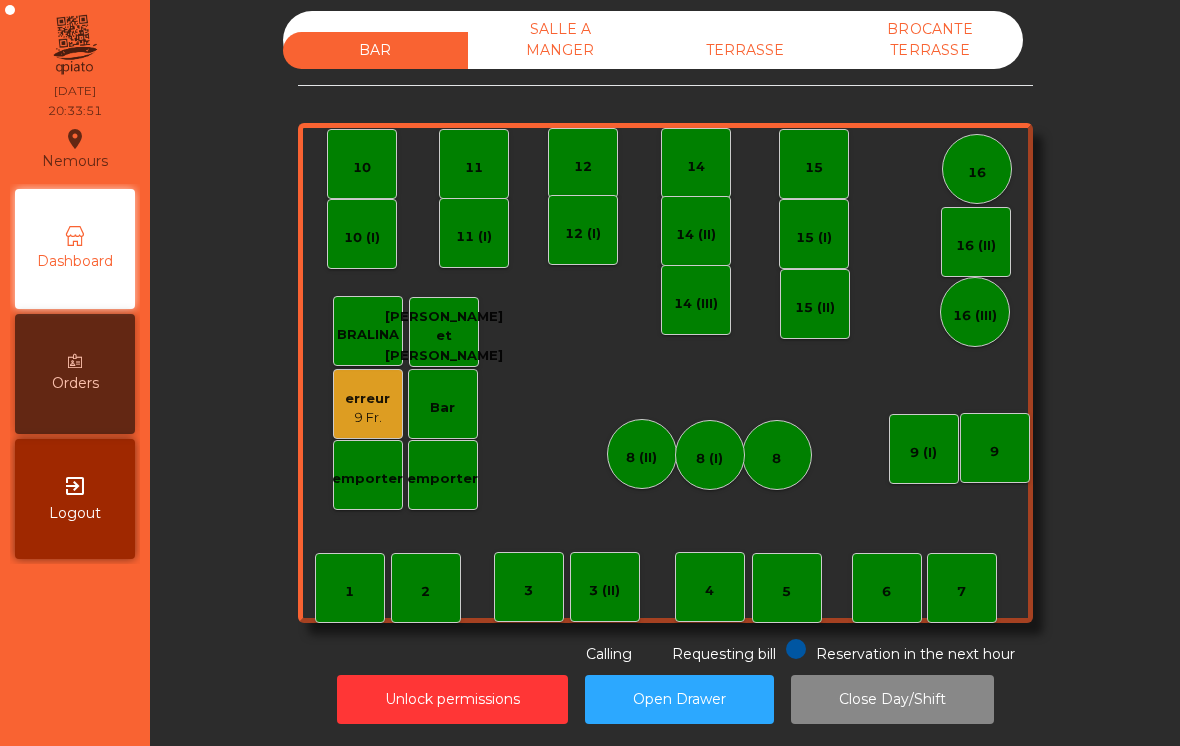 click on "7" 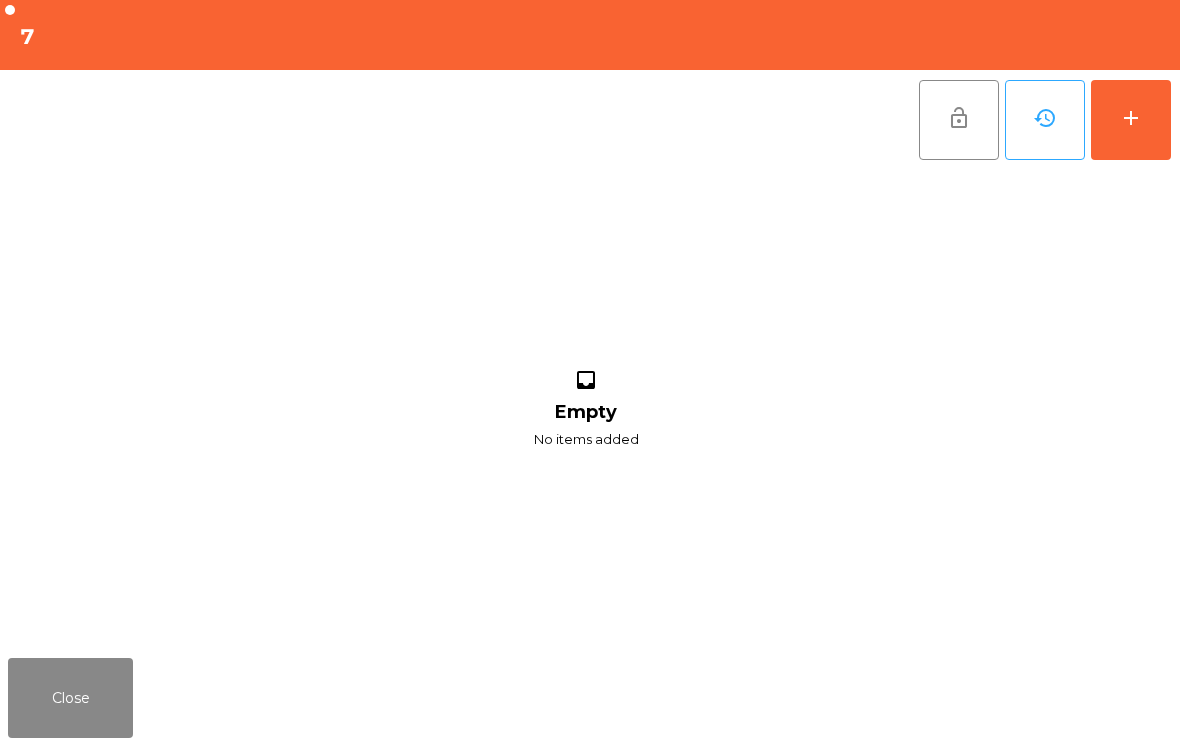 click on "add" 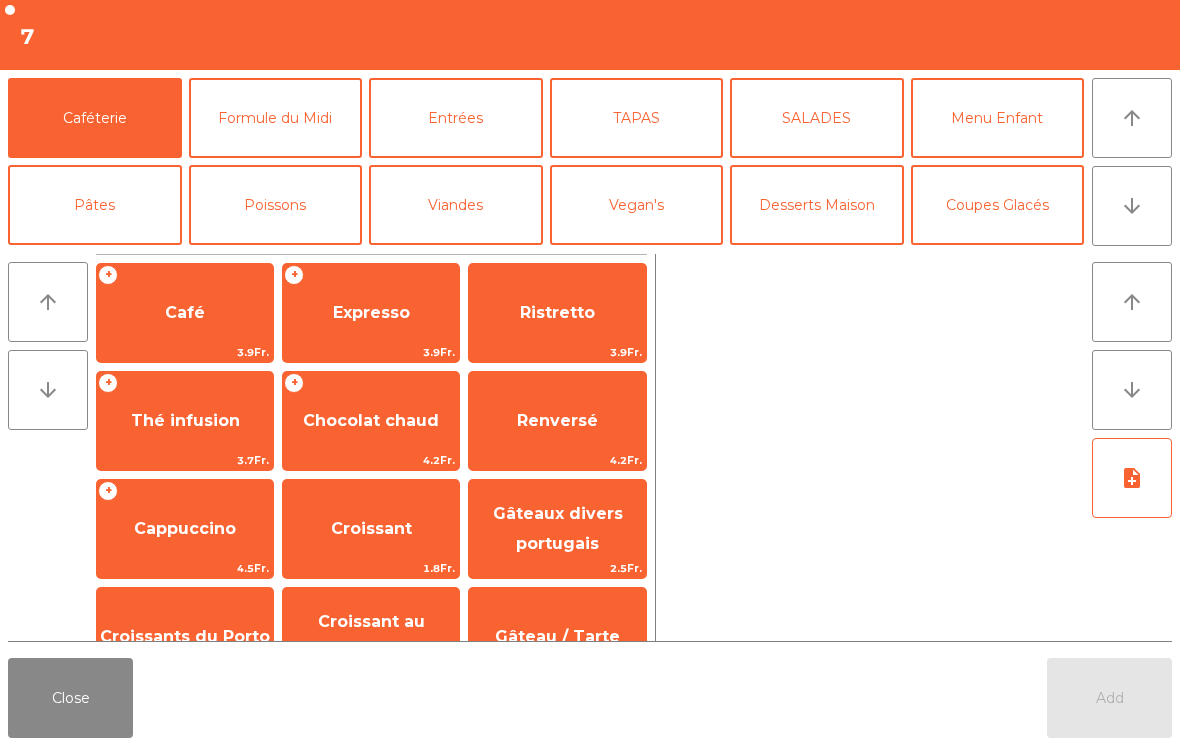 click on "TAPAS" 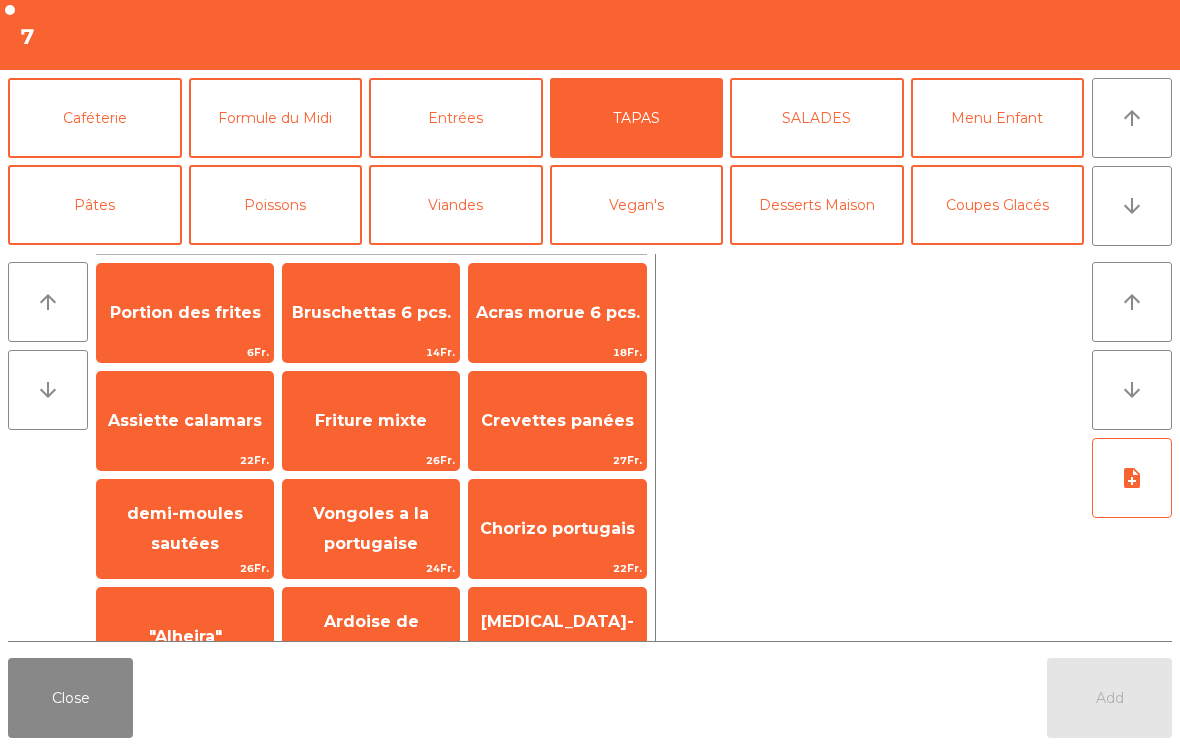 click on "Assiette calamars" 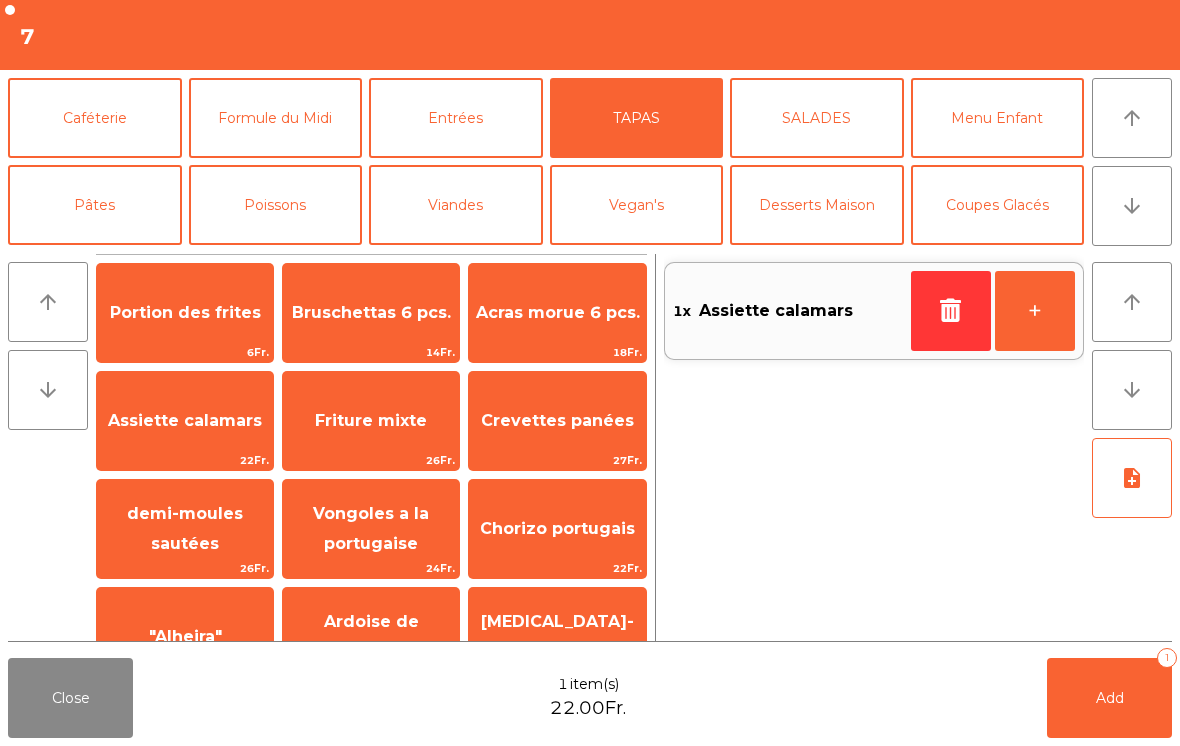 click on "Viandes" 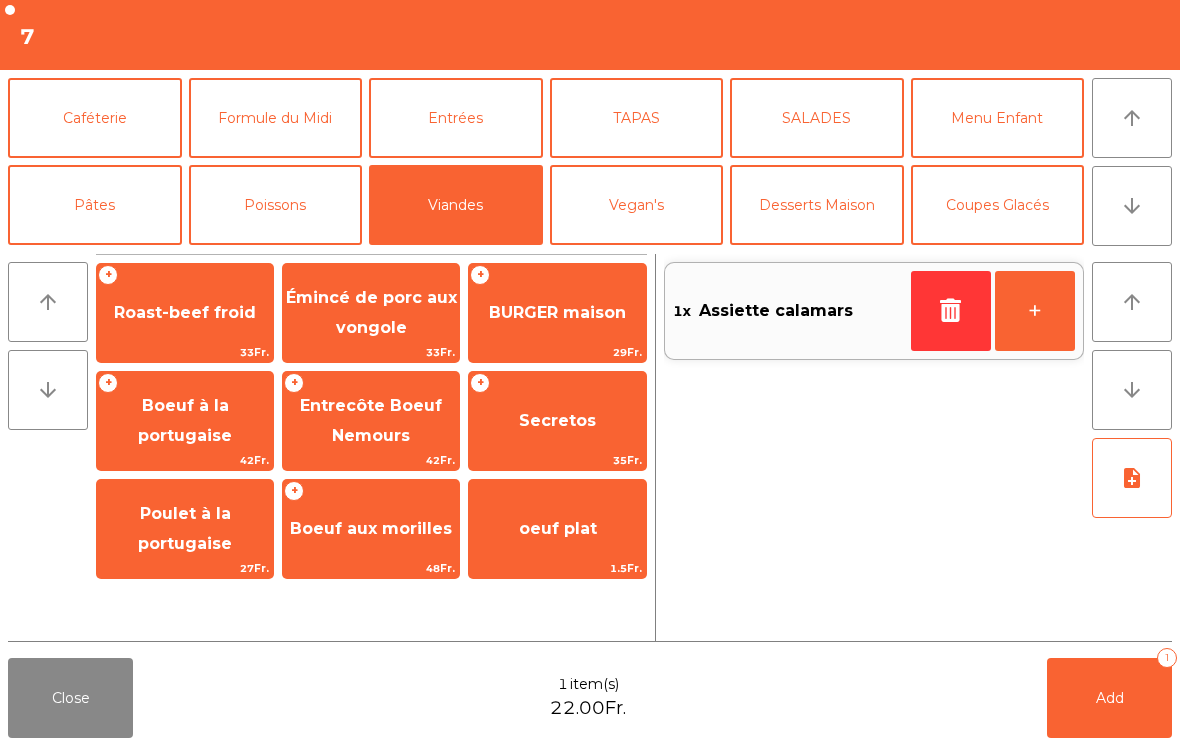 click on "Entrecôte Boeuf  Nemours" 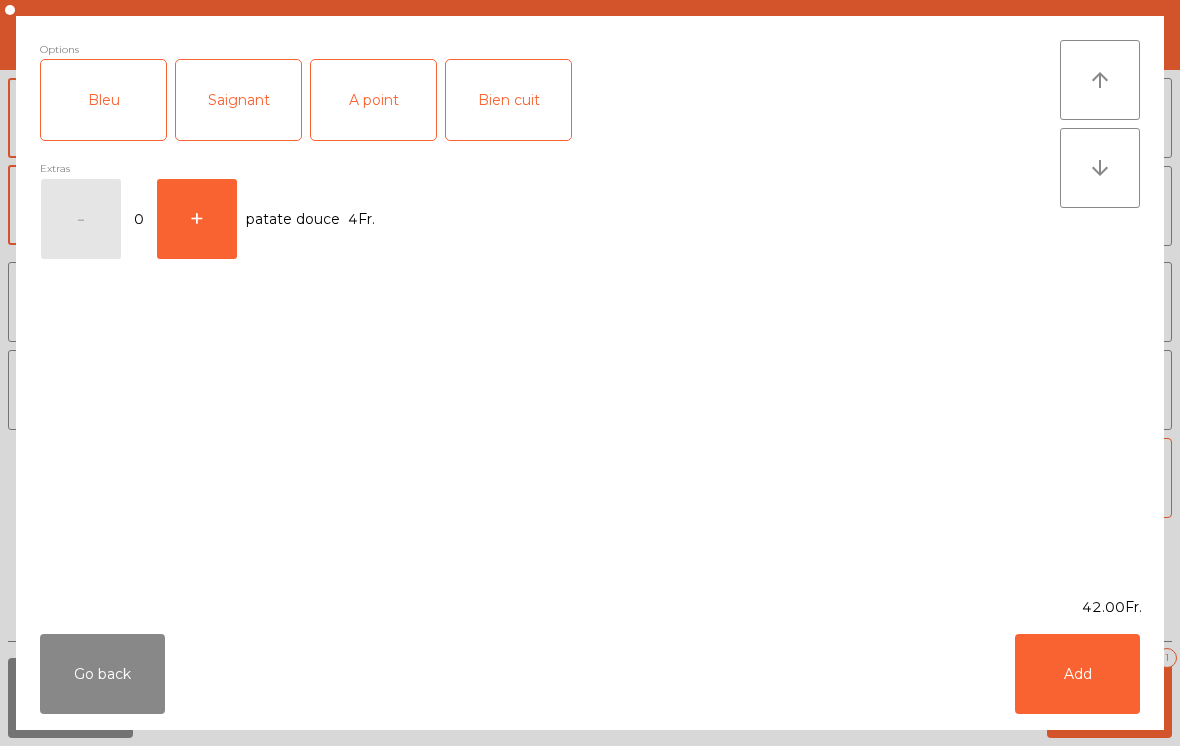 click on "A point" 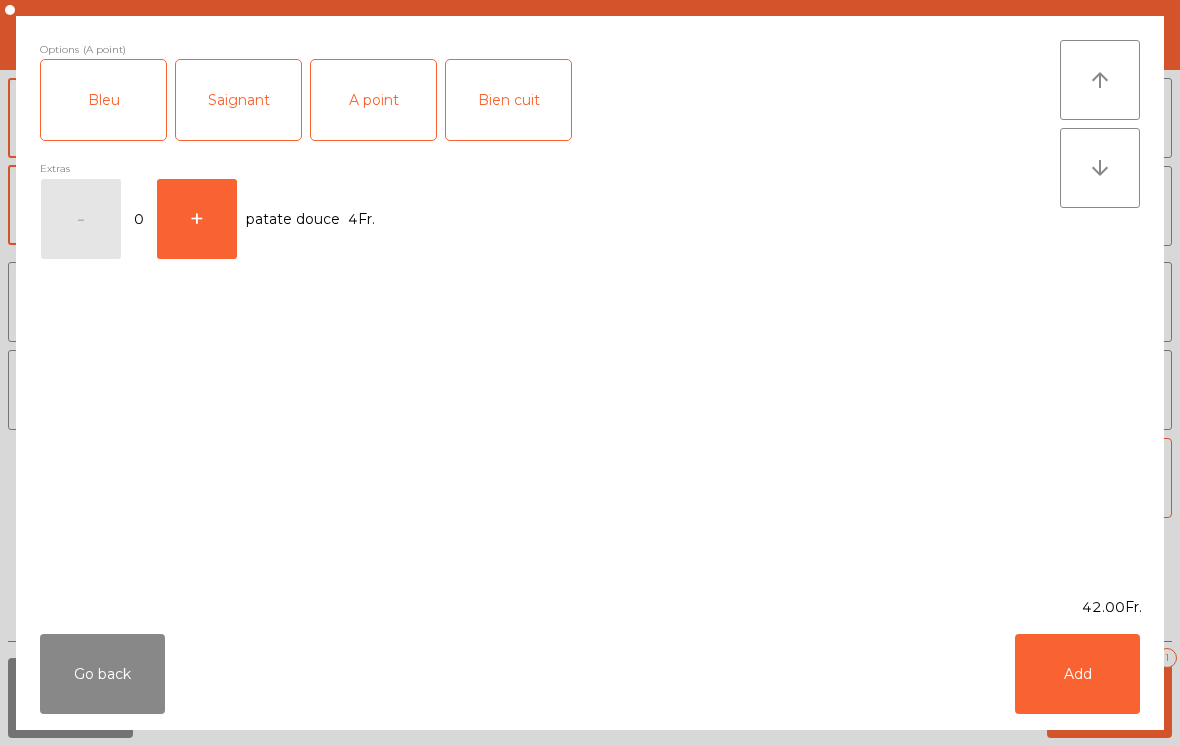 click on "Add" 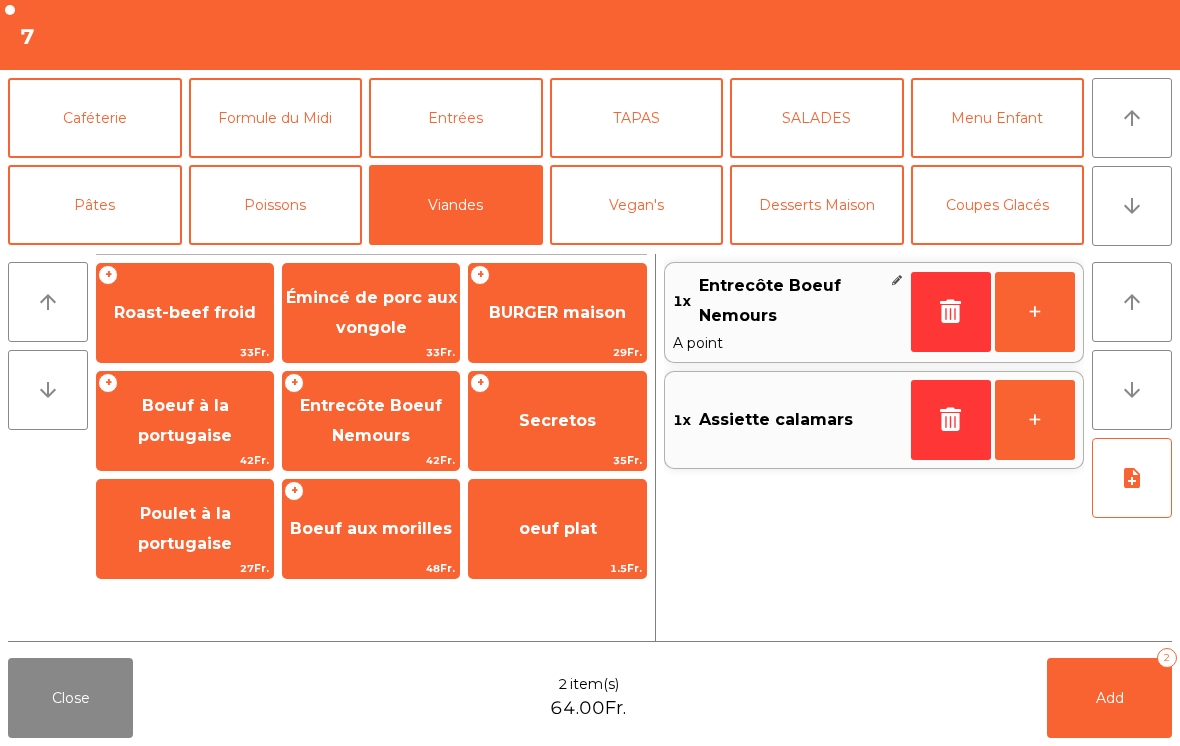 click on "Poissons" 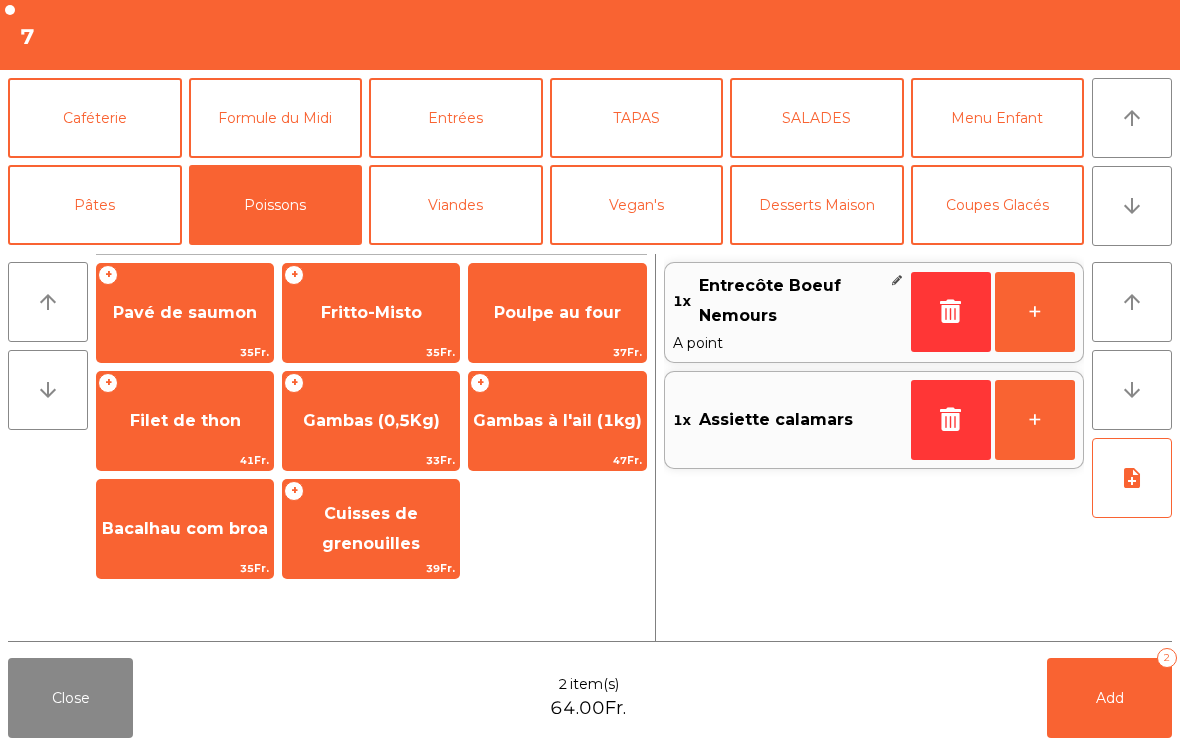 click on "Gambas (0,5Kg)" 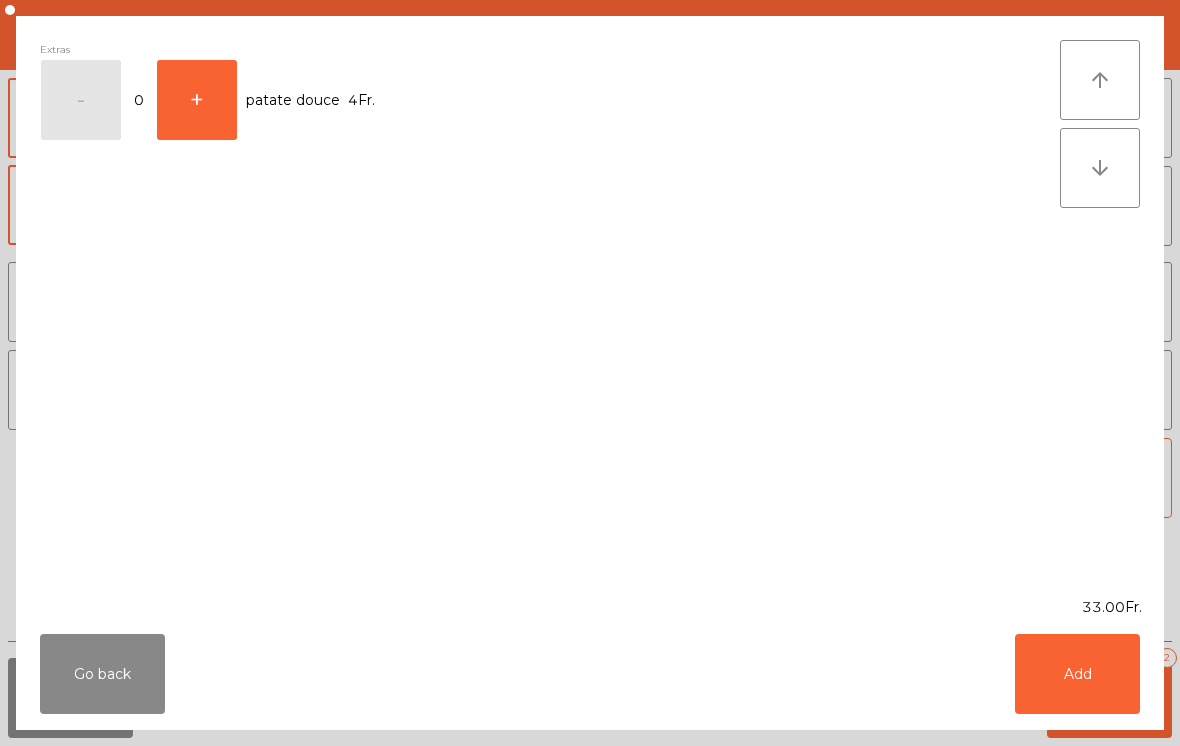 click on "Add" 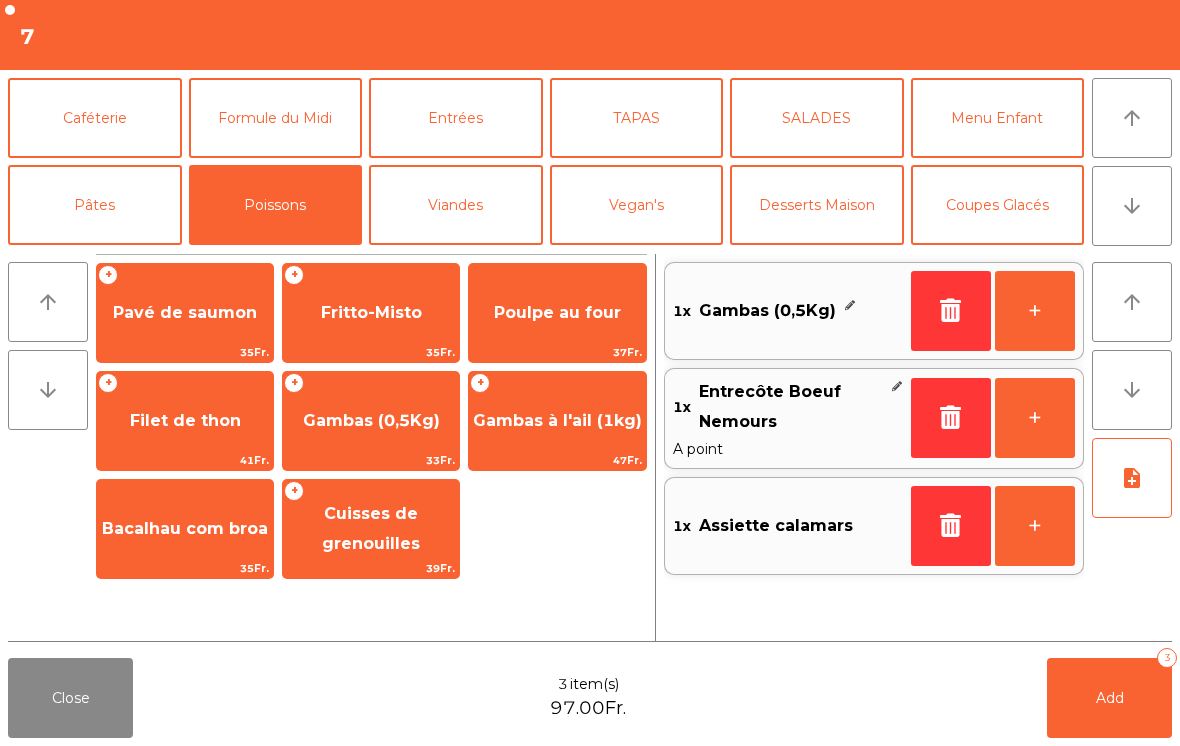 scroll, scrollTop: 122, scrollLeft: 0, axis: vertical 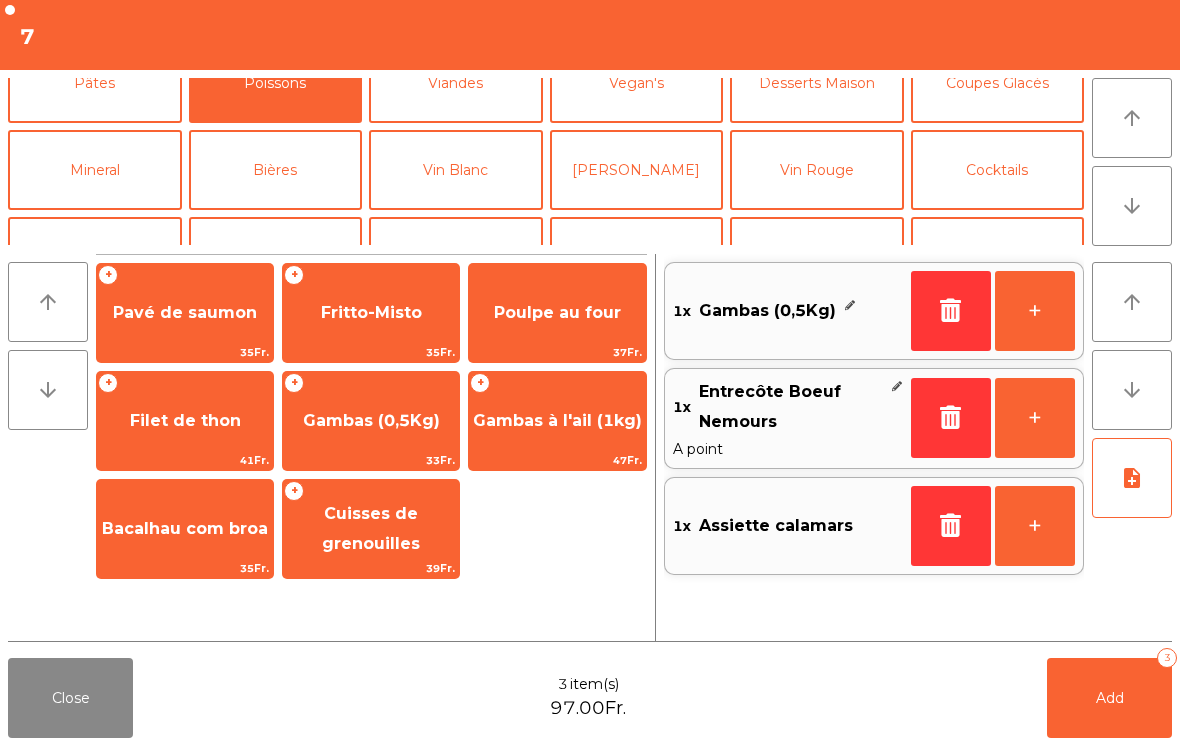 click on "Vin Blanc" 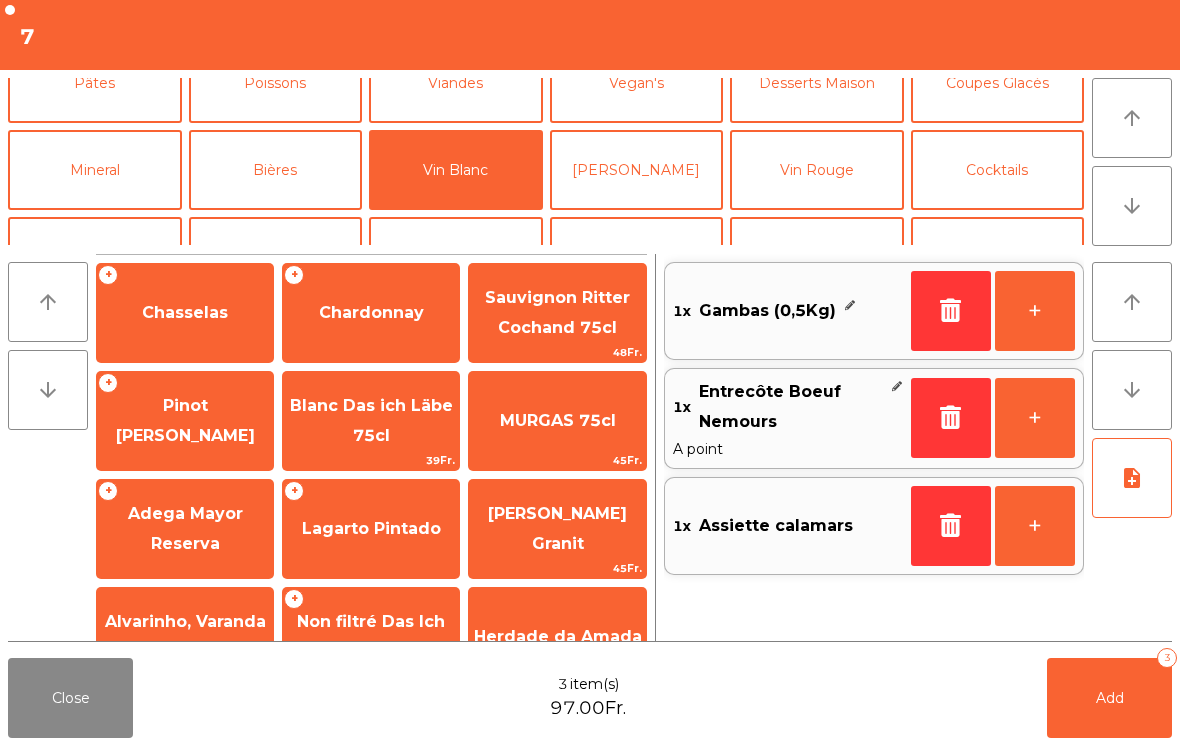 scroll, scrollTop: 123, scrollLeft: 0, axis: vertical 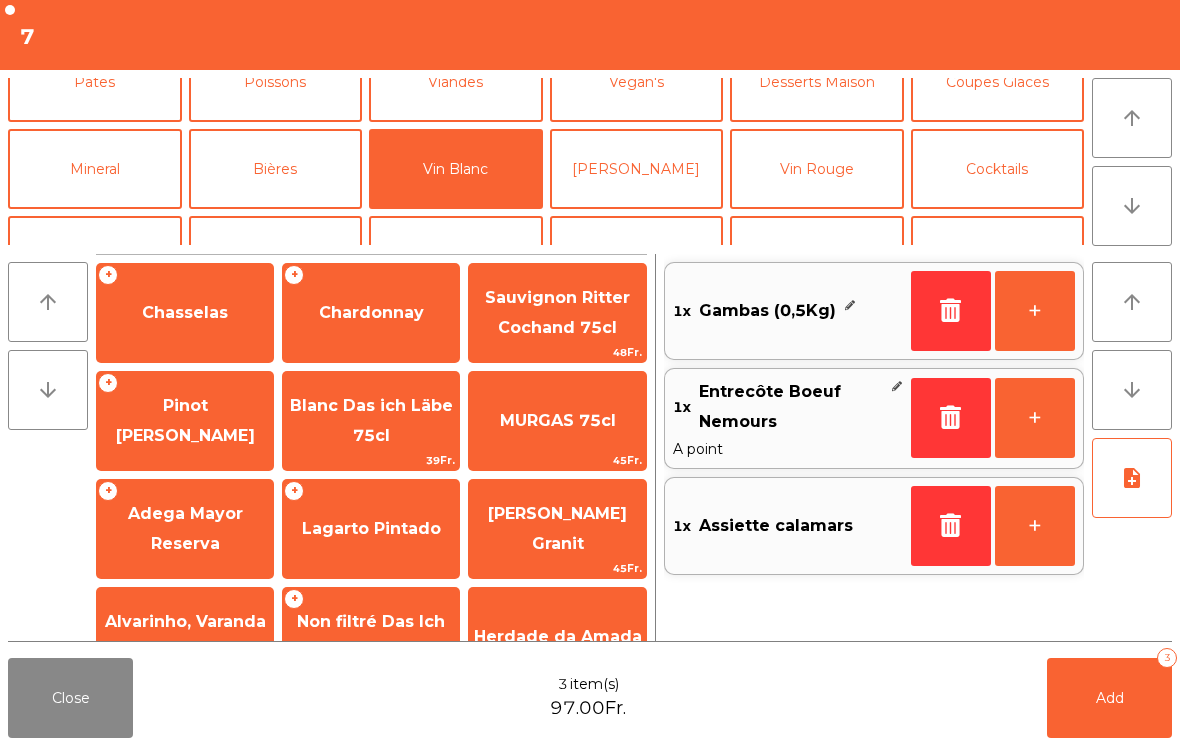 click on "MURGAS 75cl" 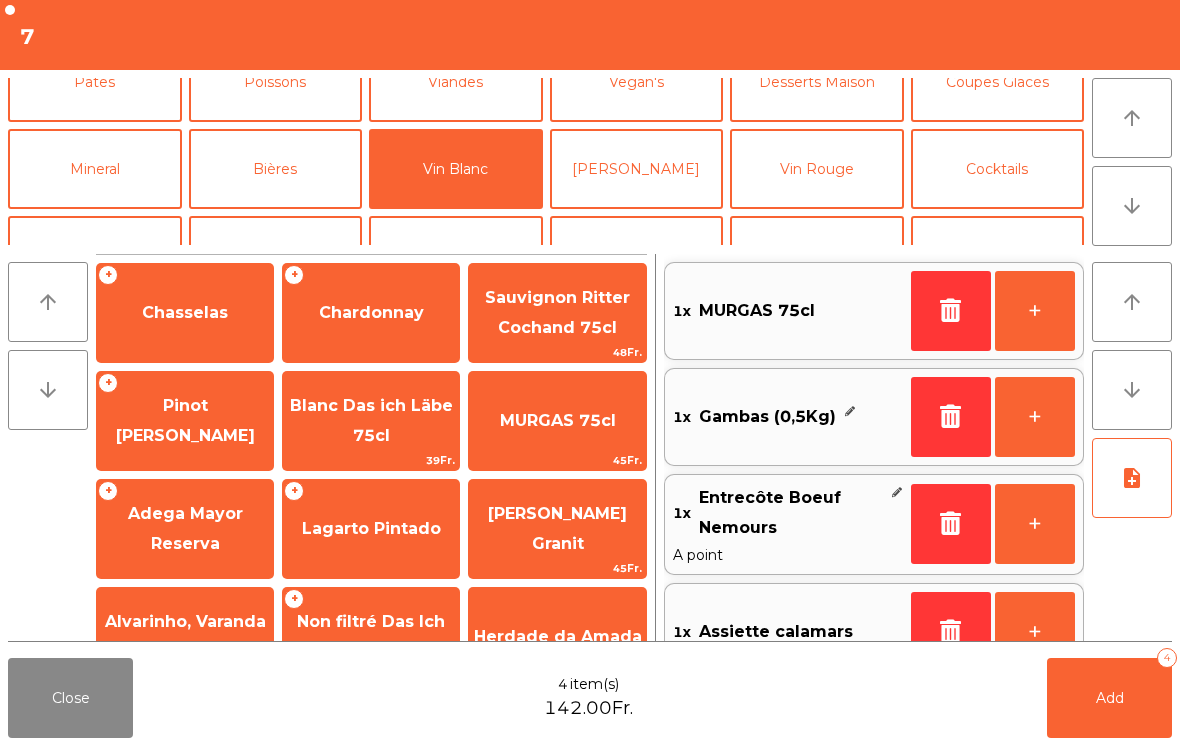 click on "Mineral" 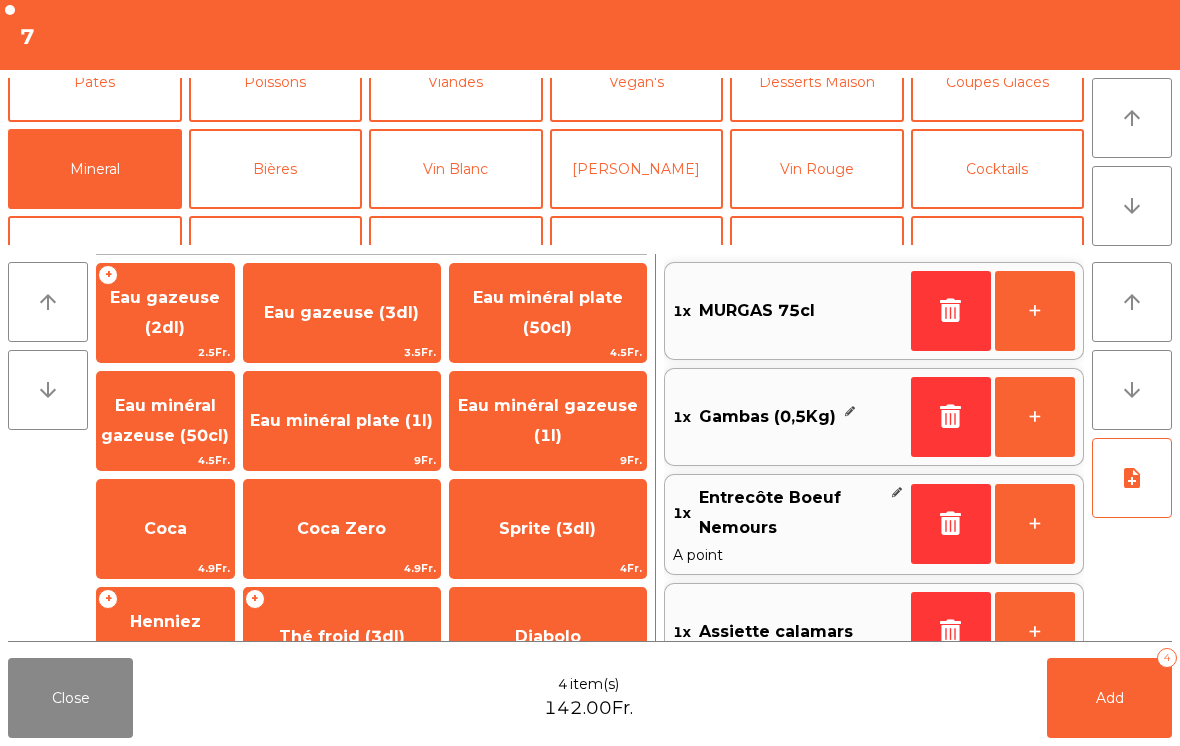 click on "Eau minéral plate (50cl)" 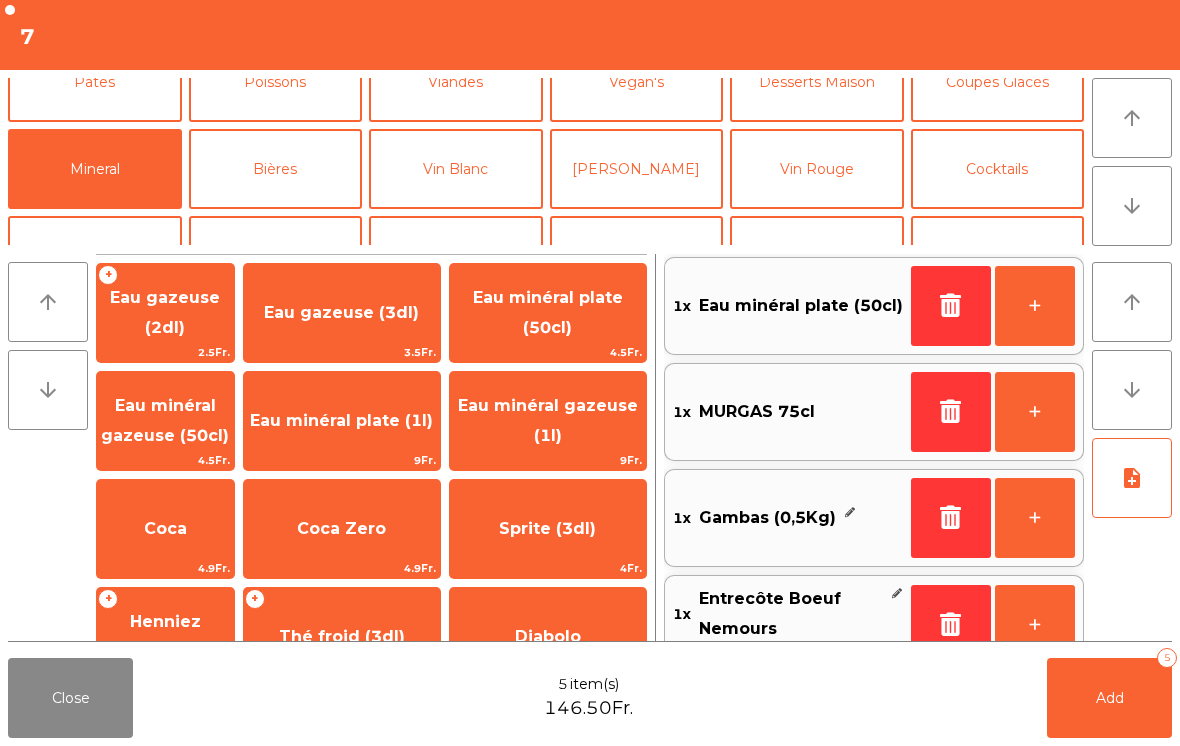 scroll, scrollTop: 191, scrollLeft: 0, axis: vertical 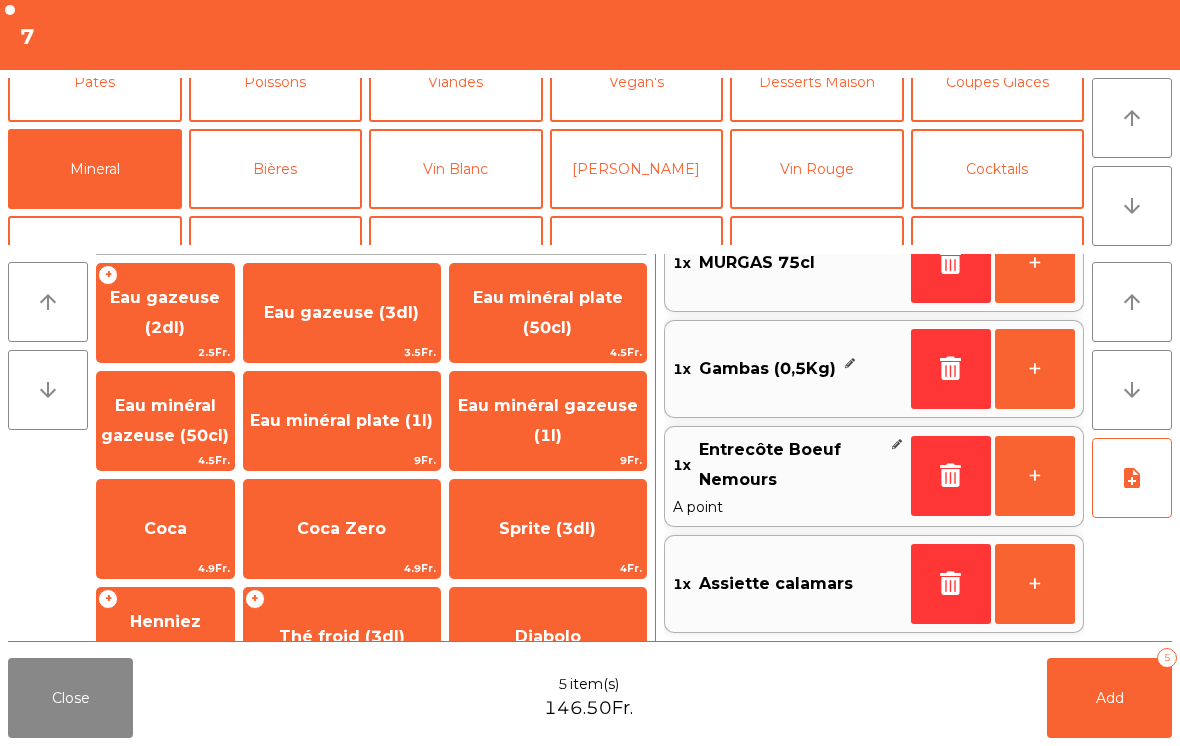 click on "note_add" 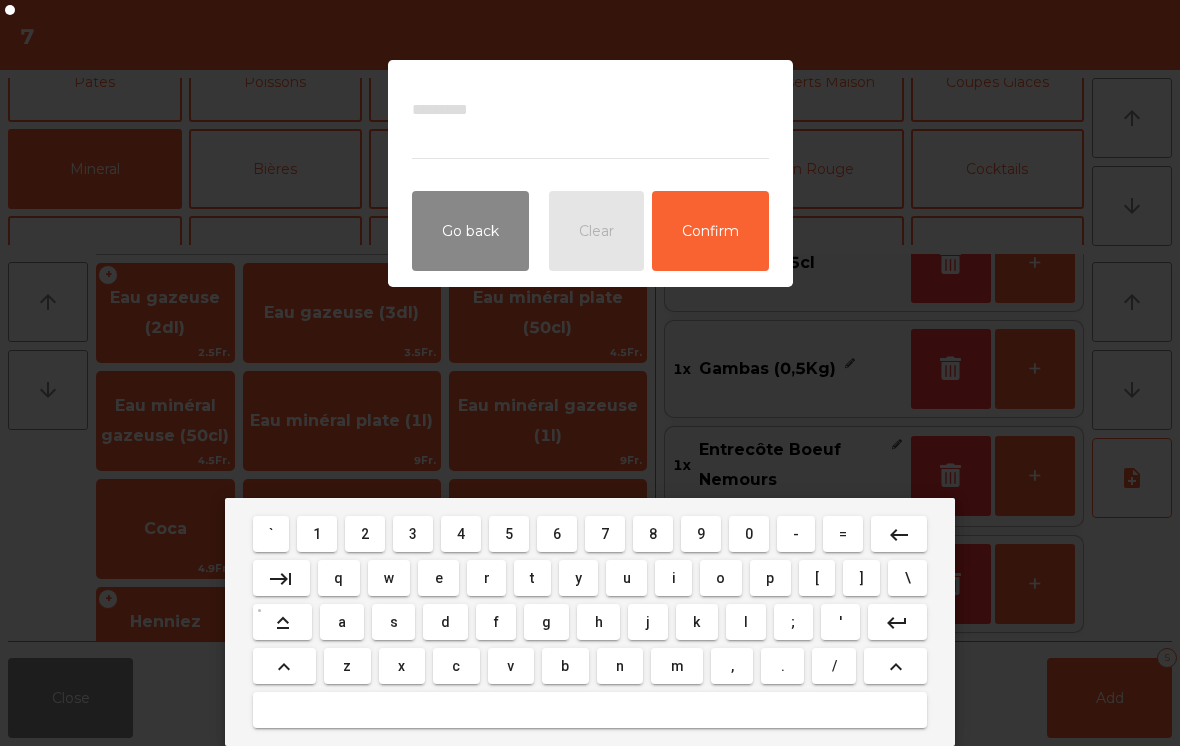 scroll, scrollTop: 153, scrollLeft: 0, axis: vertical 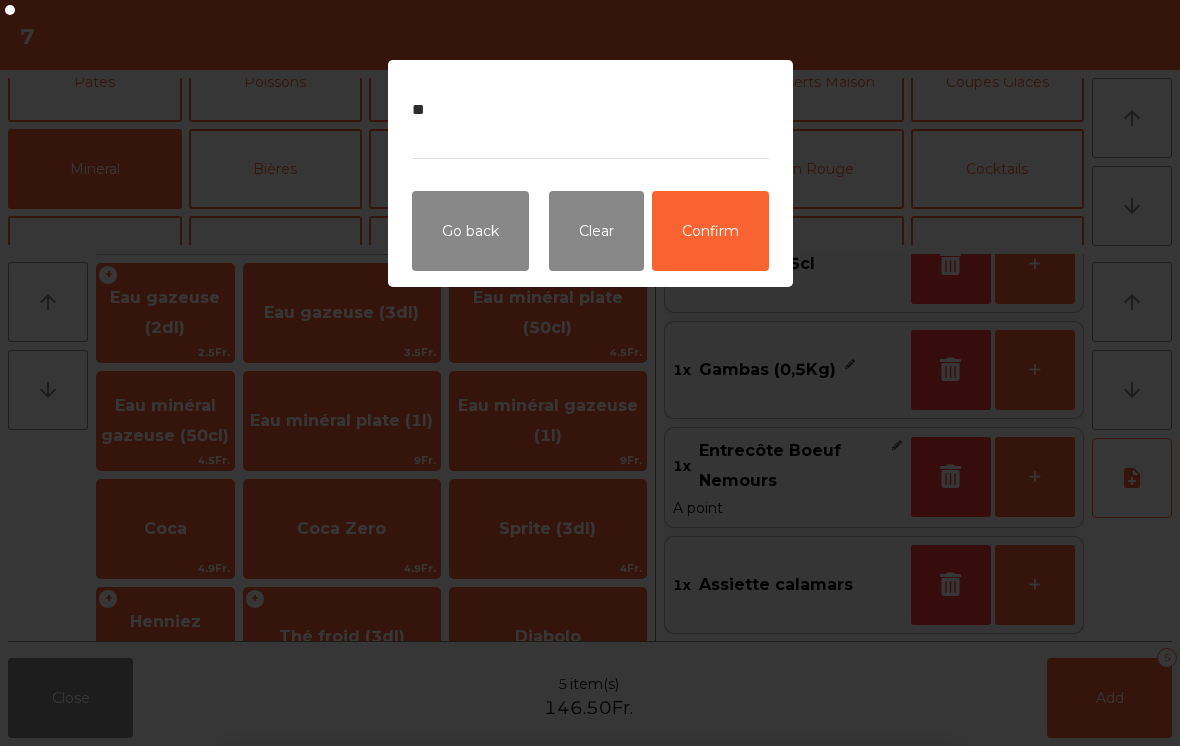 click on "Confirm" 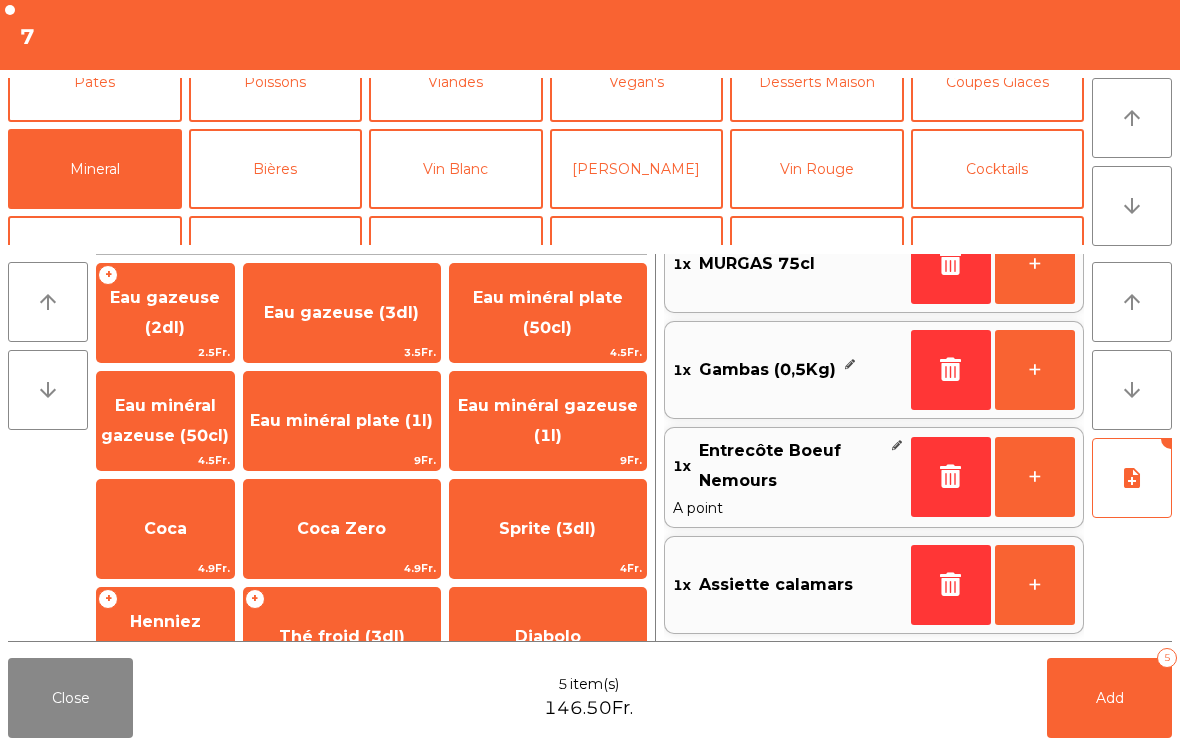 click on "Add   5" 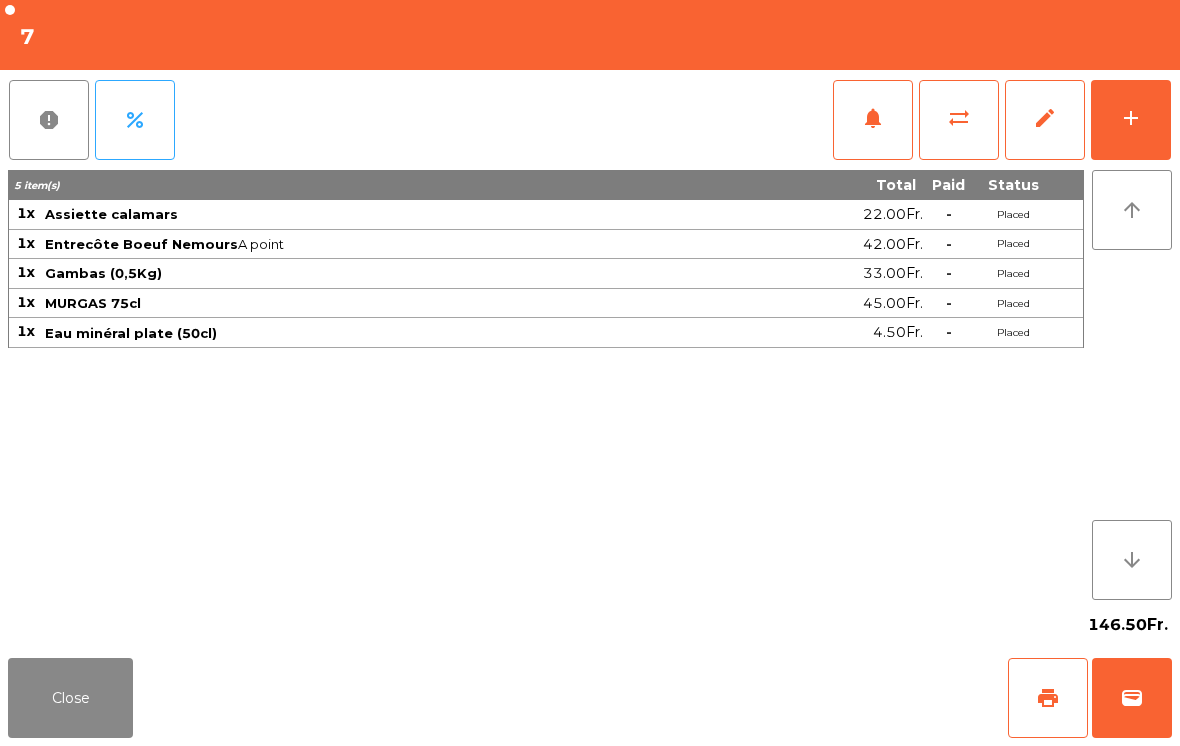 click on "add" 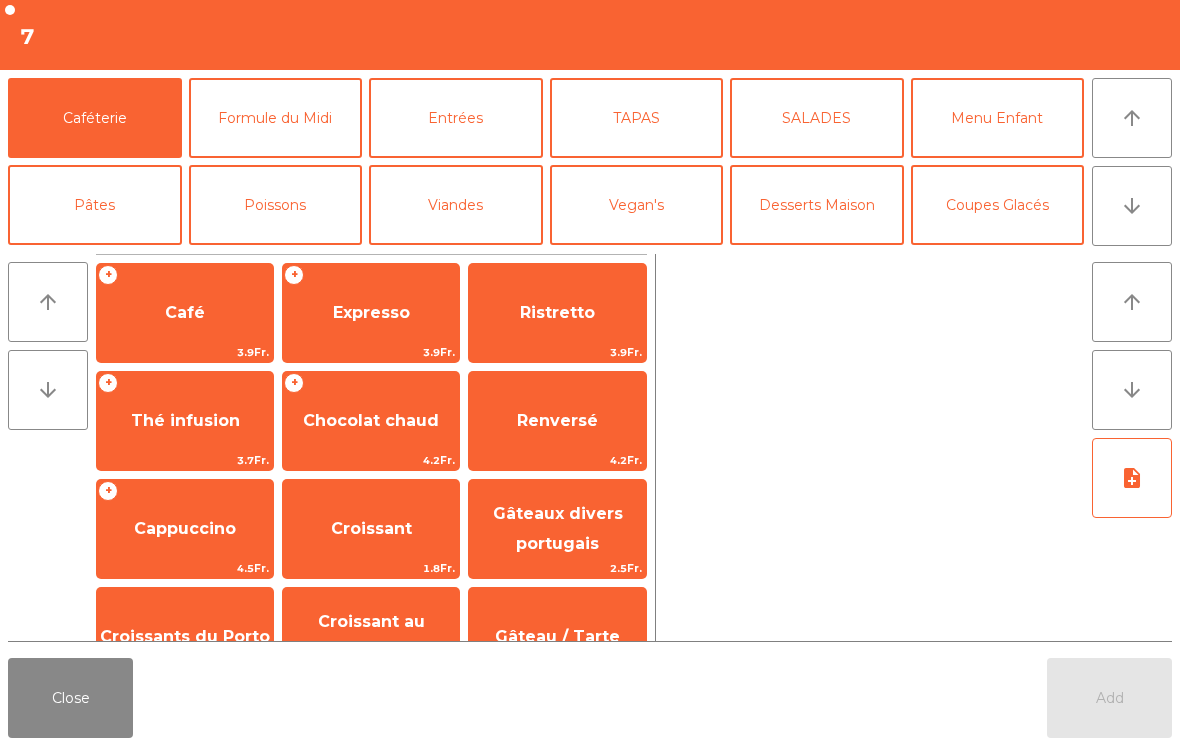 click on "TAPAS" 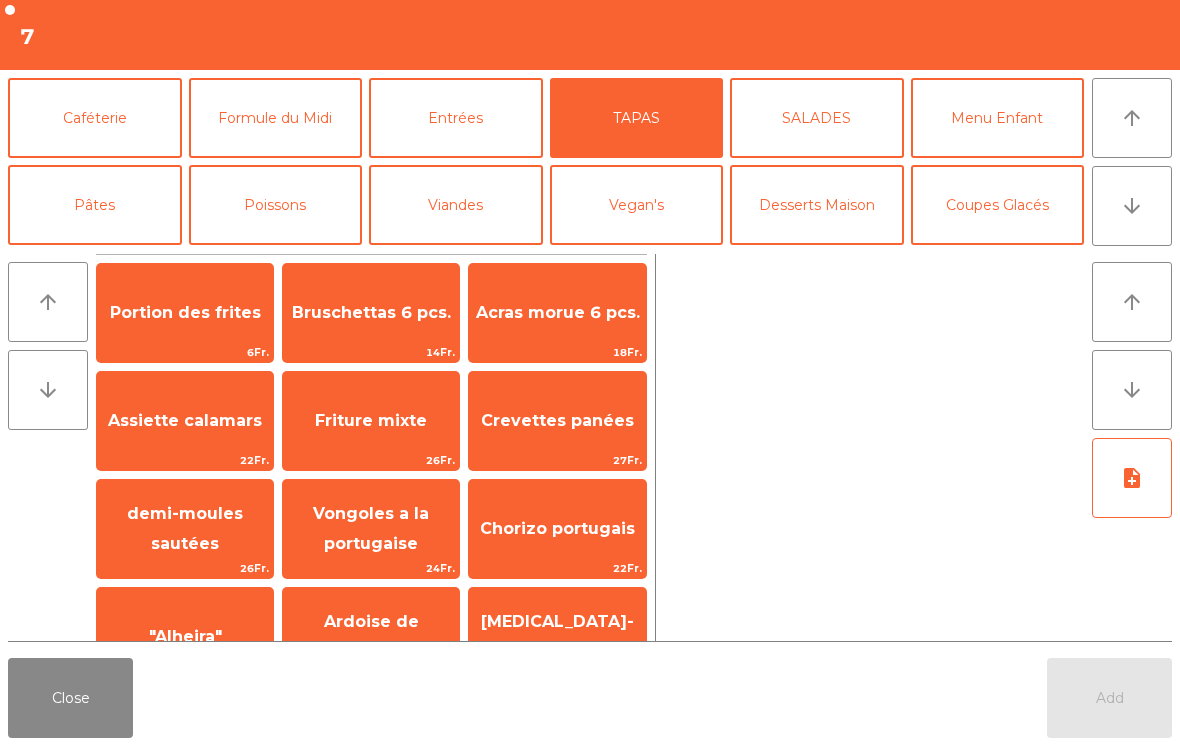 click on "Bruschettas 6 pcs." 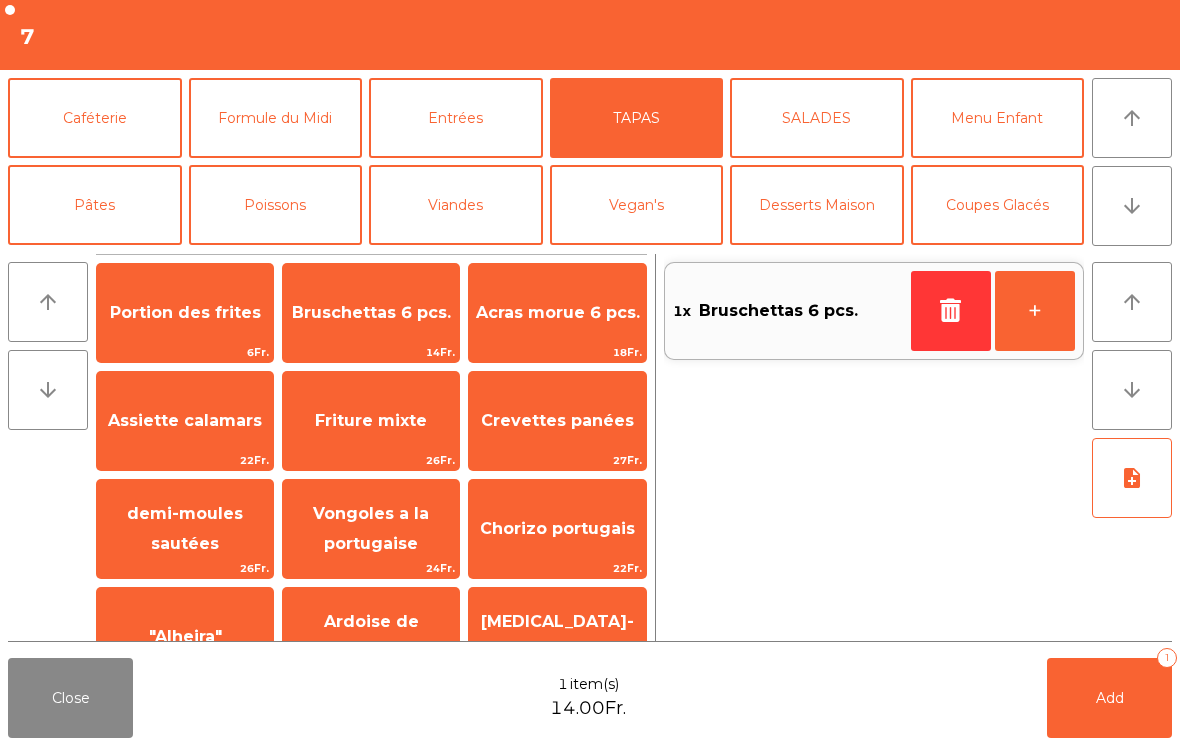 click on "Add" 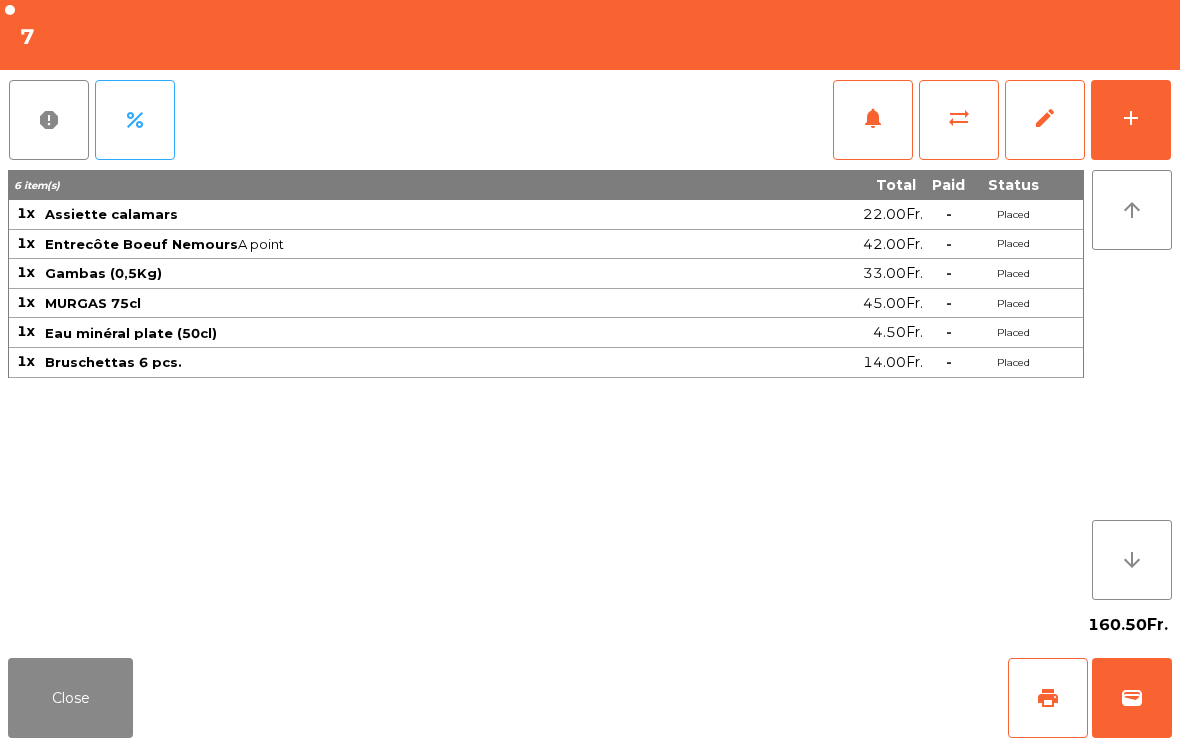 scroll, scrollTop: 0, scrollLeft: 0, axis: both 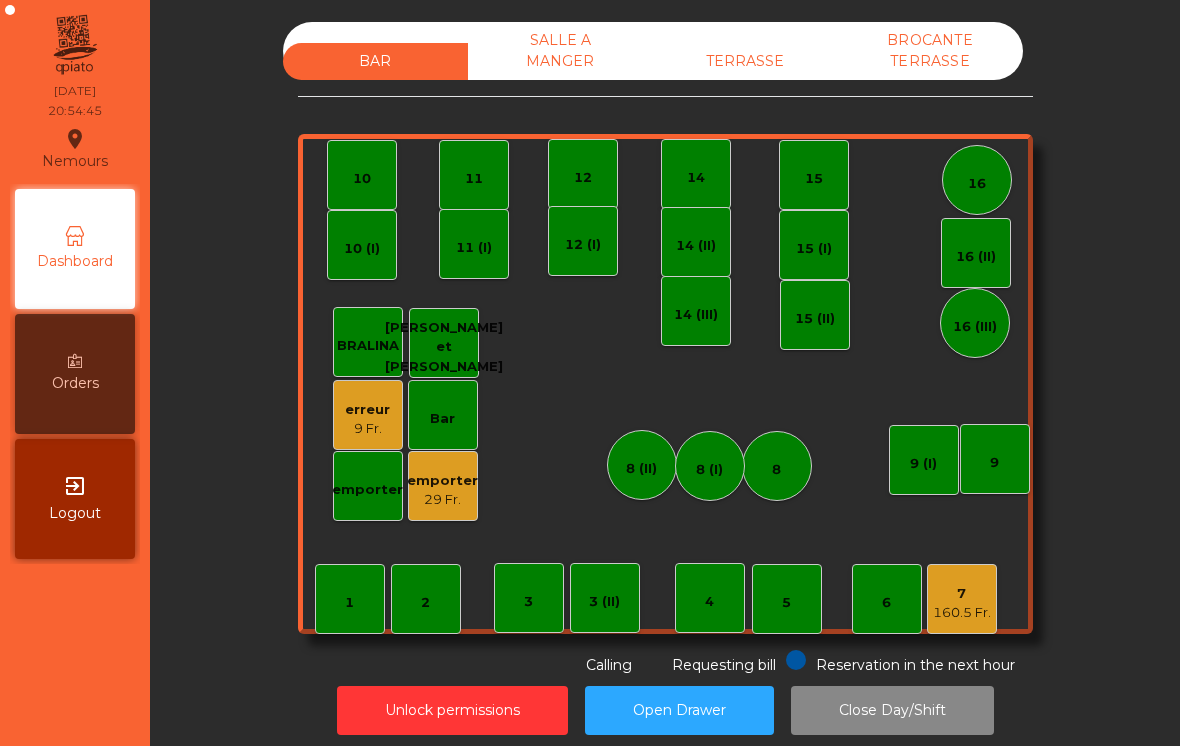 click on "TERRASSE" 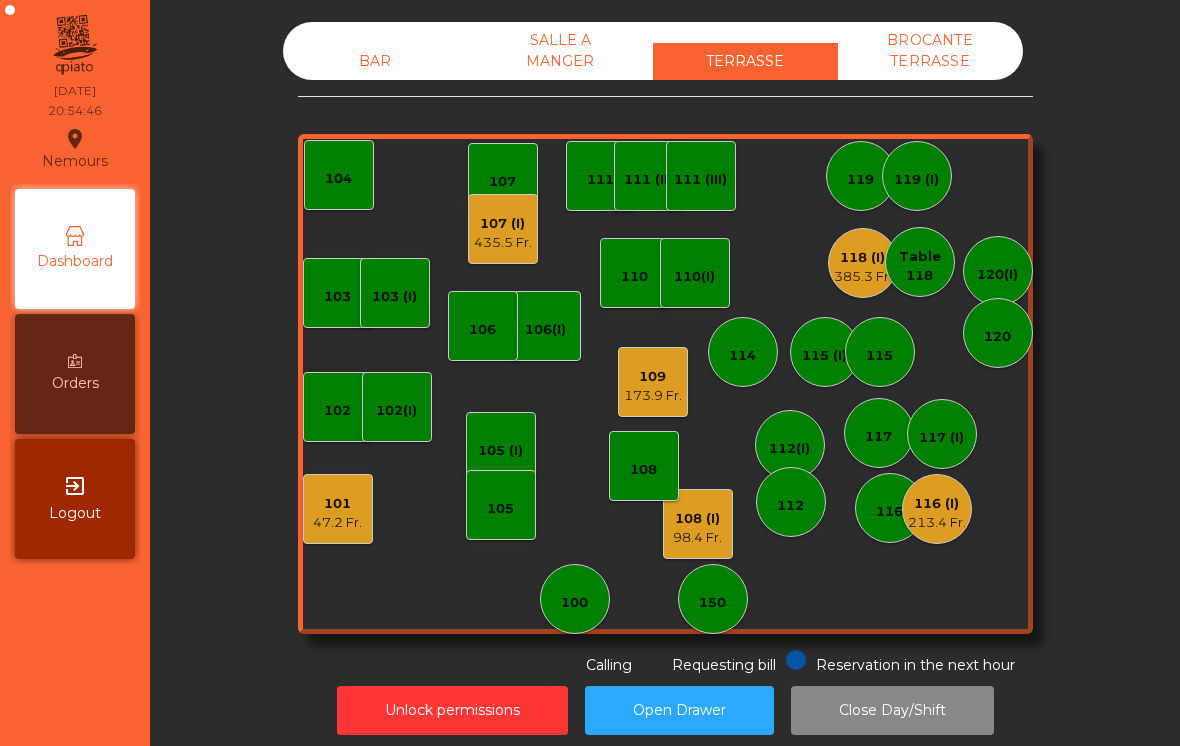 click on "98.4 Fr." 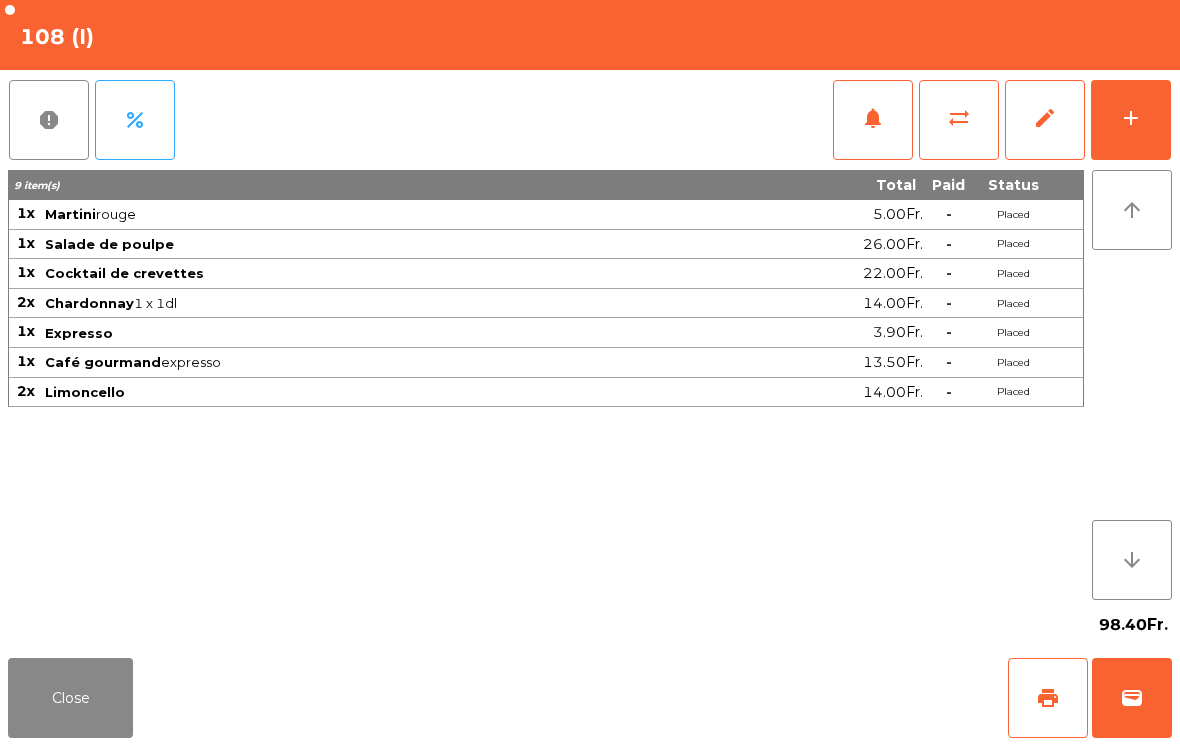 click on "wallet" 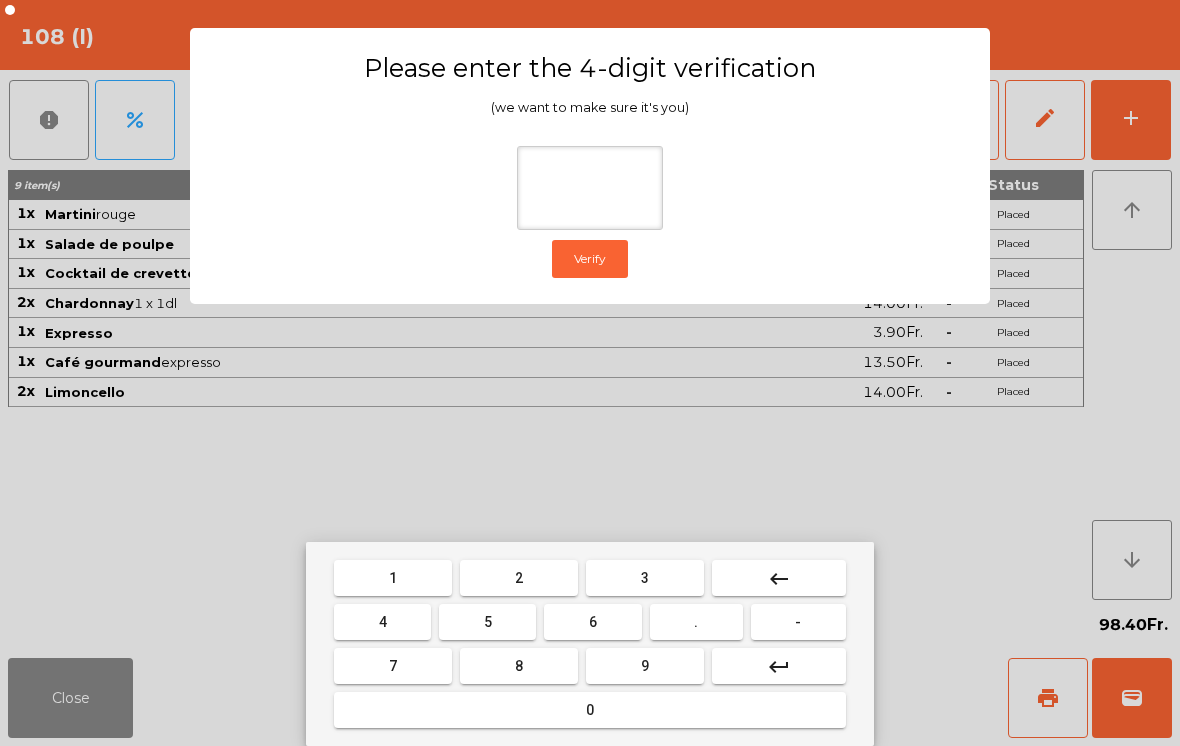 type on "*" 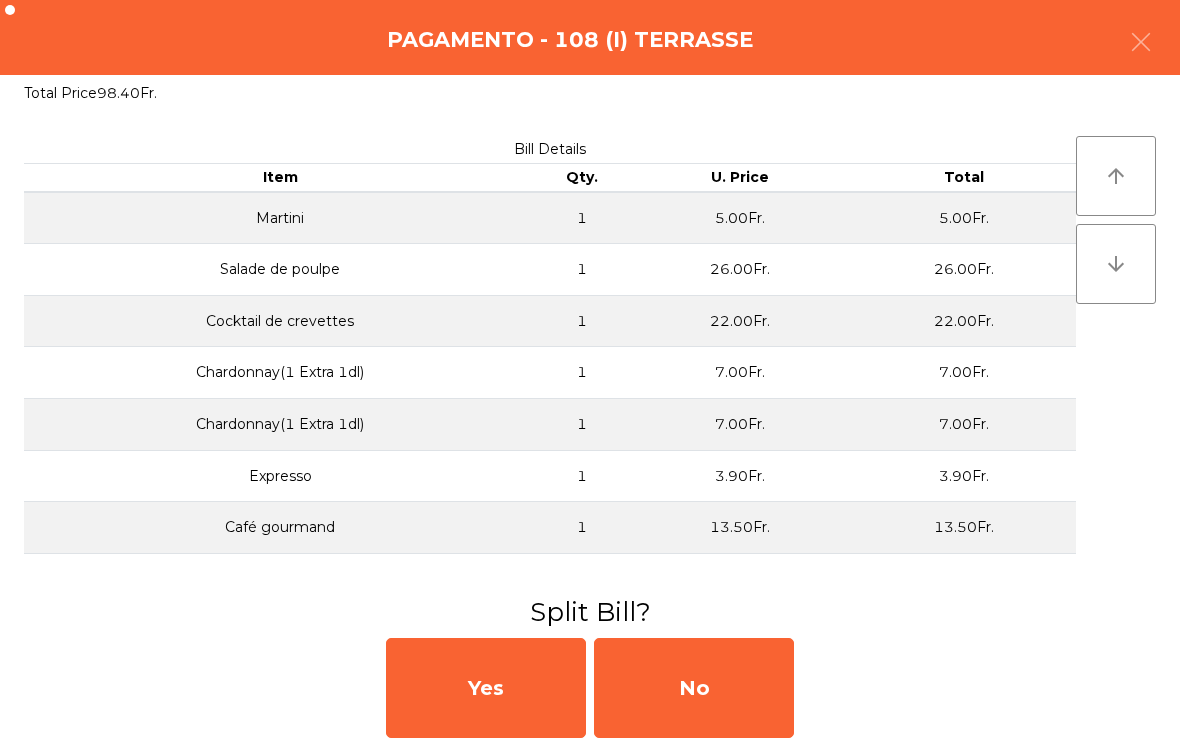 click on "No" 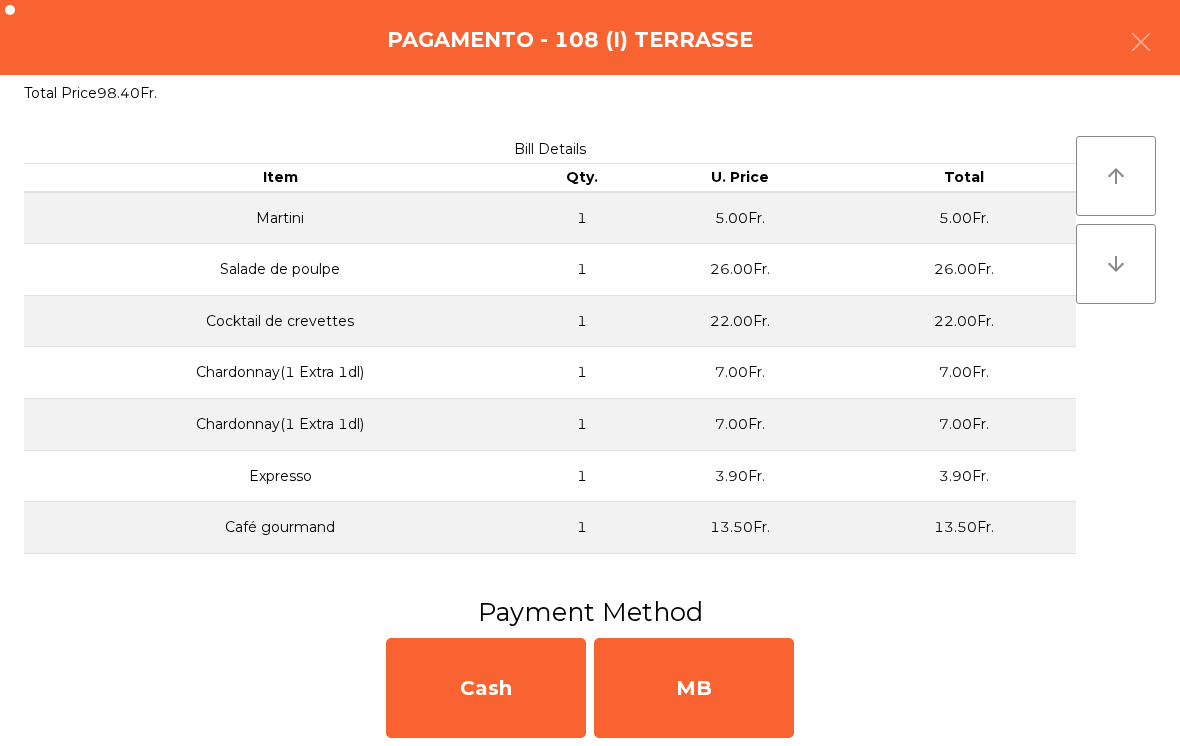 click on "MB" 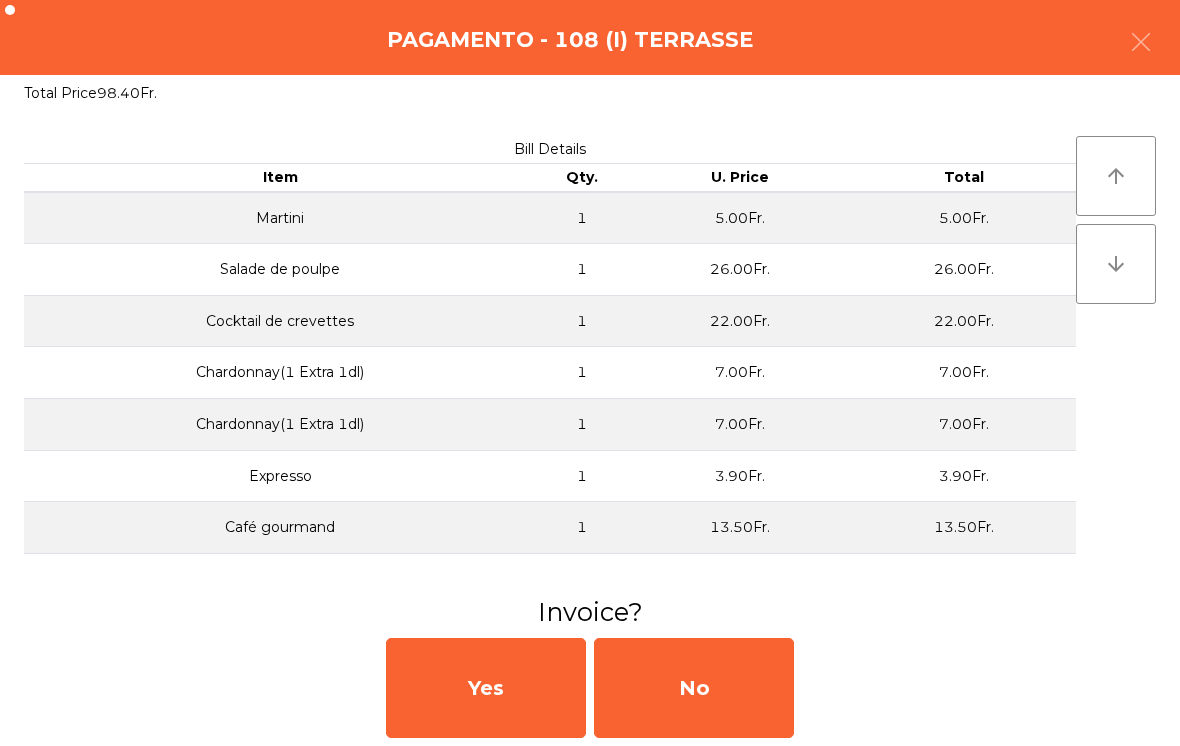 click on "No" 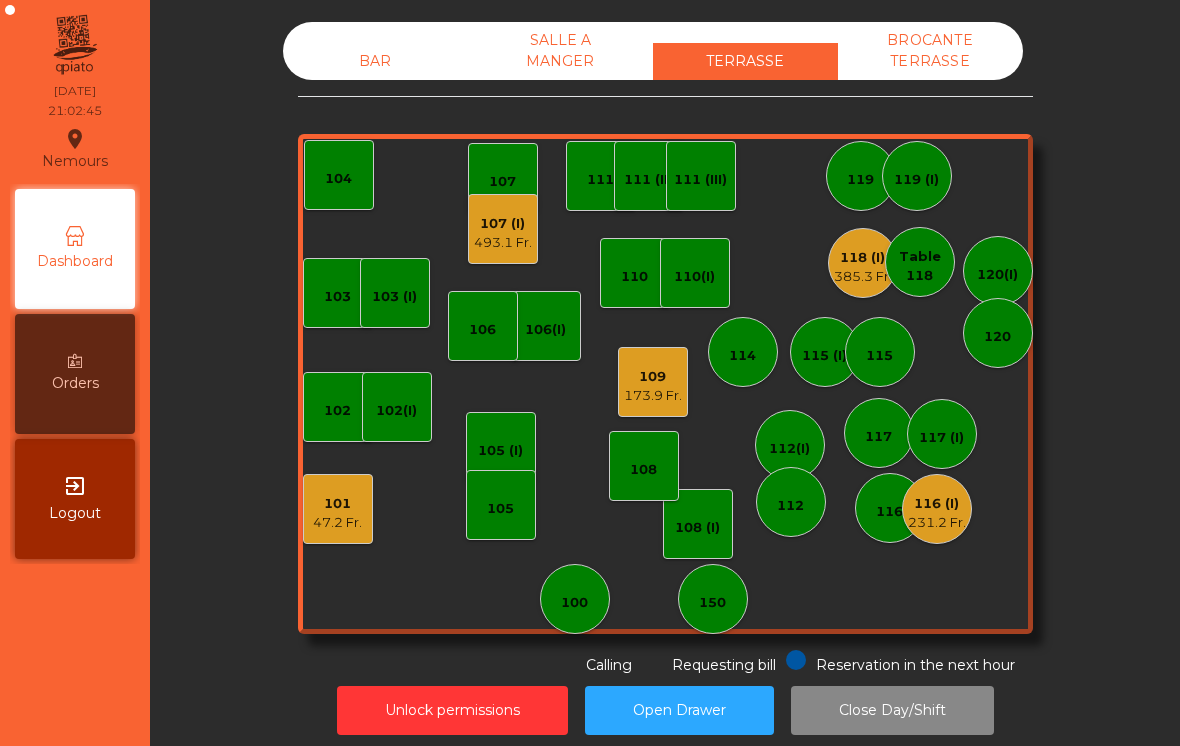 click on "BAR   SALLE A MANGER   TERRASSE   BROCANTE TERRASSE   103    102    101   47.2 Fr.   102(I)   106(I)    104   105 (I)   108 (I)   105    107   100   150   110   107 (I)   493.1 Fr.   103 (I)   108   116   116 (I)   231.2 Fr.   109   173.9 Fr.   106   111   111 (II)   111 (III)   117   117 (I)   118 (I)   385.3 Fr.   119   119 (I)   115 (I)   115   112(I)   112   114   110(I)   Table 118   120(I)   120  Reservation in the next hour Requesting bill Calling" 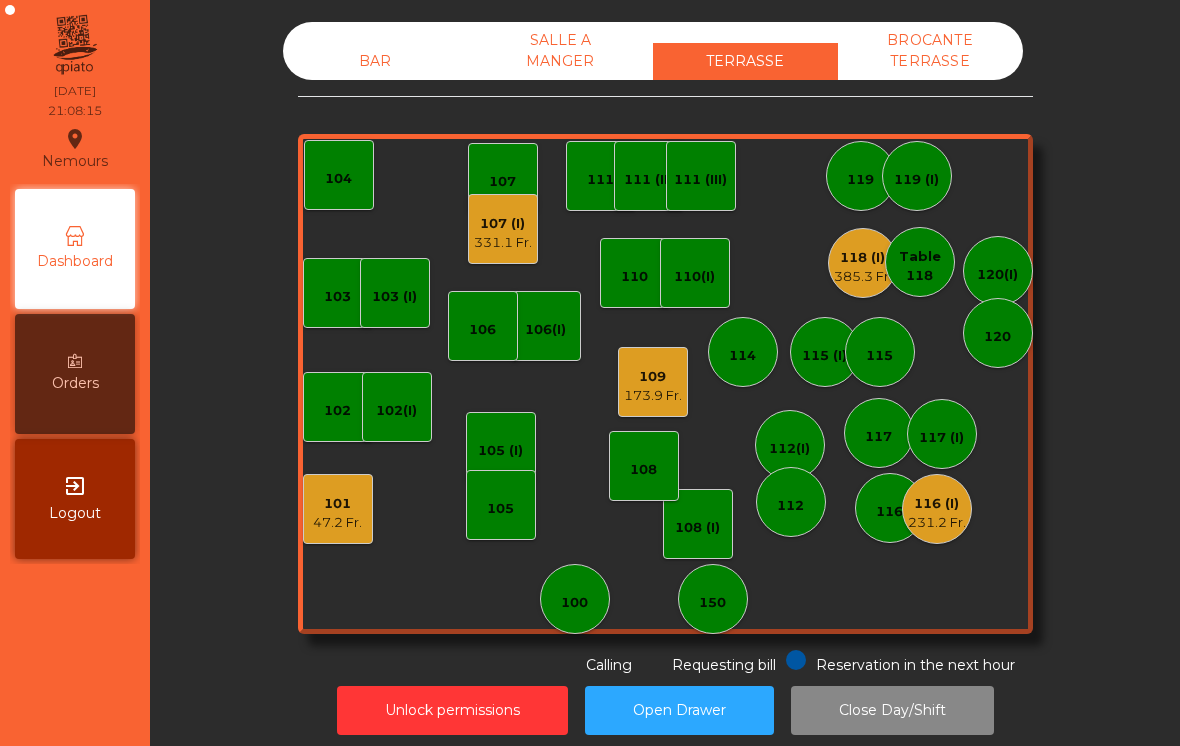 click on "TERRASSE" 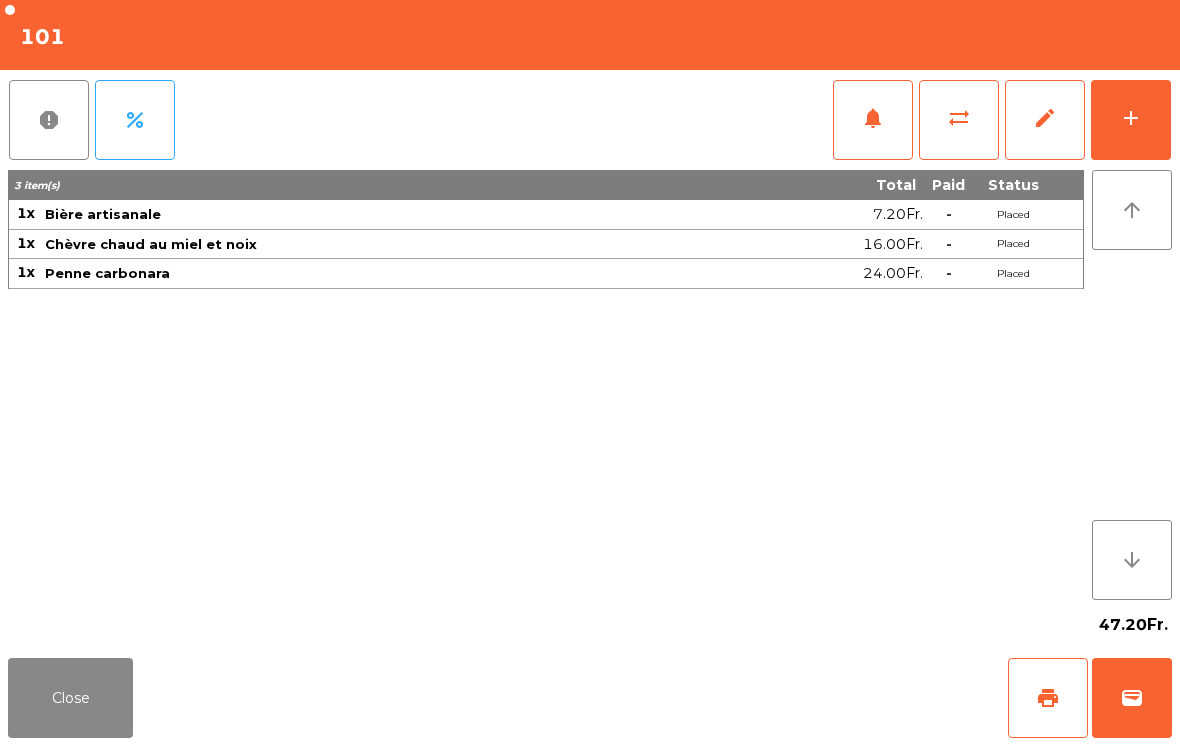 click on "print" 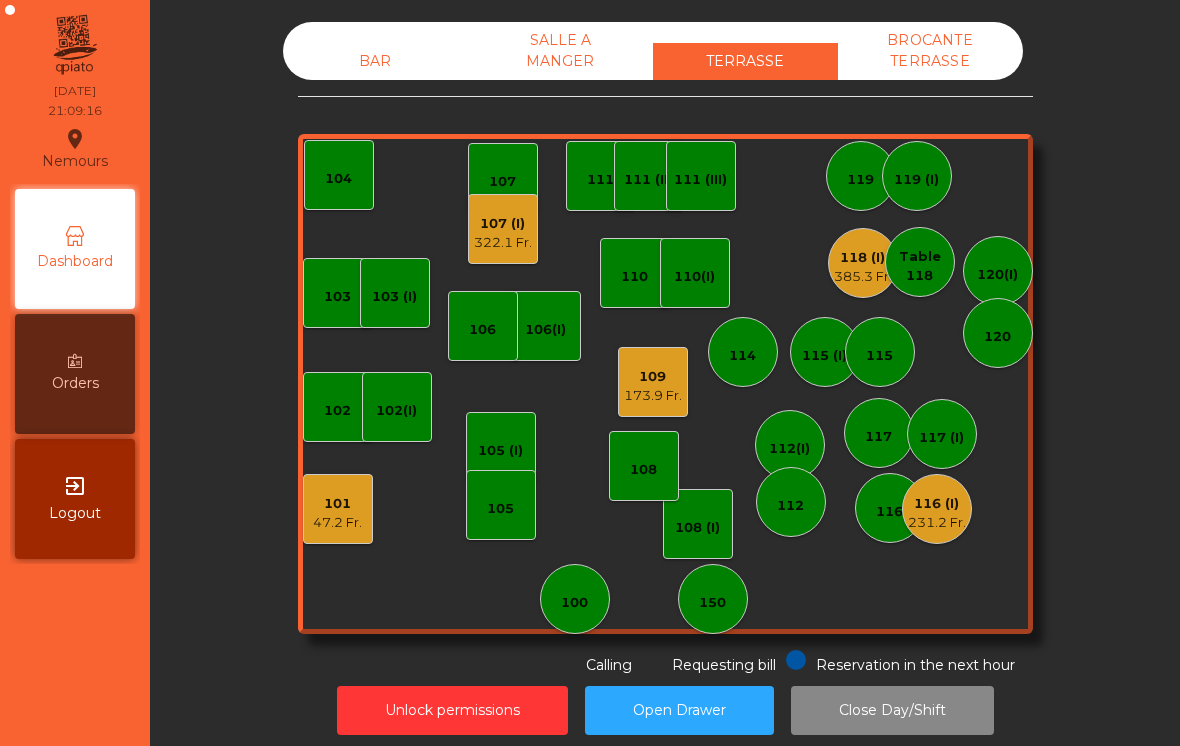 click on "BAR" 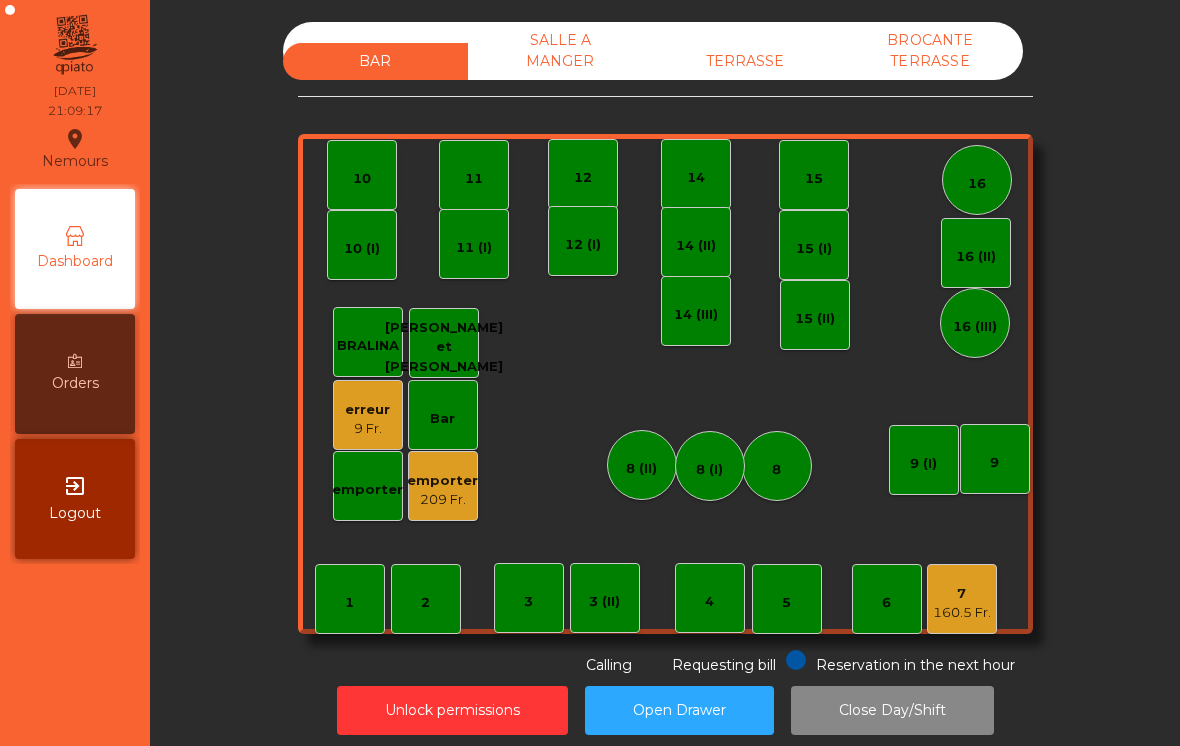 click on "209 Fr." 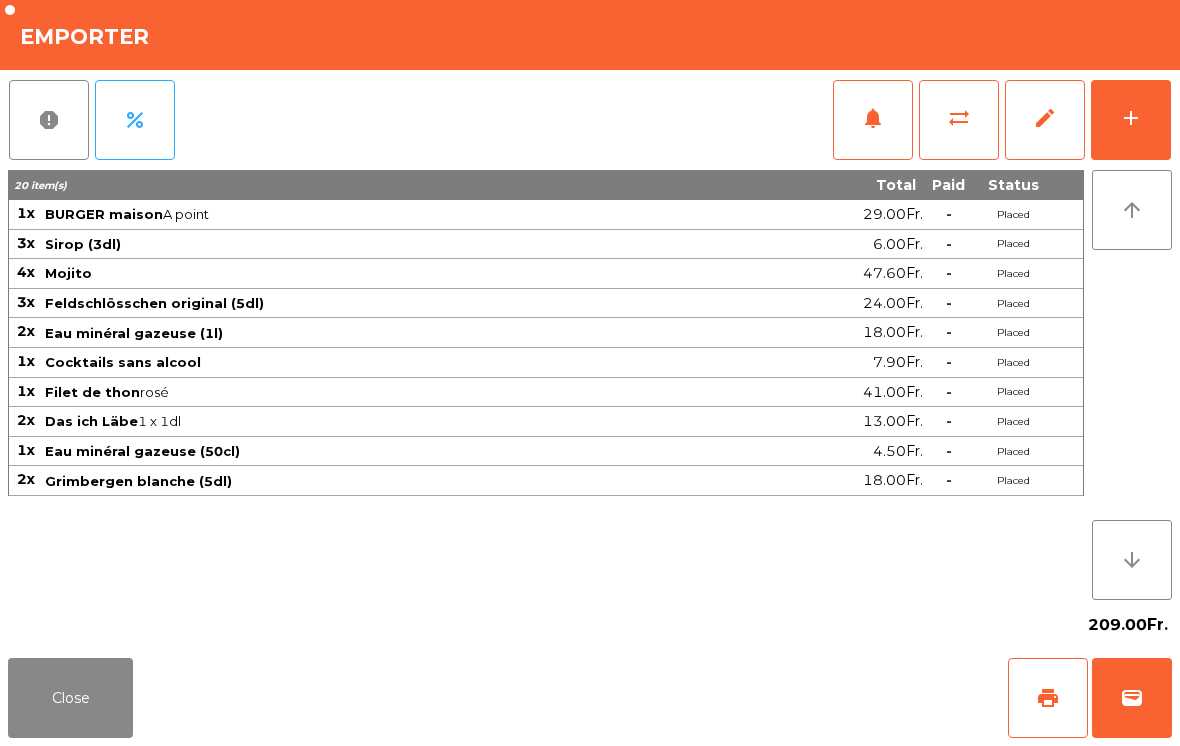 click on "wallet" 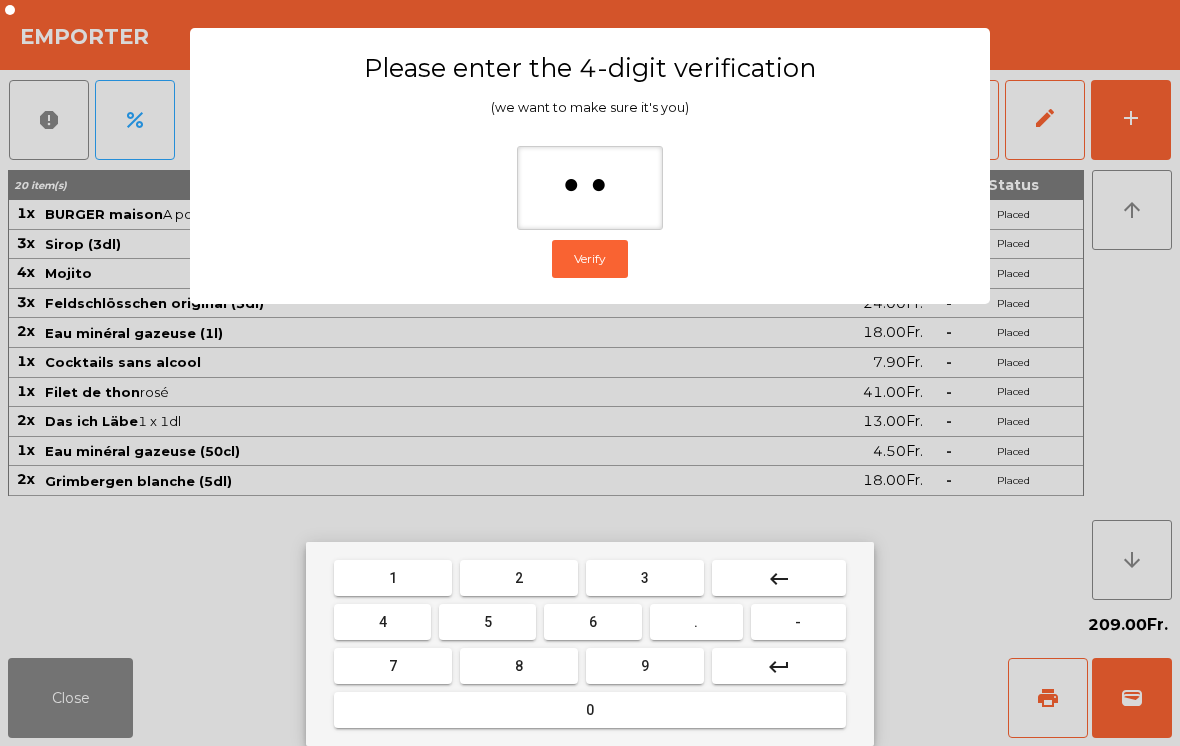 type on "***" 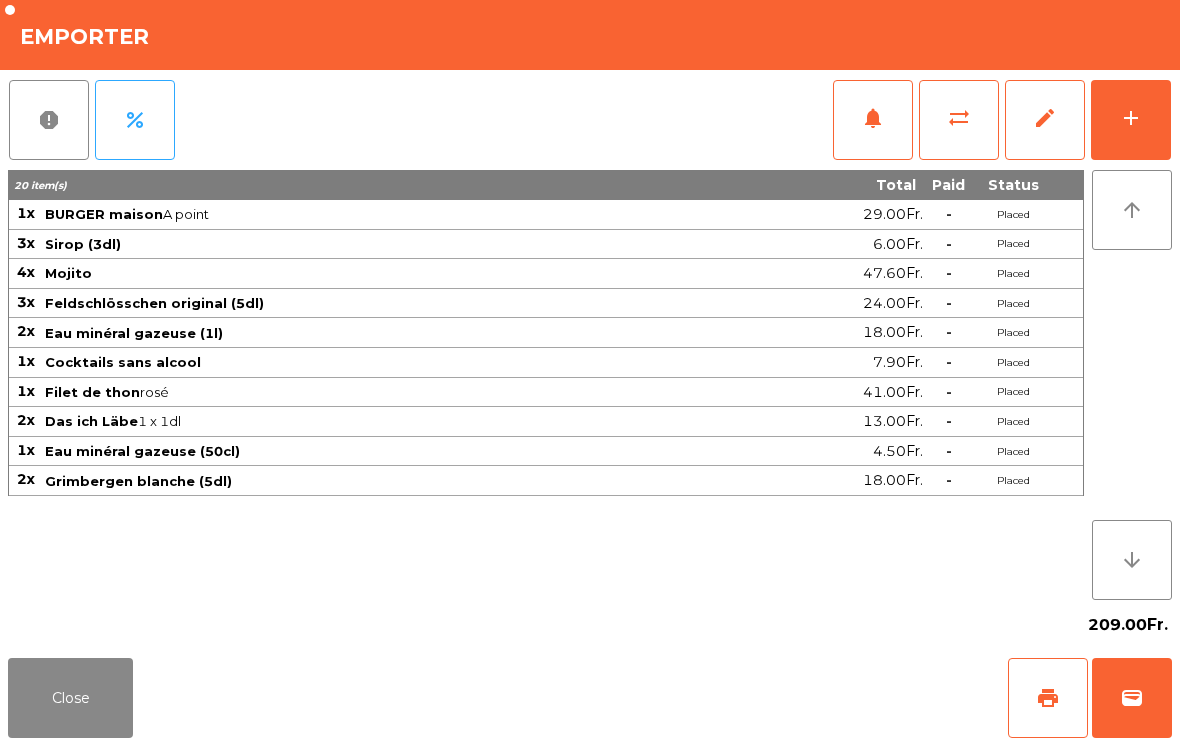 click on "Close   print   wallet" 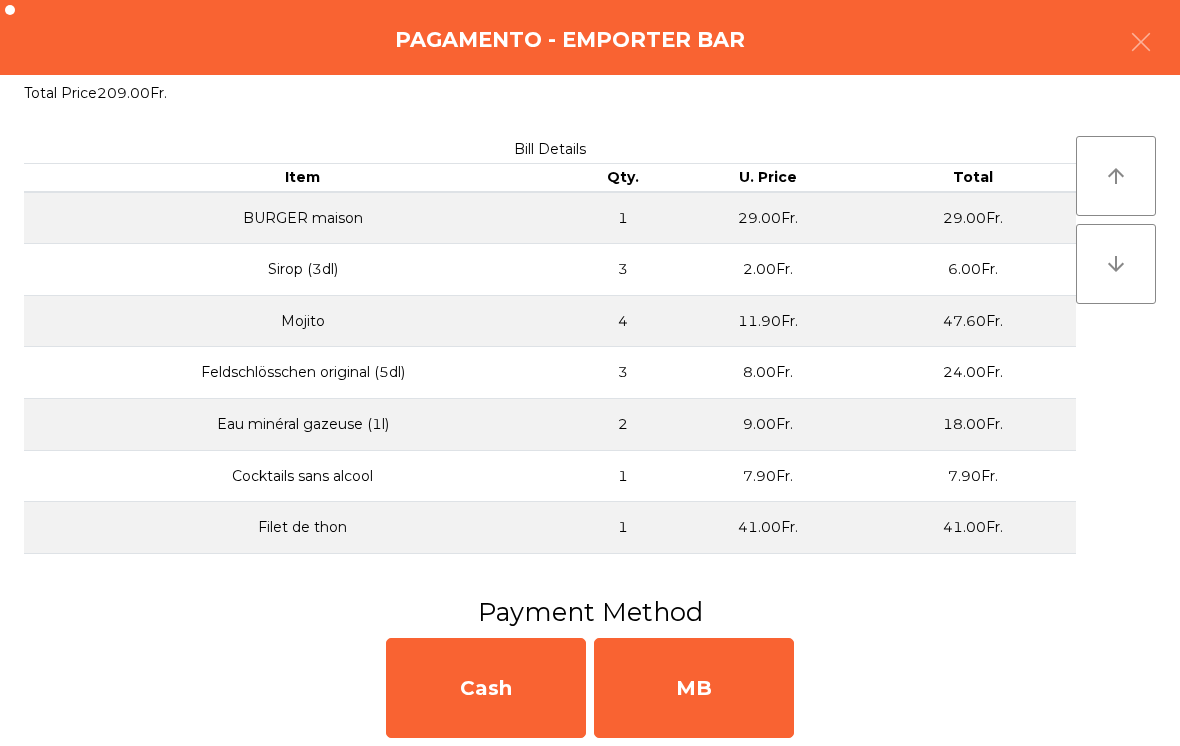 click on "MB" 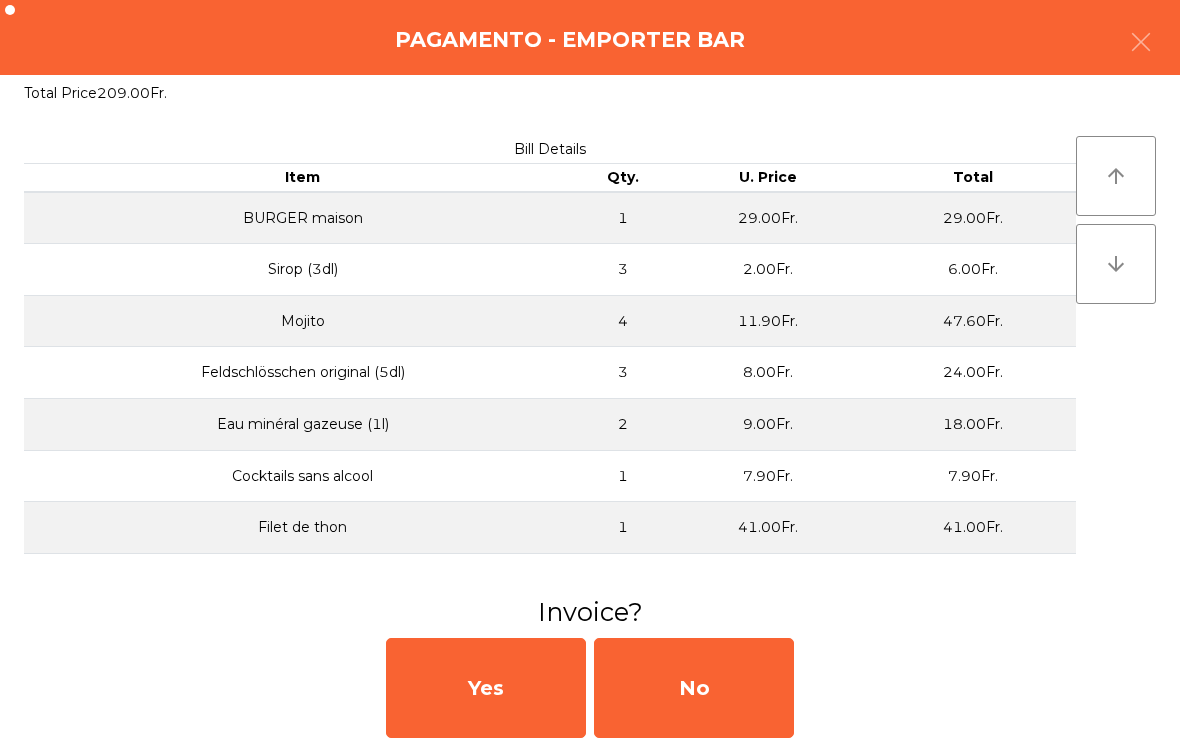 click on "No" 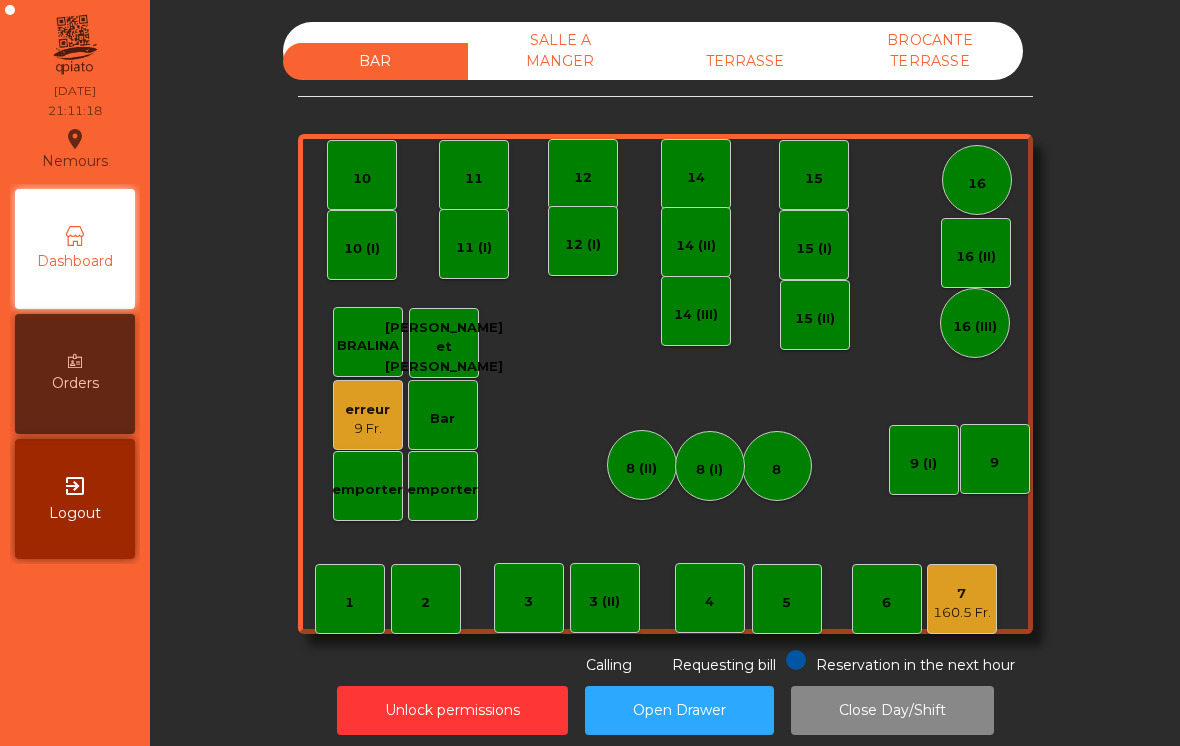 scroll, scrollTop: 15, scrollLeft: 0, axis: vertical 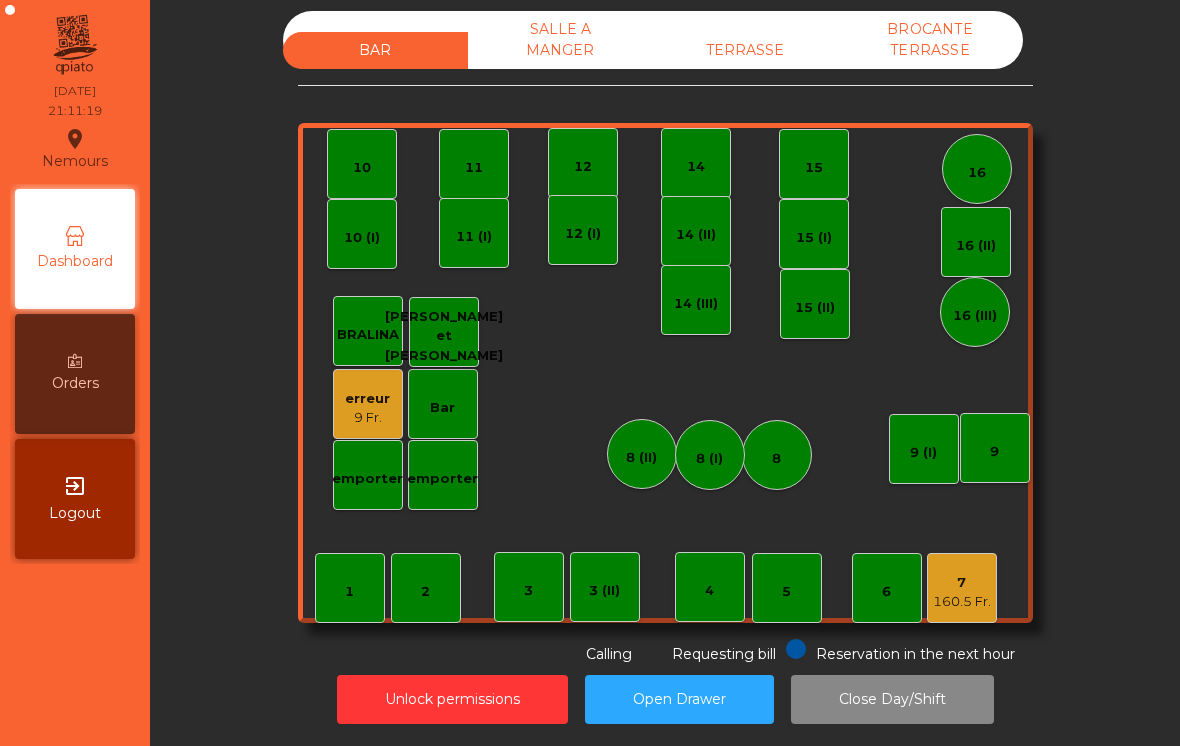click on "SALLE A MANGER" 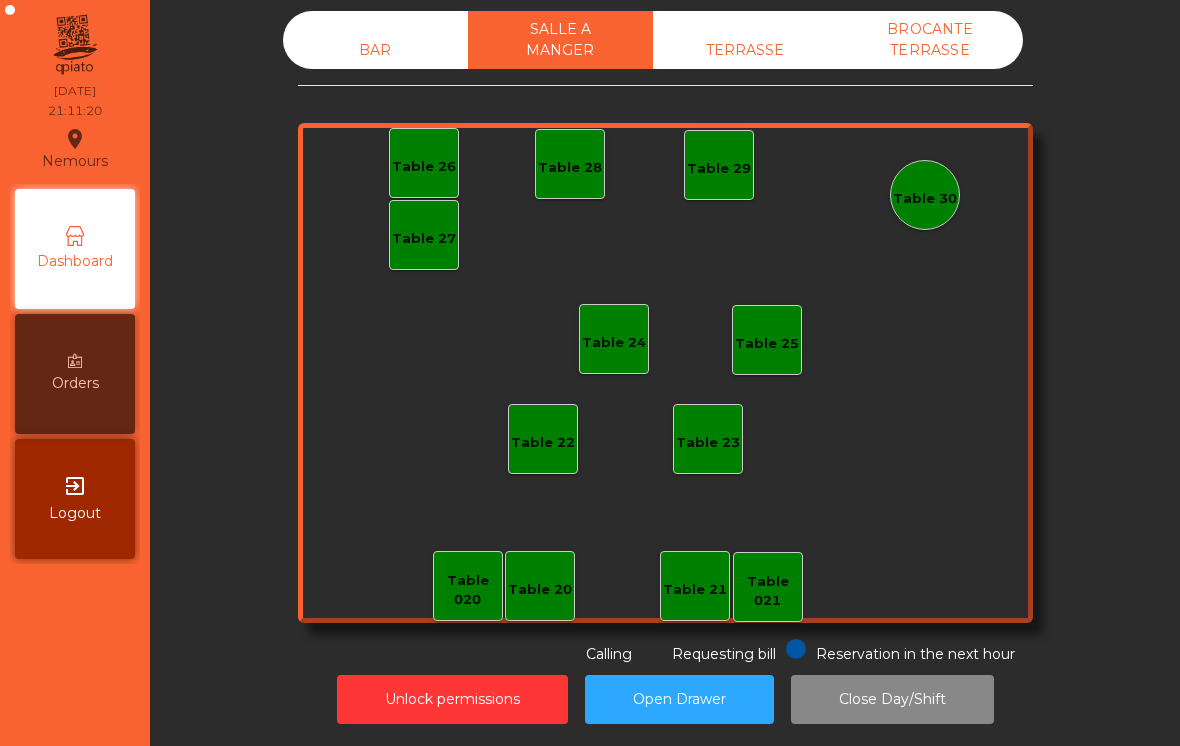 scroll, scrollTop: 10, scrollLeft: 0, axis: vertical 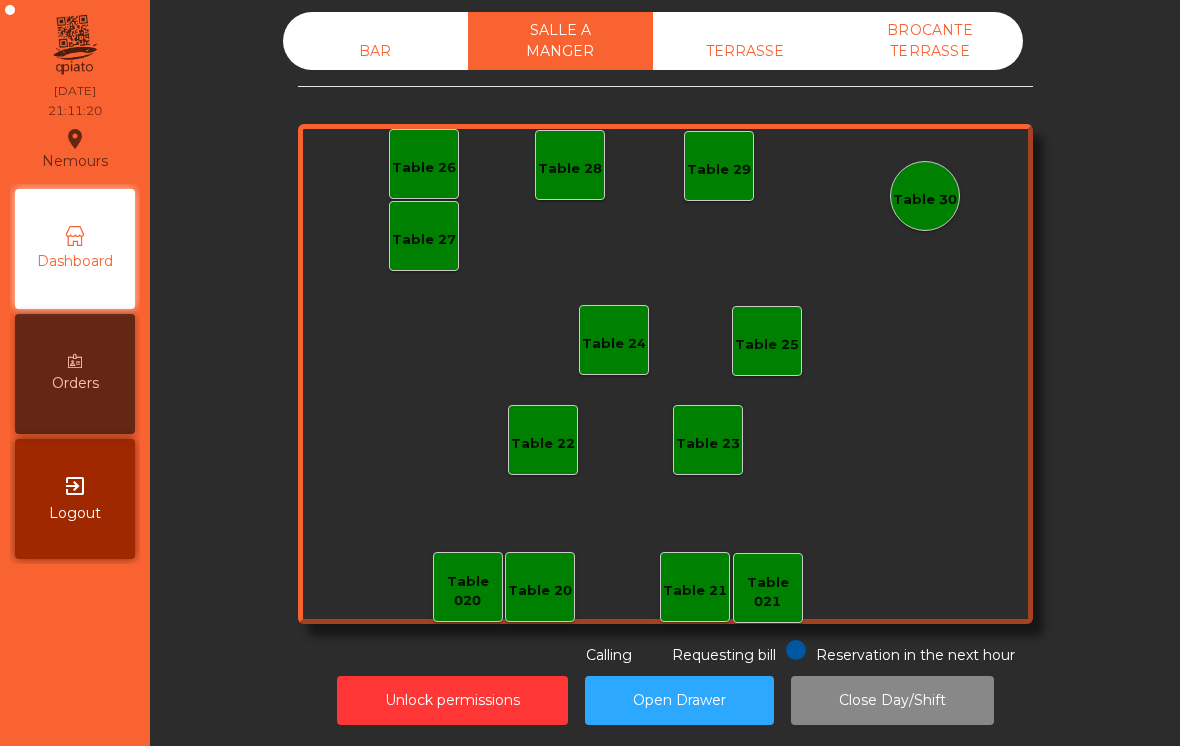 click on "TERRASSE" 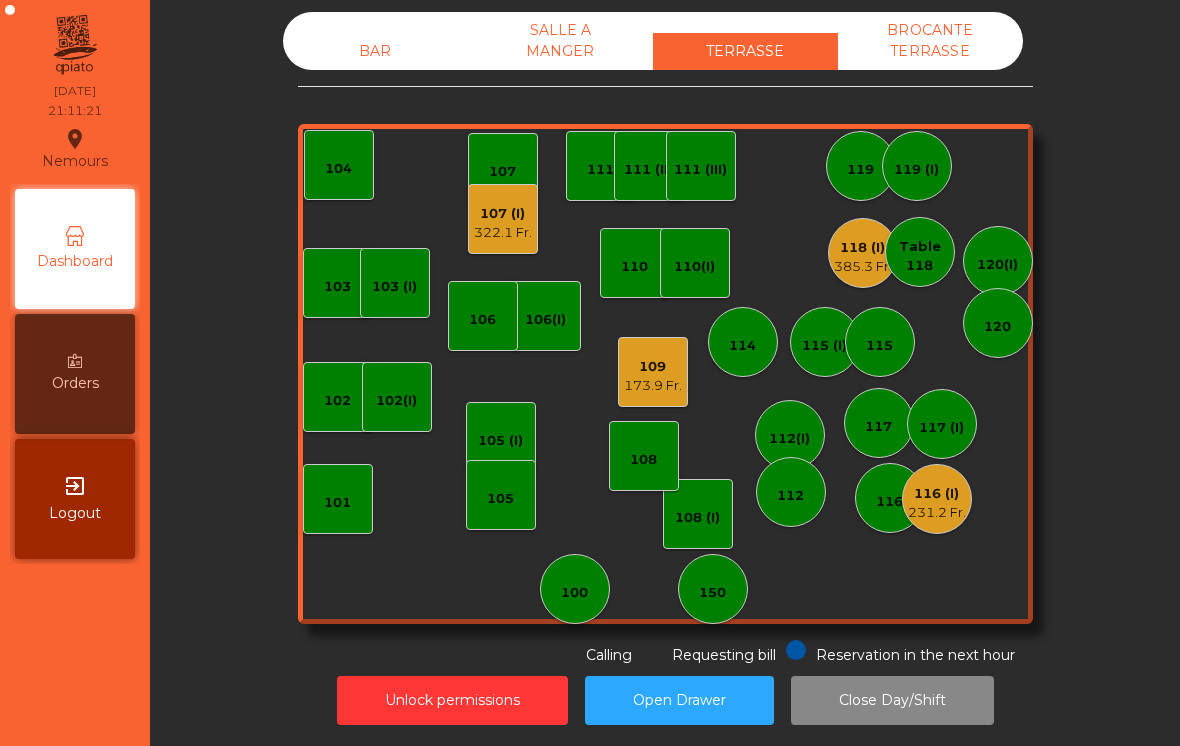 click on "107 (I)   322.1 Fr." 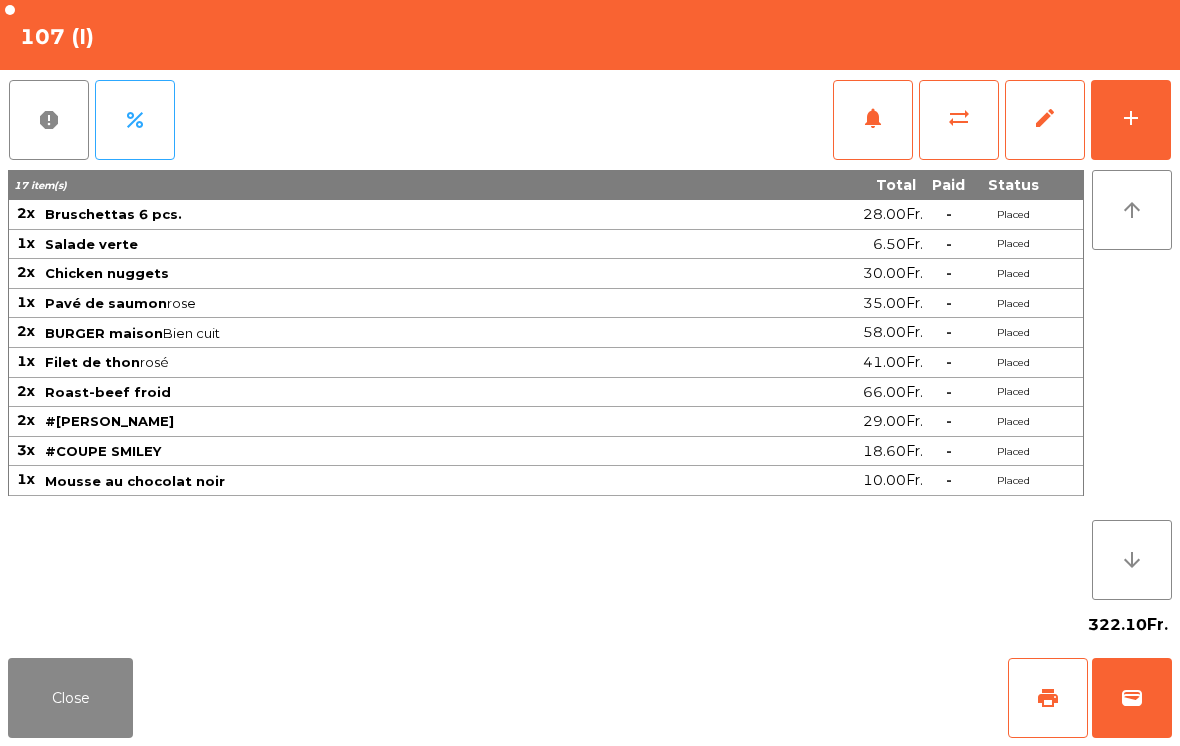 click on "print" 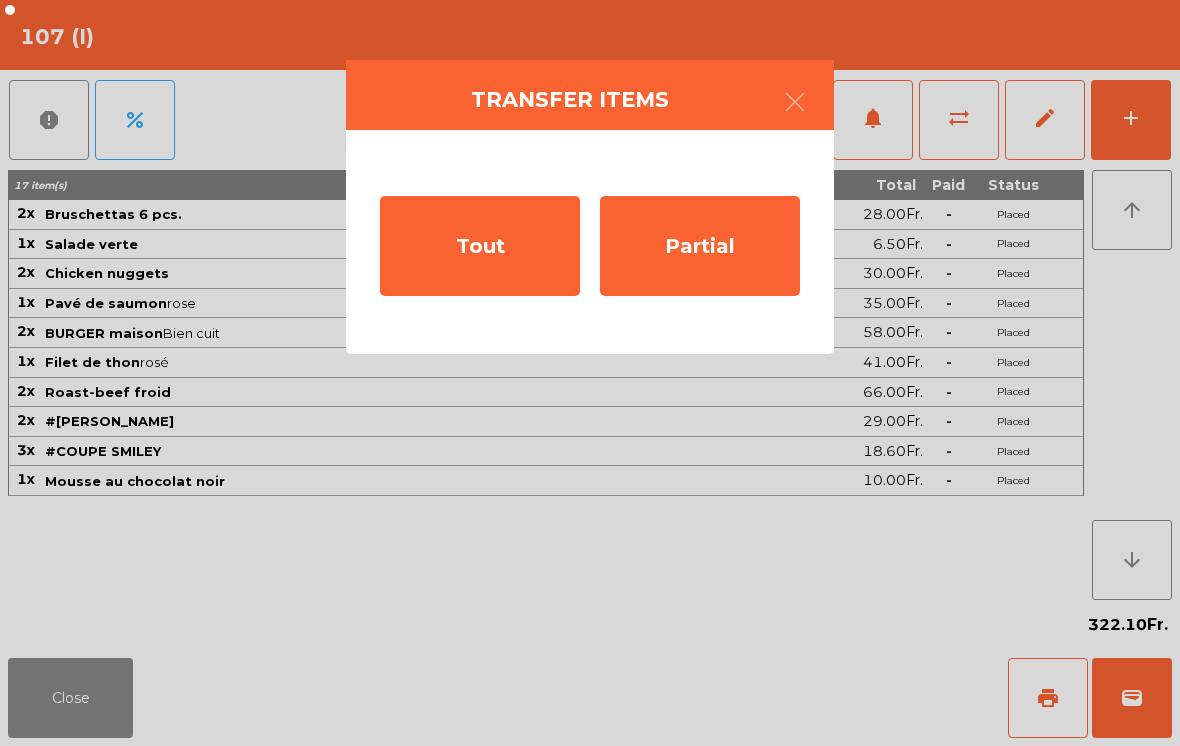 click on "Partial" 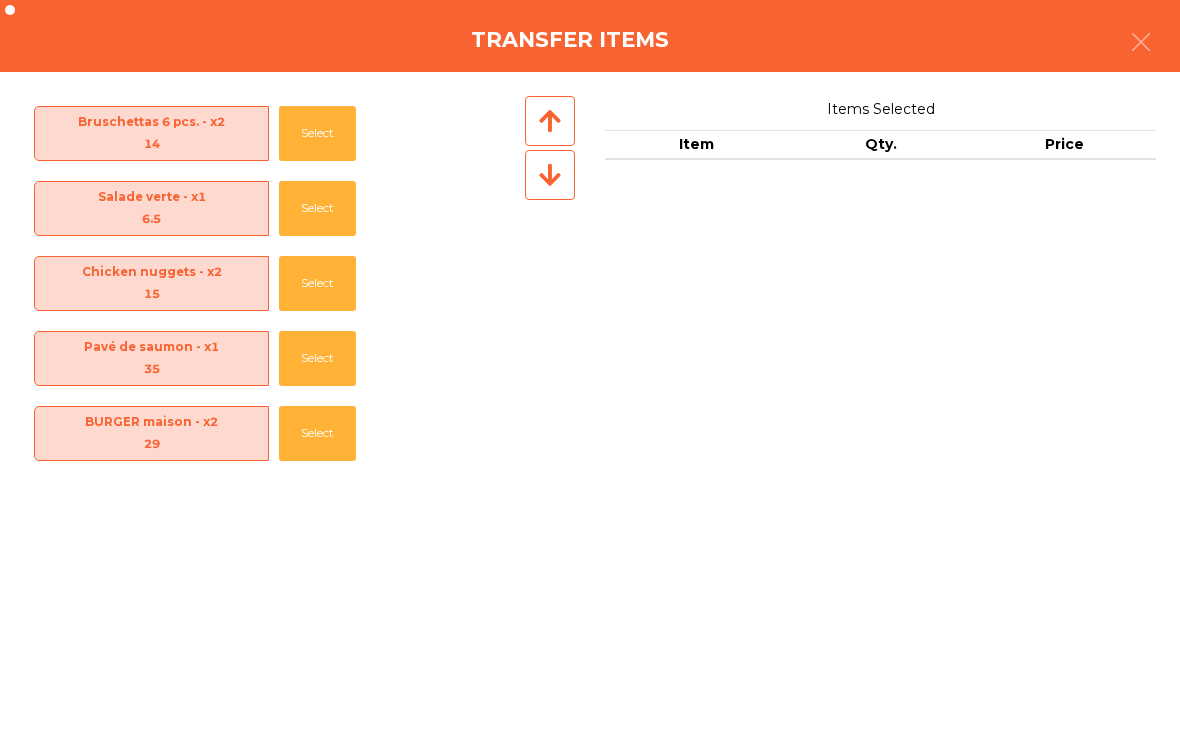 scroll, scrollTop: 370, scrollLeft: 0, axis: vertical 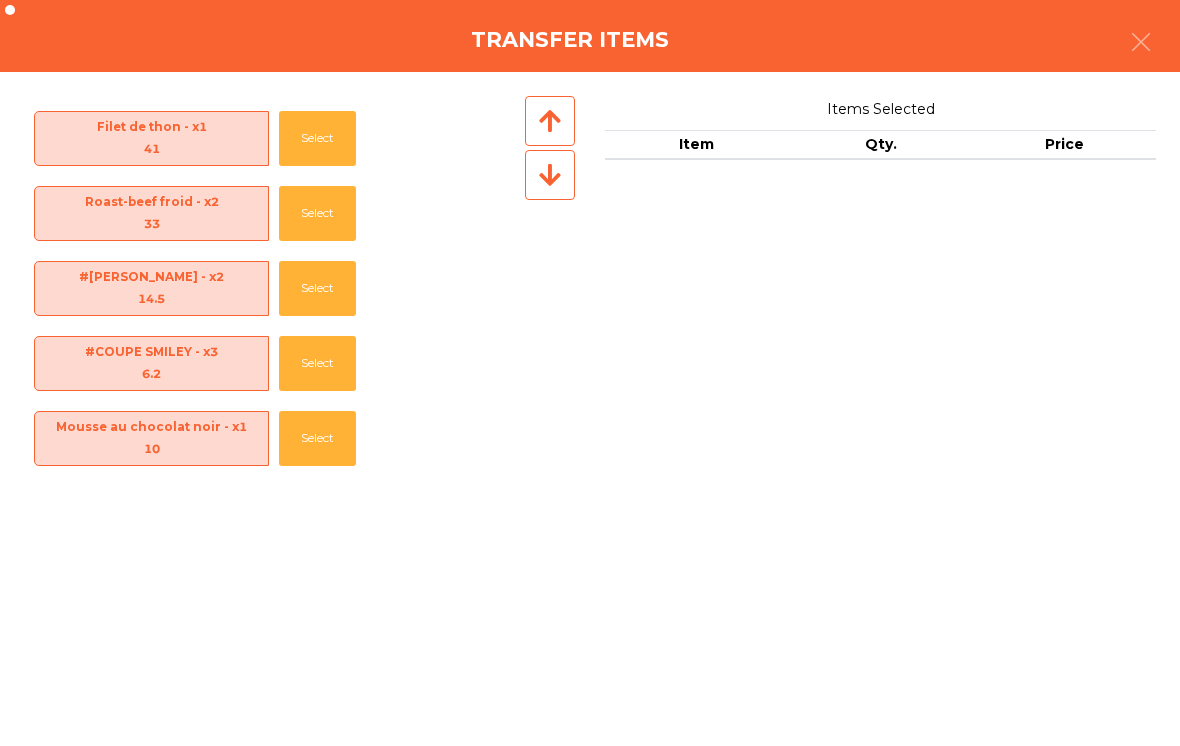 click on "Select" 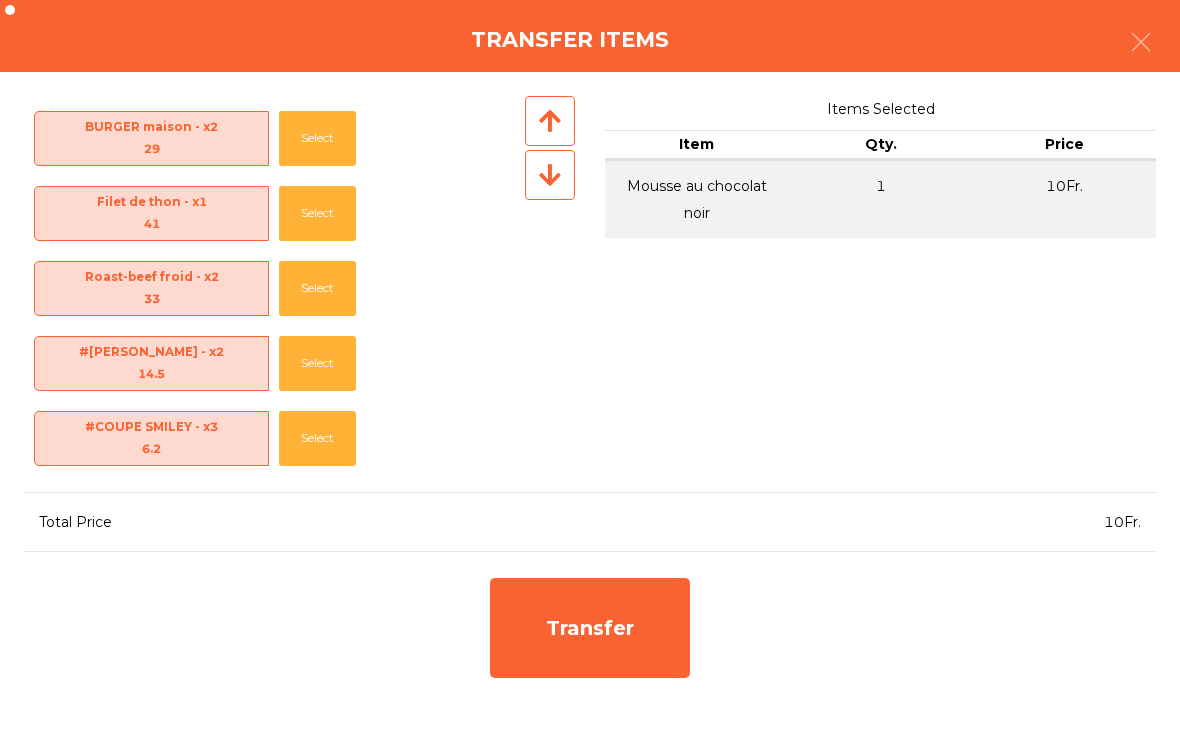 click on "Select" 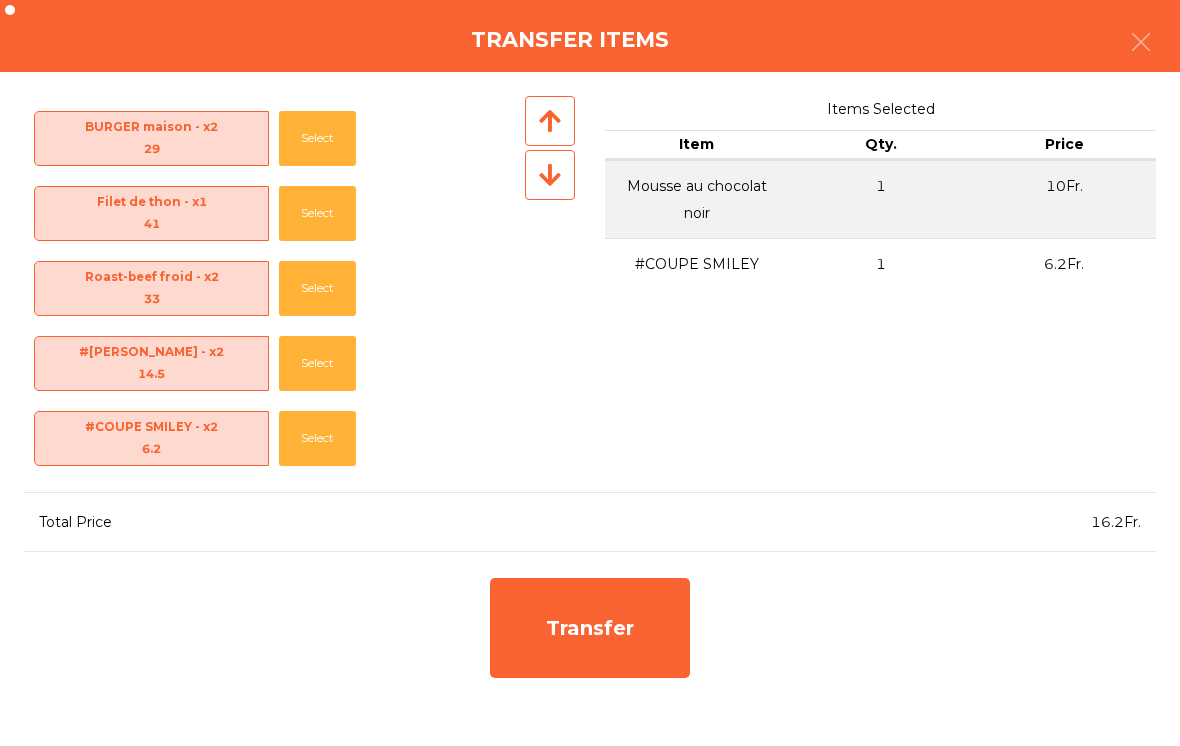 click on "Select" 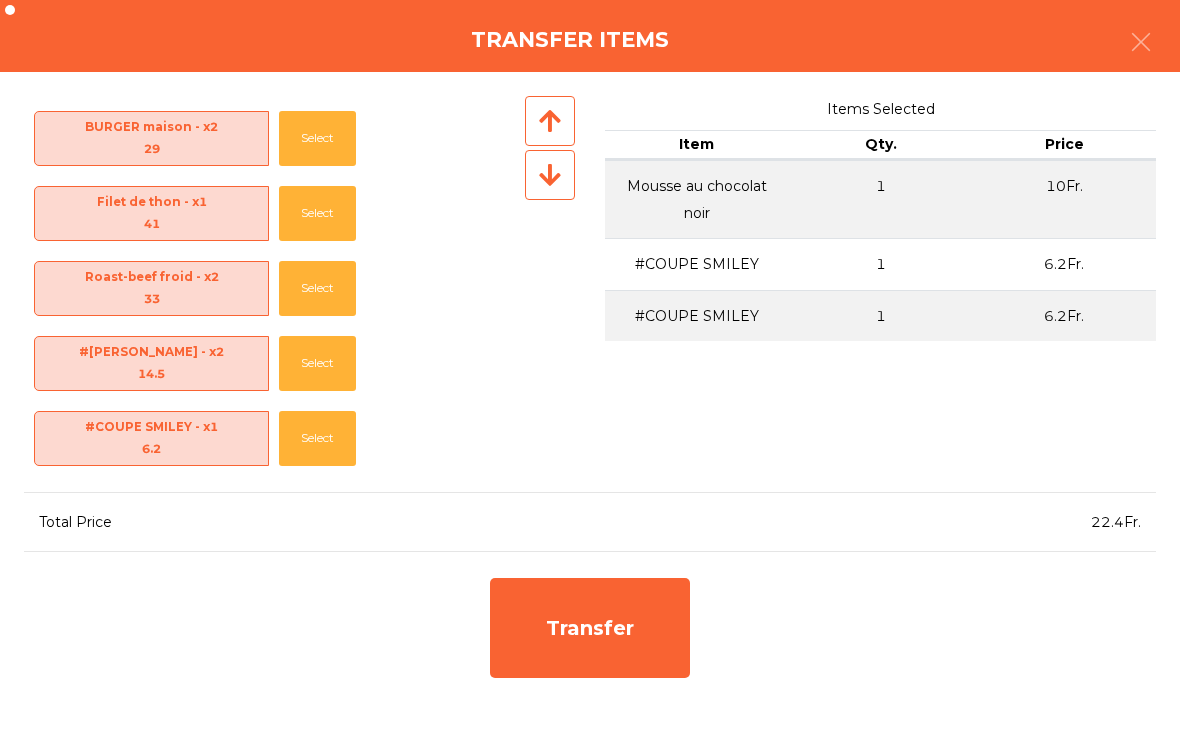 scroll, scrollTop: 295, scrollLeft: 0, axis: vertical 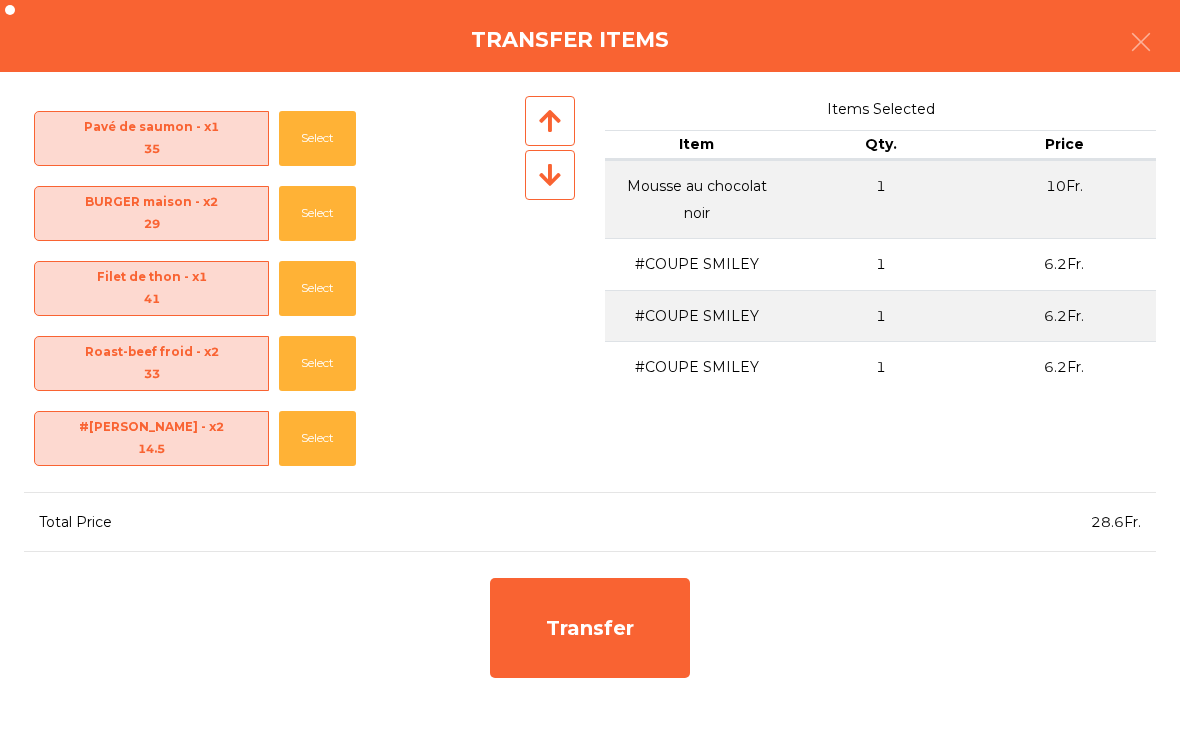 click on "Select" 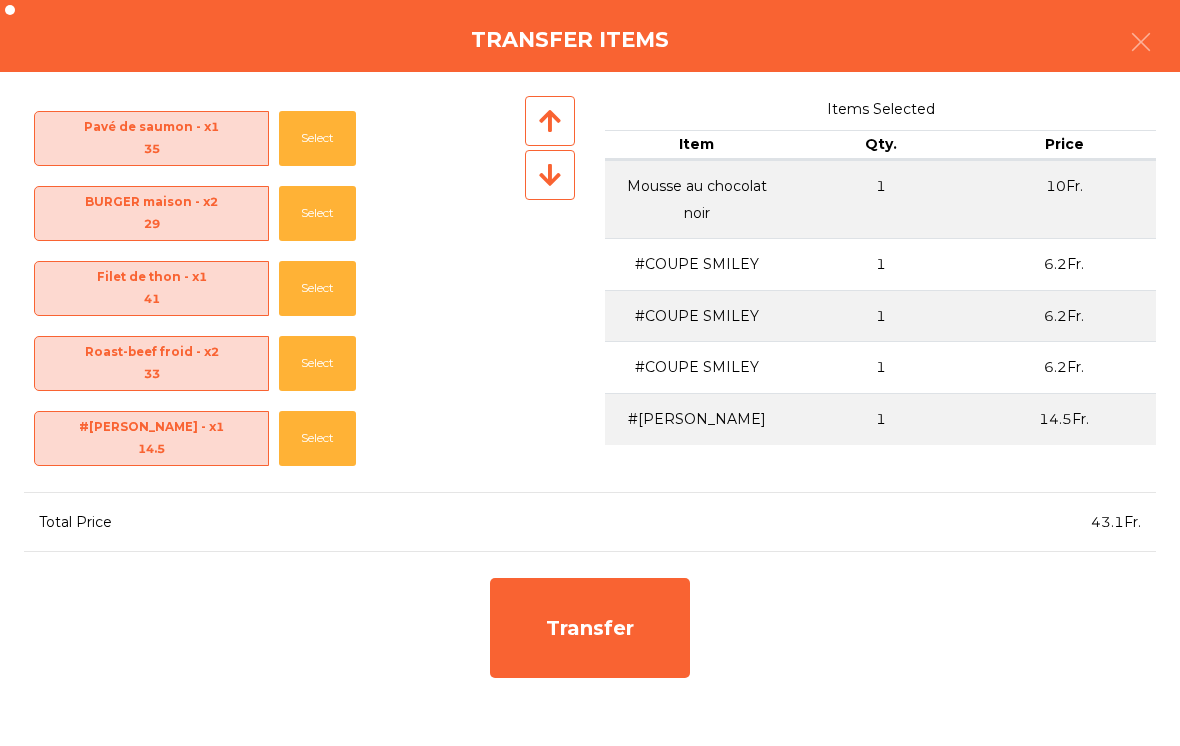 click on "Select" 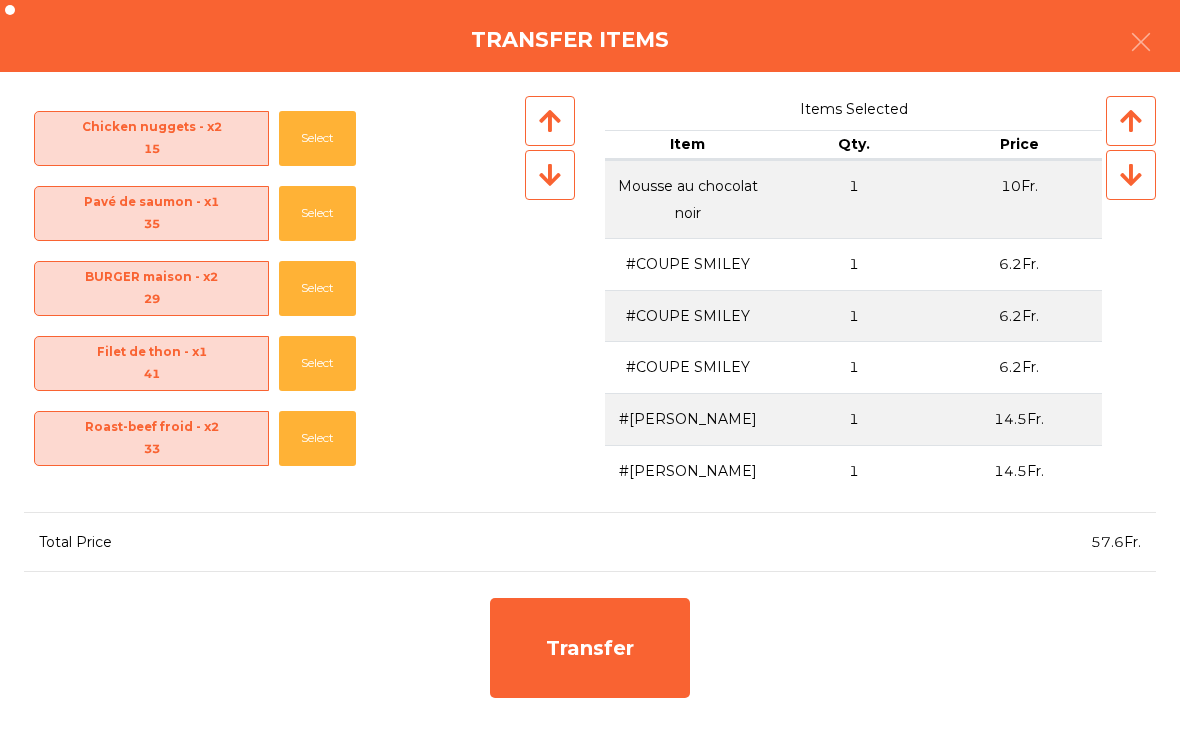 scroll, scrollTop: 145, scrollLeft: 0, axis: vertical 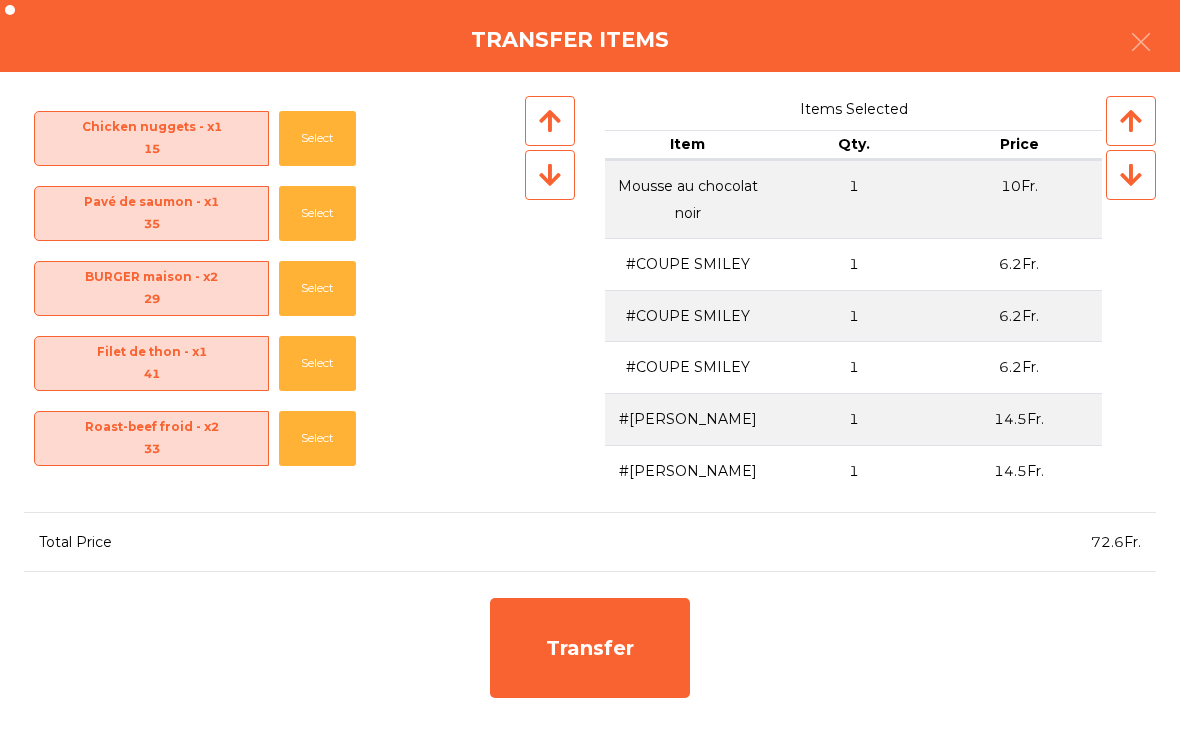 click on "Select" 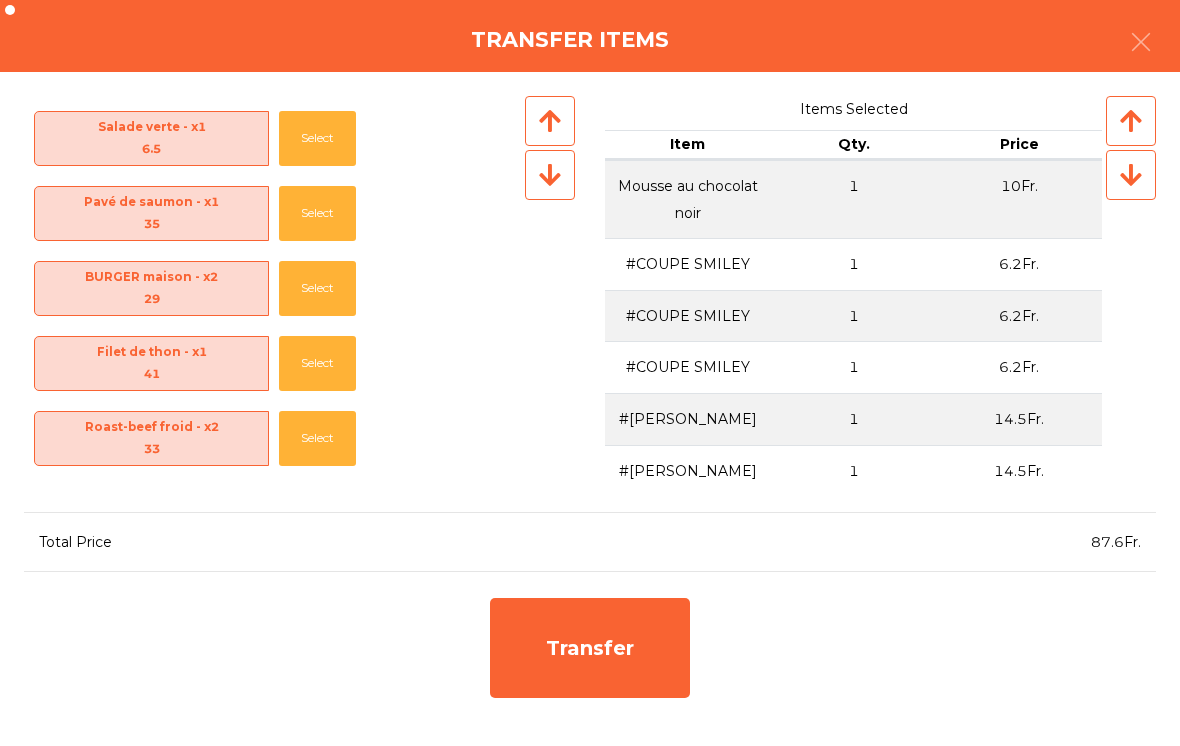 scroll, scrollTop: 70, scrollLeft: 0, axis: vertical 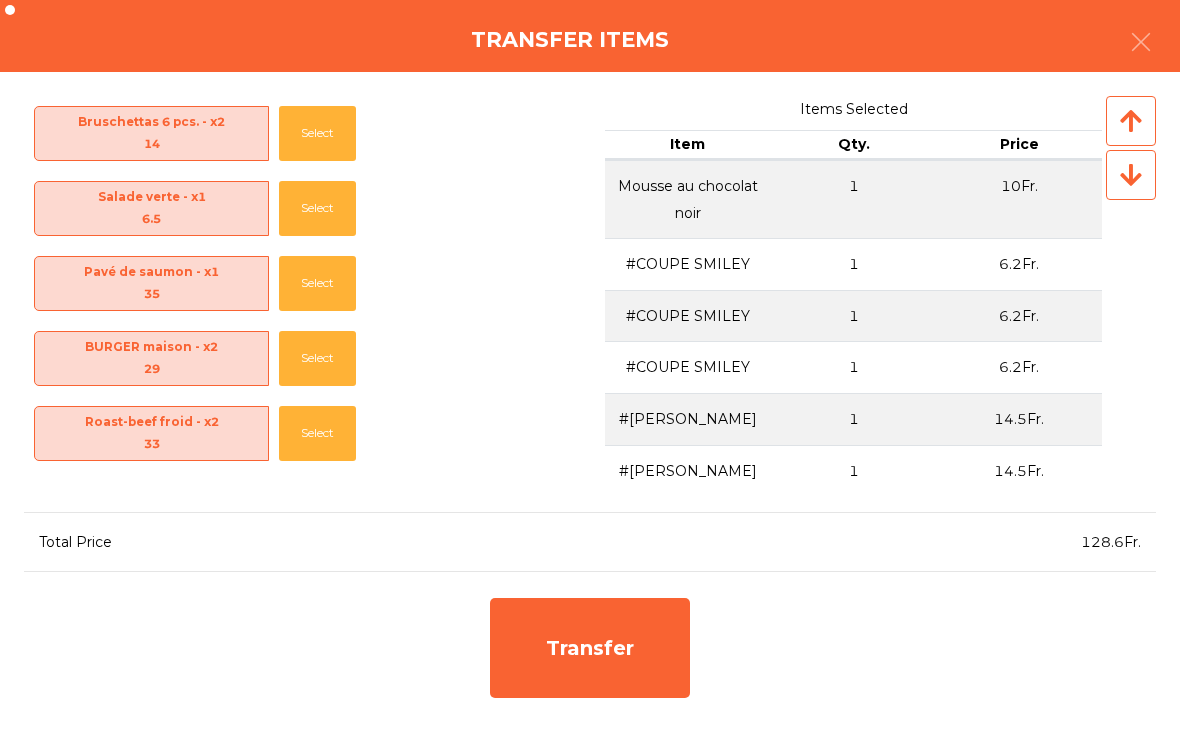 click on "Select" 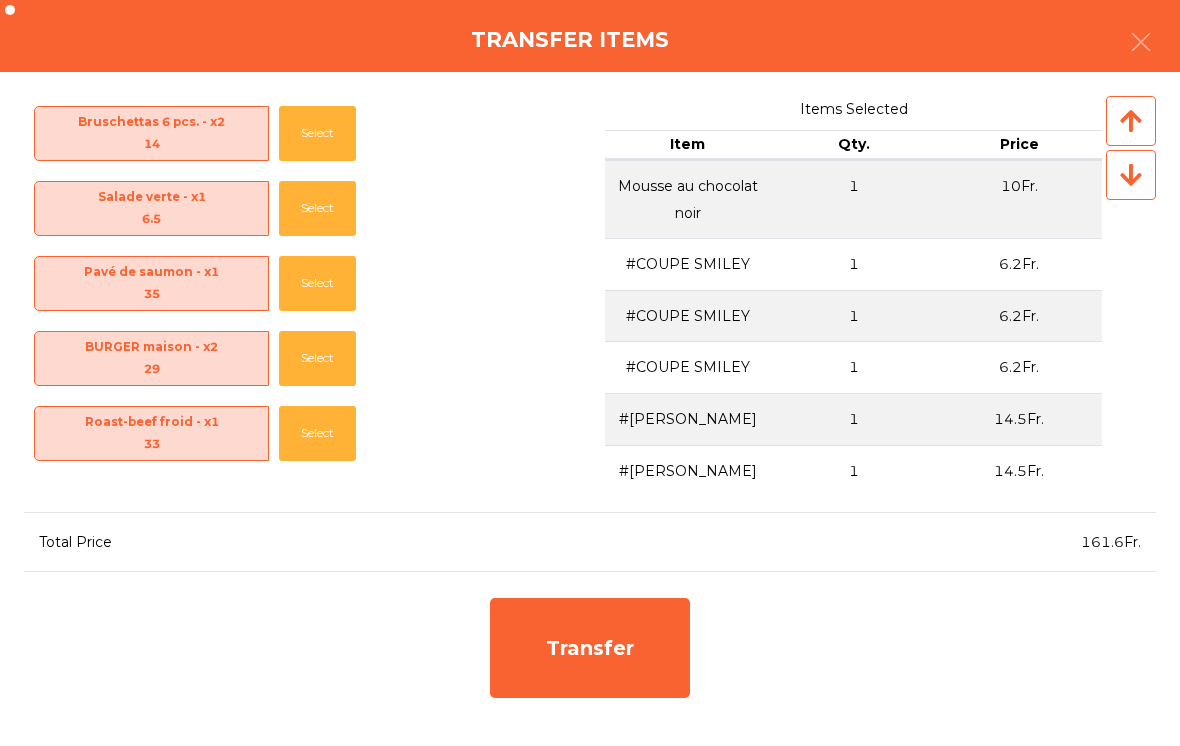 click on "Transfer" 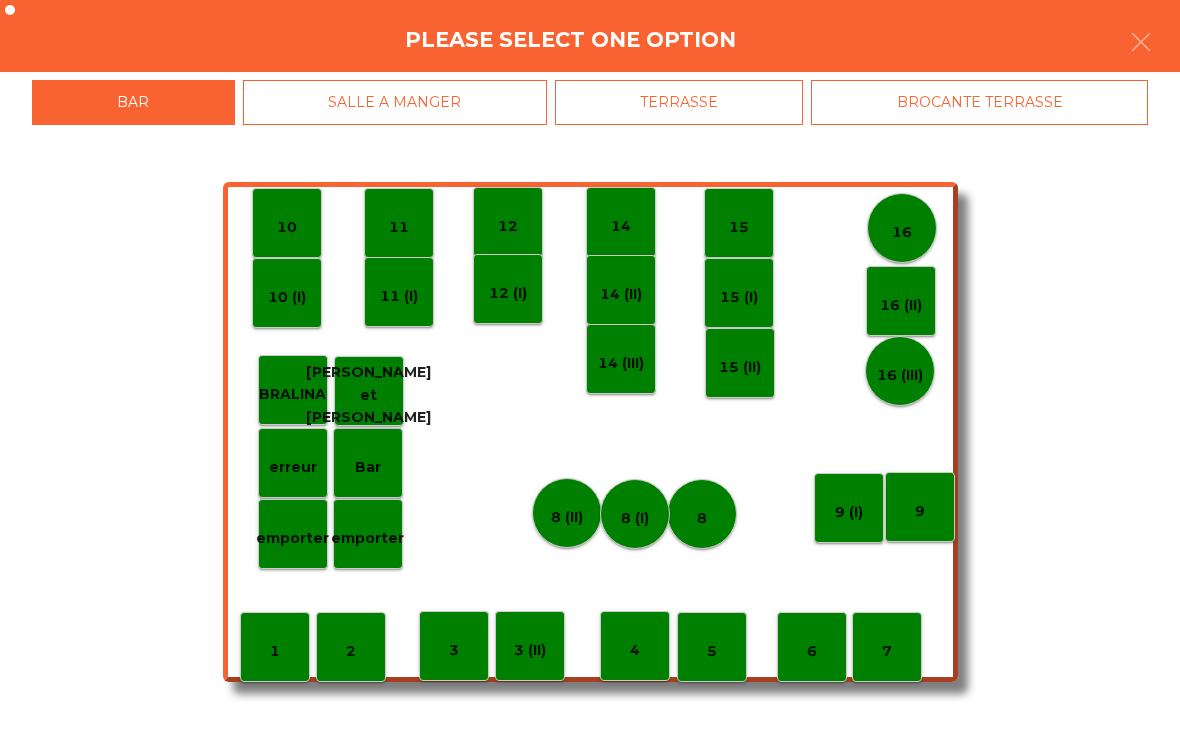 click on "Bar" 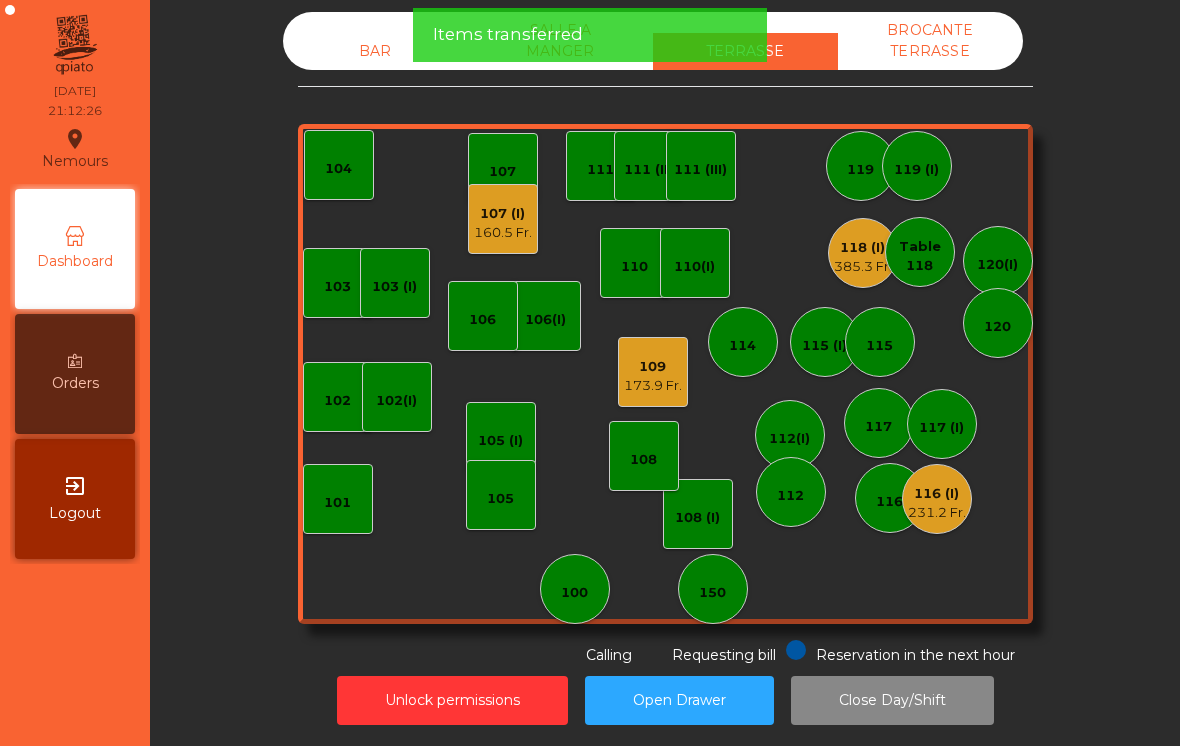 click on "BAR" 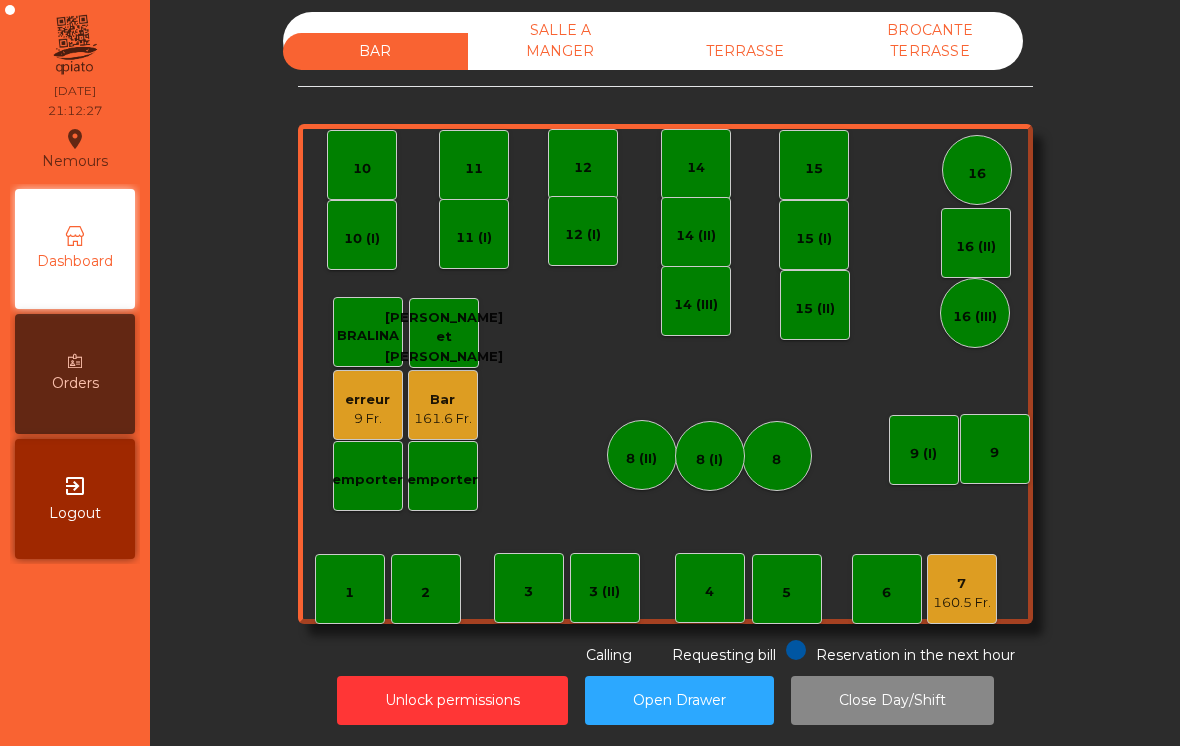 click on "161.6 Fr." 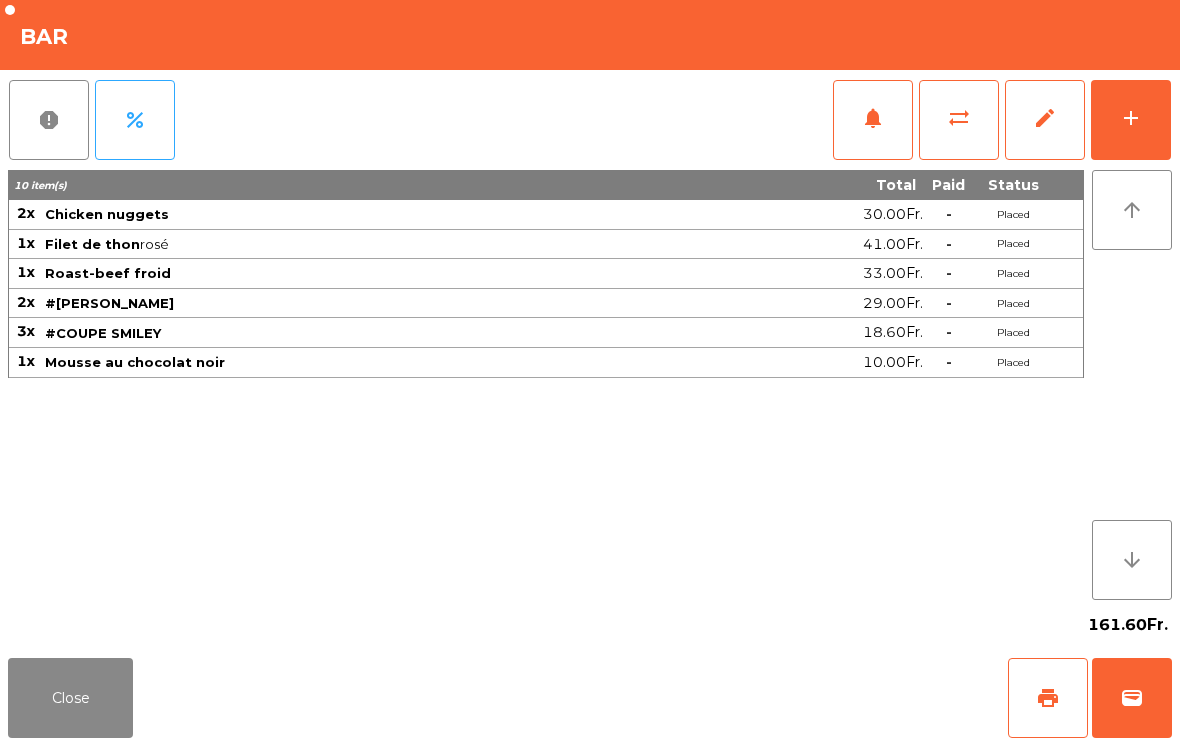 click on "print" 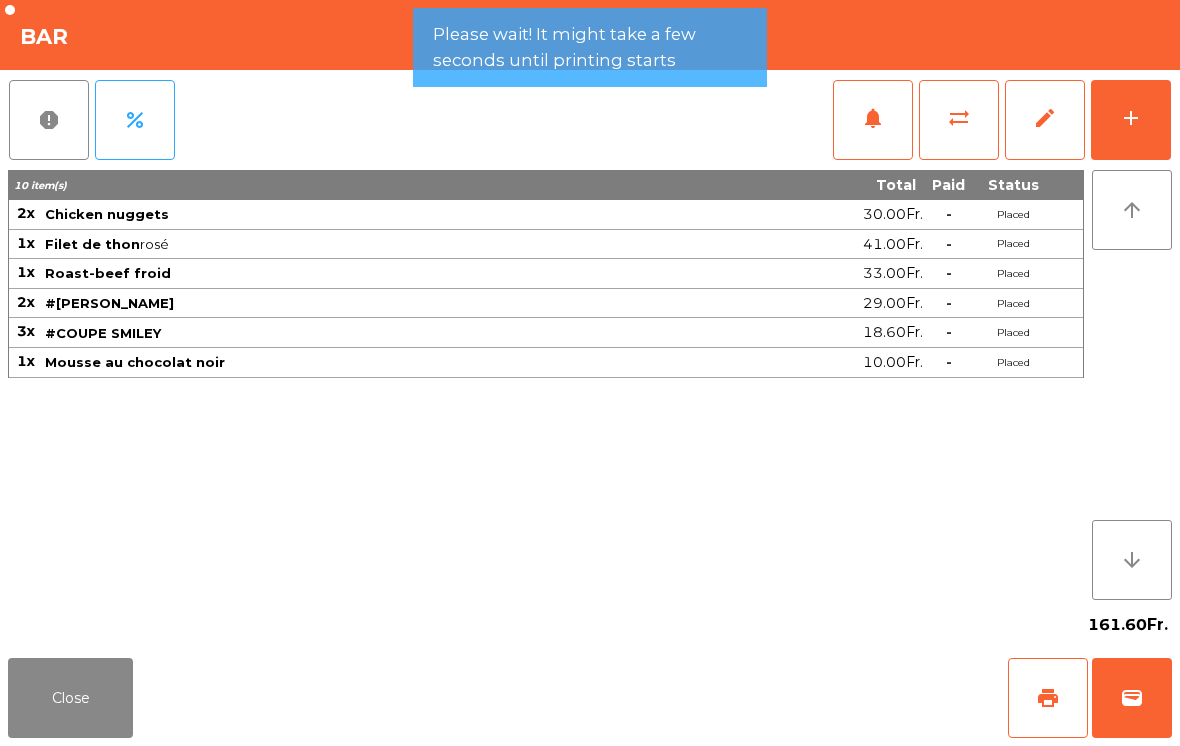 click on "Close" 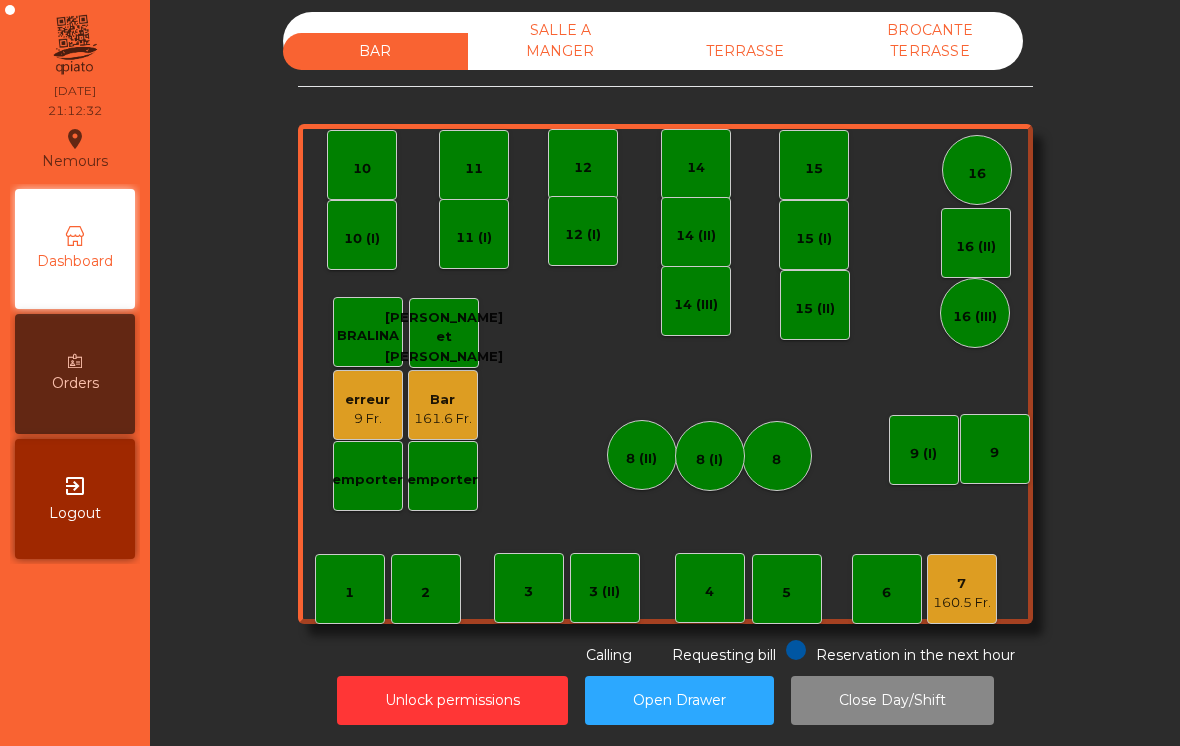 click on "SALLE A MANGER" 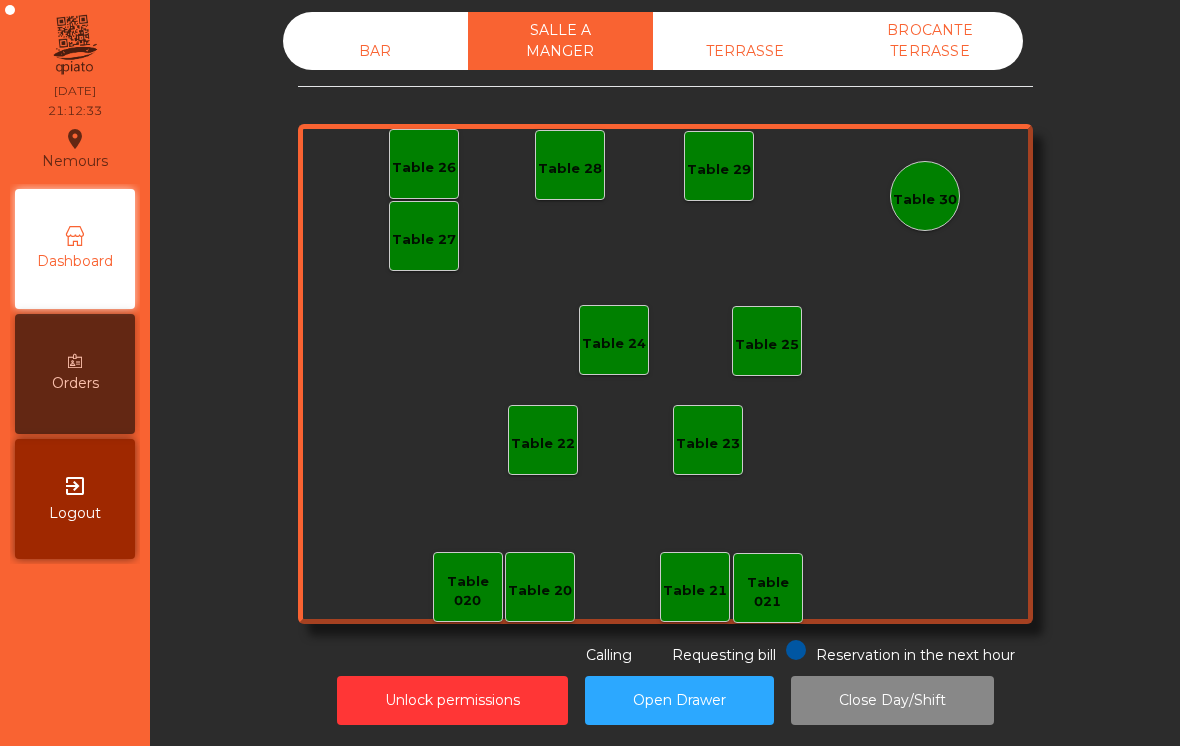 click on "TERRASSE" 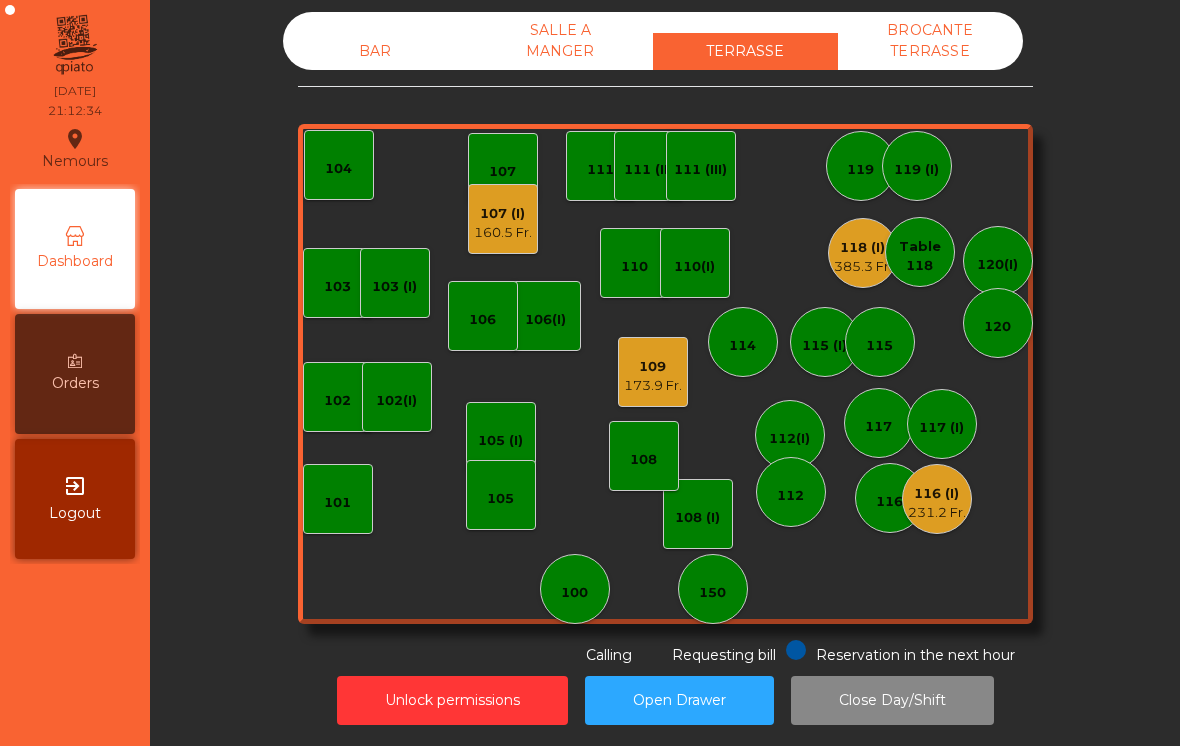 click on "160.5 Fr." 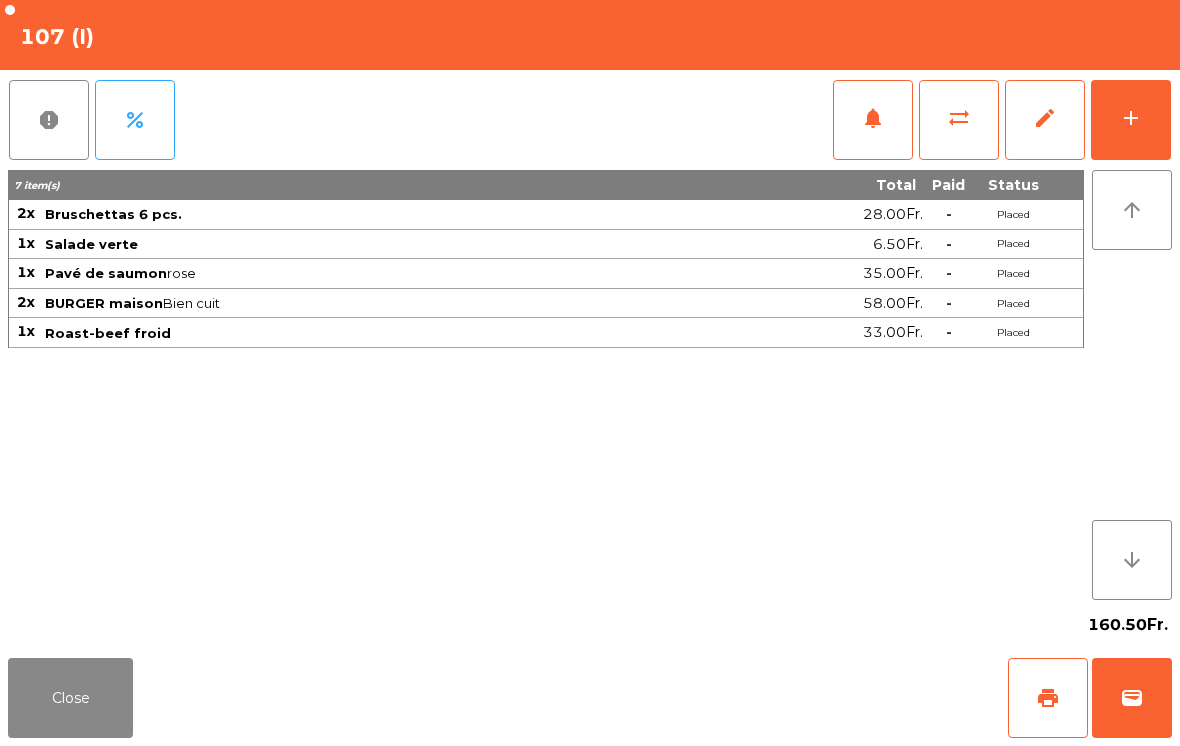 click on "print" 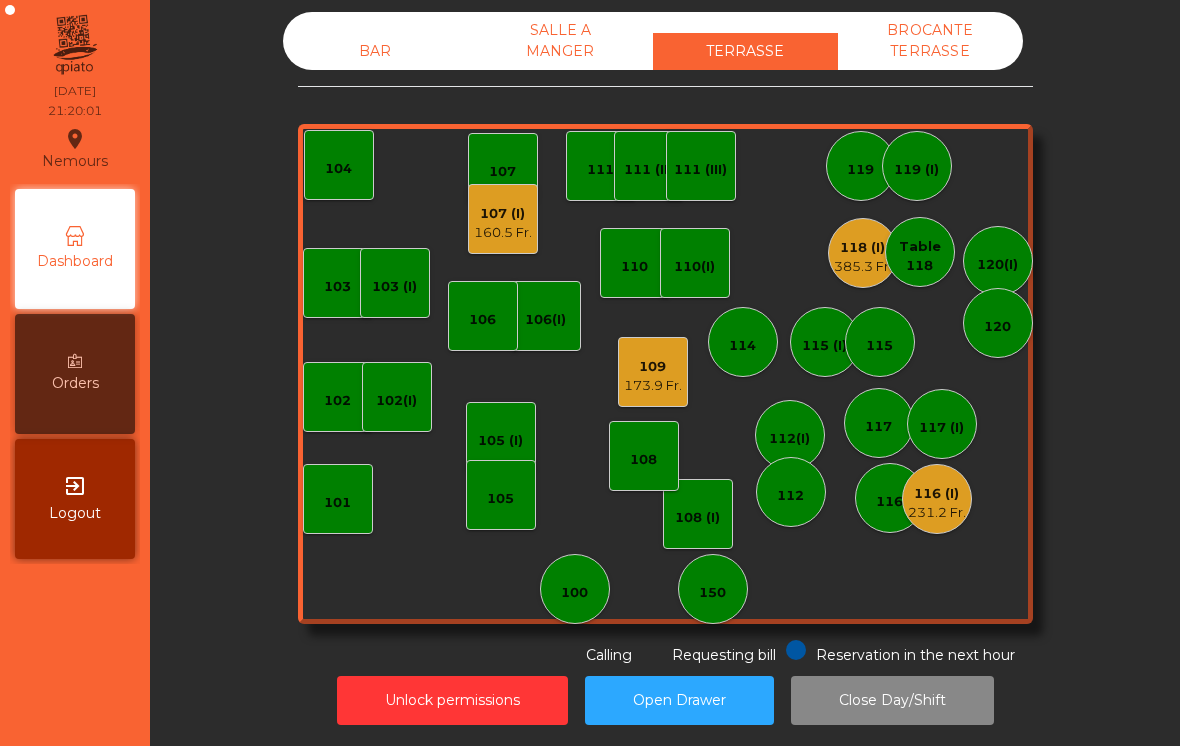 click on "231.2 Fr." 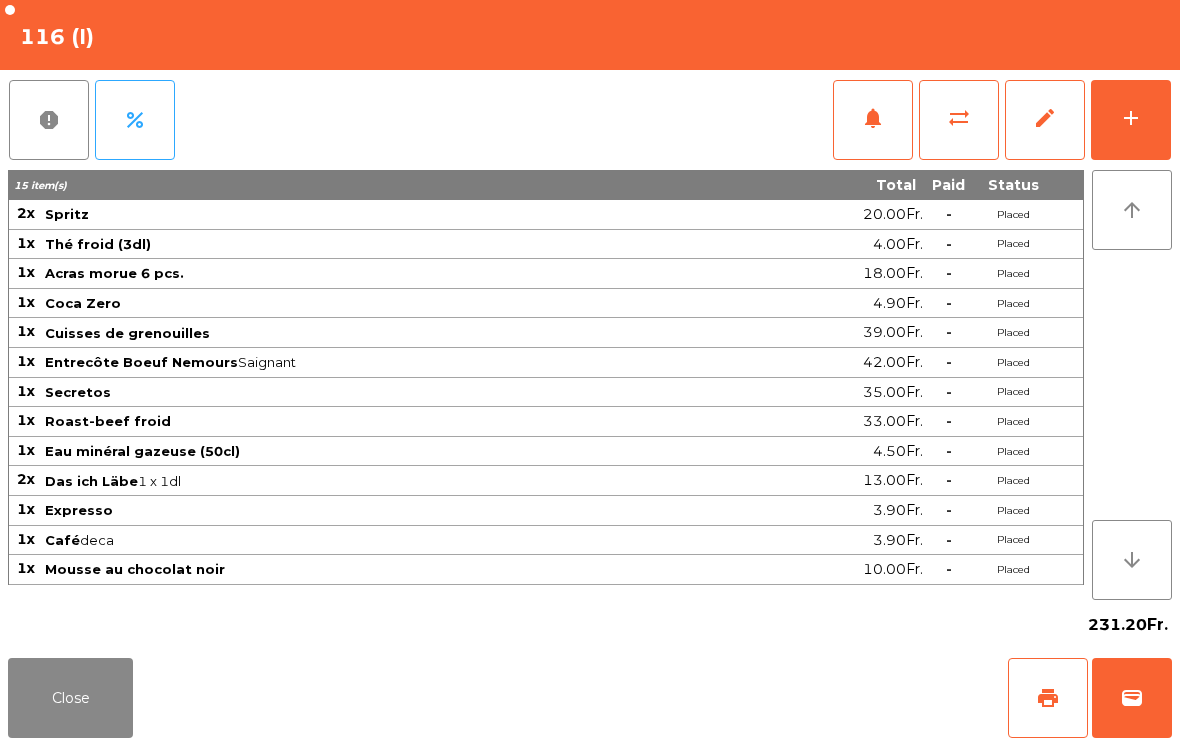 click on "print" 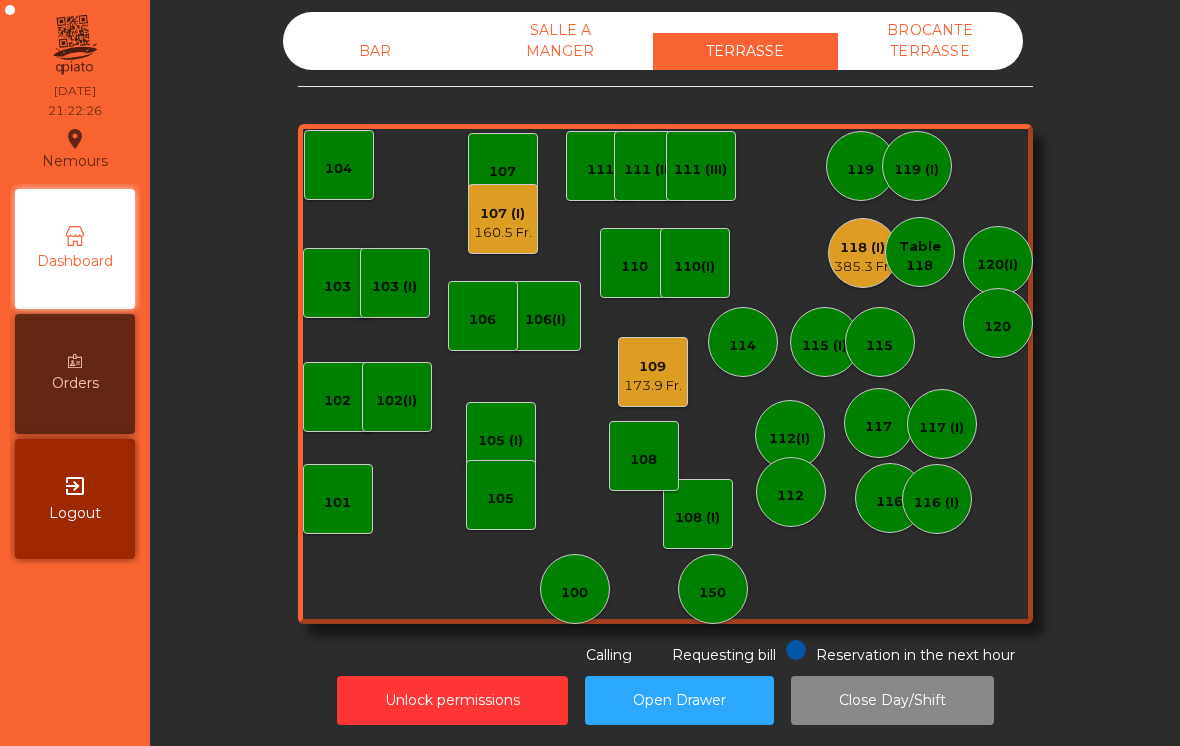 click on "SALLE A MANGER" 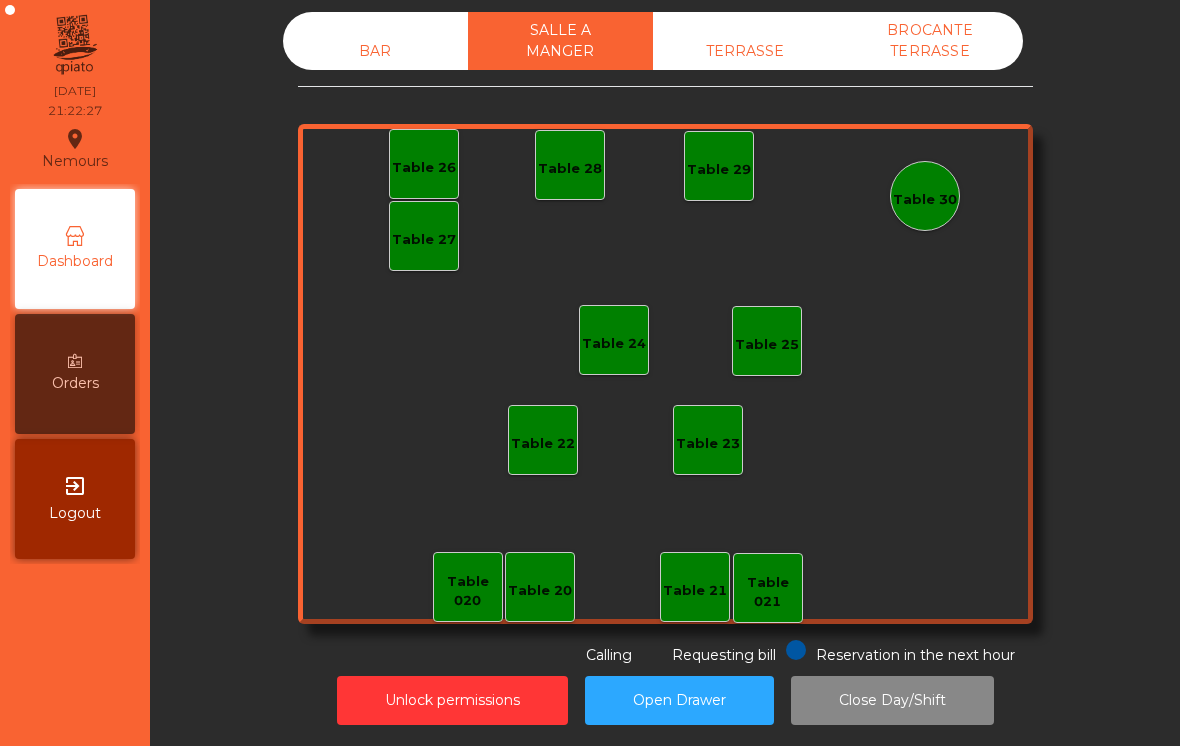 click on "BAR" 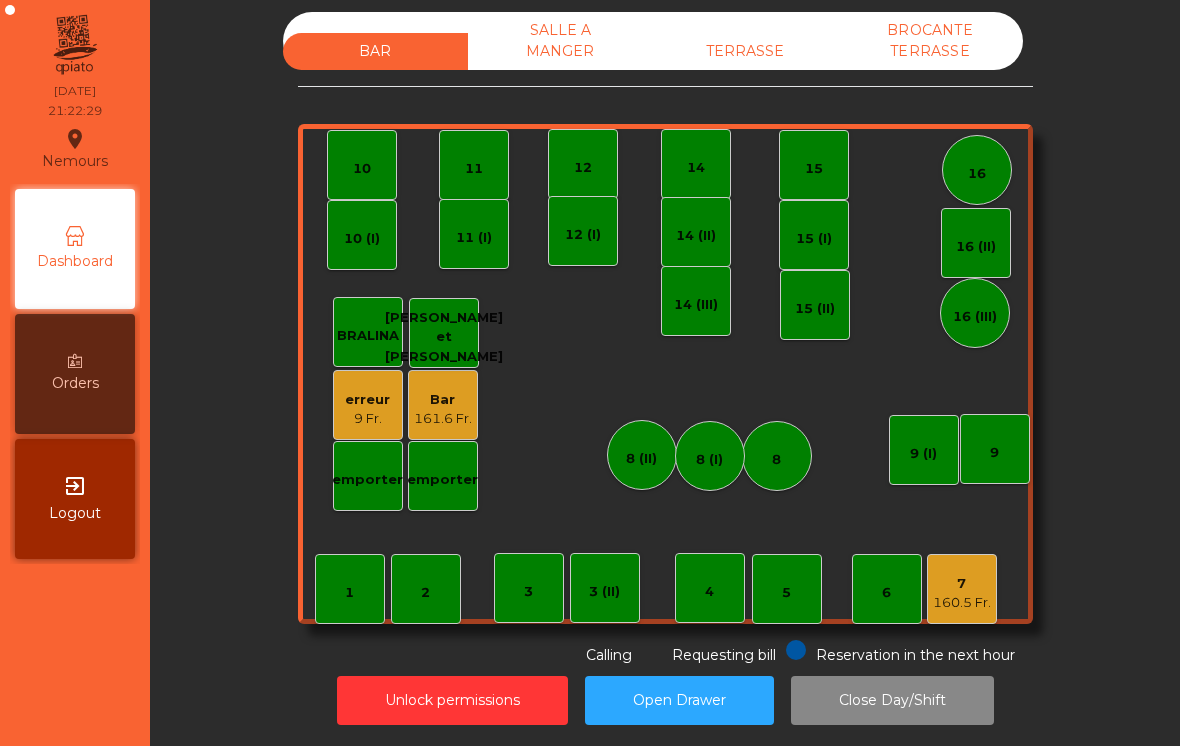 click on "161.6 Fr." 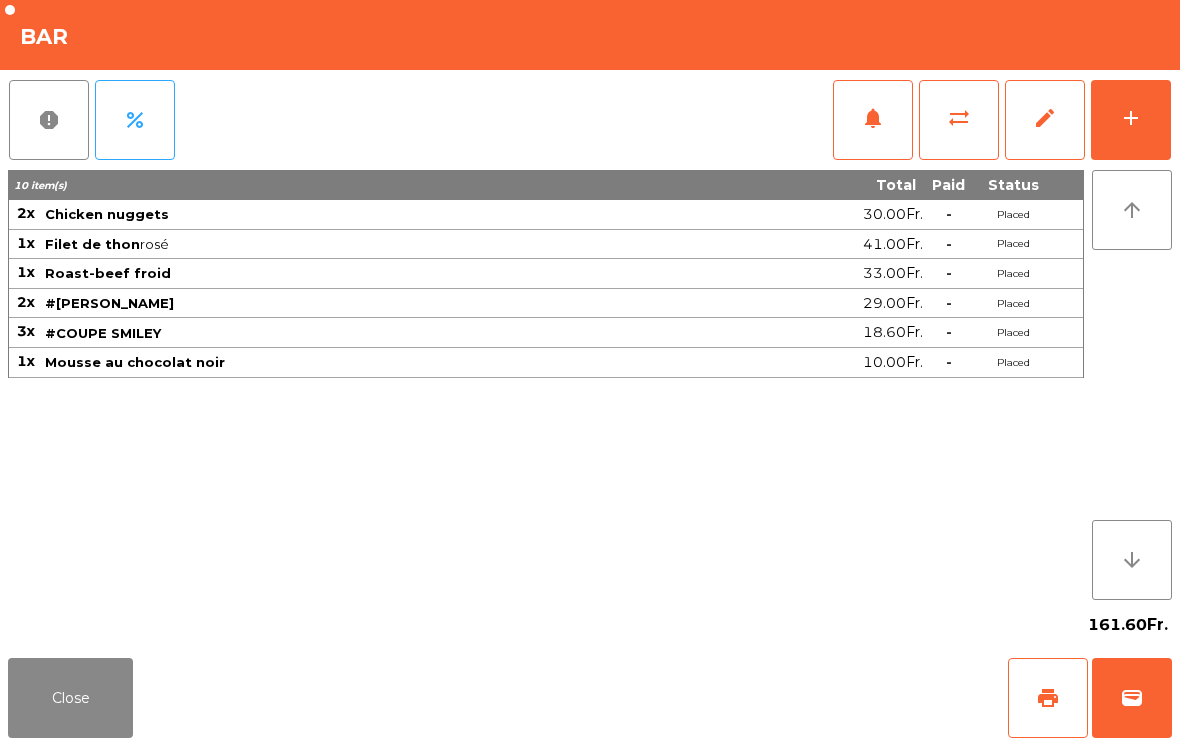 click on "Close" 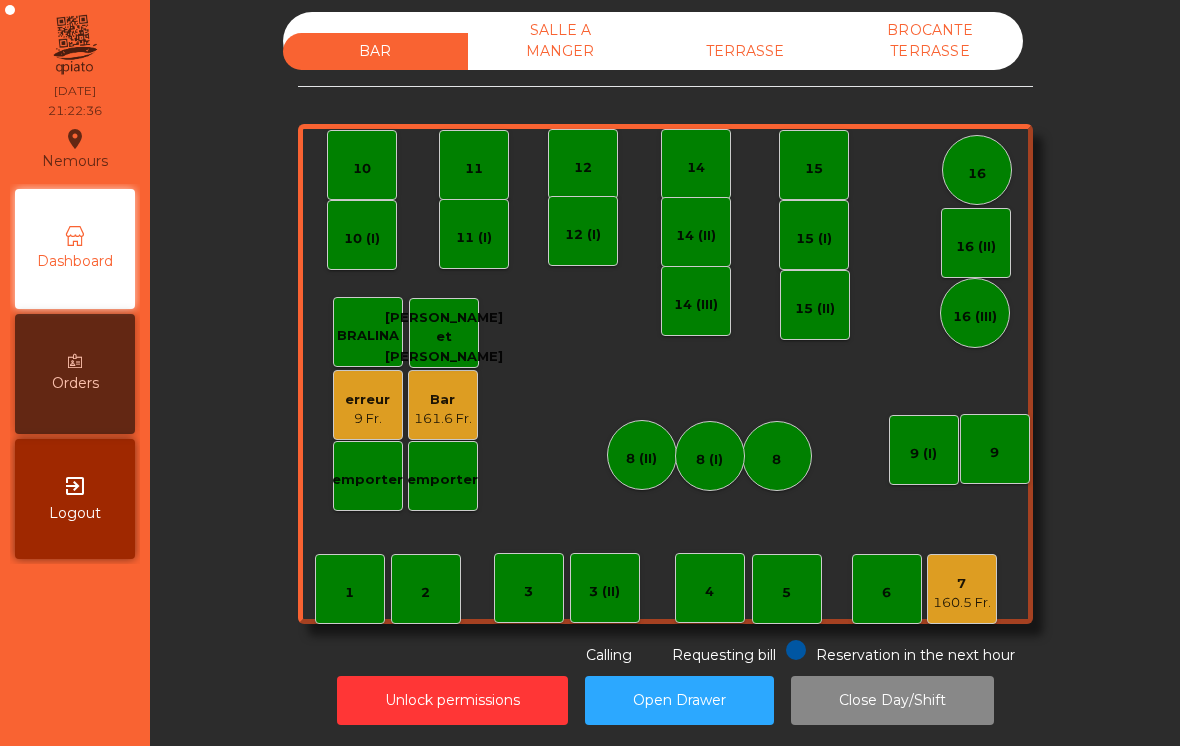 click on "TERRASSE" 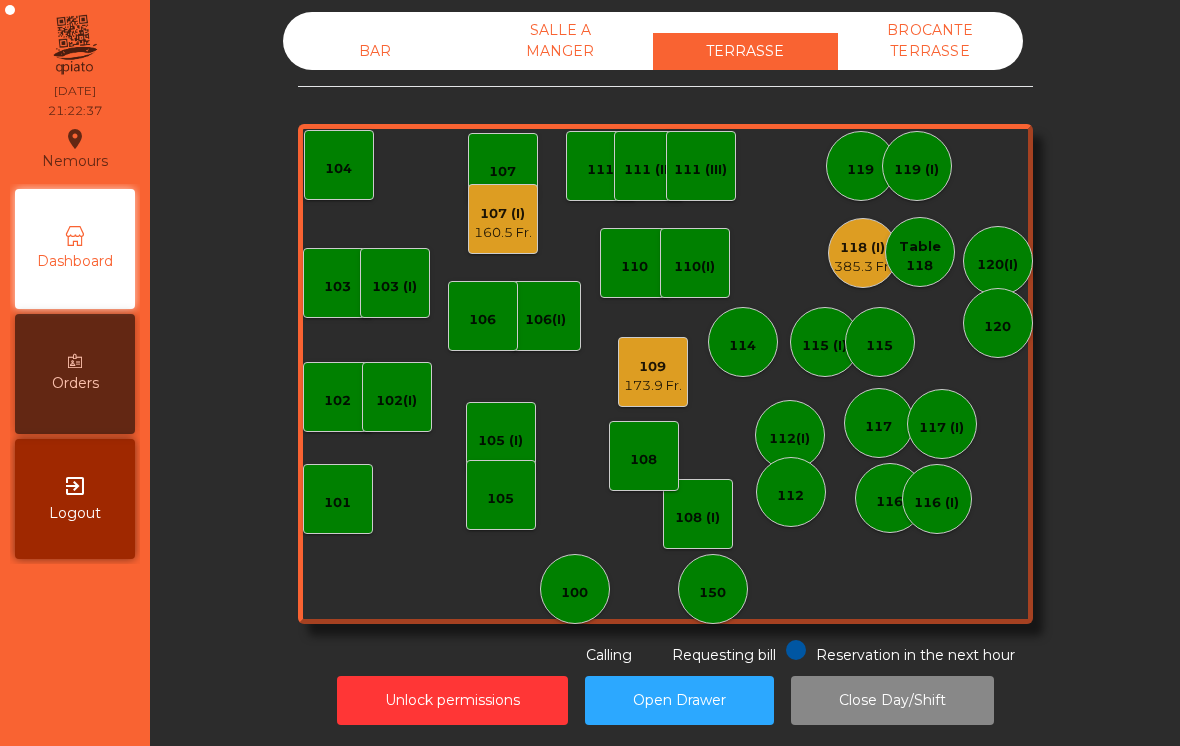 click on "160.5 Fr." 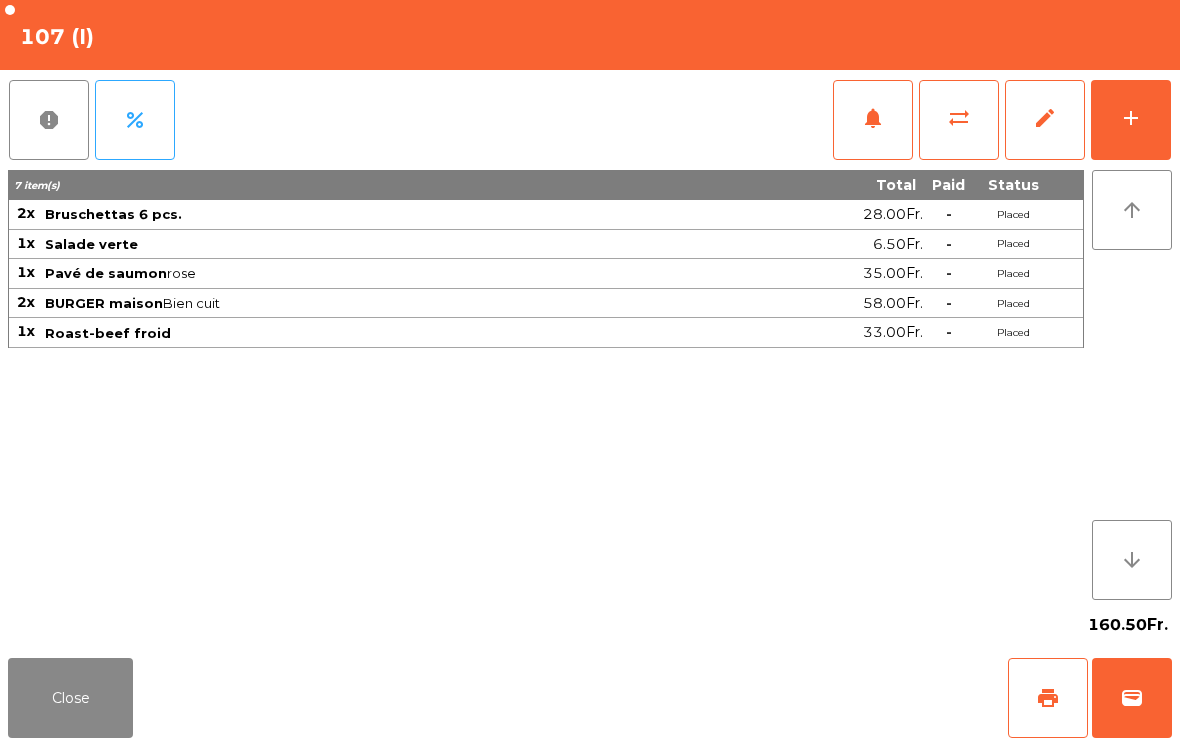 click on "wallet" 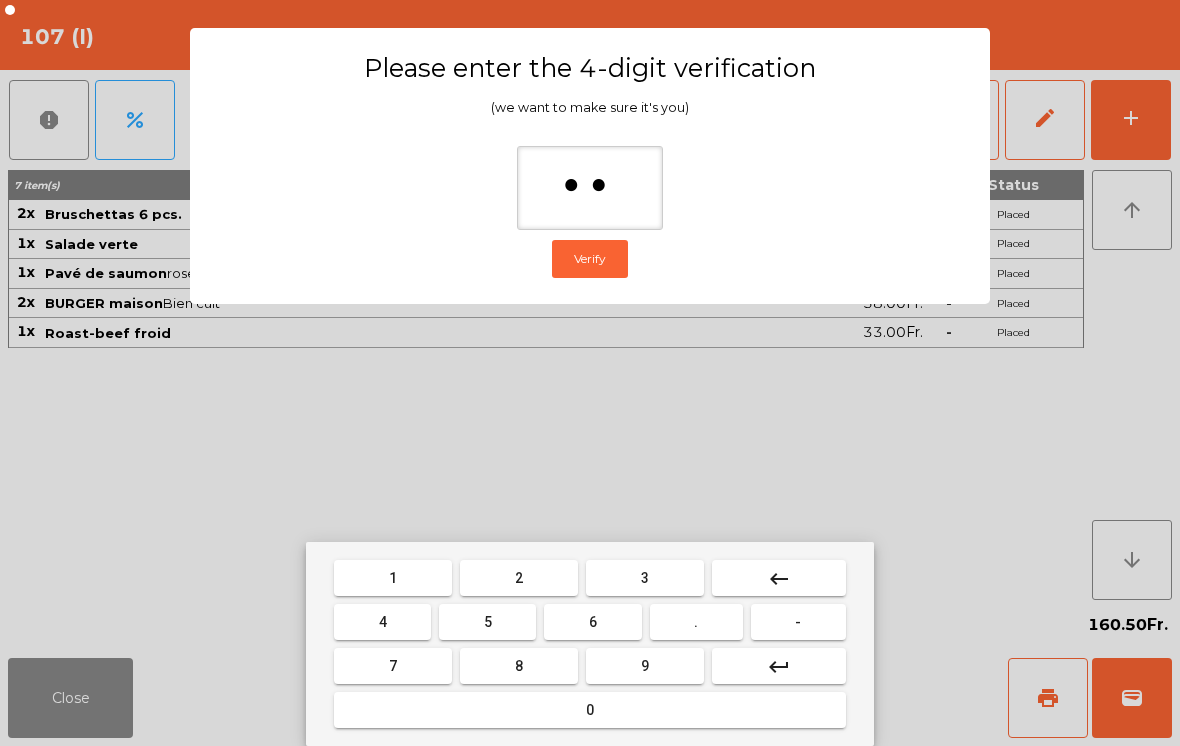type on "***" 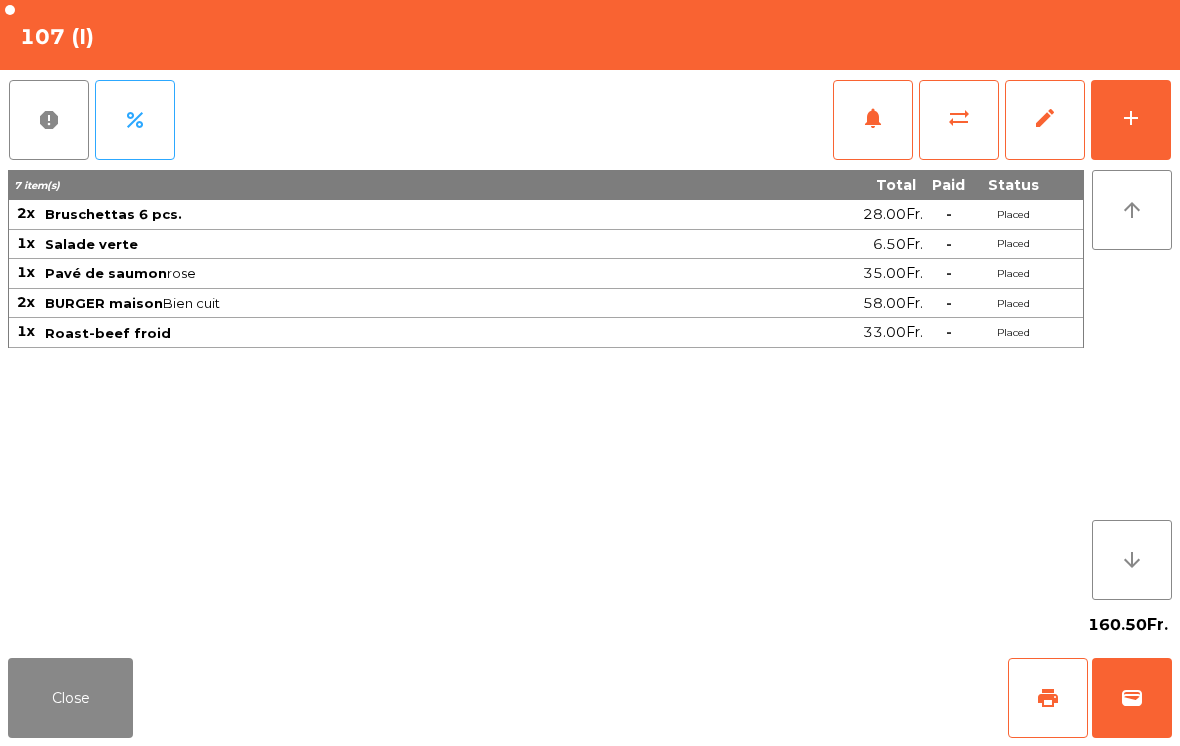 click on "Close   print   wallet" 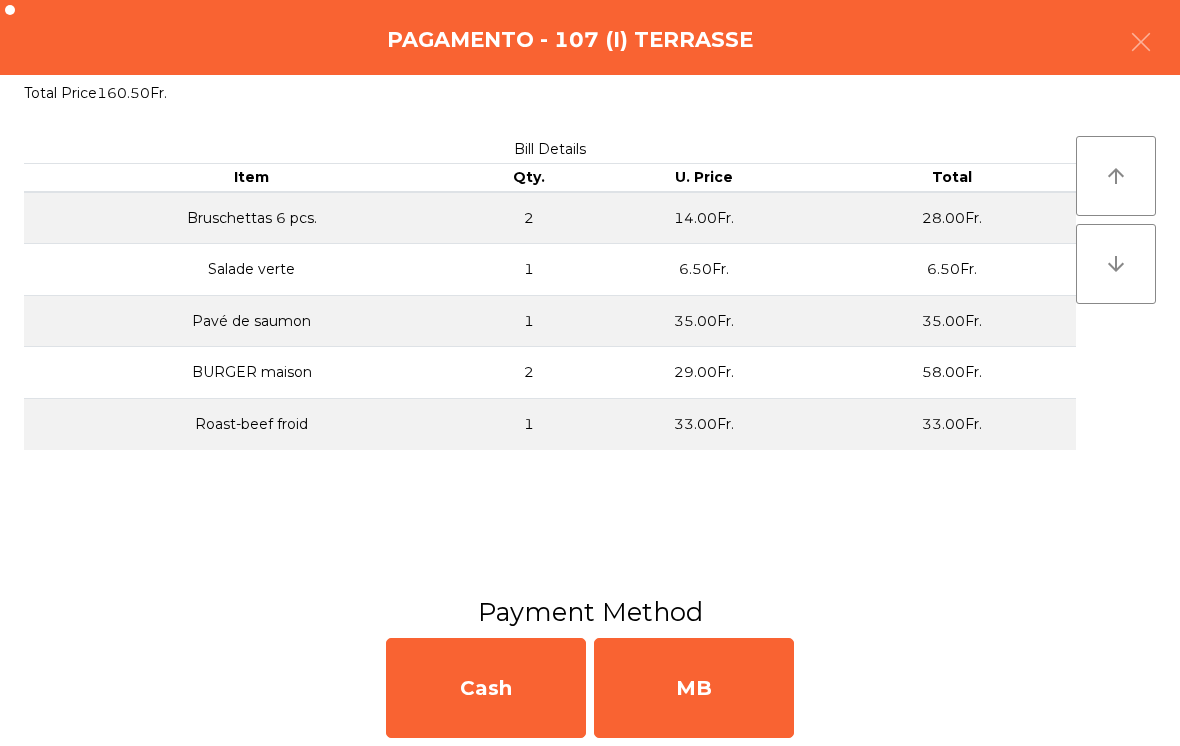click on "MB" 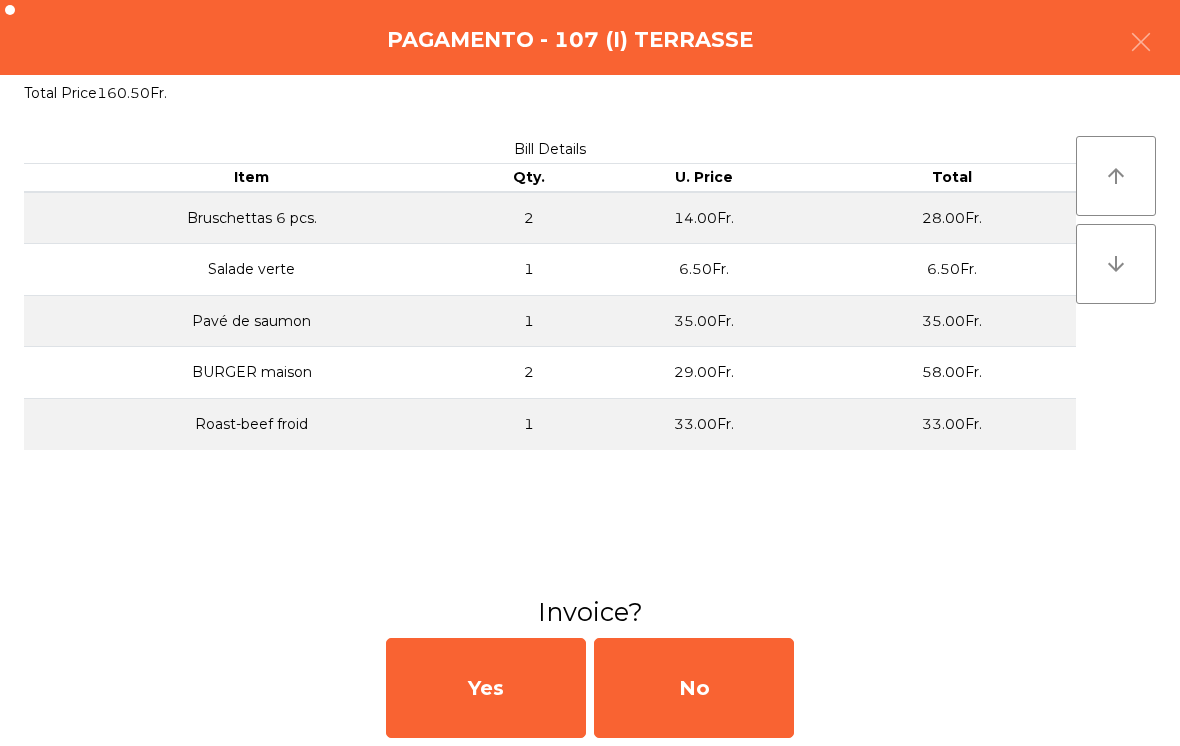 click on "No" 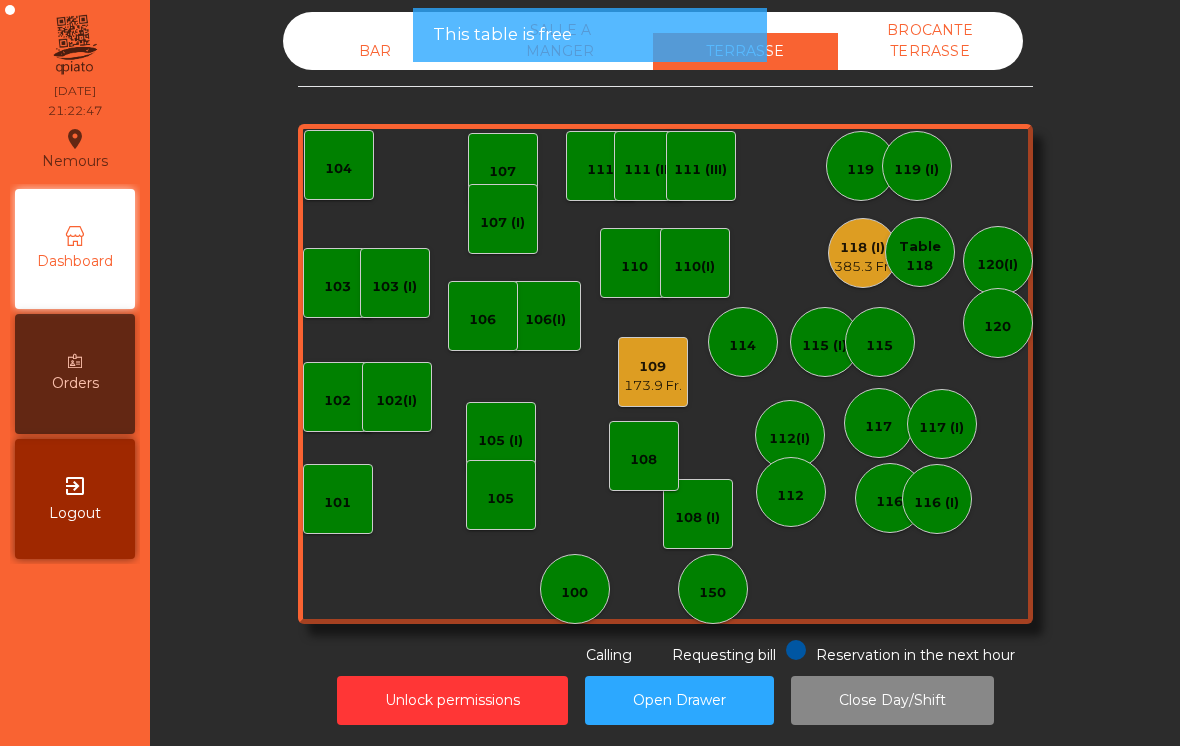 click on "BAR" 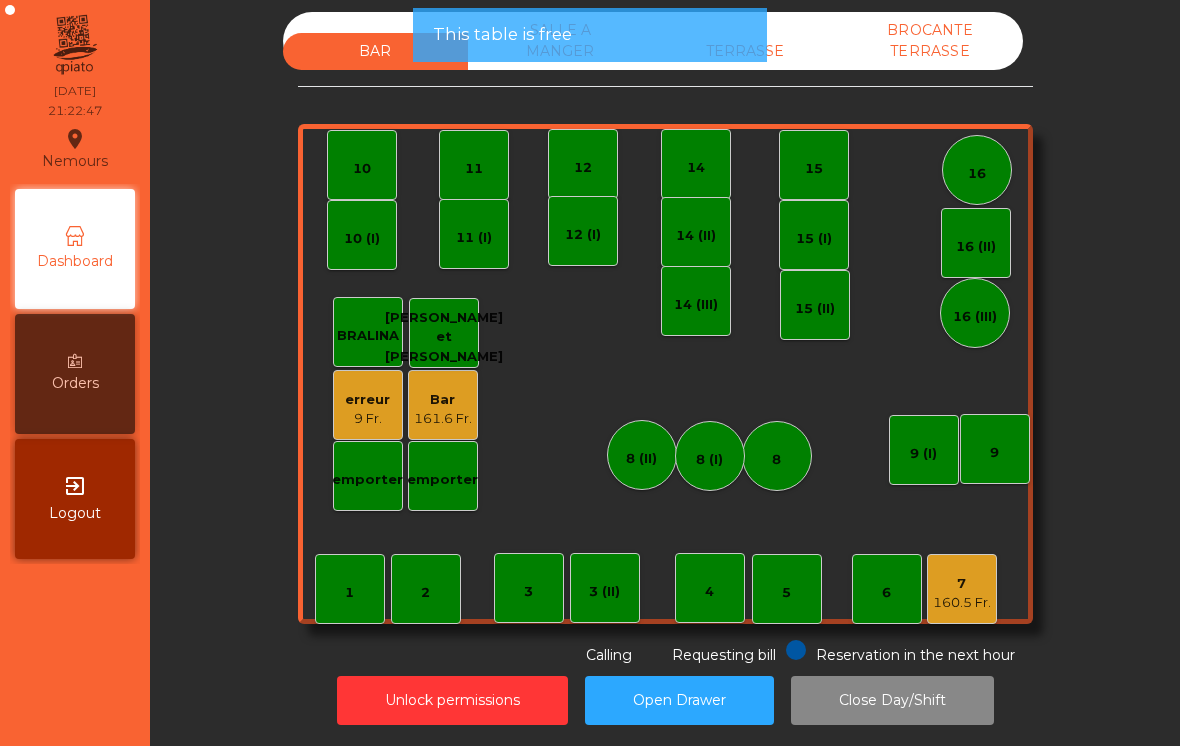 click on "161.6 Fr." 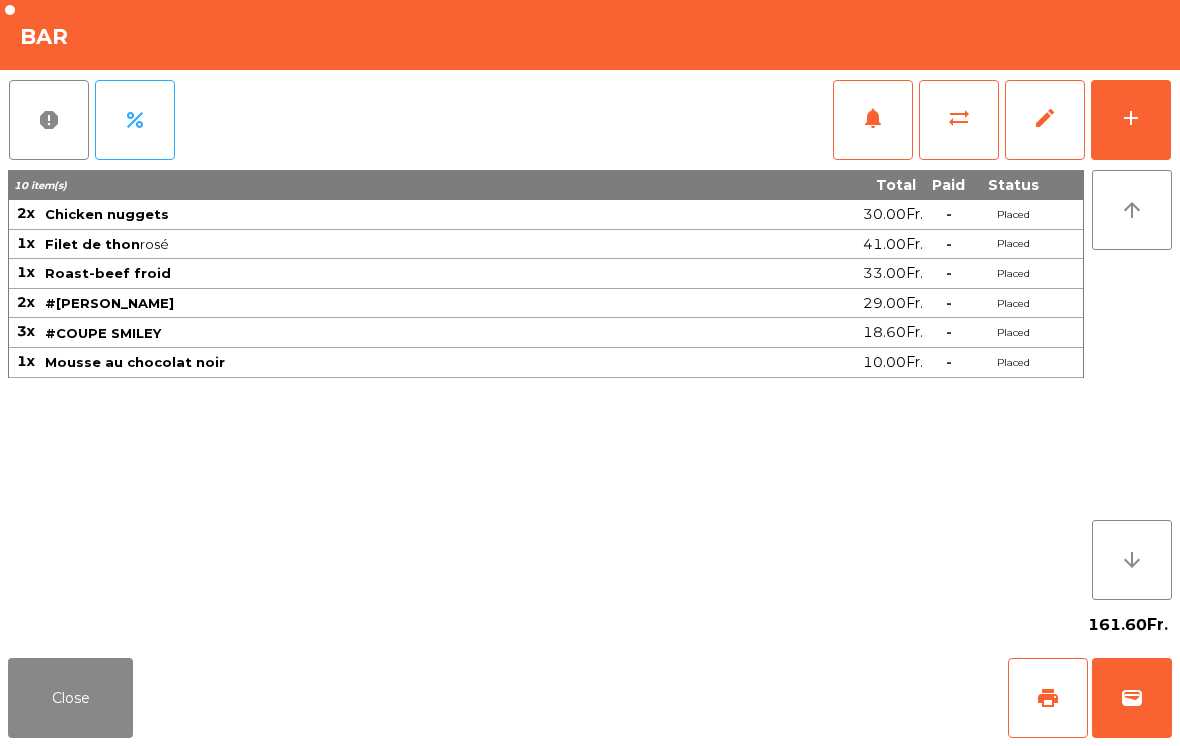 click on "wallet" 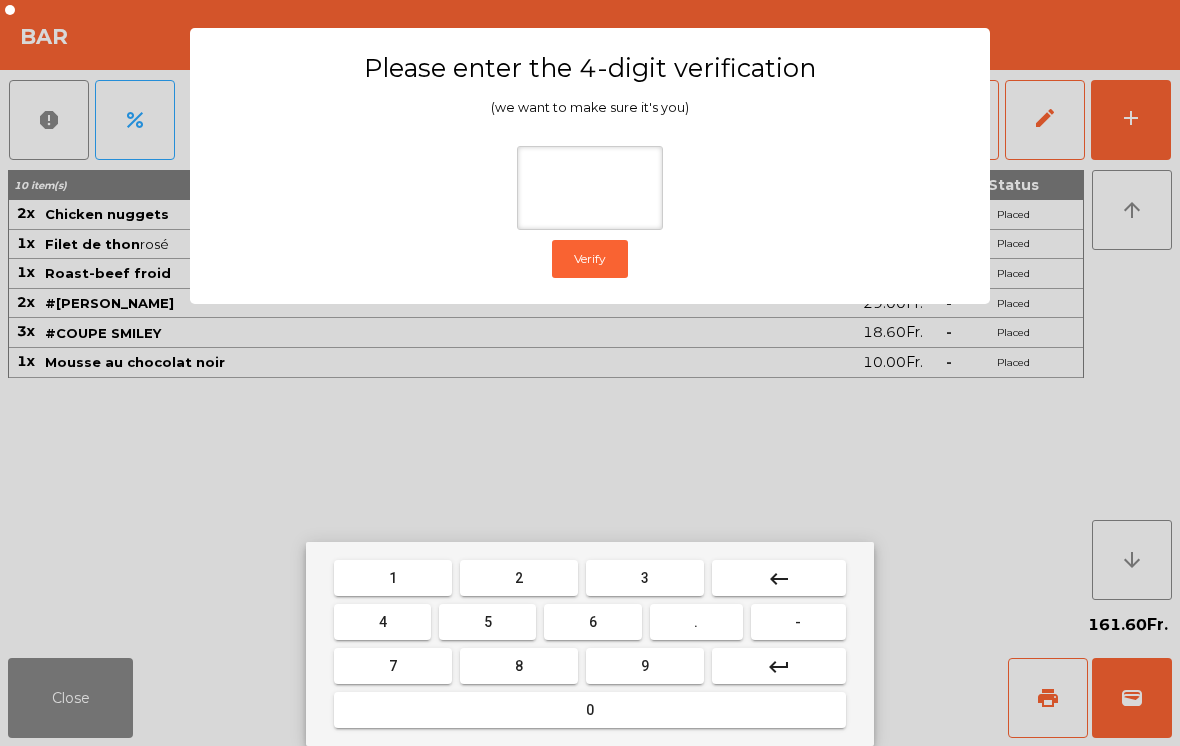 type on "*" 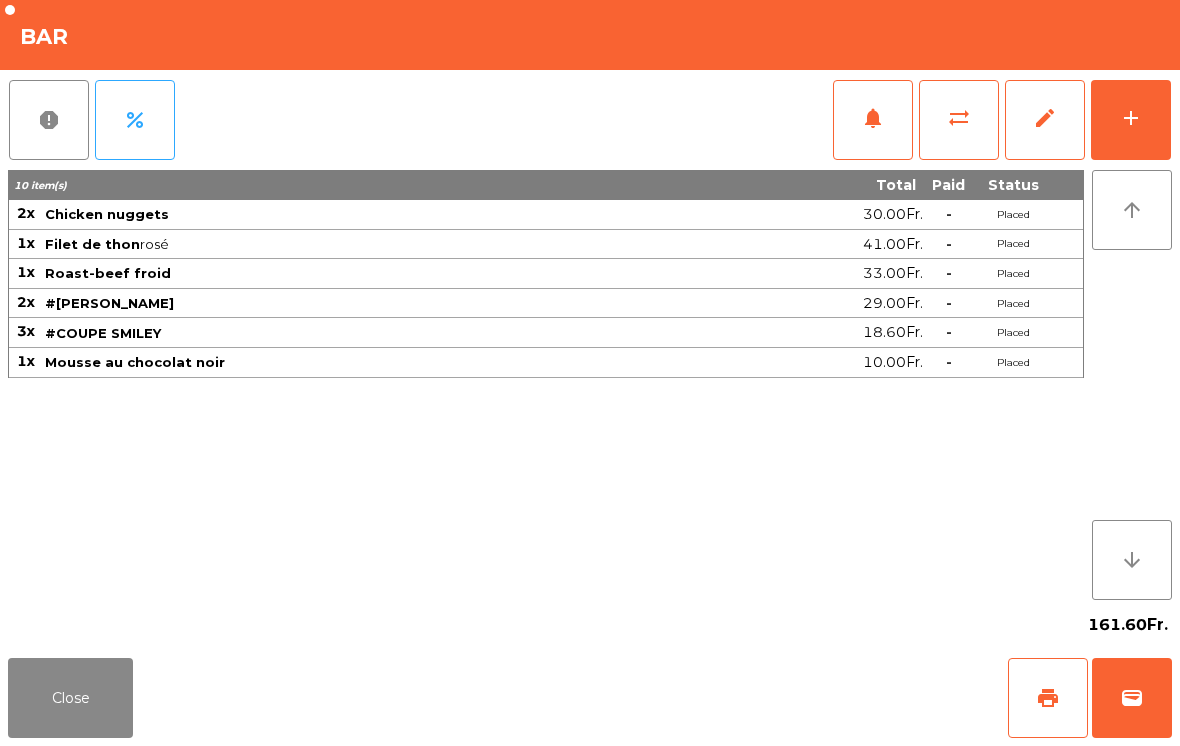click on "Close   print   wallet" 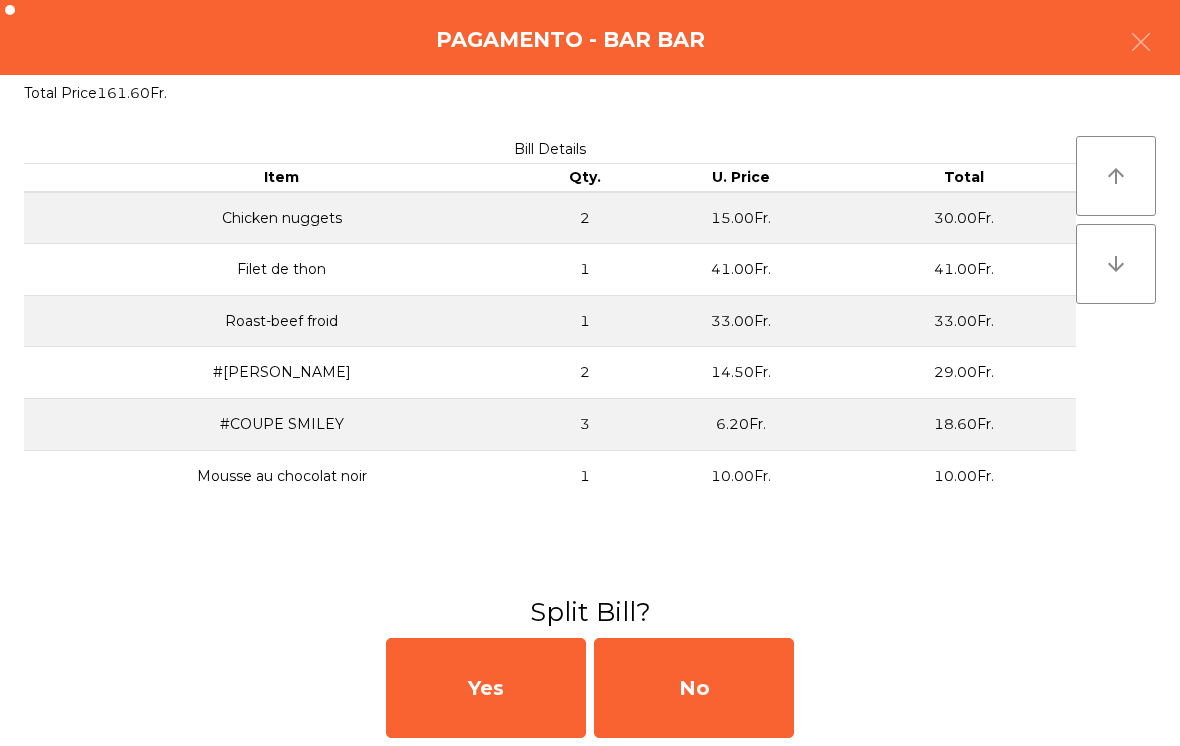click on "No" 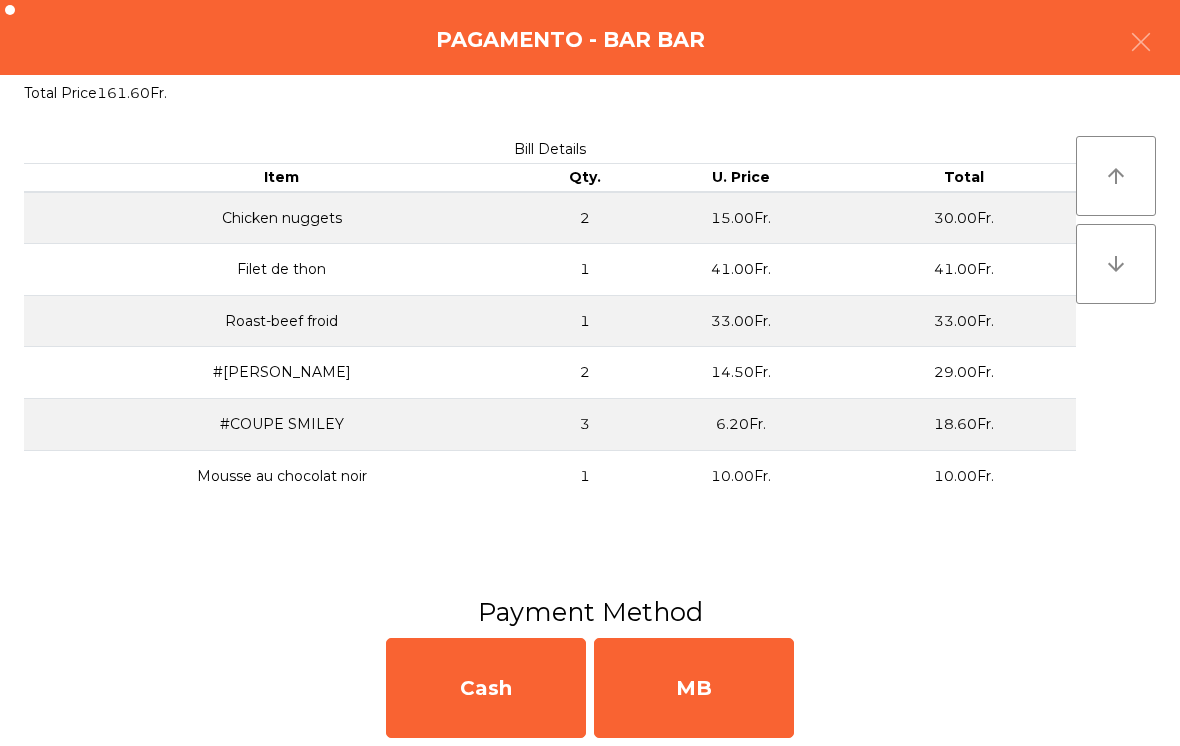 click on "MB" 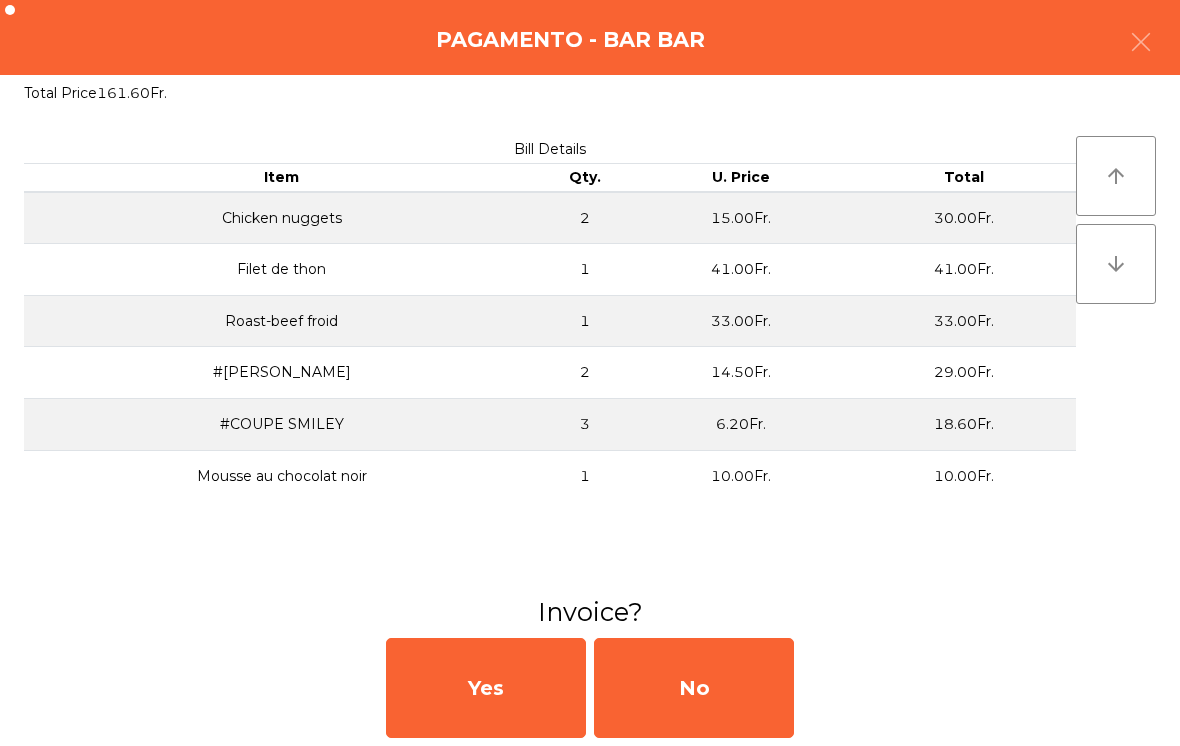 click on "No" 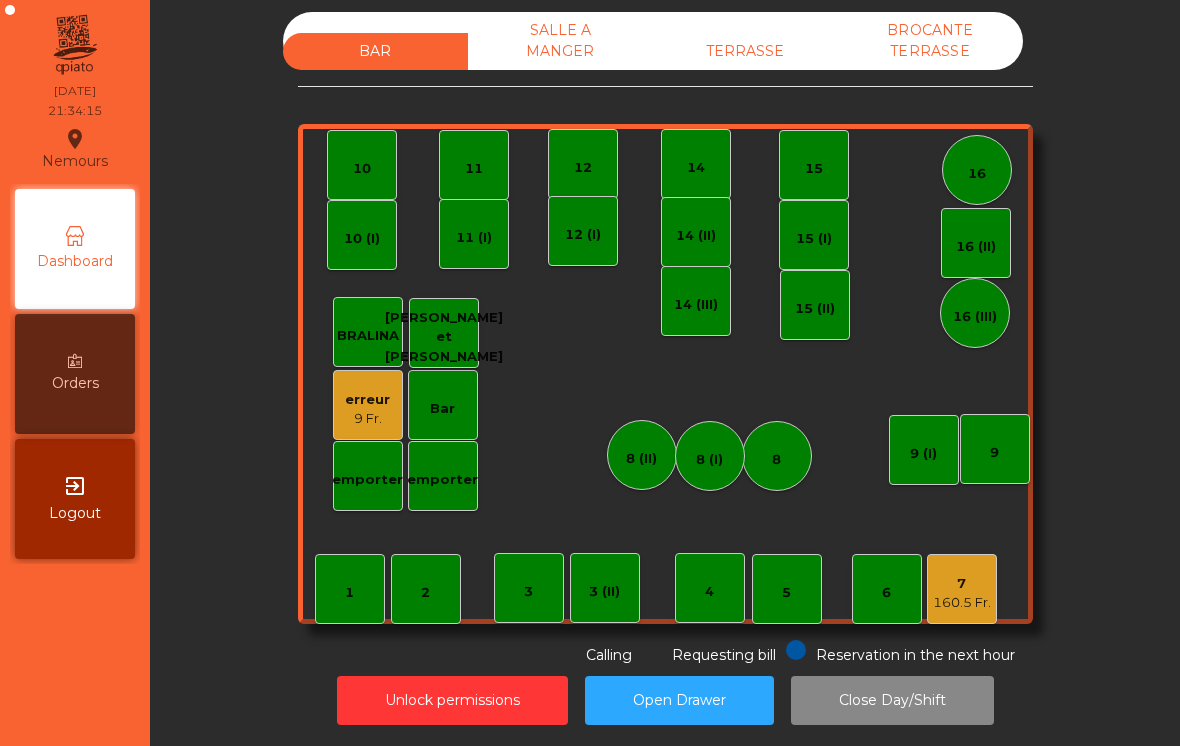 click on "7   160.5 Fr." 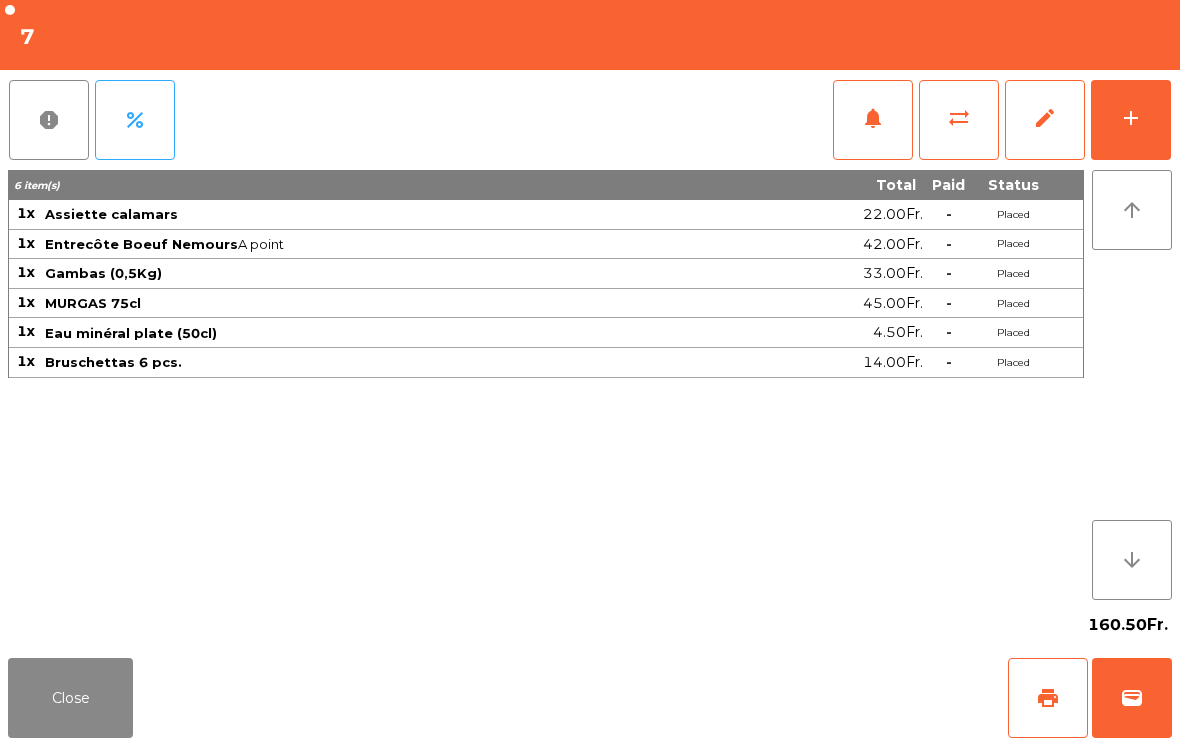 click on "add" 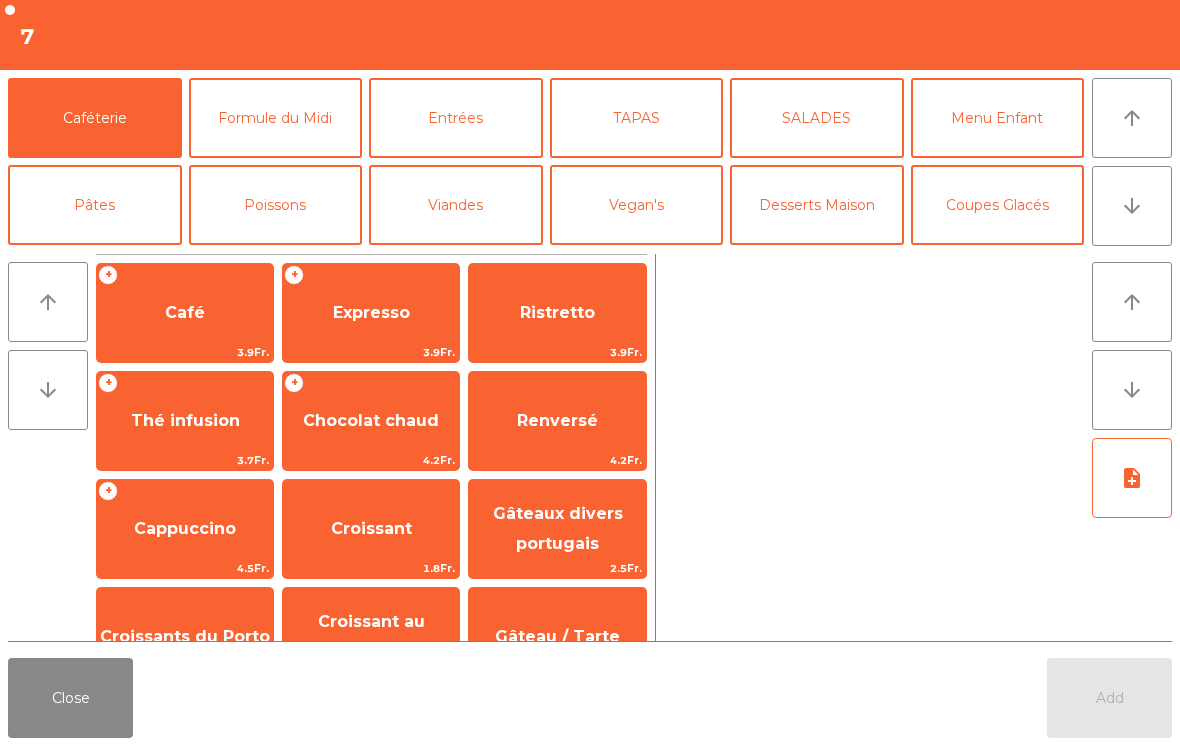 click on "Expresso" 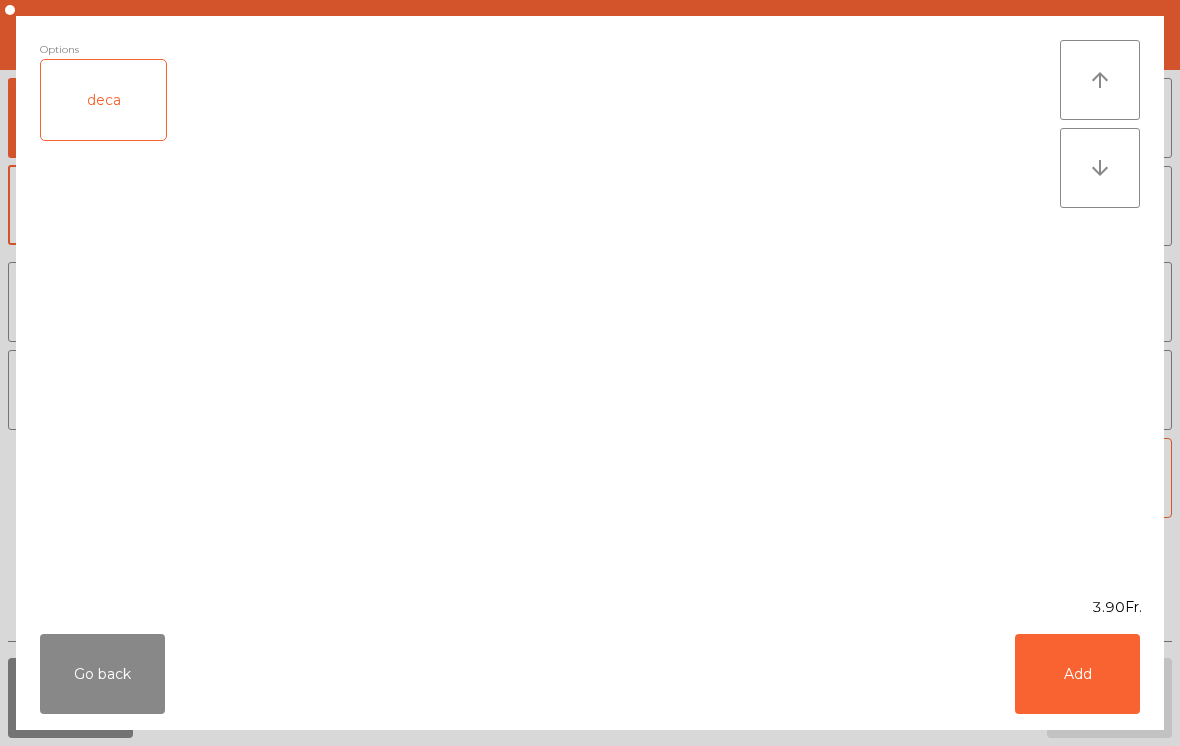 click on "Add" 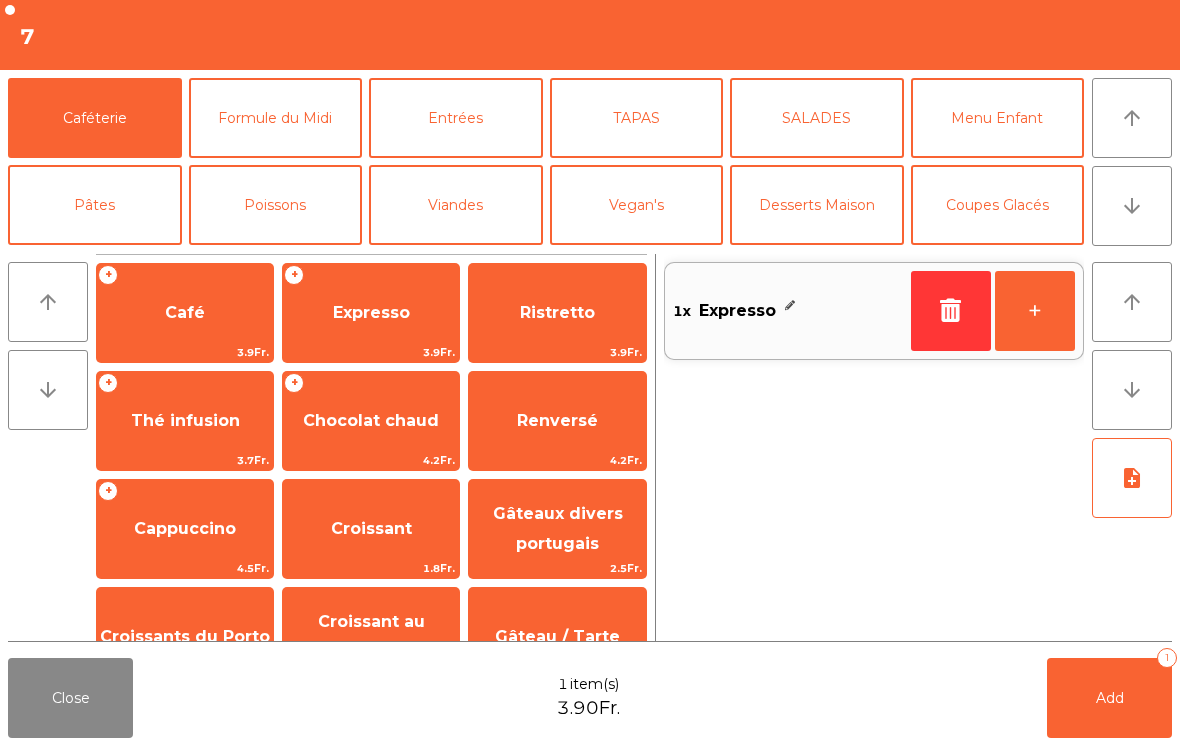 click on "Add   1" 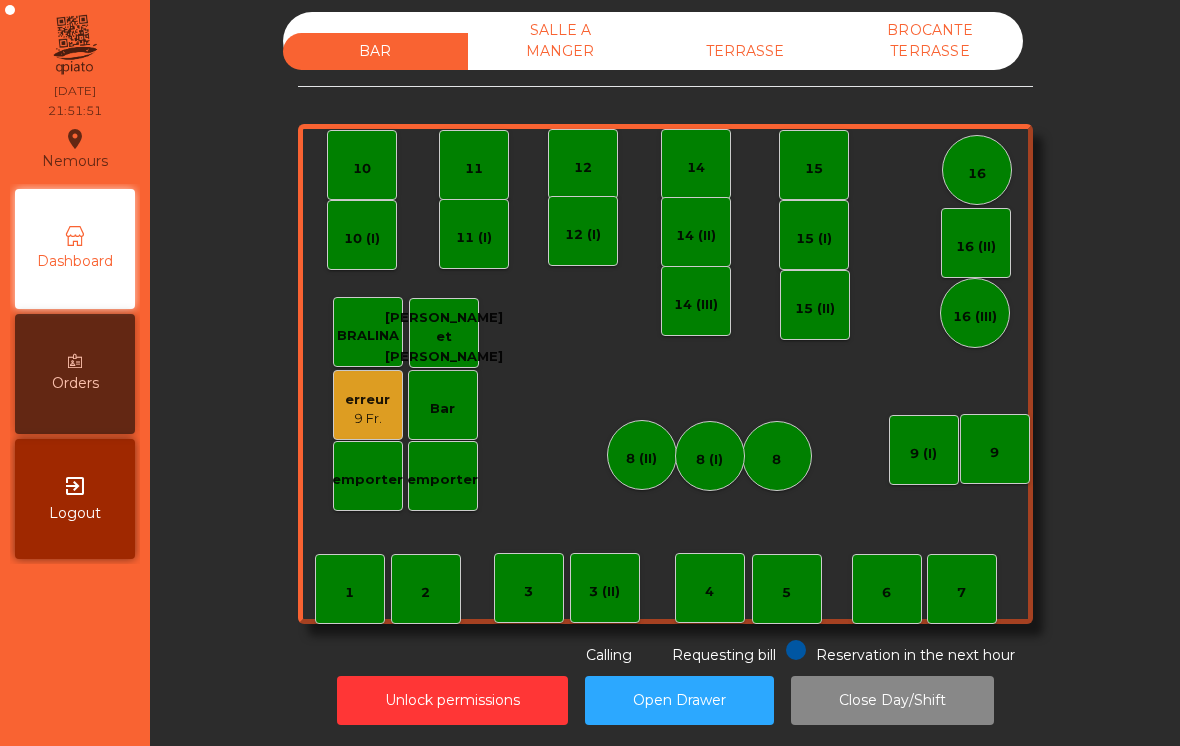 click on "TERRASSE" 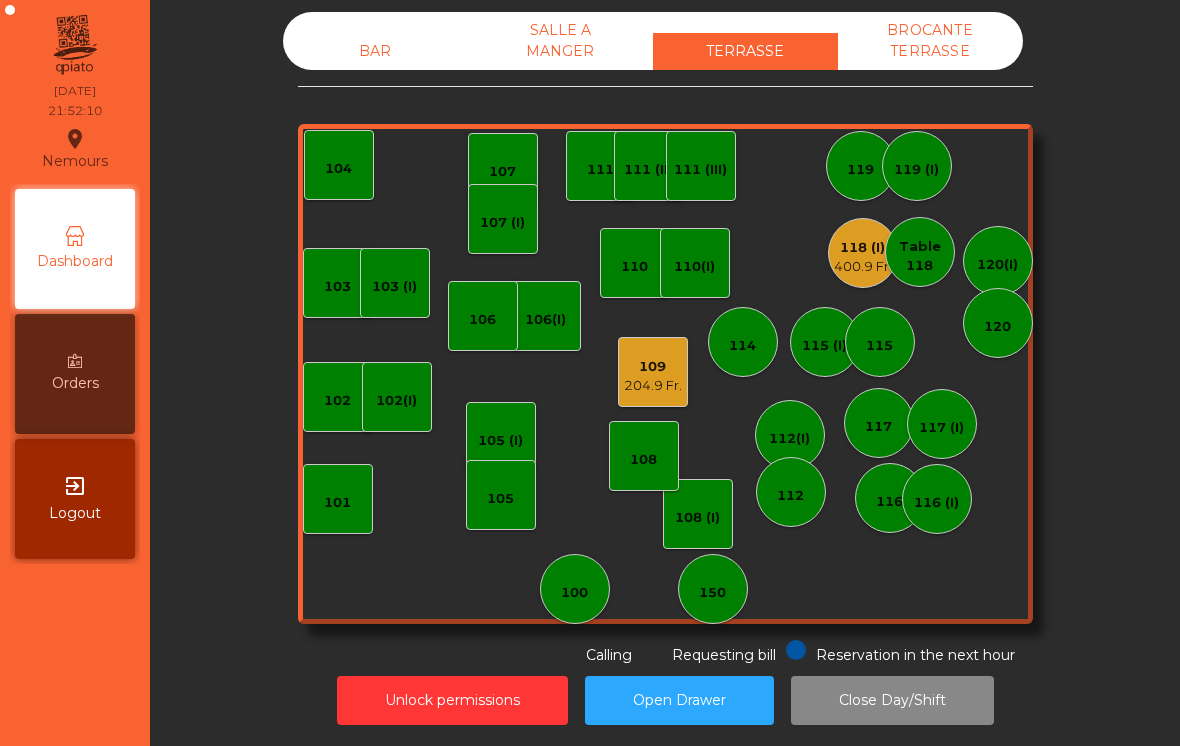 click on "400.9 Fr." 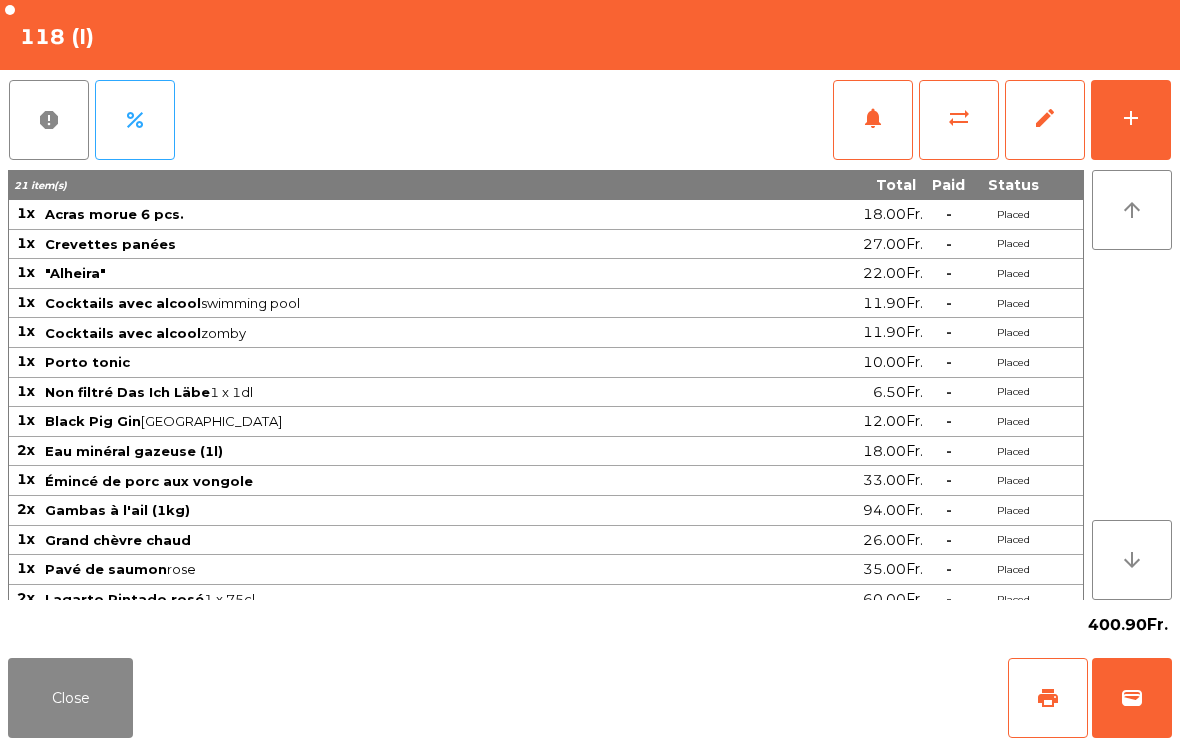 click on "add" 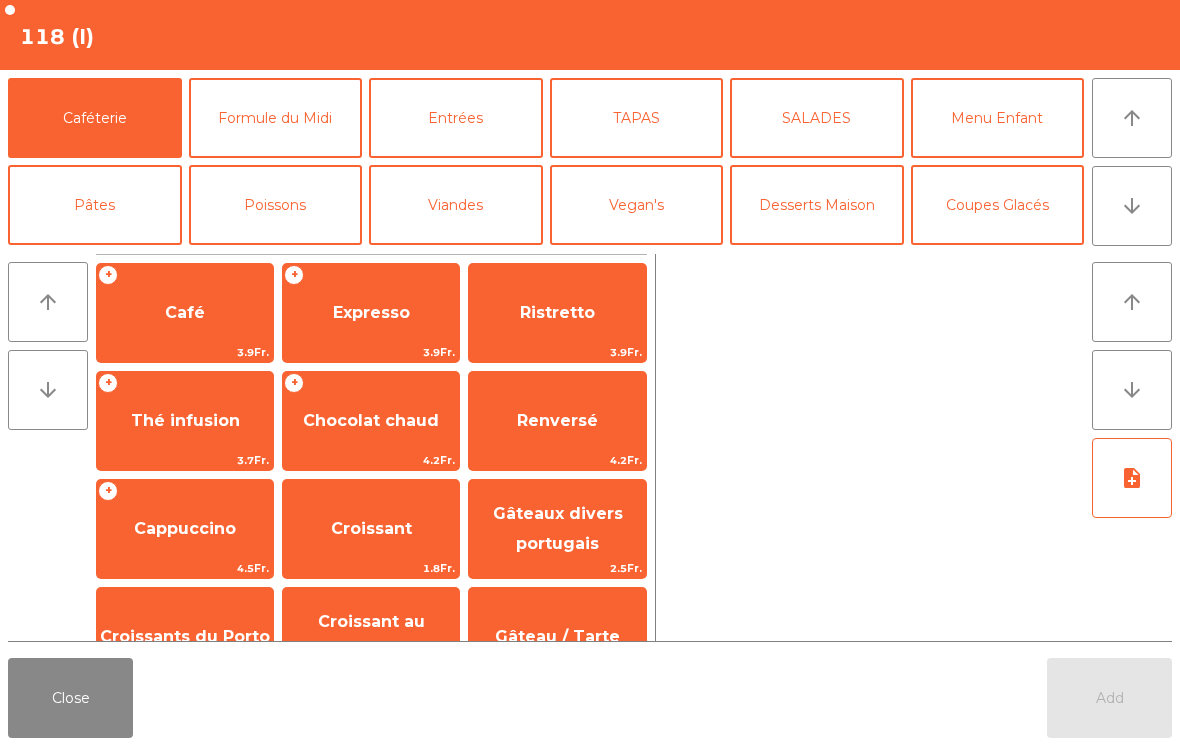 click on "Expresso" 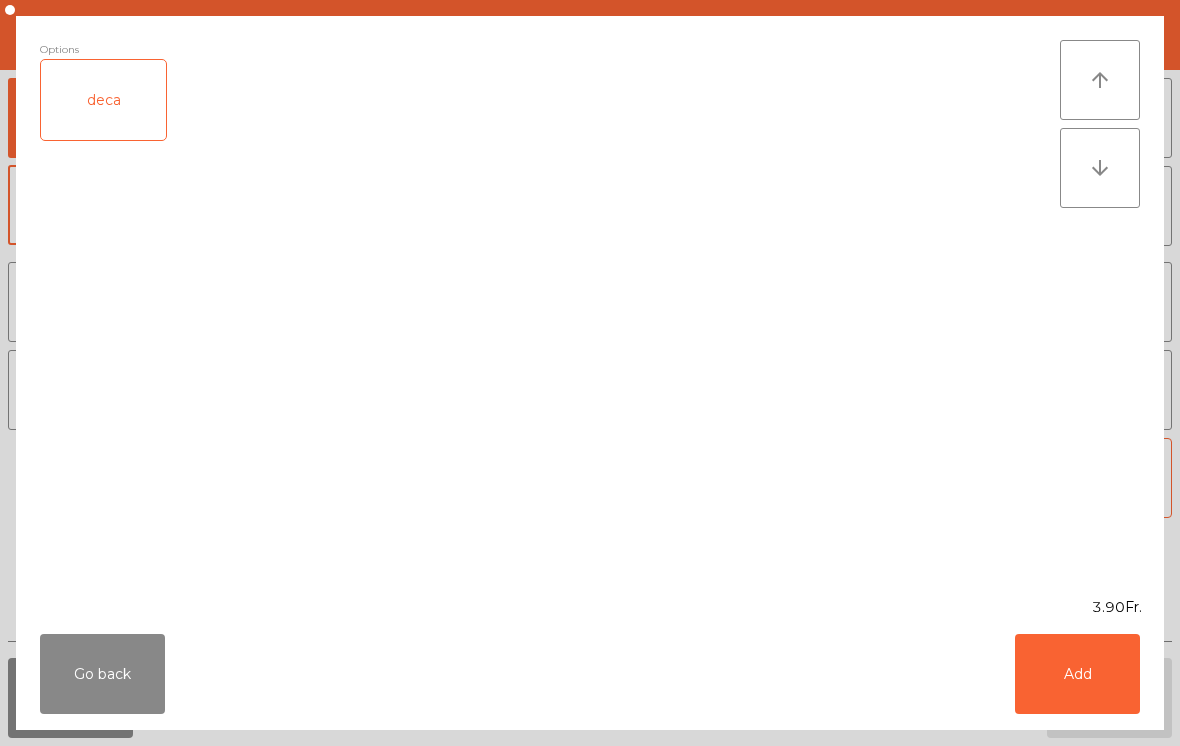 click on "Add" 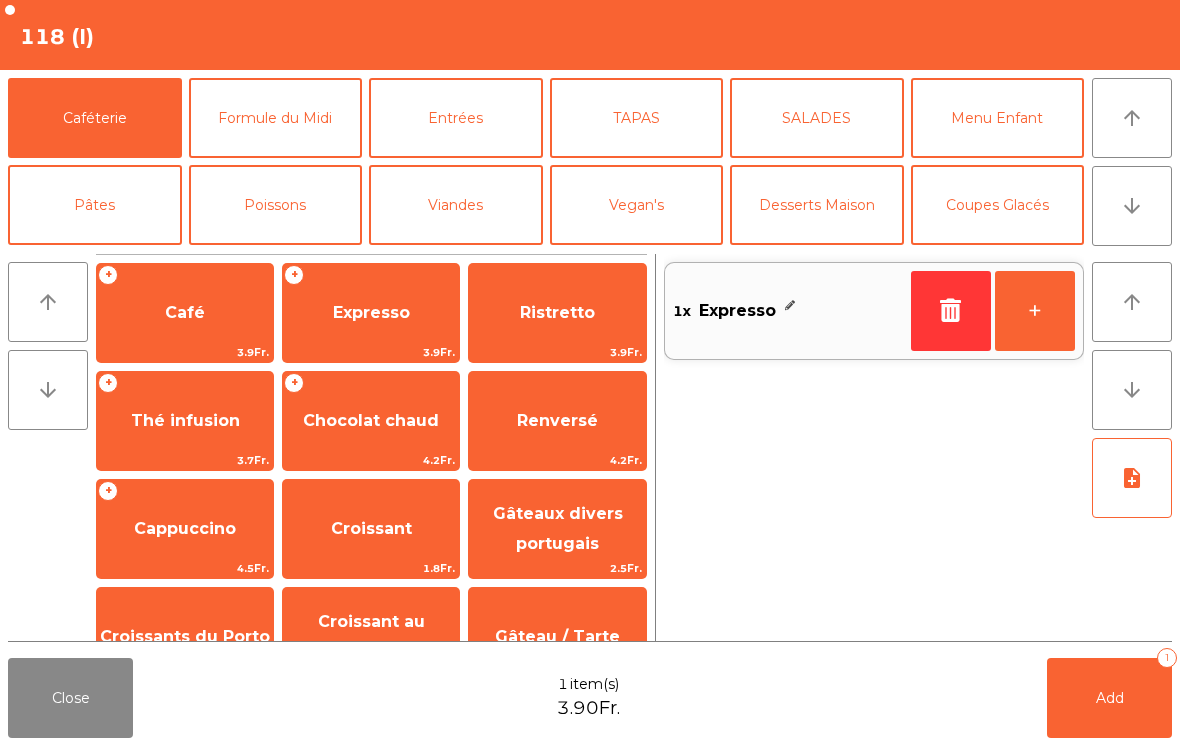 click on "Add   1" 